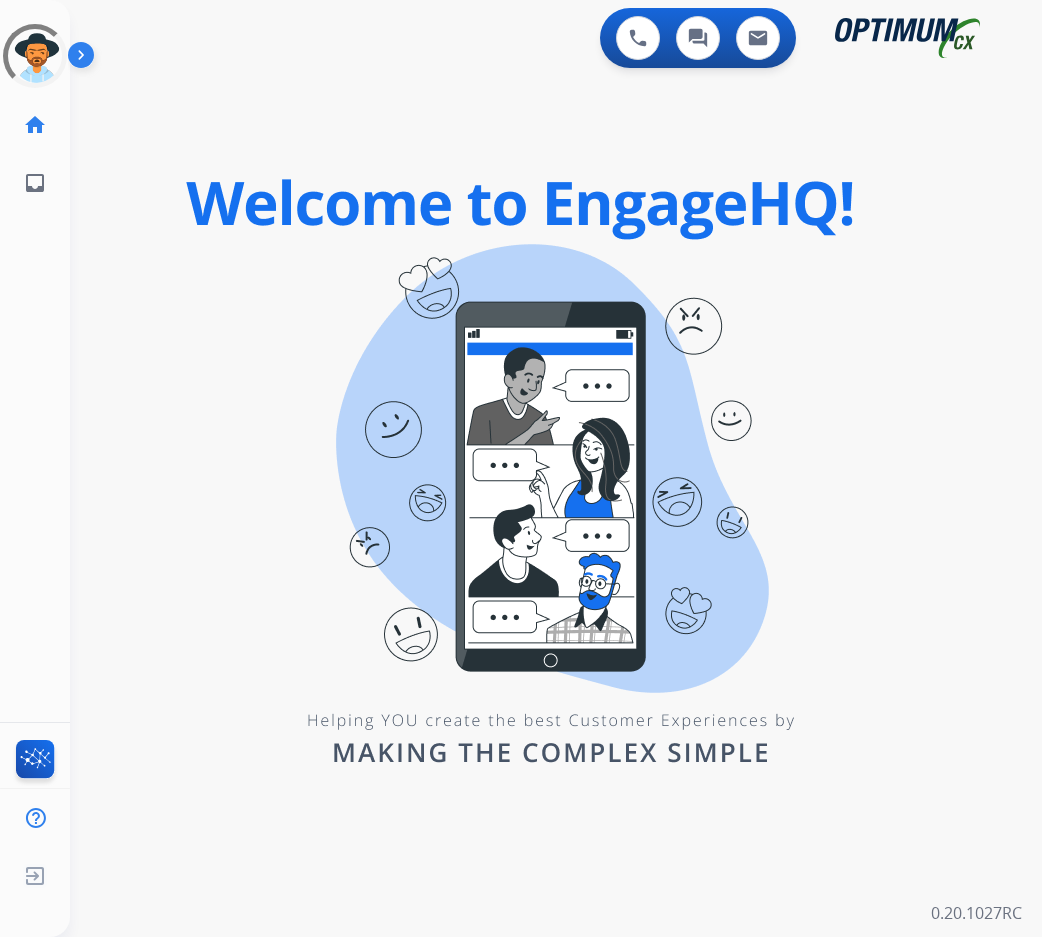 scroll, scrollTop: 0, scrollLeft: 0, axis: both 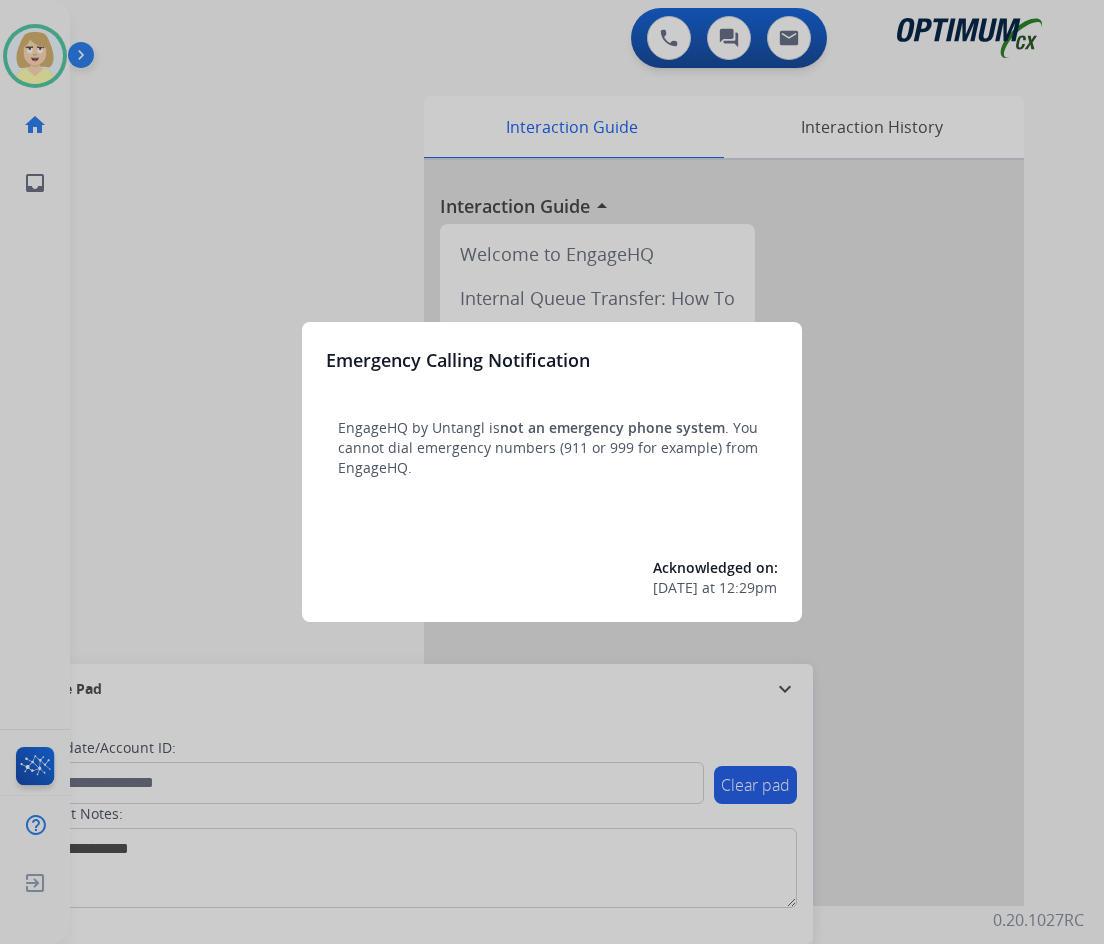 click at bounding box center (552, 472) 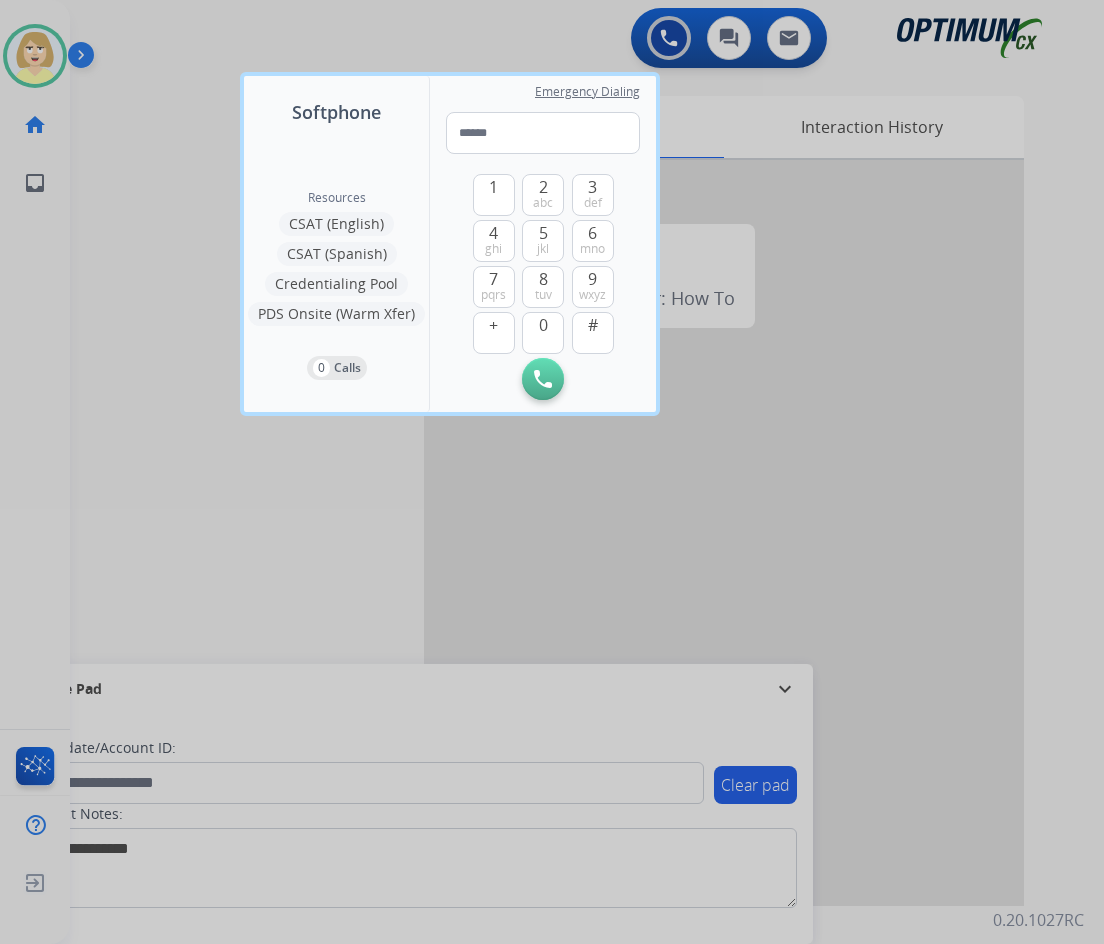 click at bounding box center [552, 472] 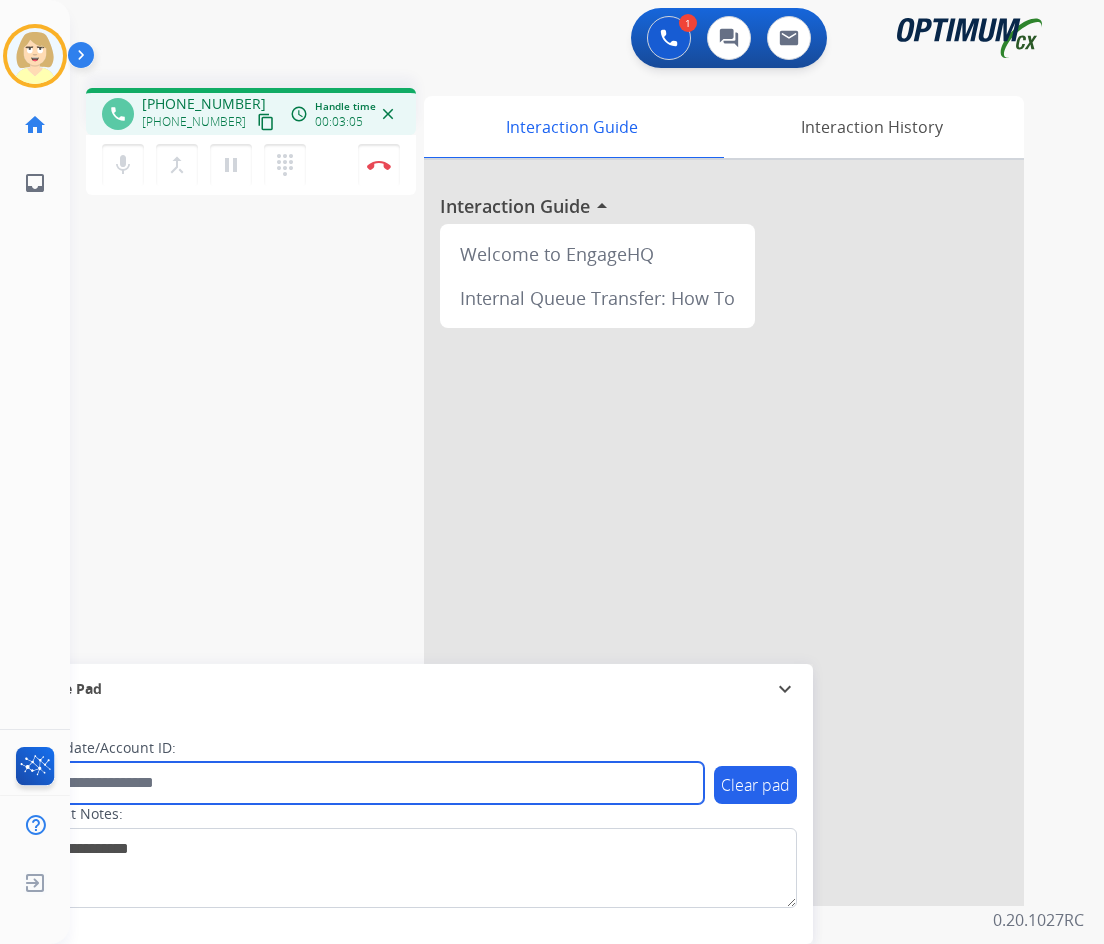 click at bounding box center [365, 783] 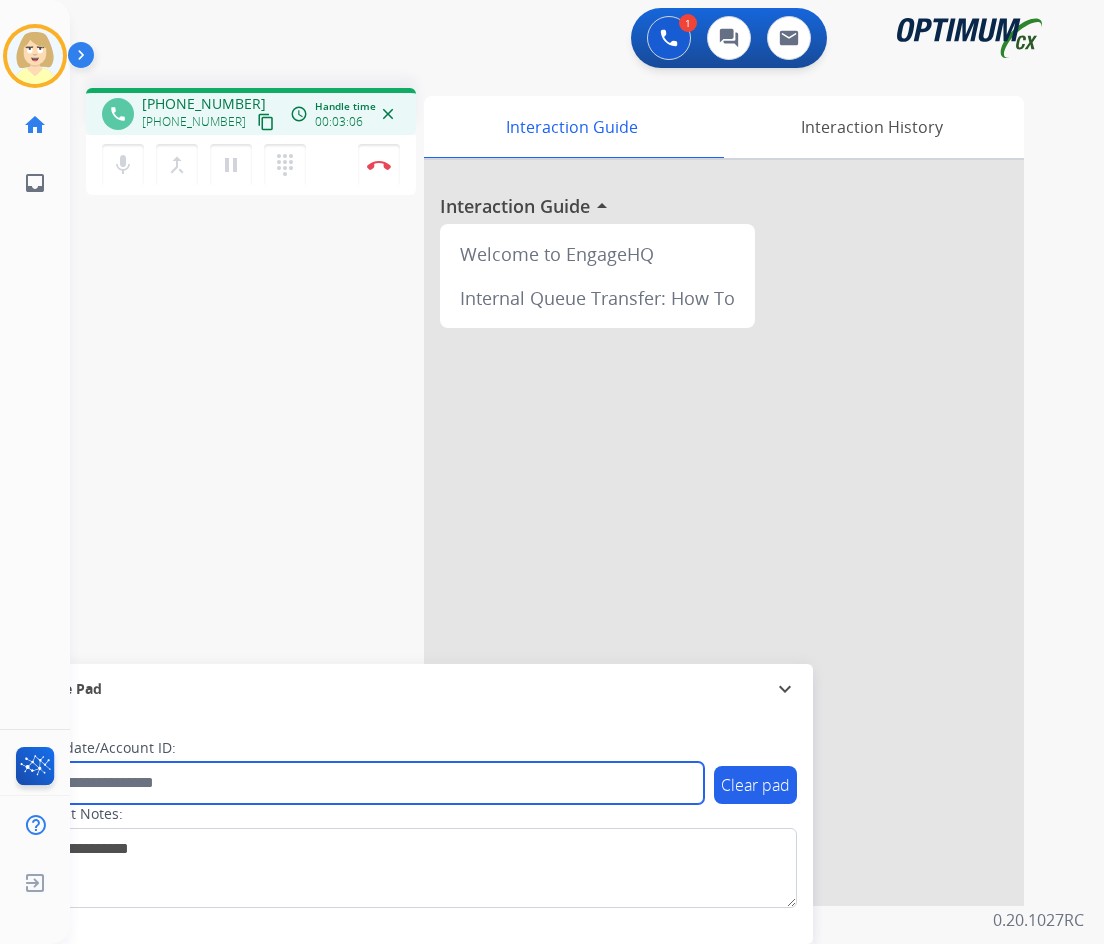 paste on "*******" 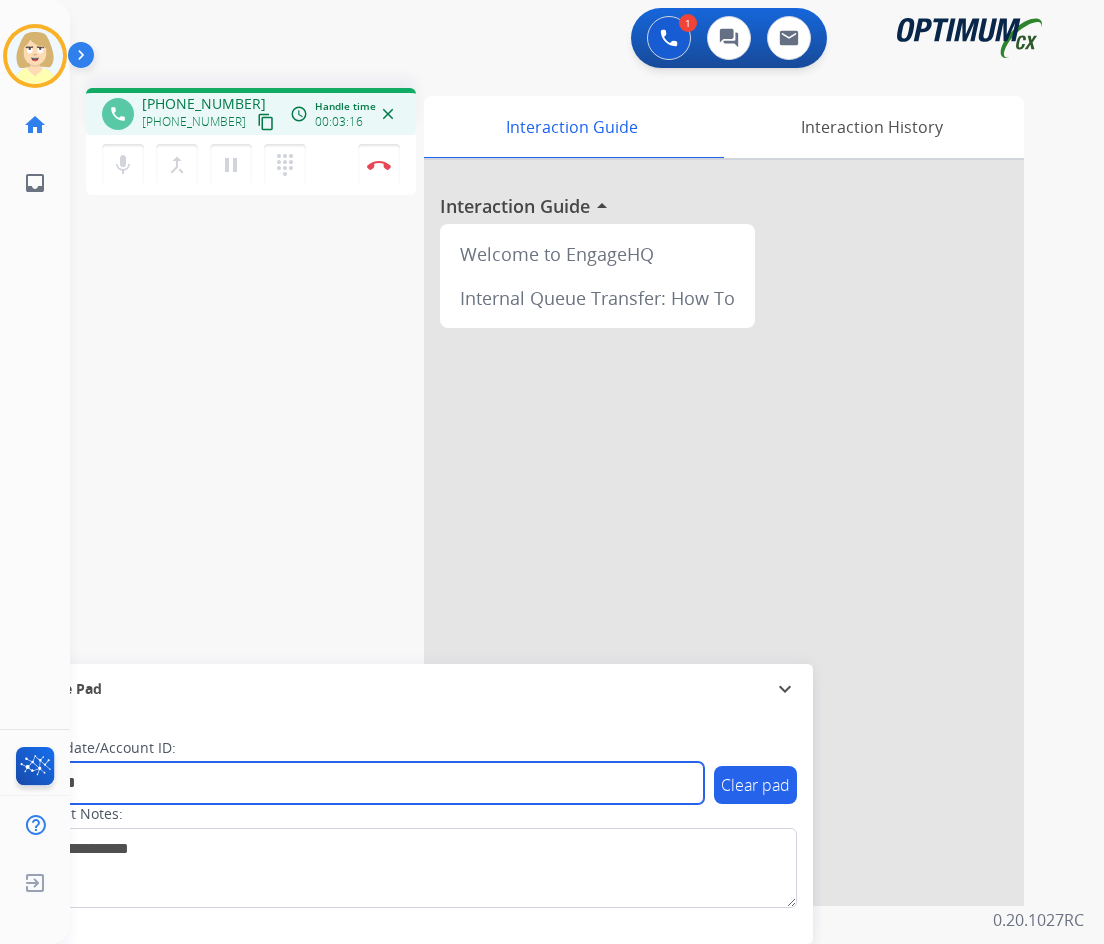 type on "*******" 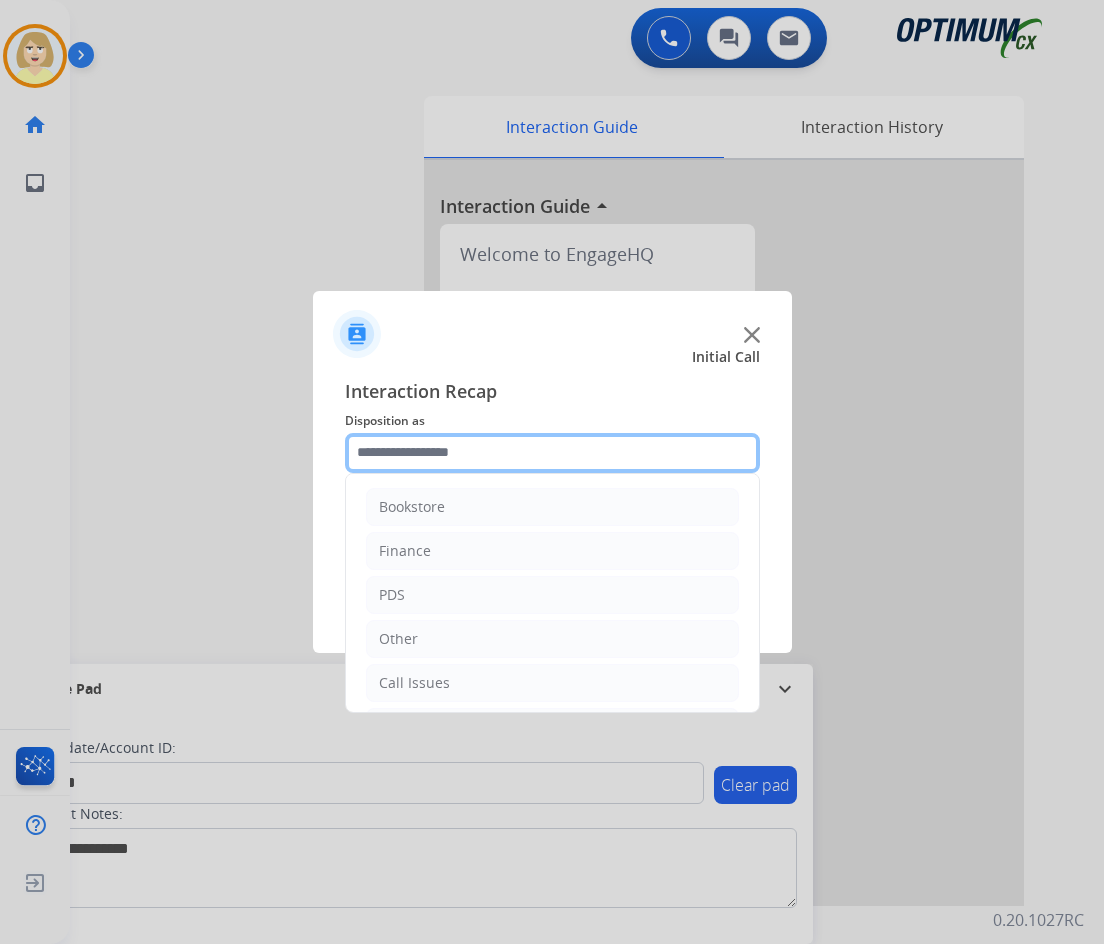 click 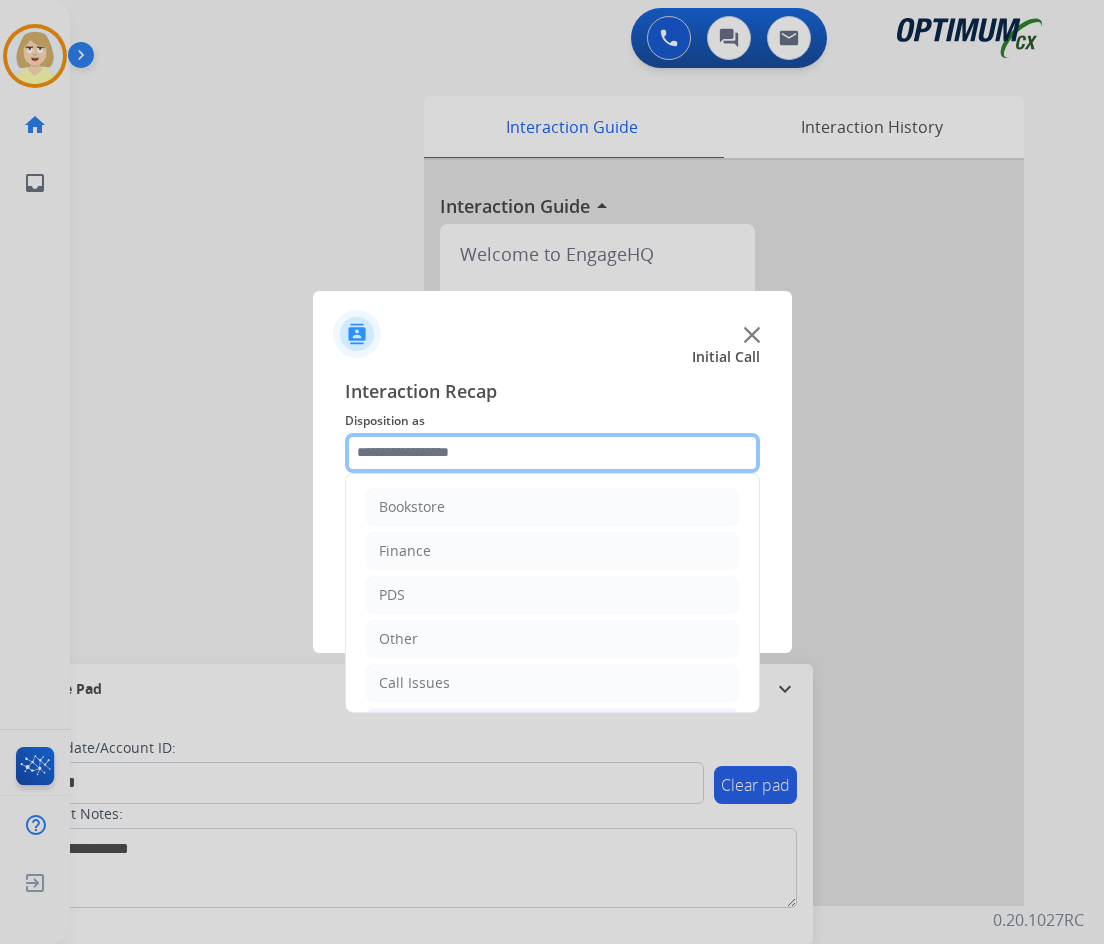 scroll, scrollTop: 100, scrollLeft: 0, axis: vertical 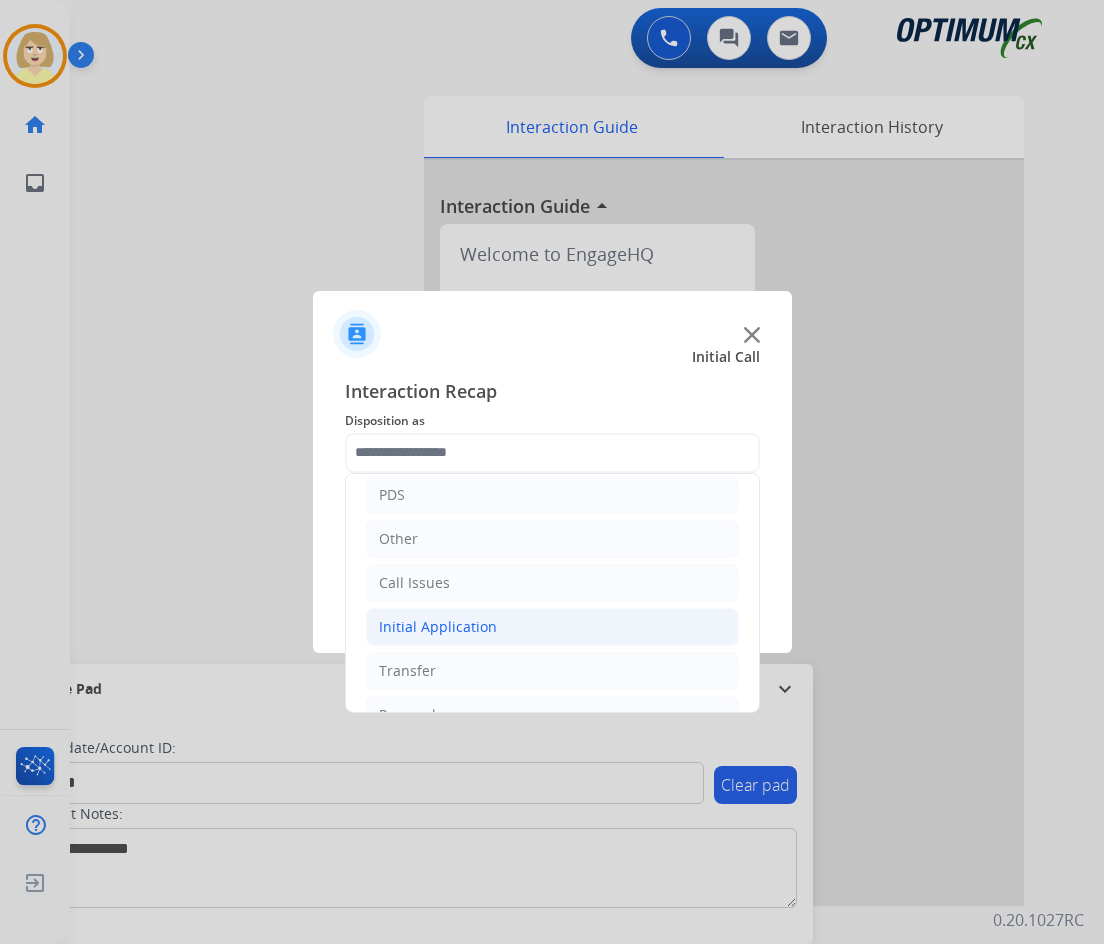 click on "Initial Application" 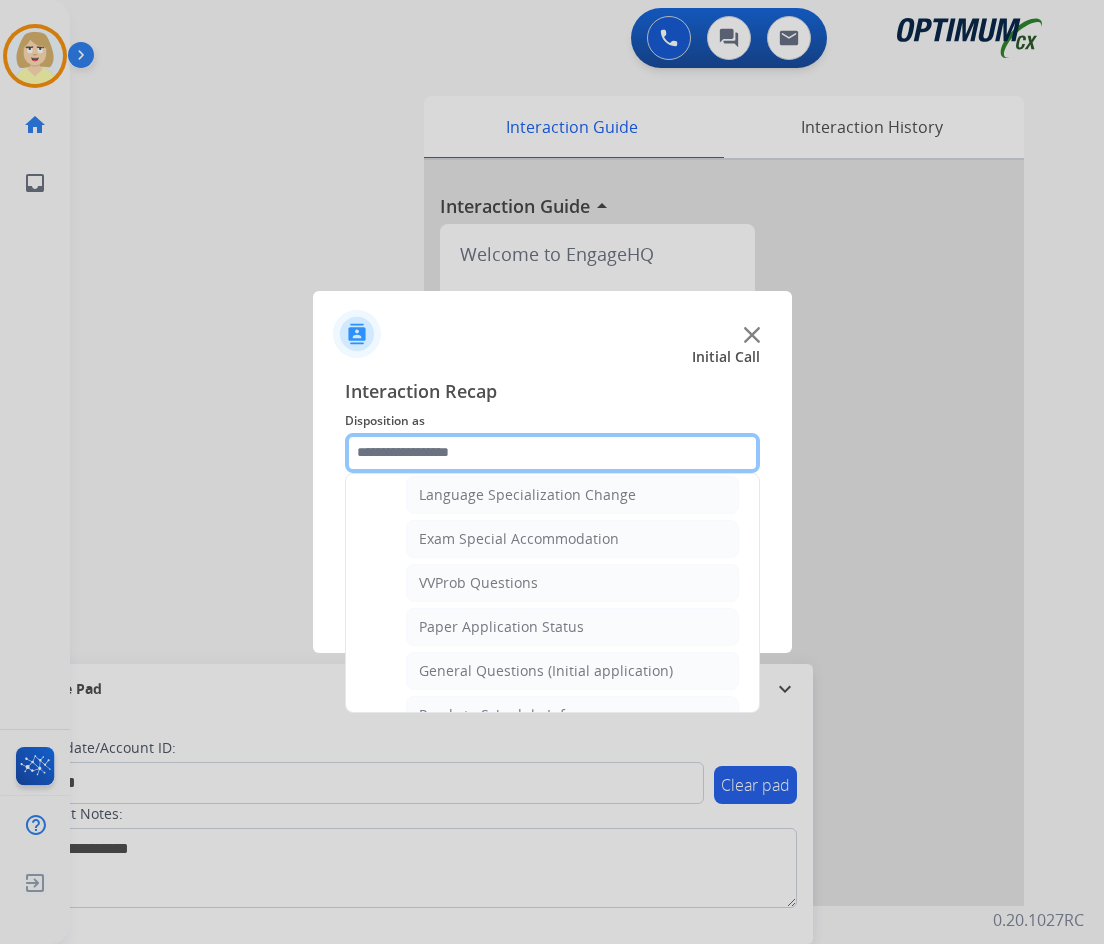 scroll, scrollTop: 1100, scrollLeft: 0, axis: vertical 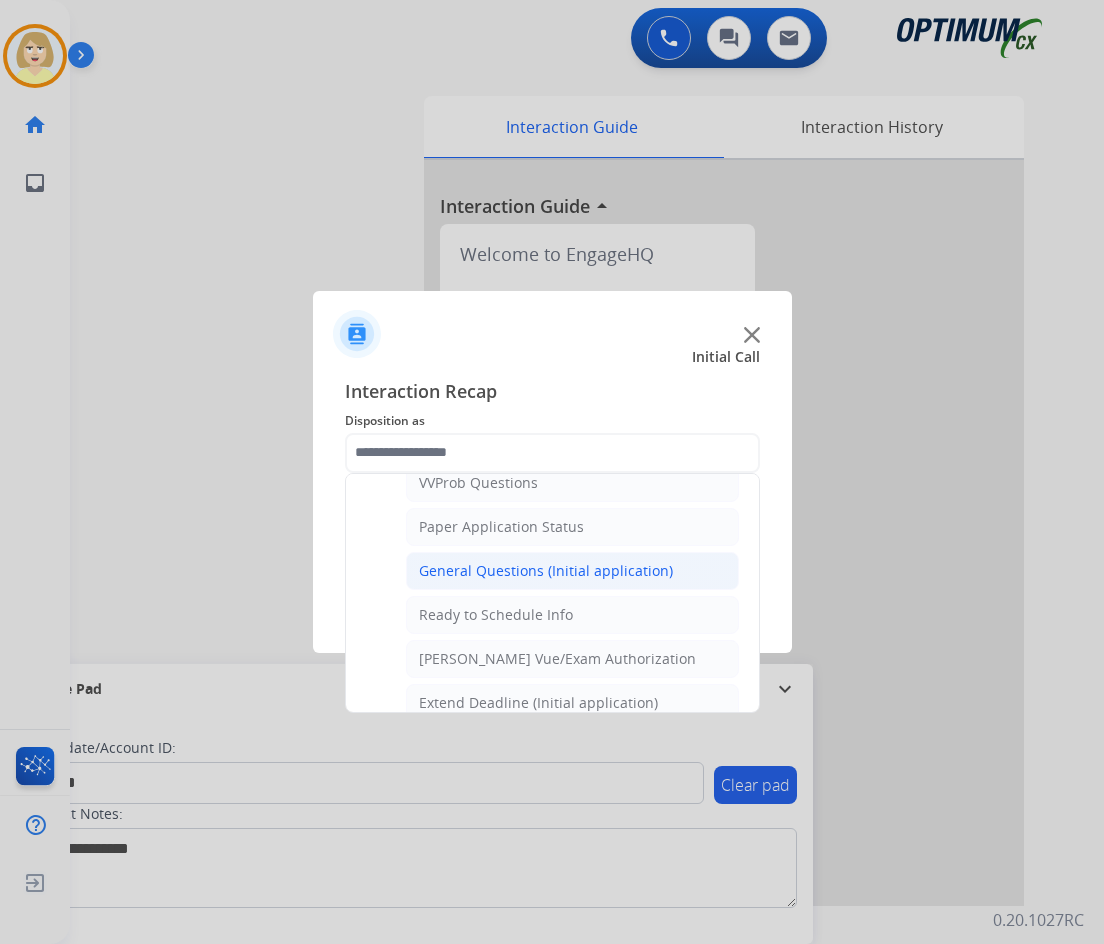 click on "General Questions (Initial application)" 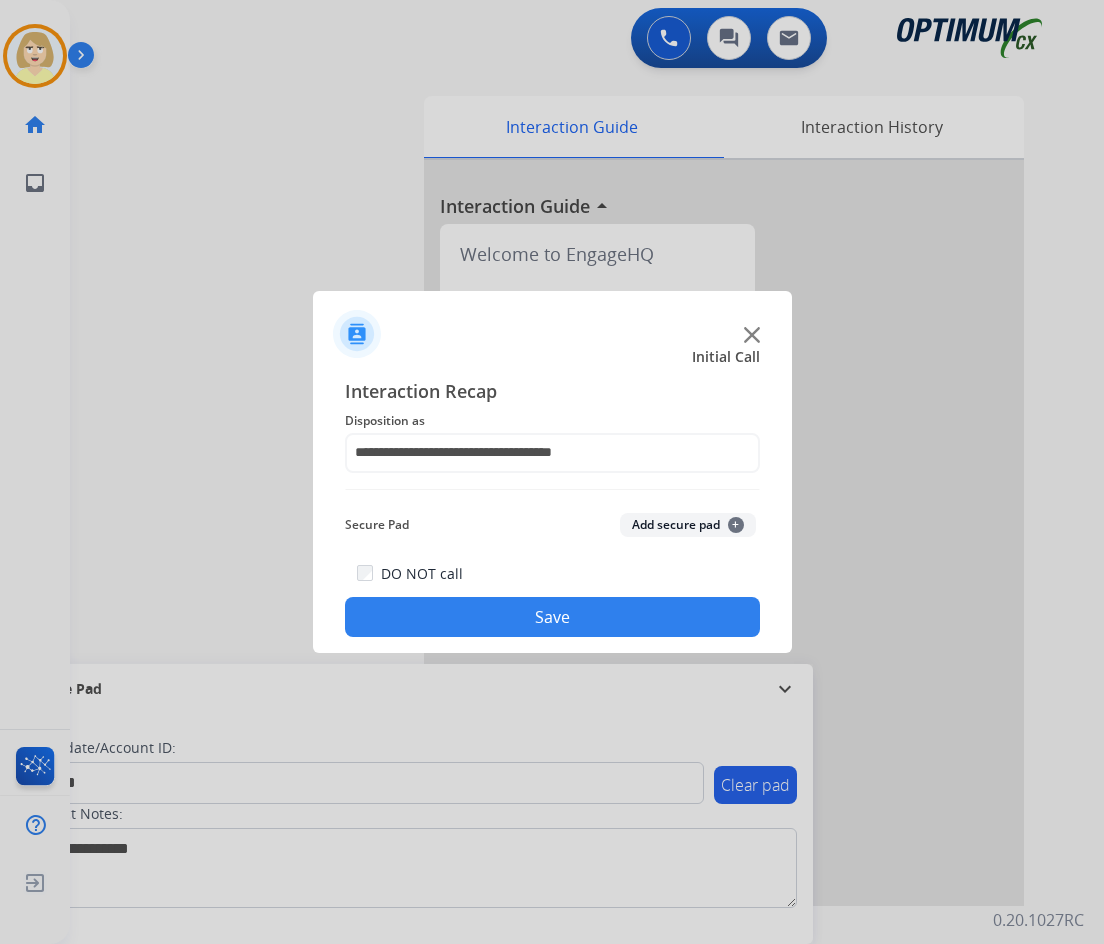 click on "Add secure pad  +" 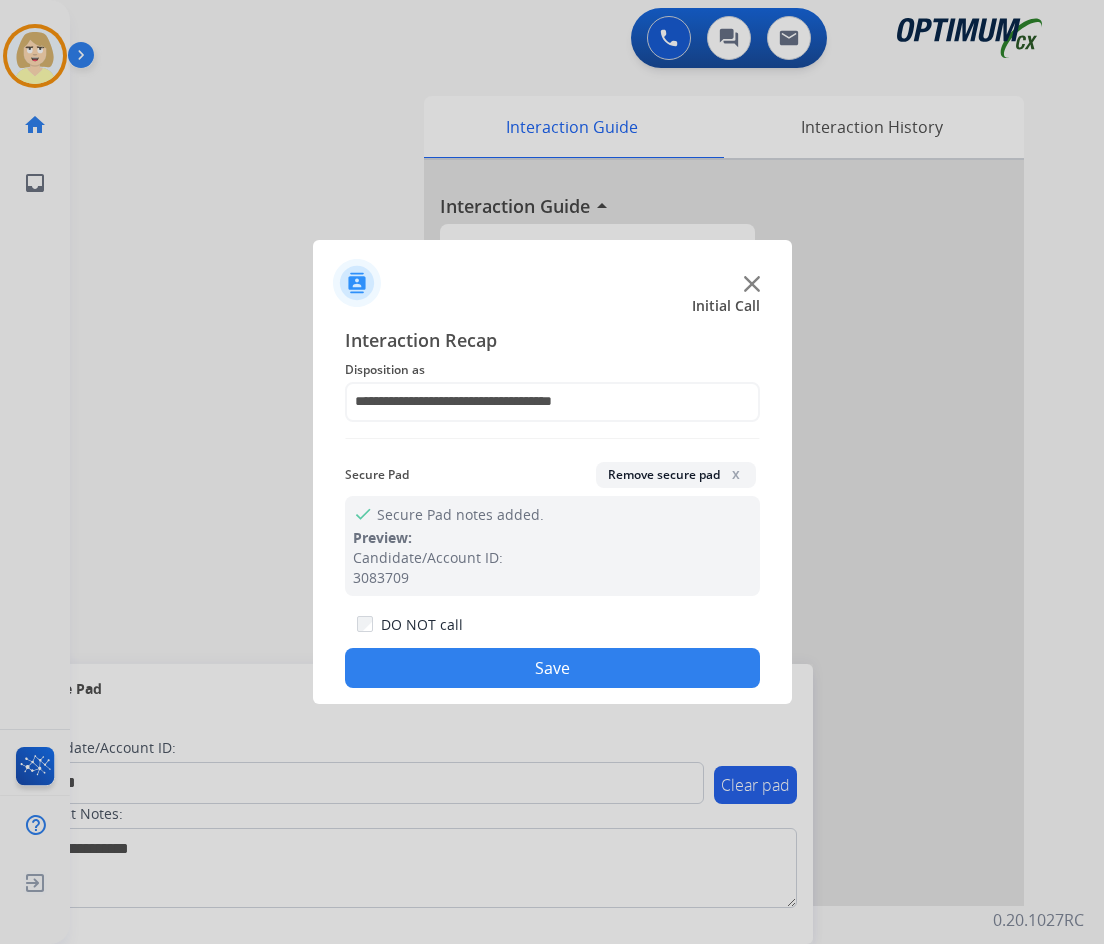 click on "Save" 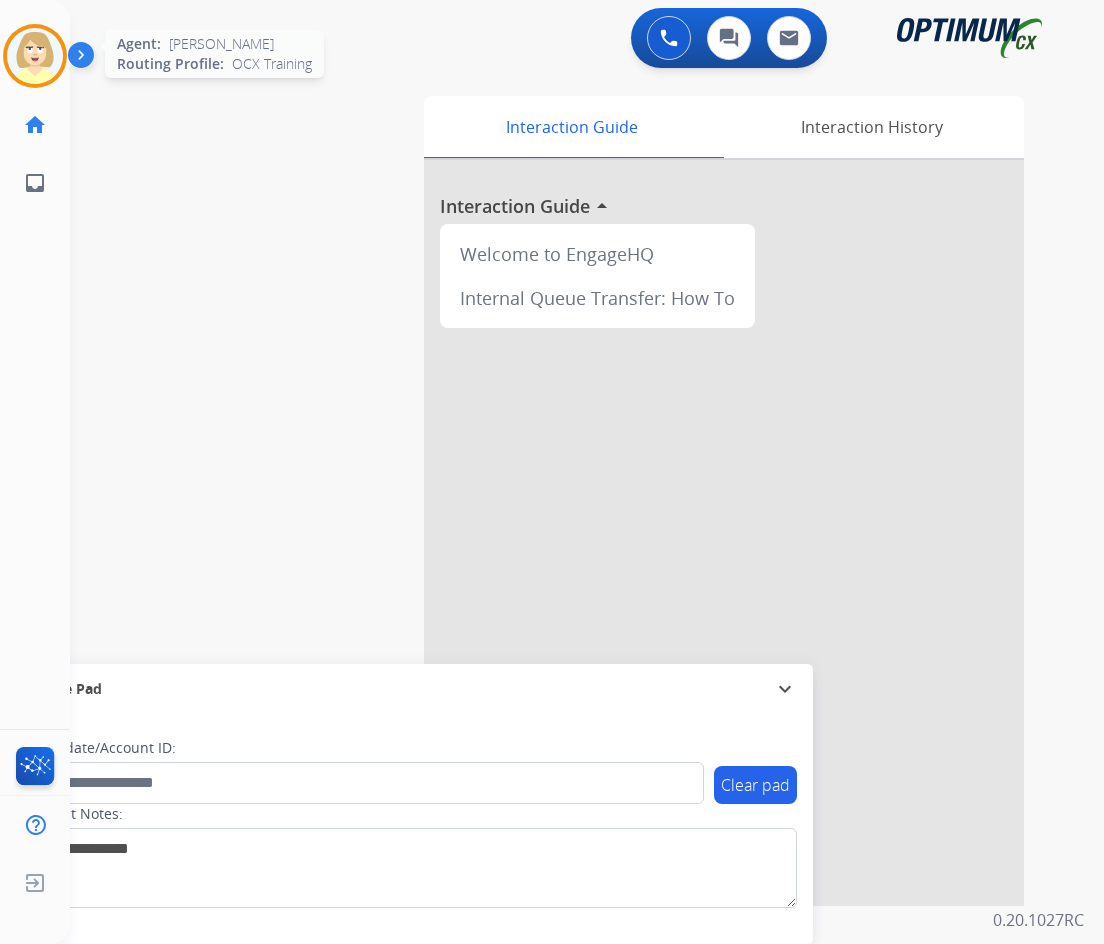 click at bounding box center [35, 56] 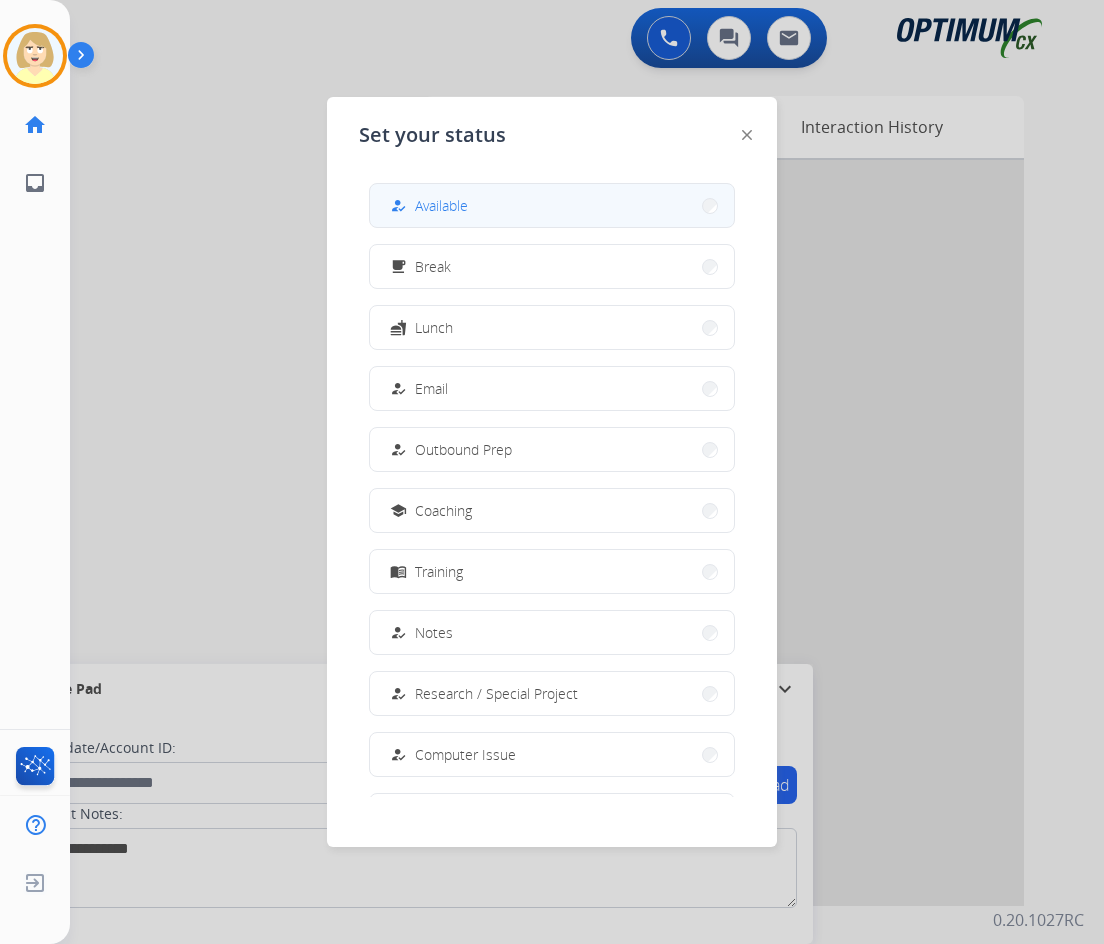click on "Available" at bounding box center (441, 205) 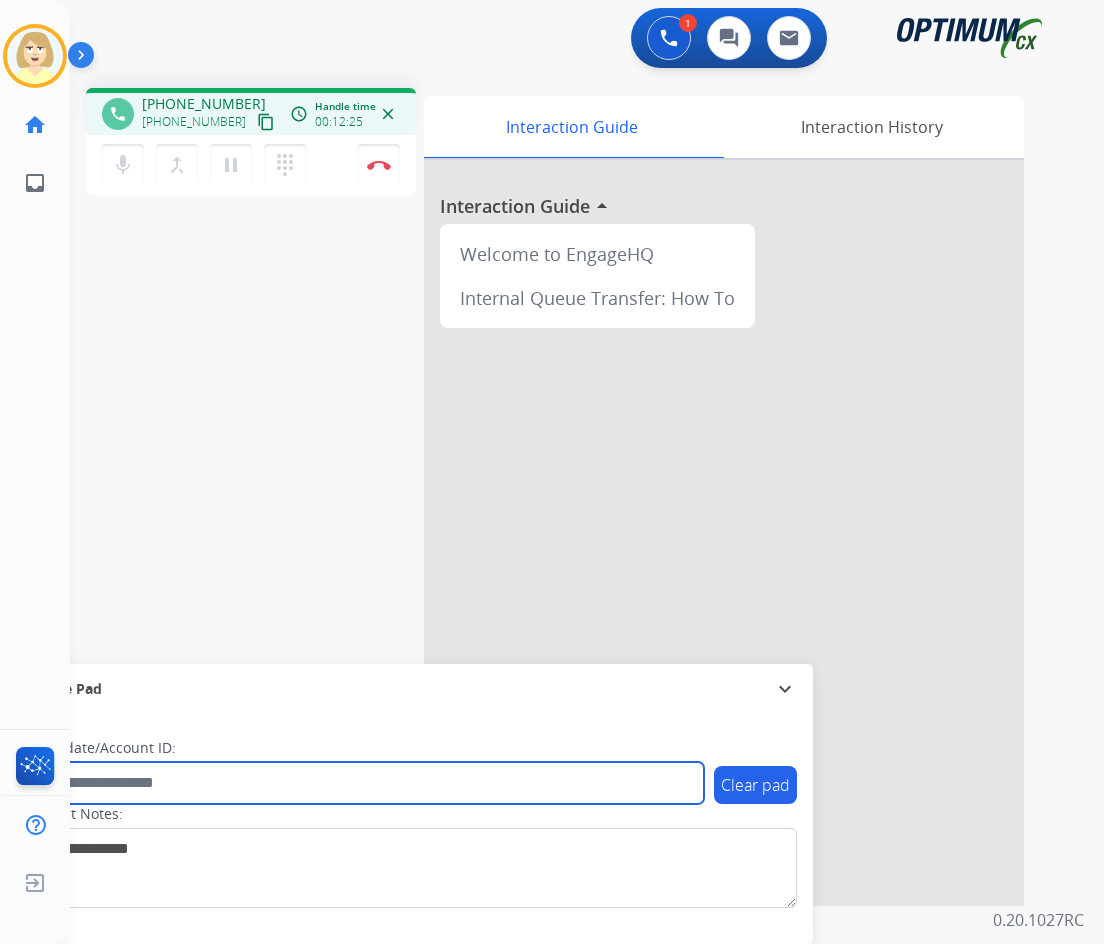 click at bounding box center (365, 783) 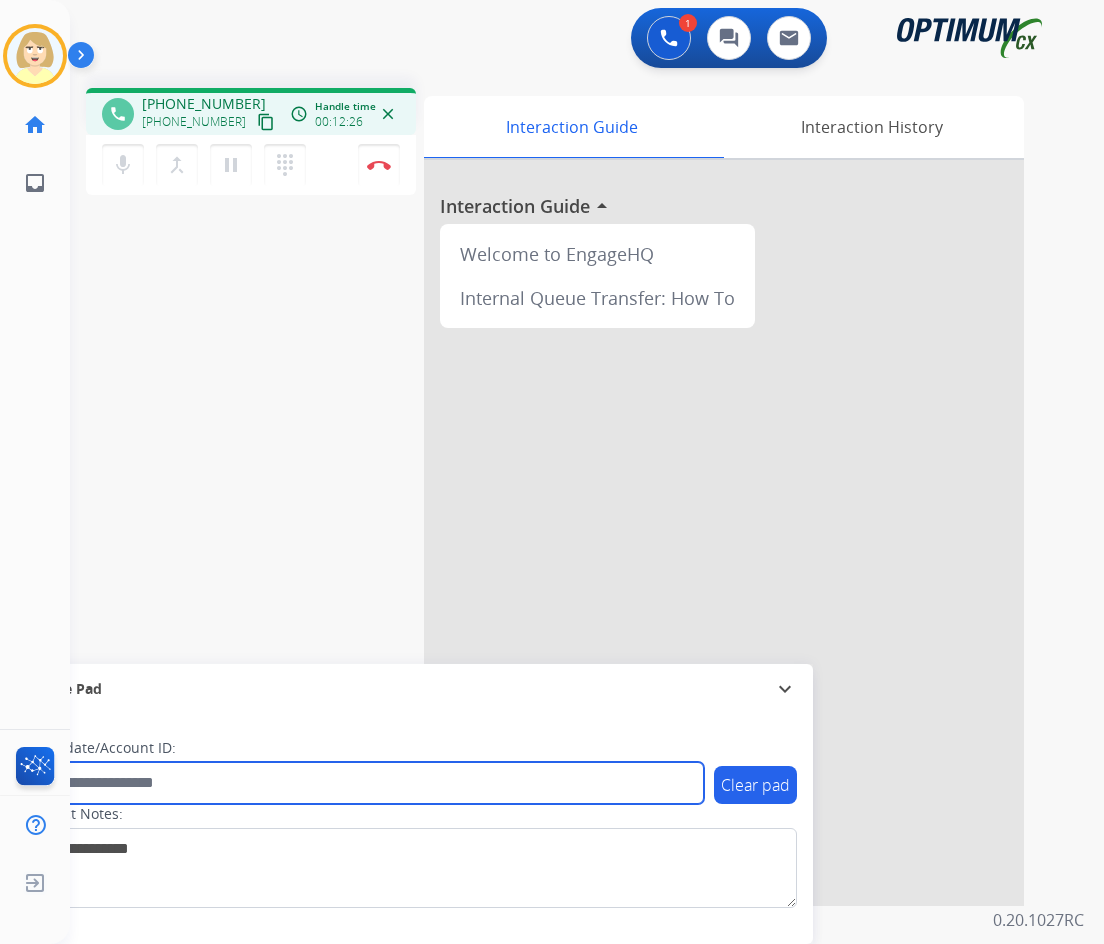 paste on "*******" 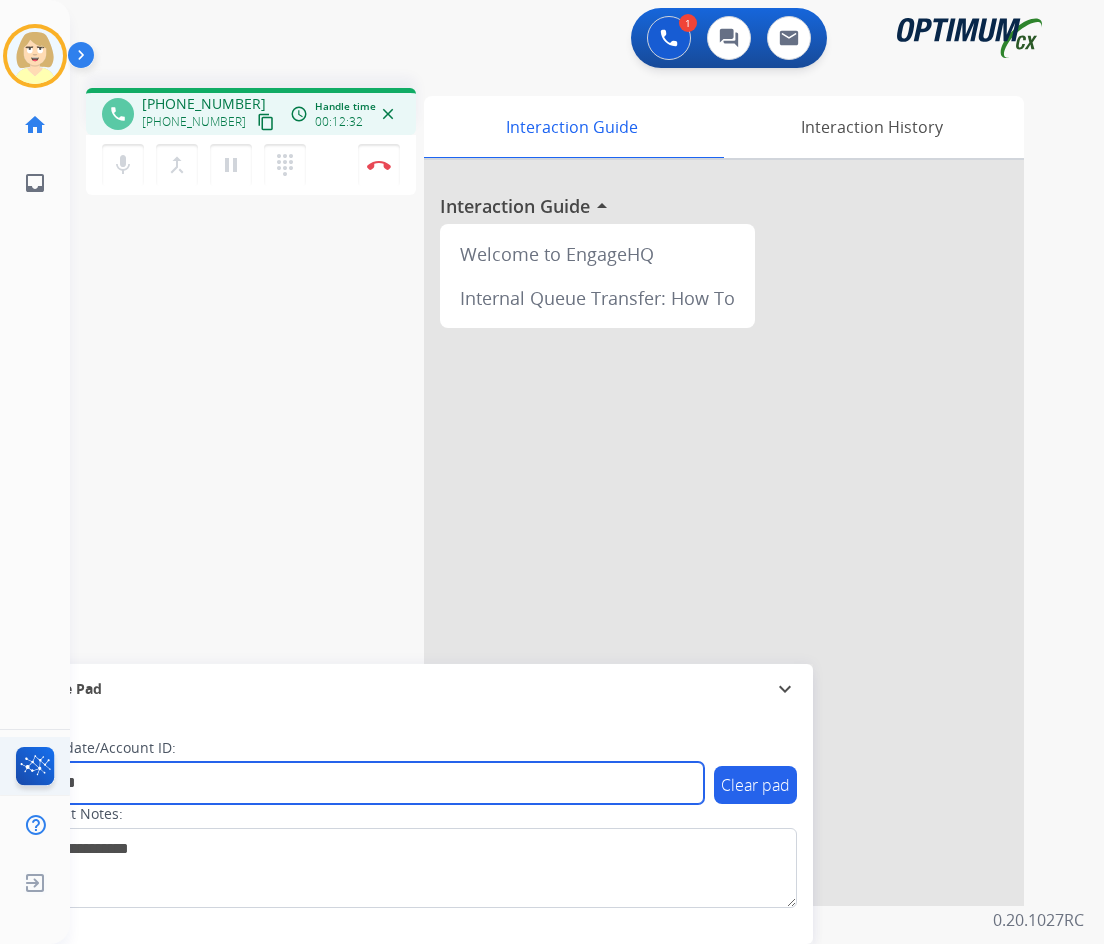 type on "*******" 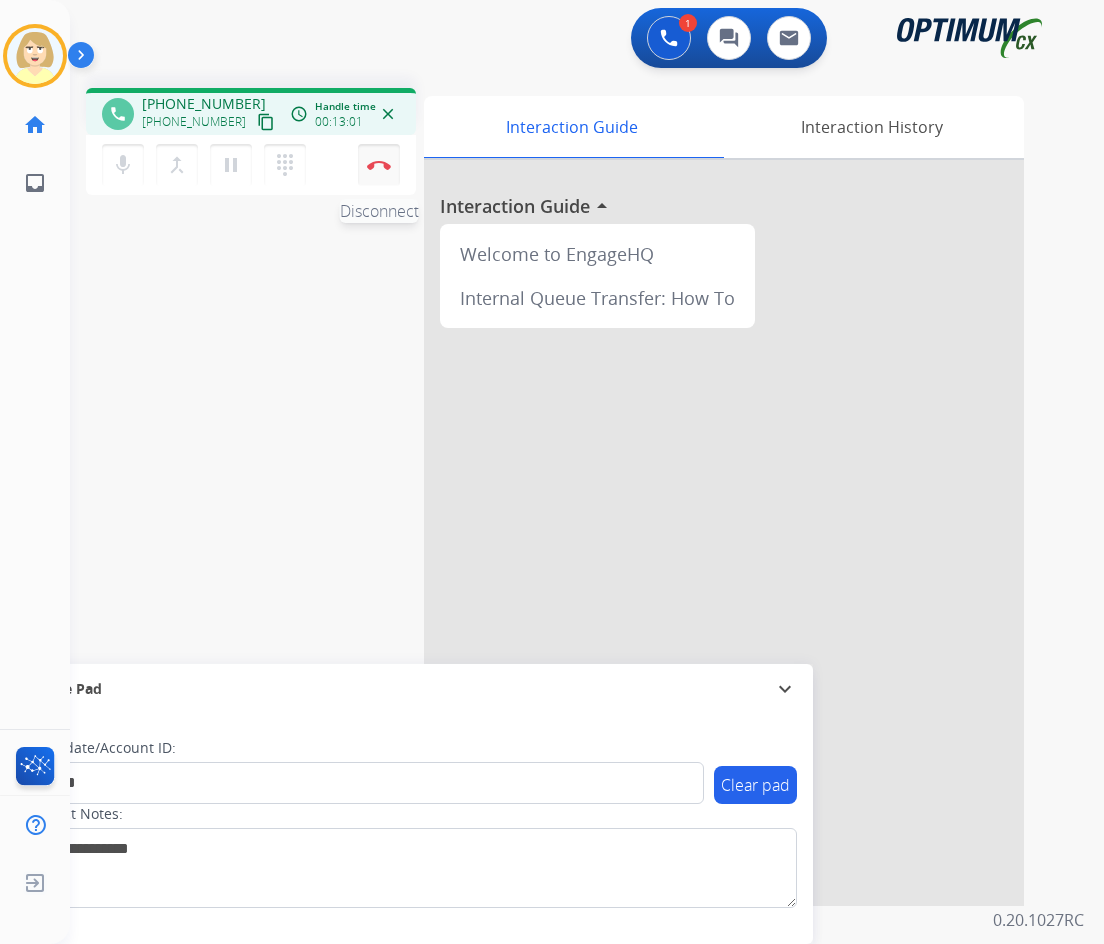 click on "Disconnect" at bounding box center (379, 165) 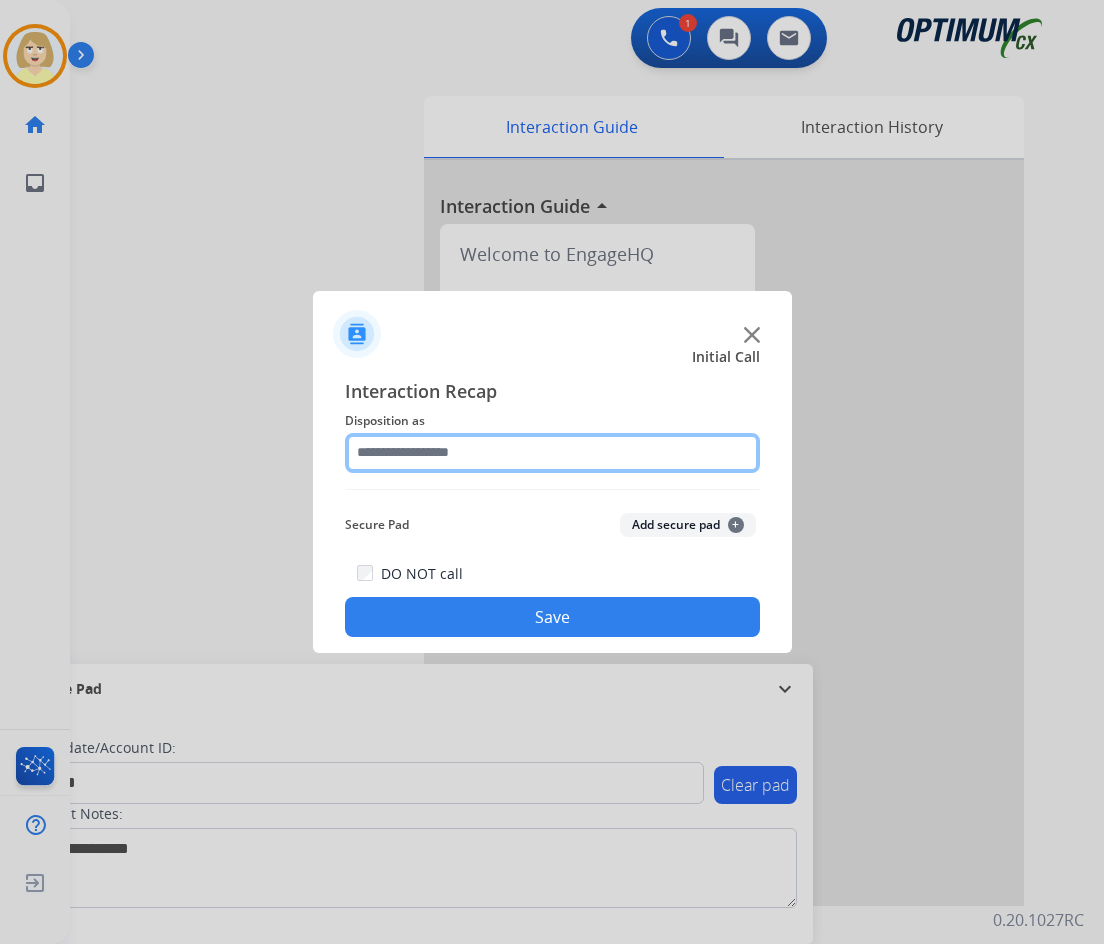 click 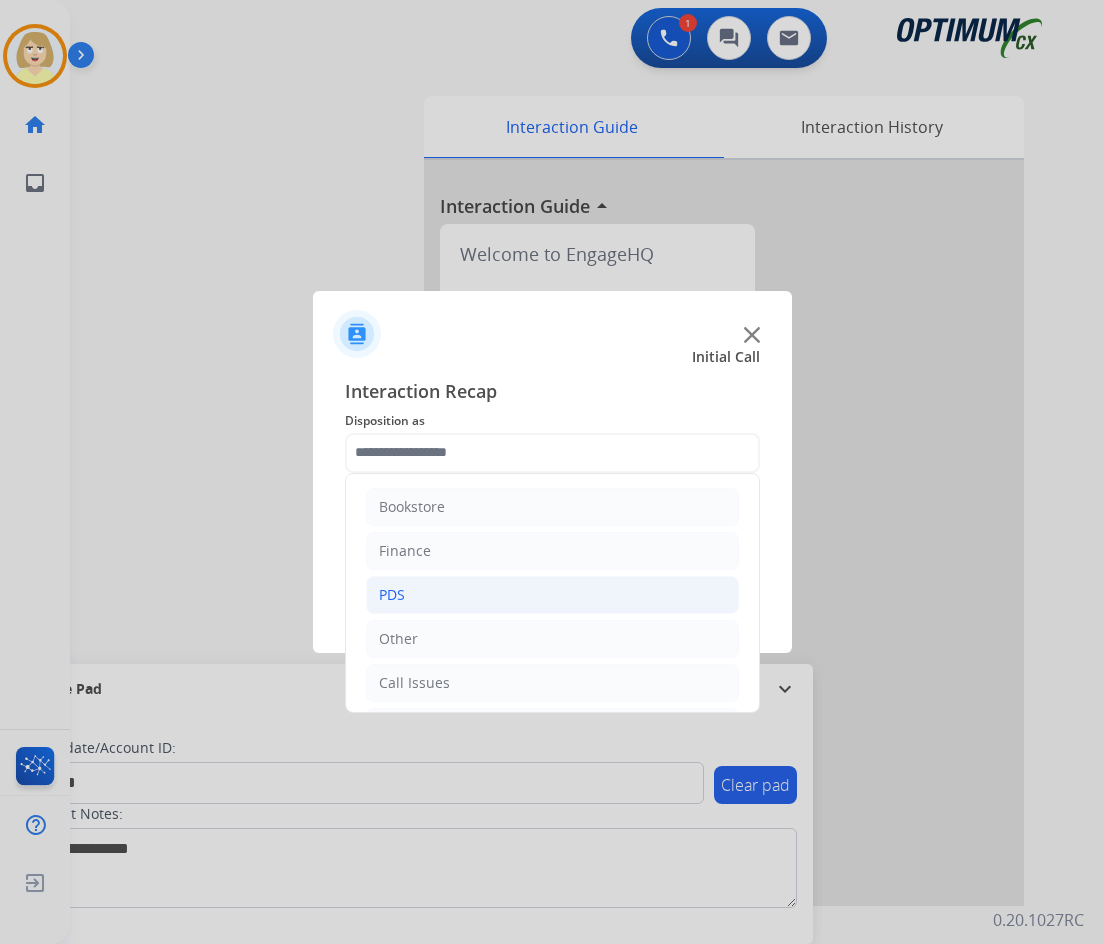 click on "PDS" 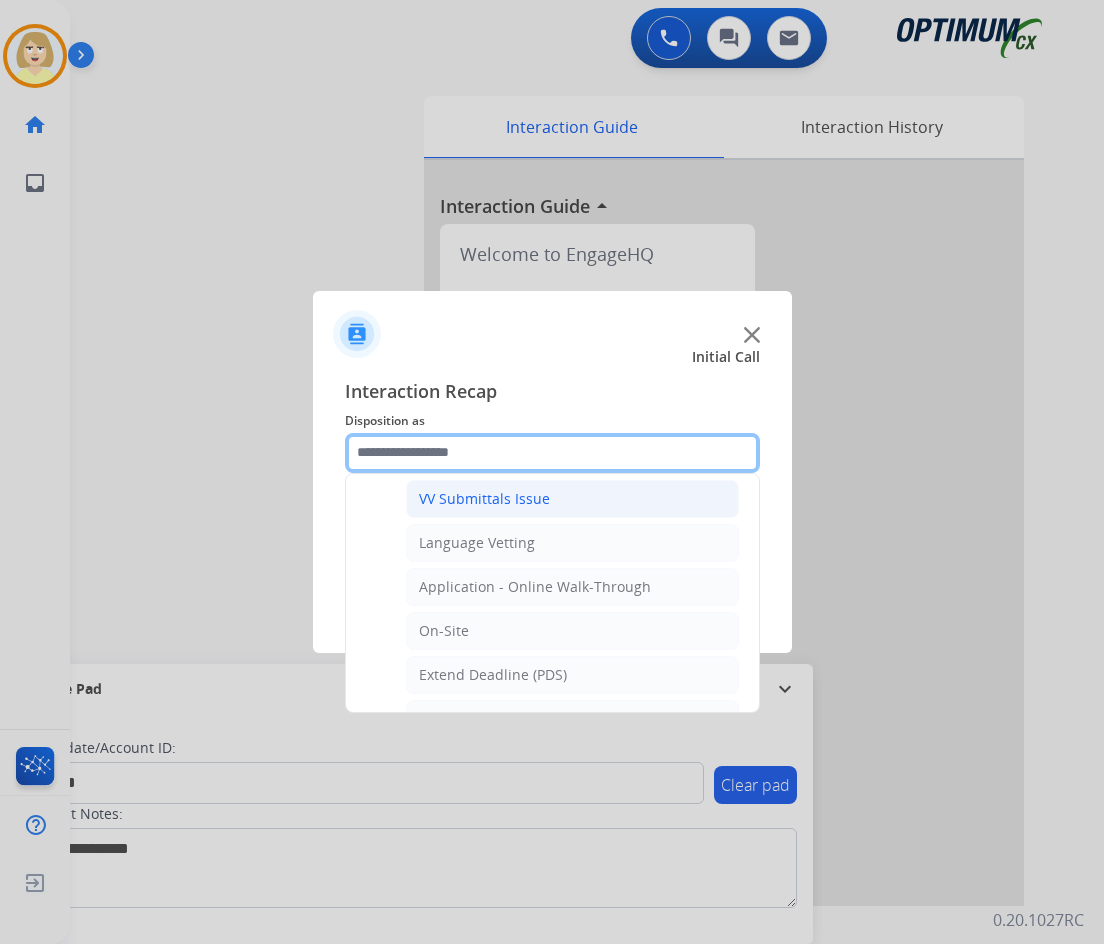 scroll, scrollTop: 600, scrollLeft: 0, axis: vertical 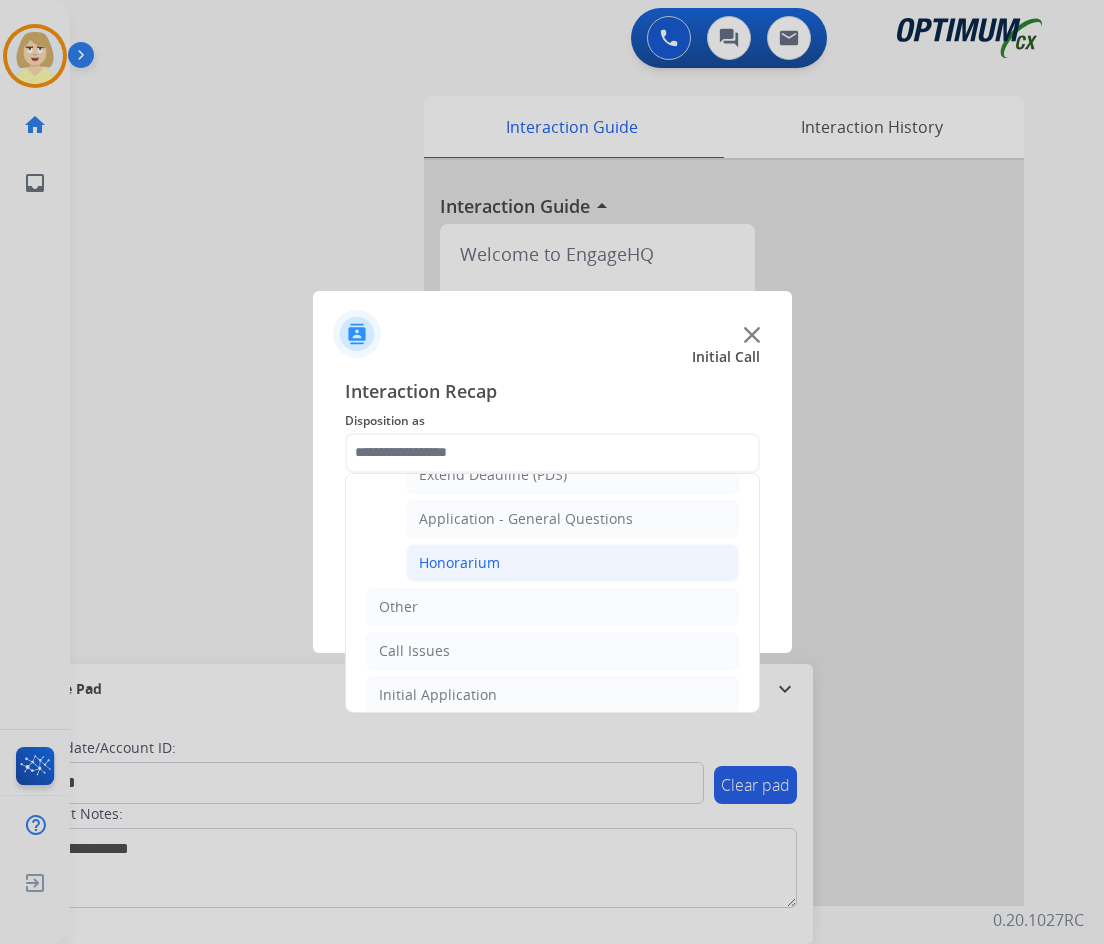 click on "Honorarium" 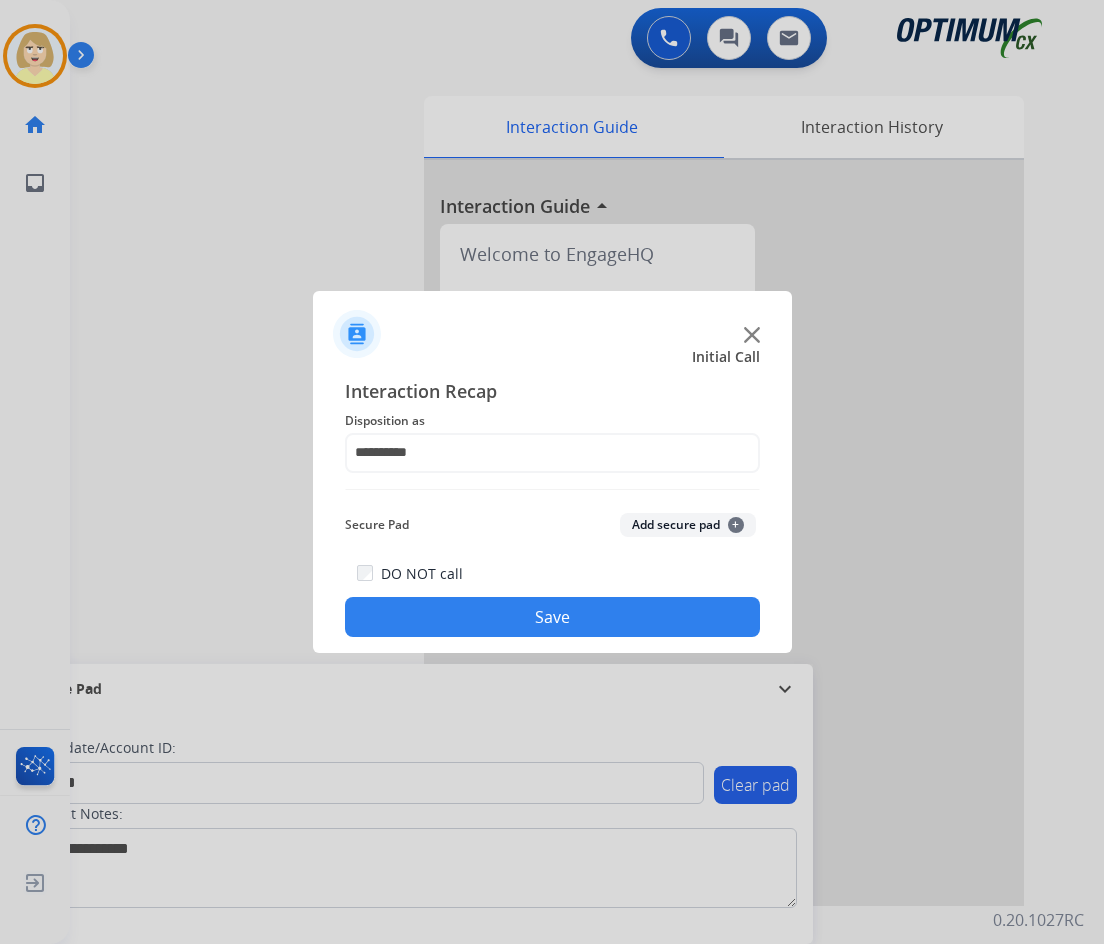 click on "Add secure pad  +" 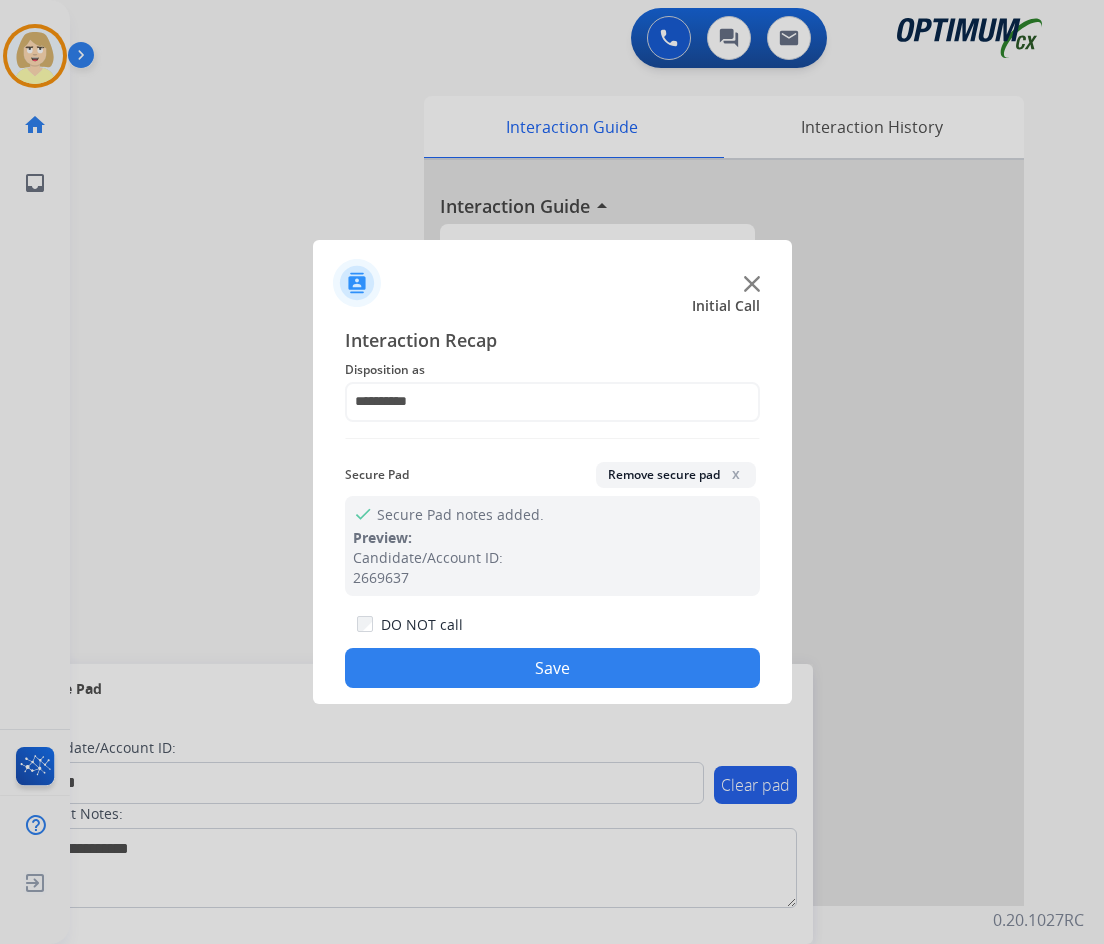 drag, startPoint x: 505, startPoint y: 664, endPoint x: 64, endPoint y: 380, distance: 524.53503 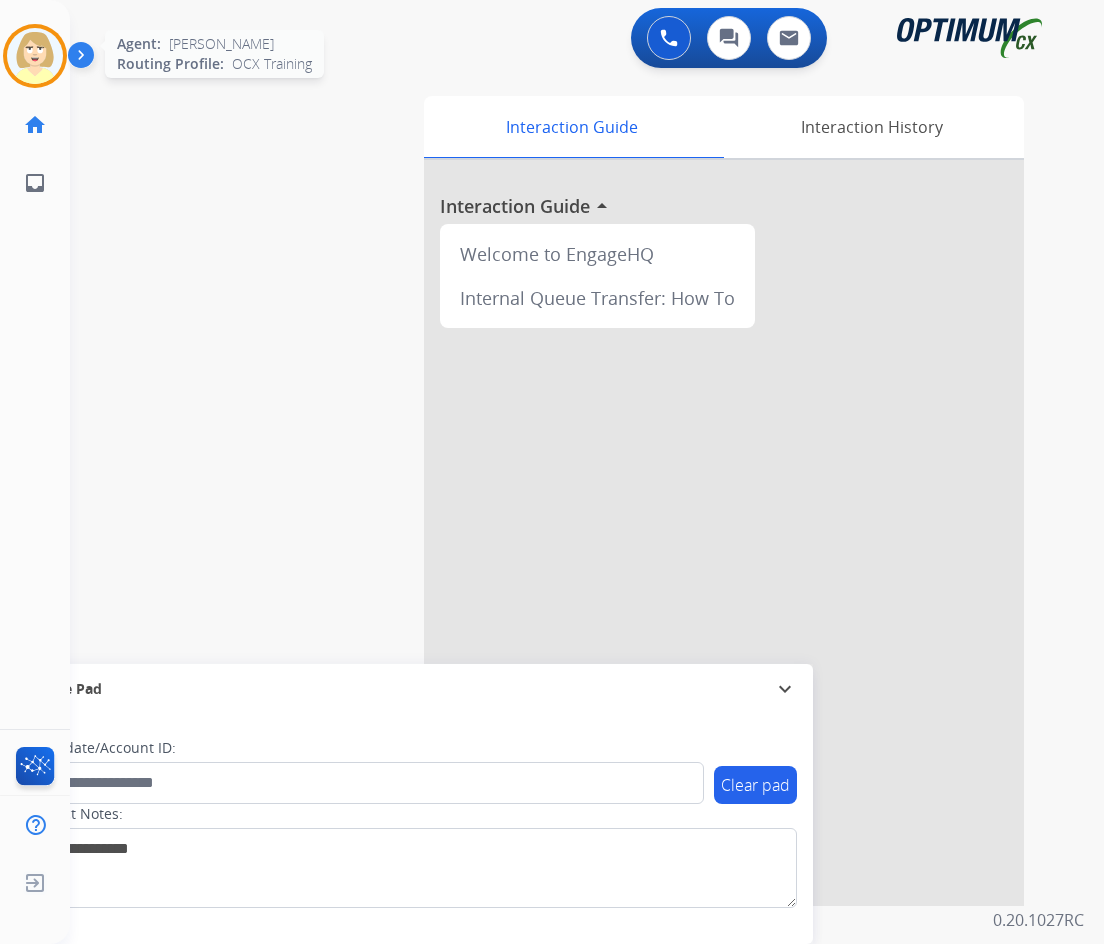 click at bounding box center [35, 56] 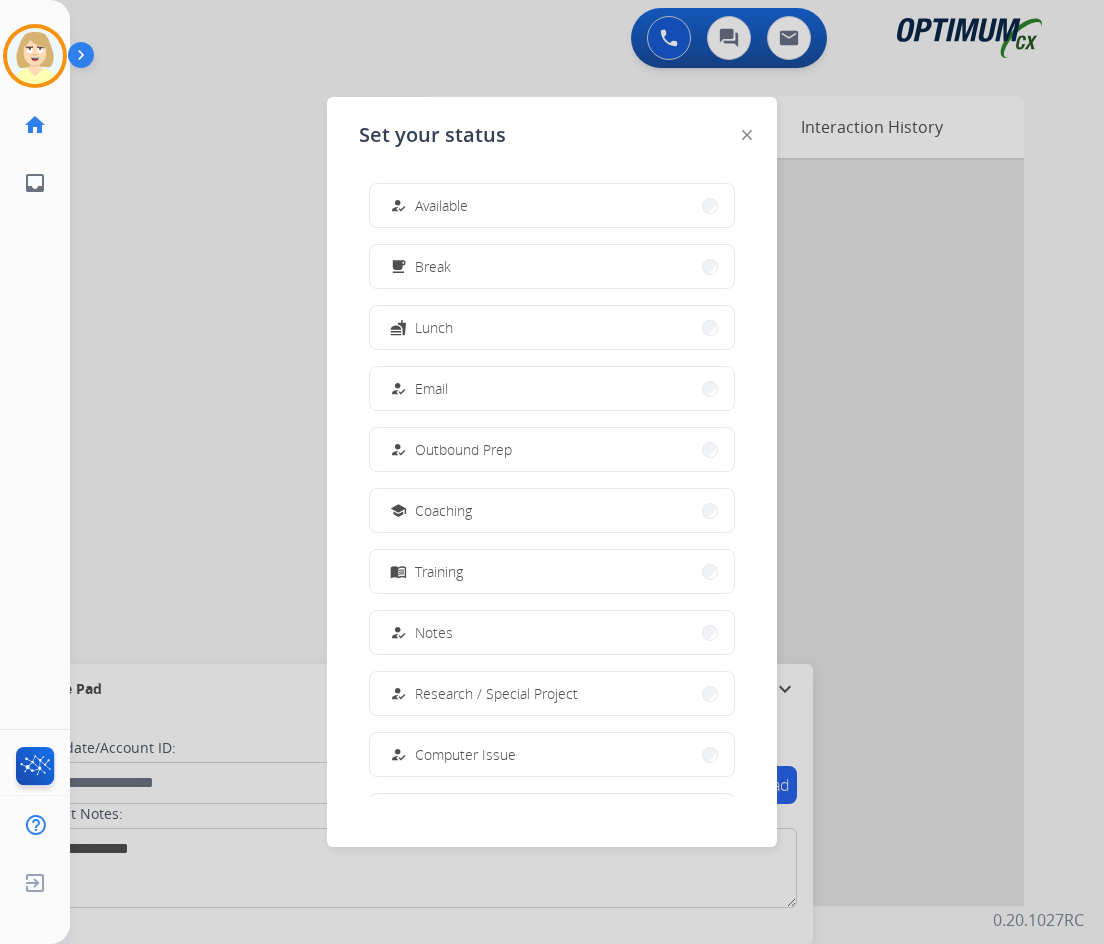 drag, startPoint x: 475, startPoint y: 208, endPoint x: 132, endPoint y: 244, distance: 344.88403 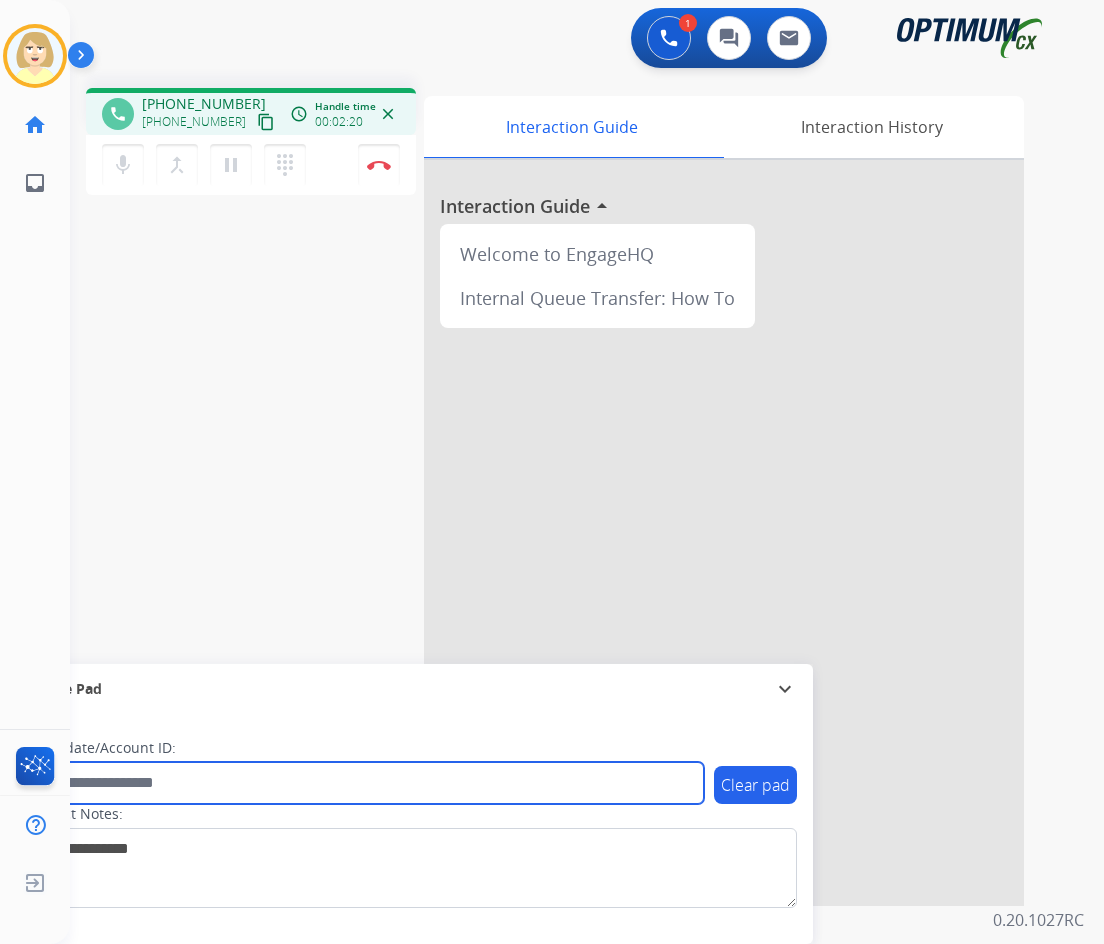 click at bounding box center (365, 783) 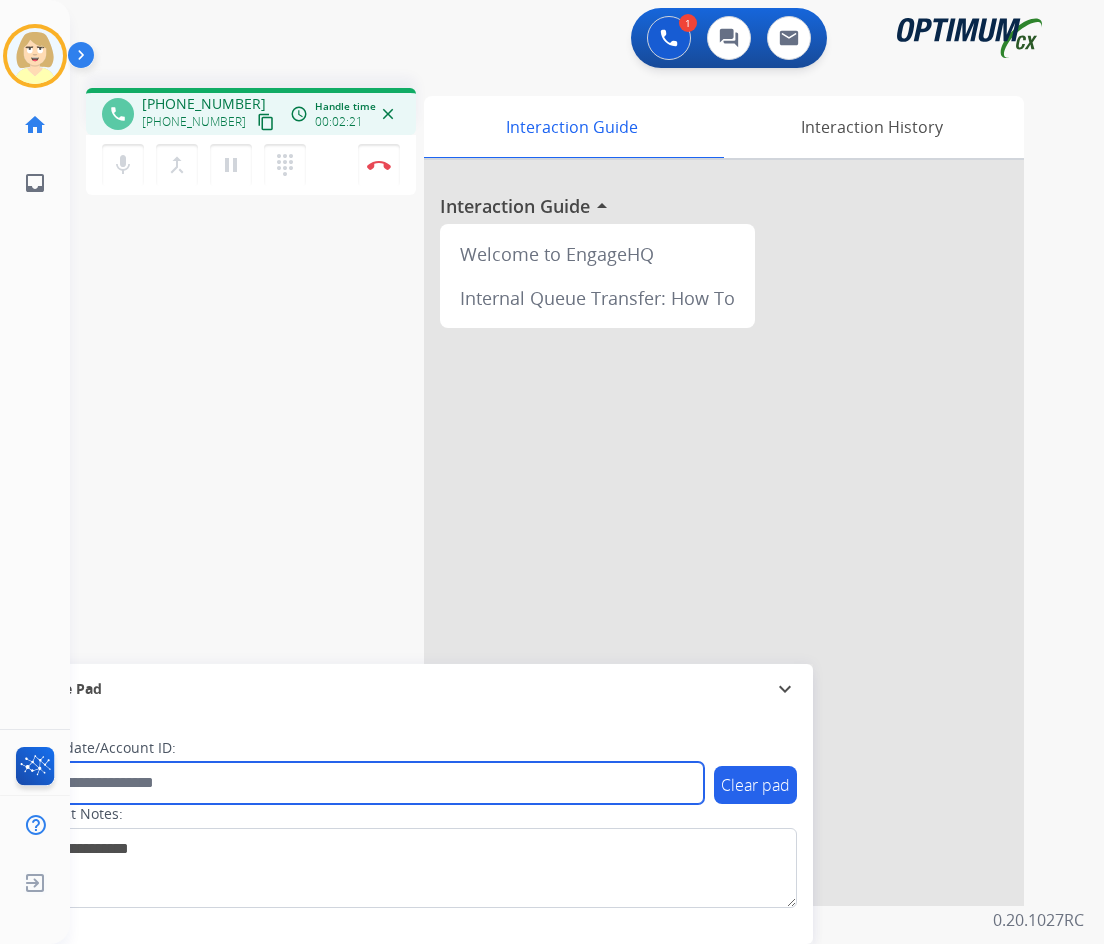 paste on "*******" 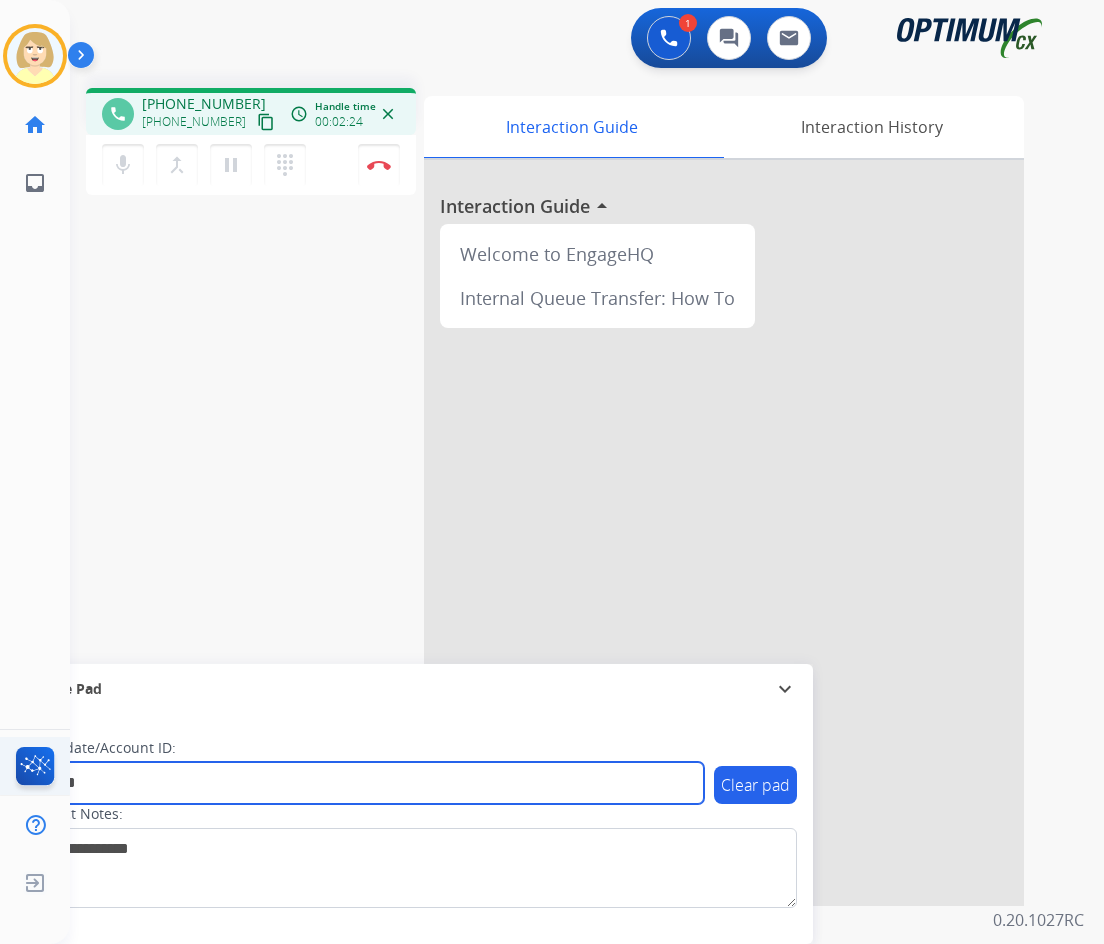type on "*******" 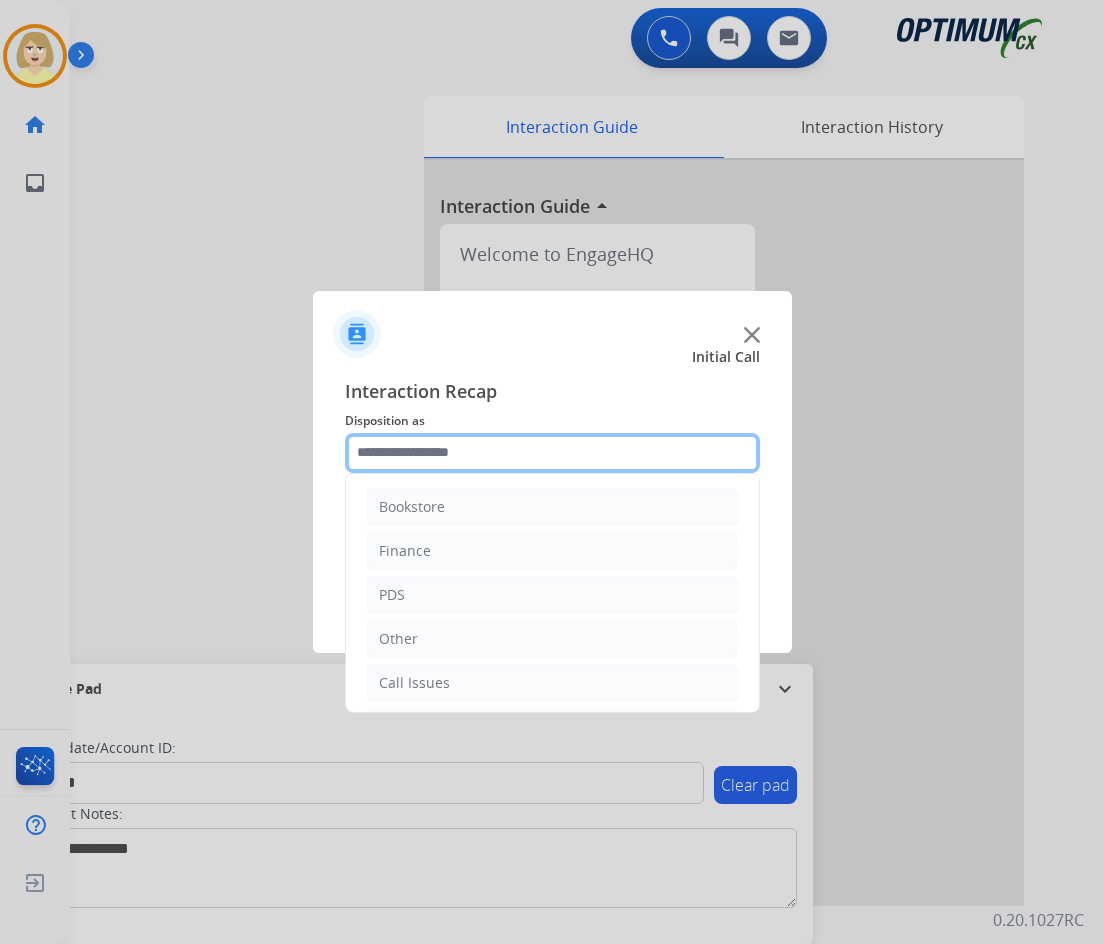 click 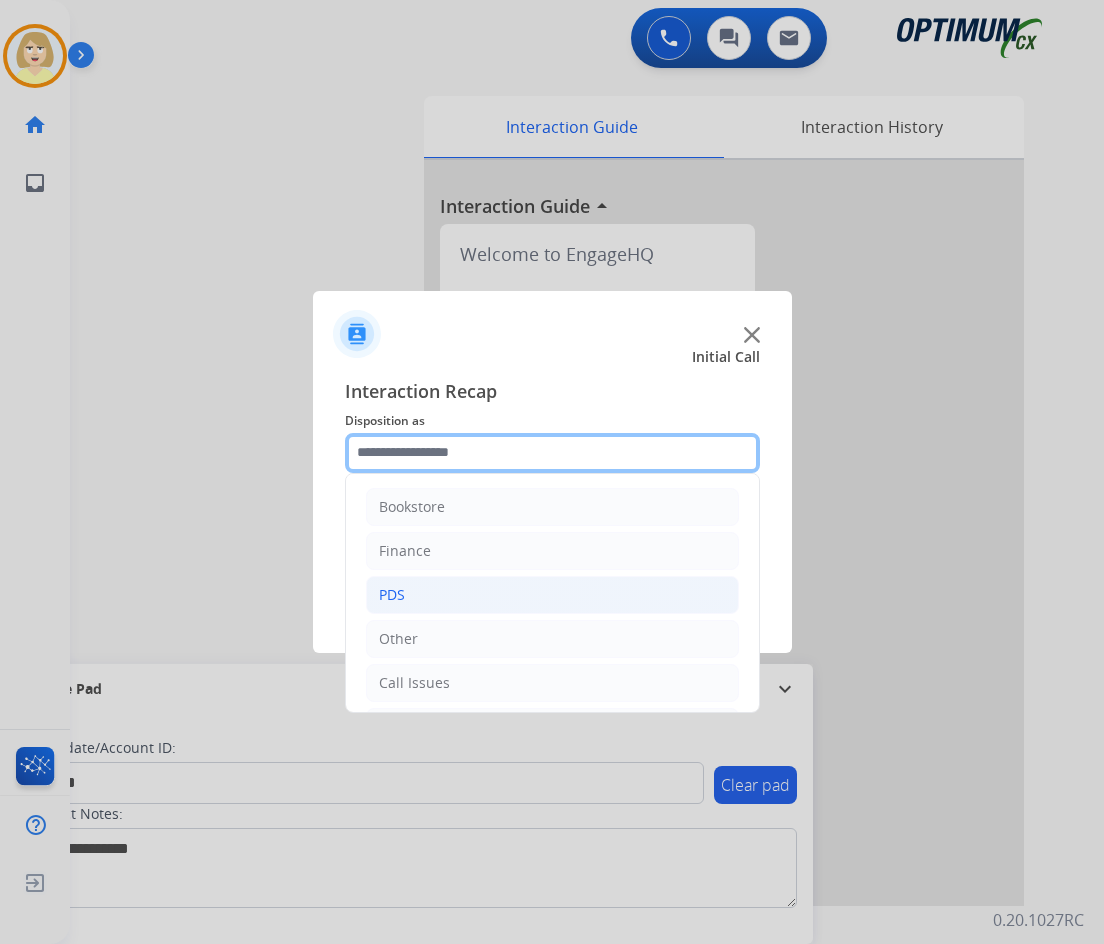 scroll, scrollTop: 136, scrollLeft: 0, axis: vertical 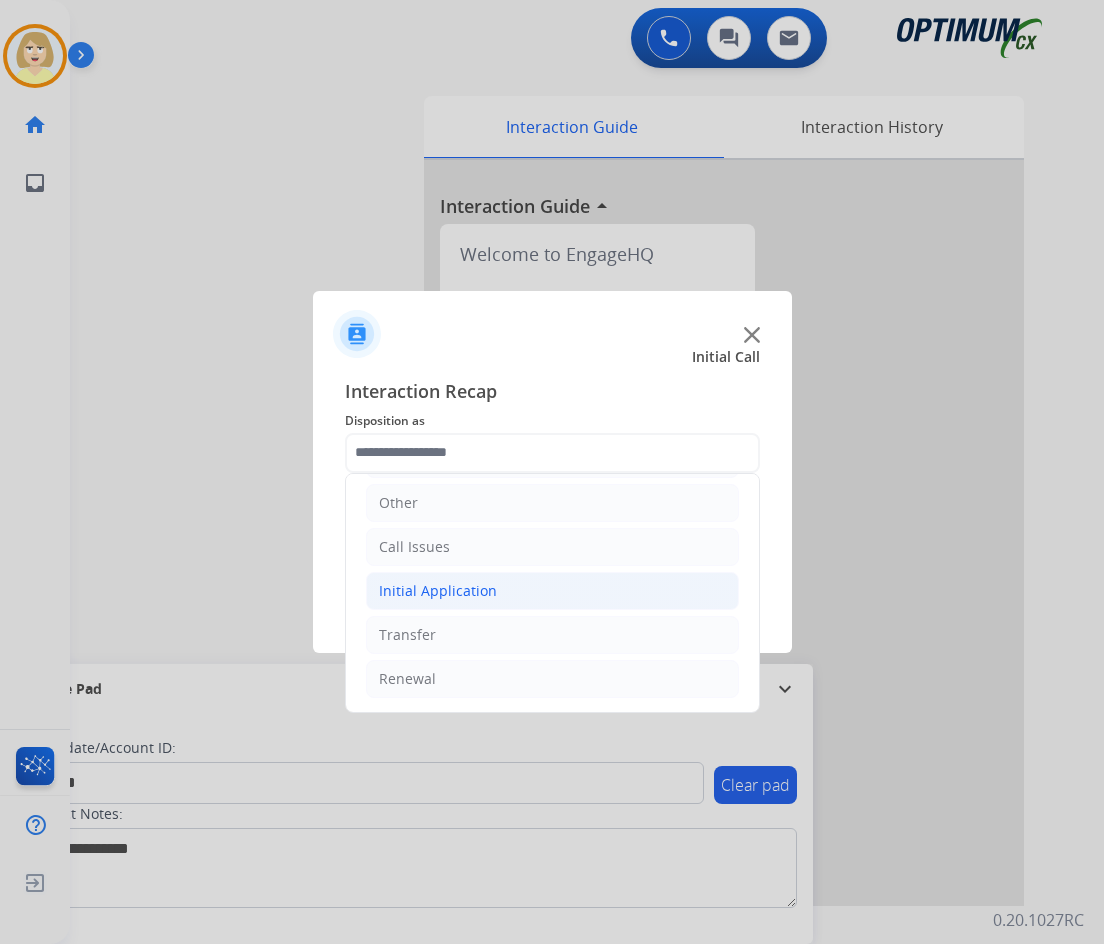 click on "Initial Application" 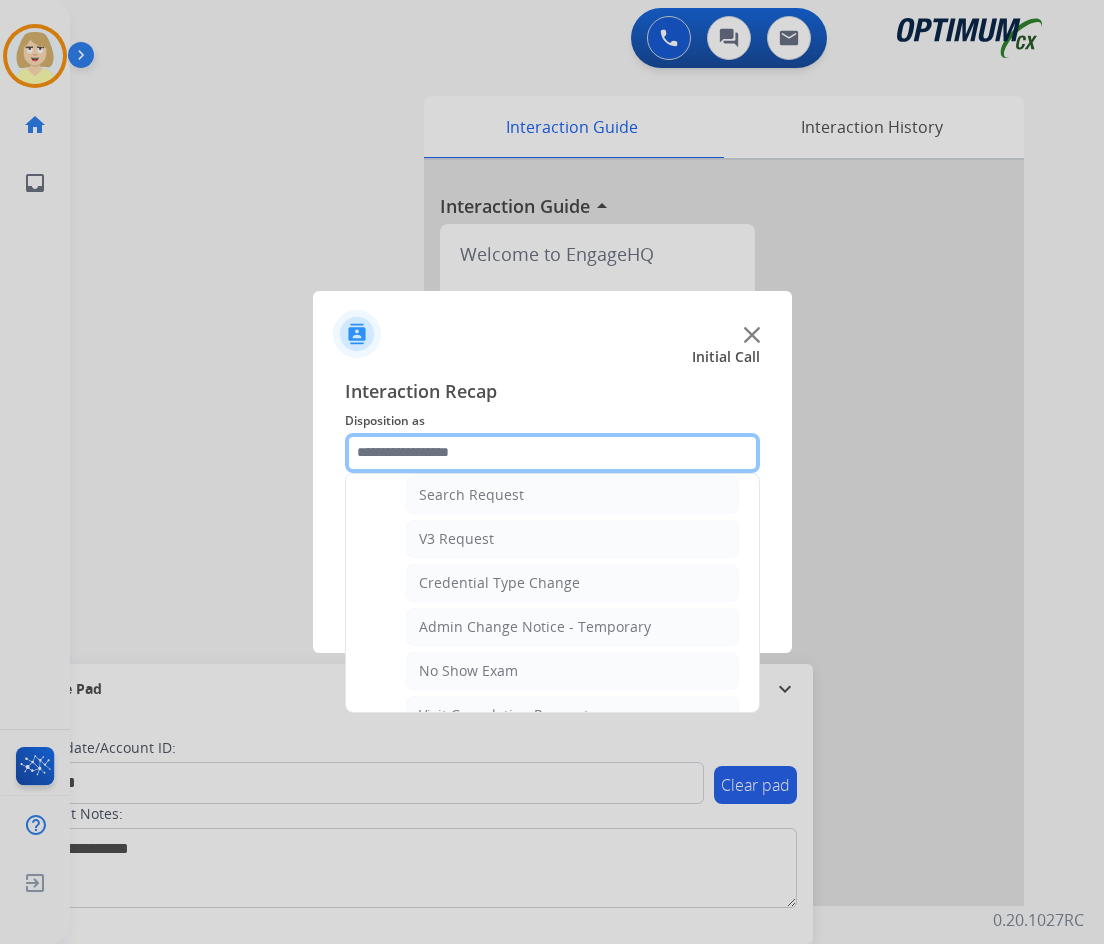 scroll, scrollTop: 1036, scrollLeft: 0, axis: vertical 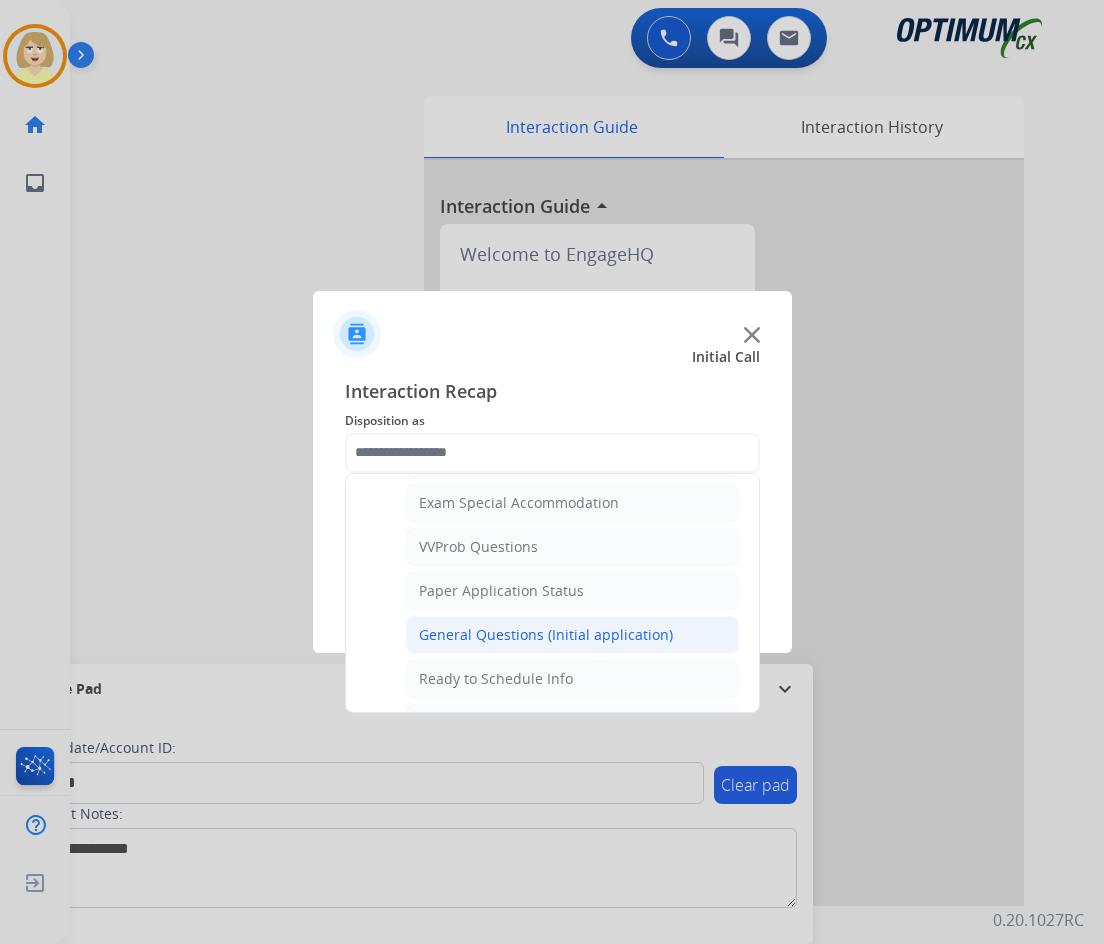 click on "General Questions (Initial application)" 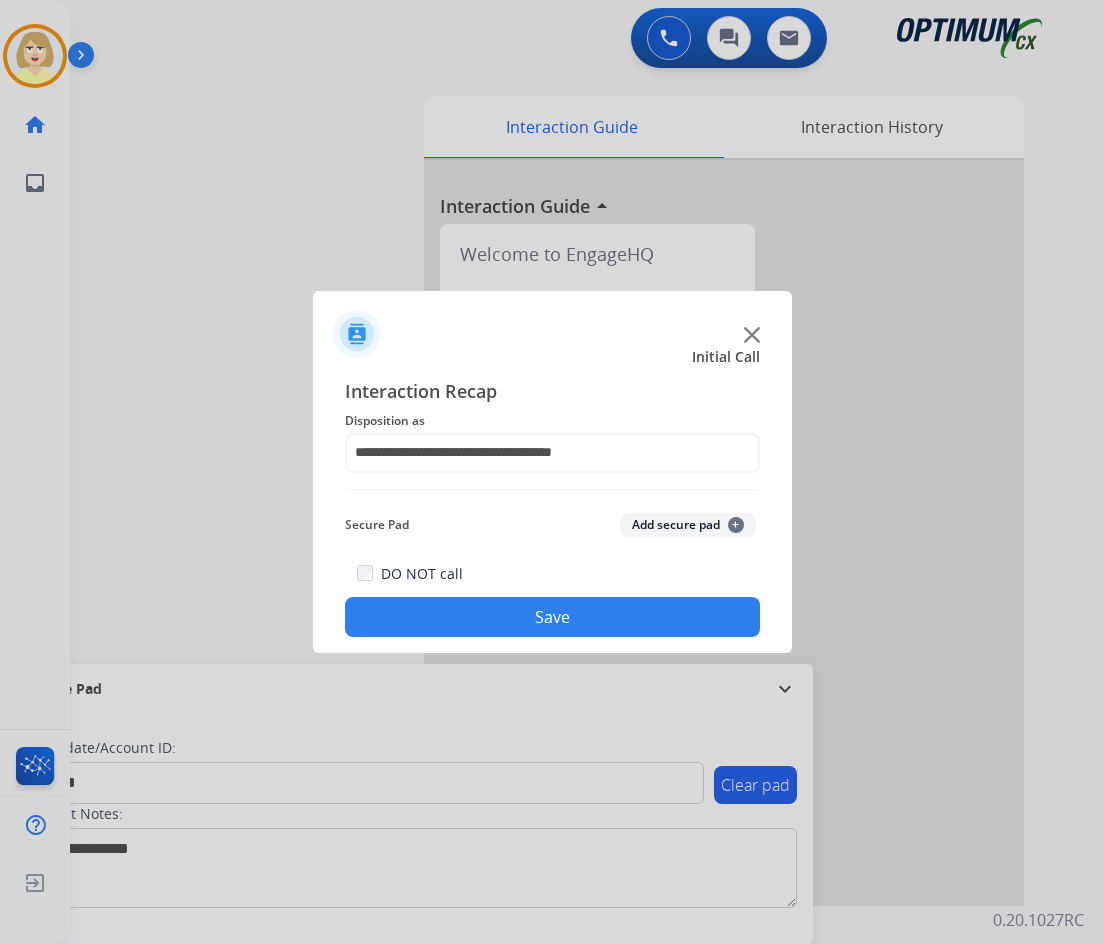 click on "Add secure pad  +" 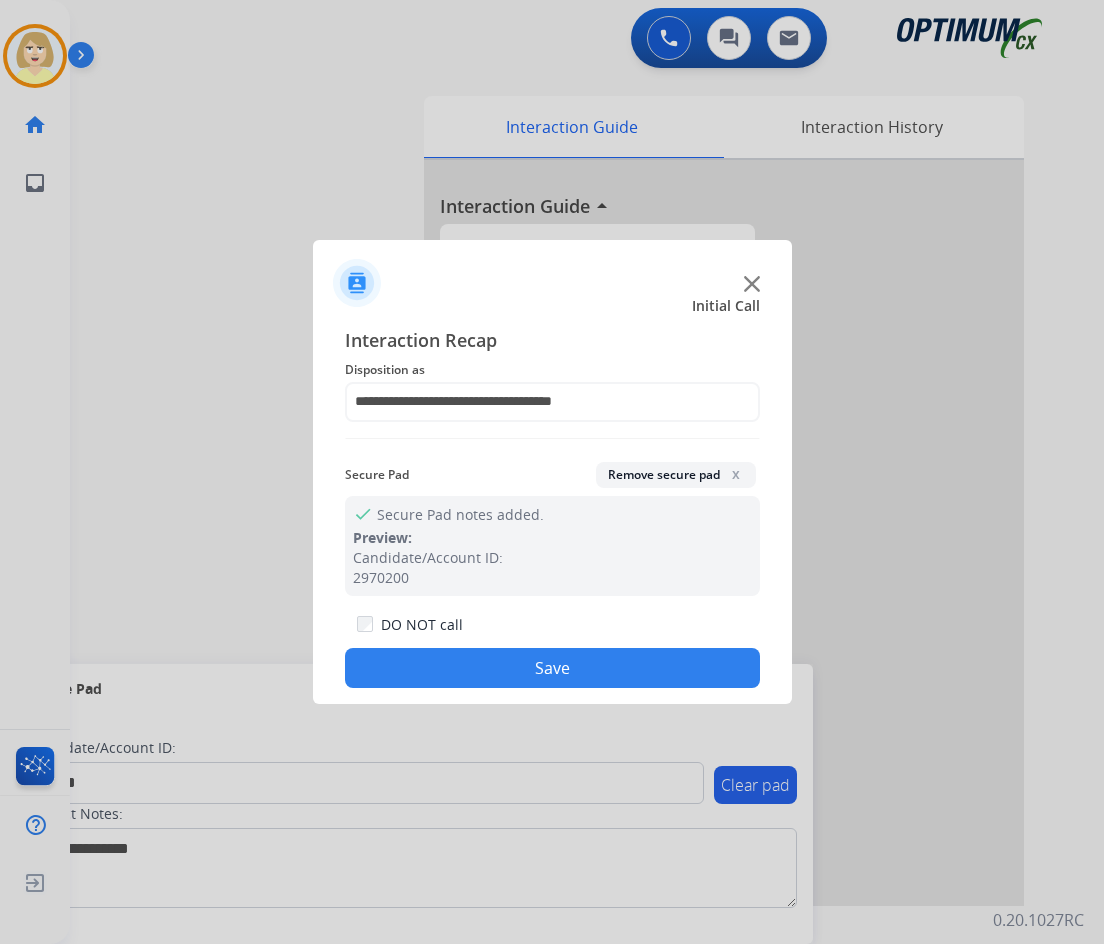 click on "Save" 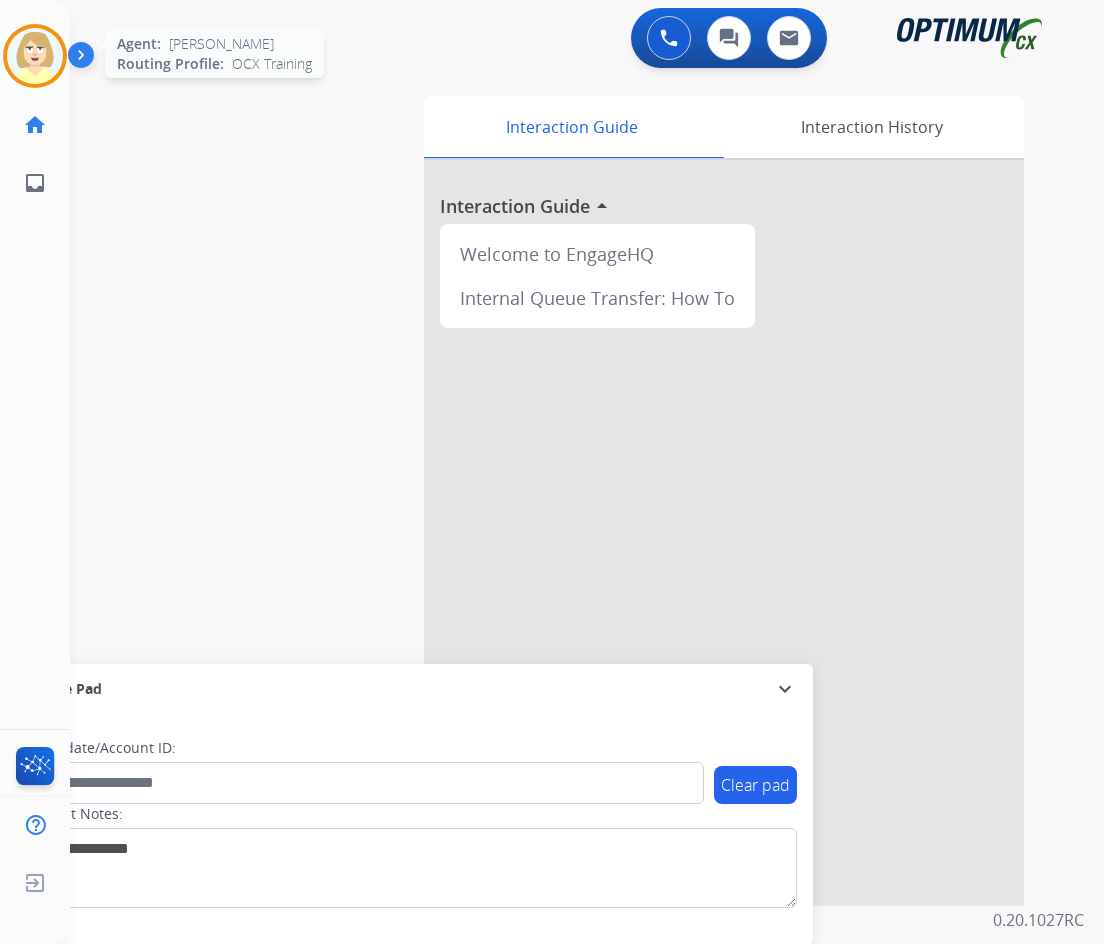 click at bounding box center [35, 56] 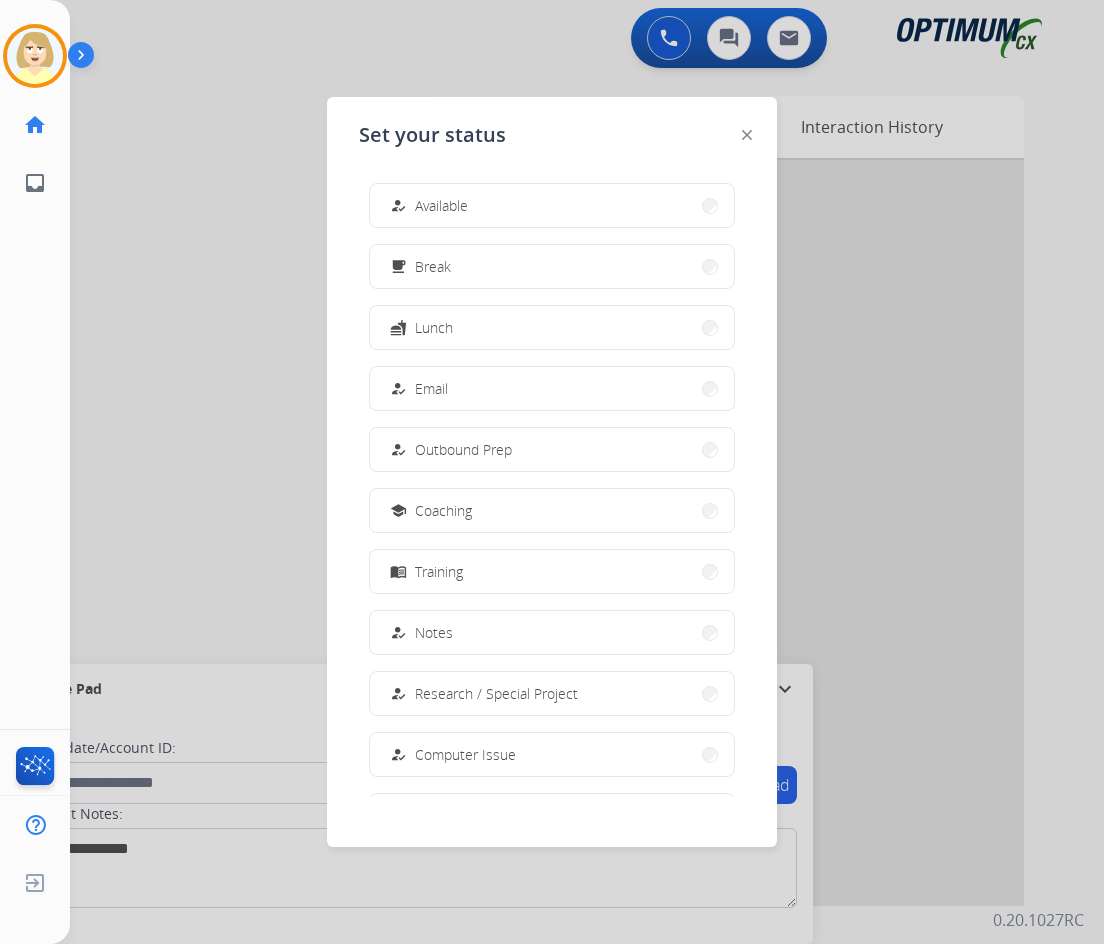drag, startPoint x: 432, startPoint y: 204, endPoint x: 316, endPoint y: 205, distance: 116.00431 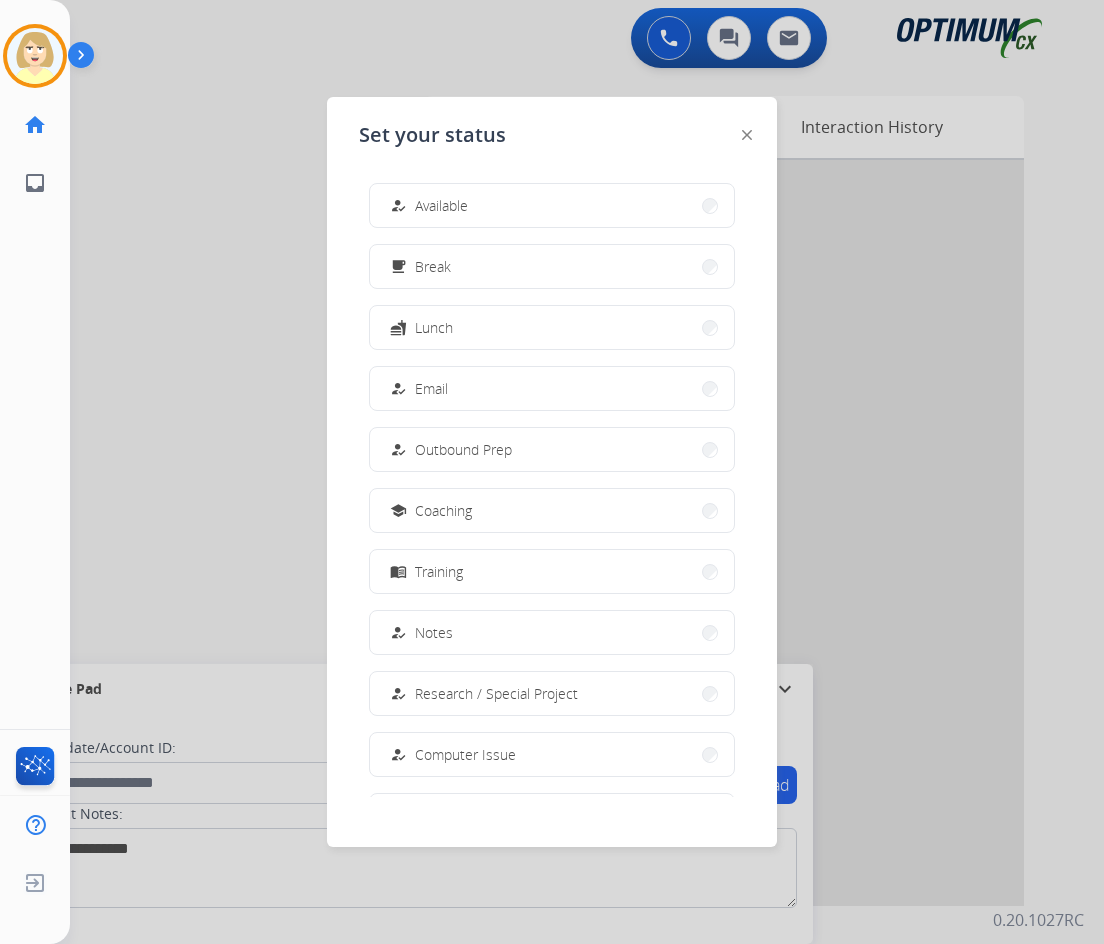click on "Available" at bounding box center (441, 205) 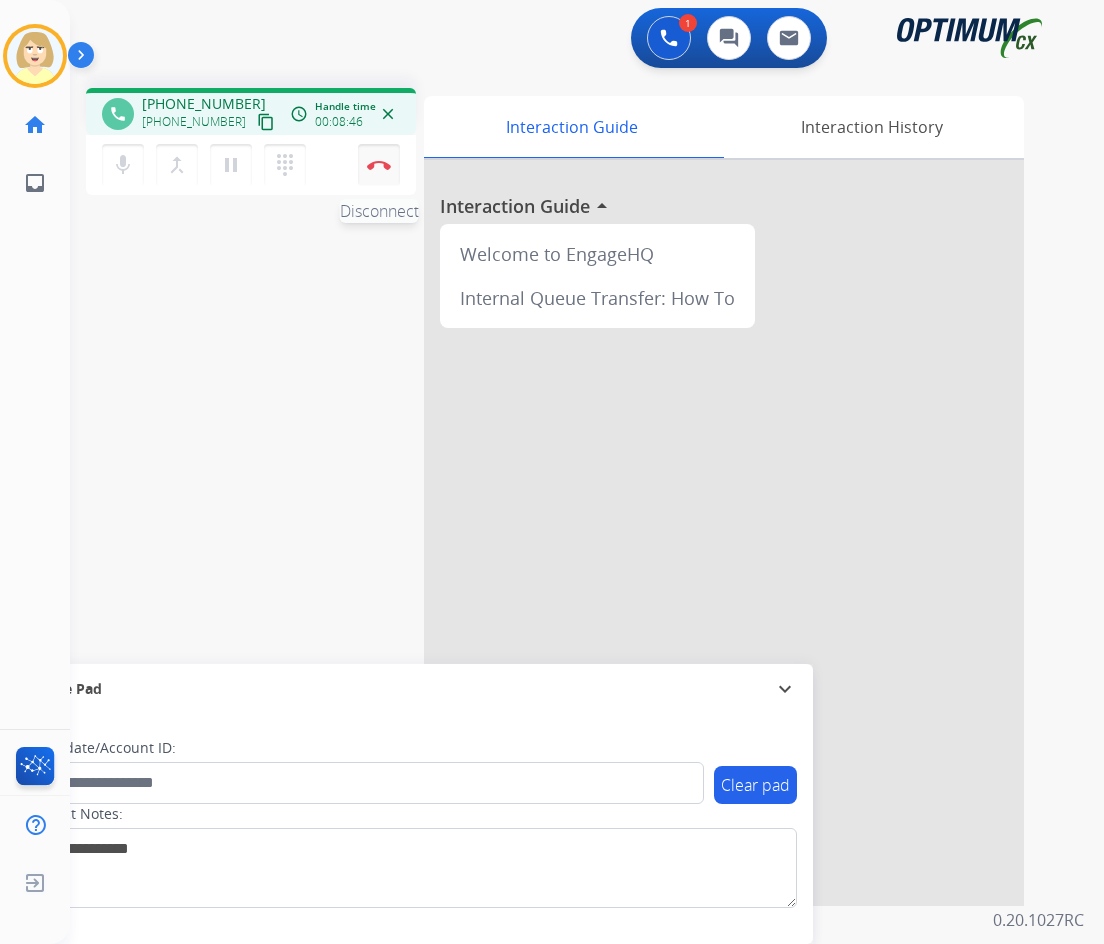 click on "Disconnect" at bounding box center (379, 165) 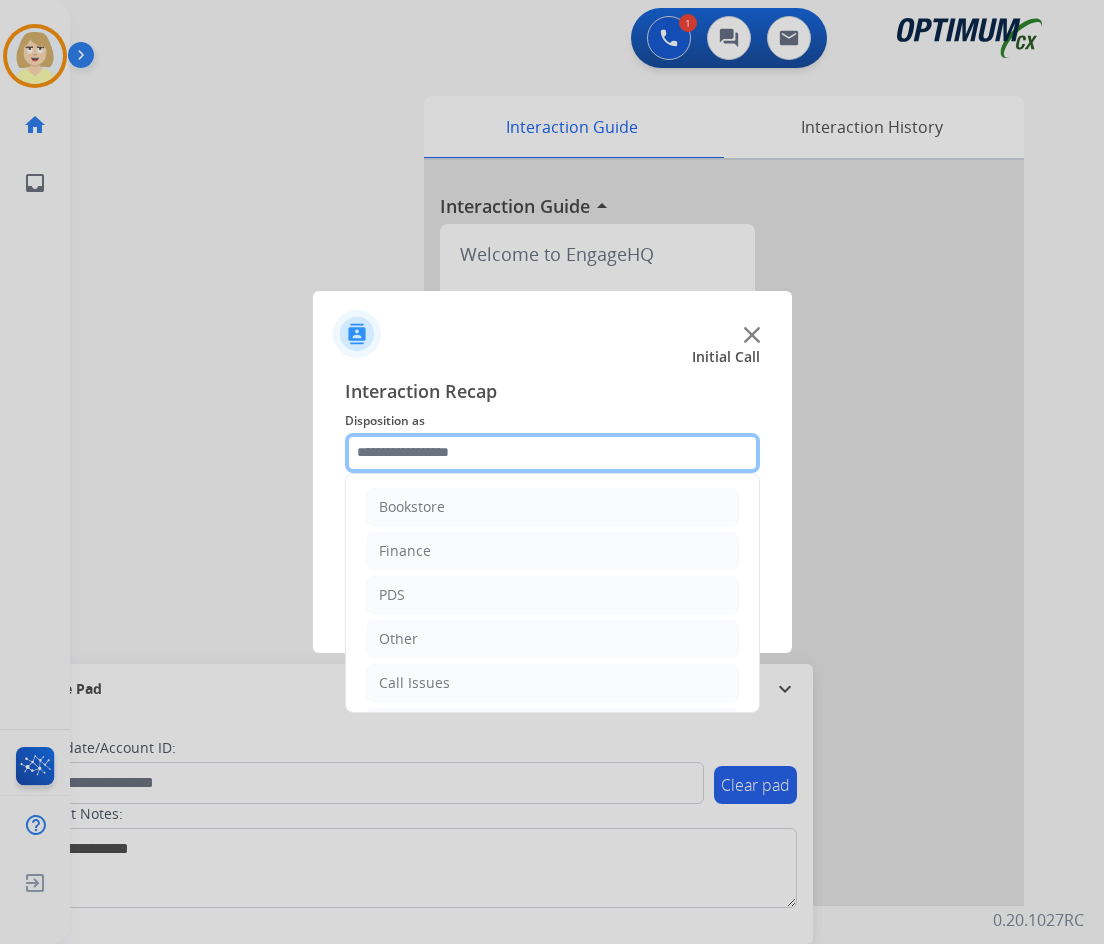 click 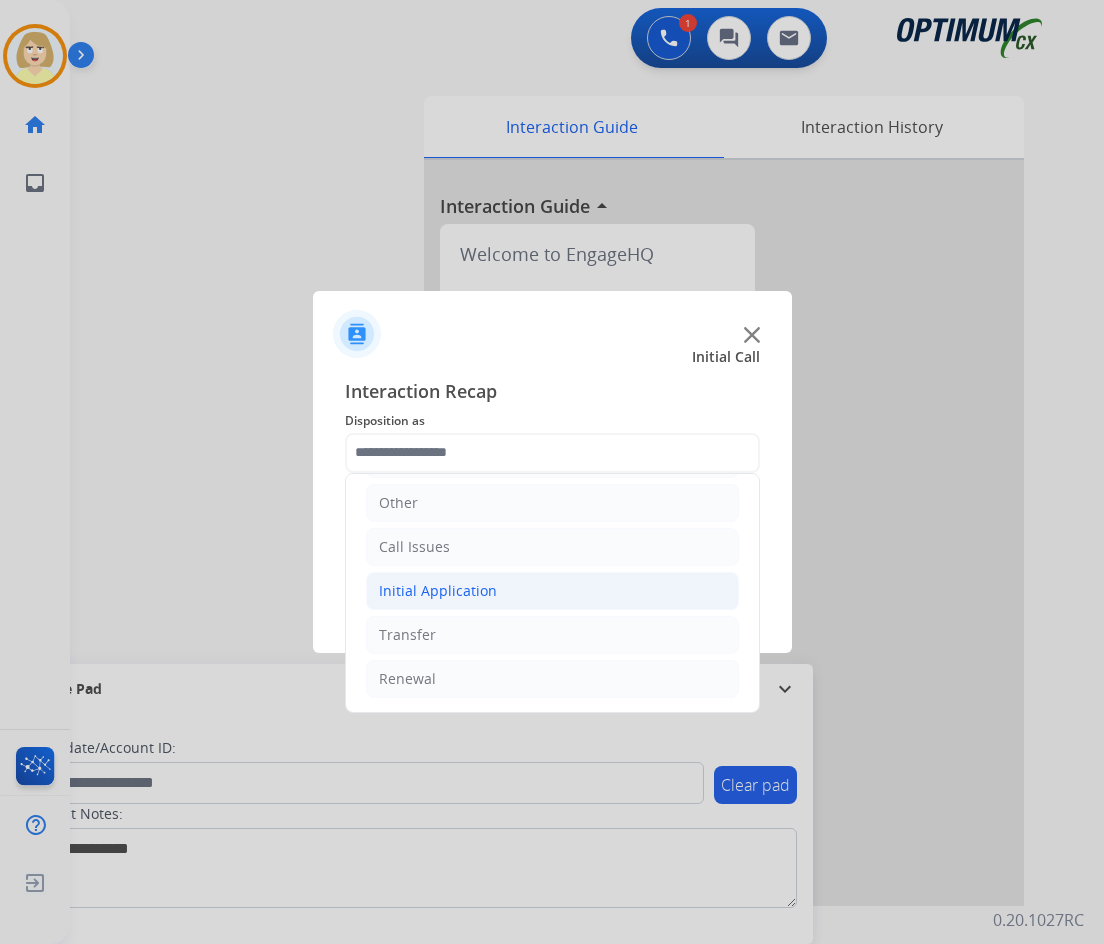 click on "Initial Application" 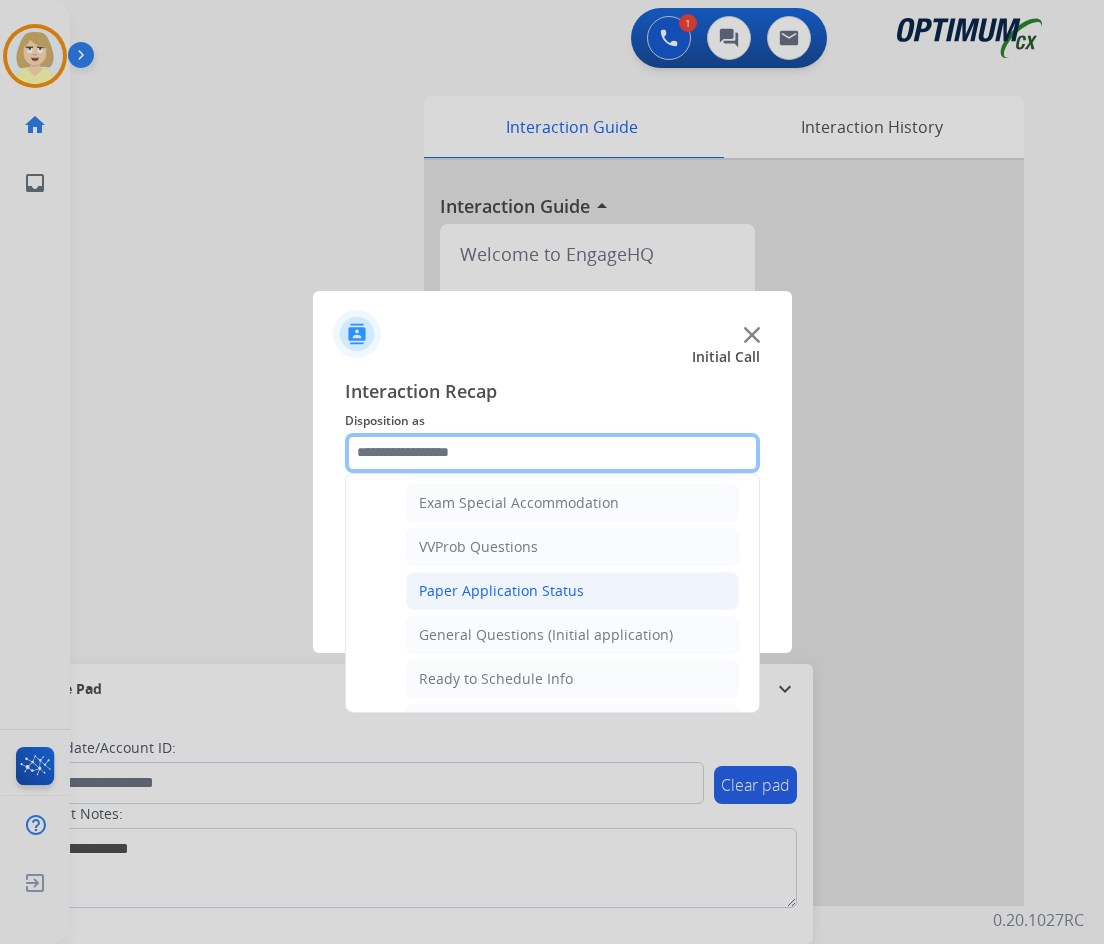 scroll, scrollTop: 1136, scrollLeft: 0, axis: vertical 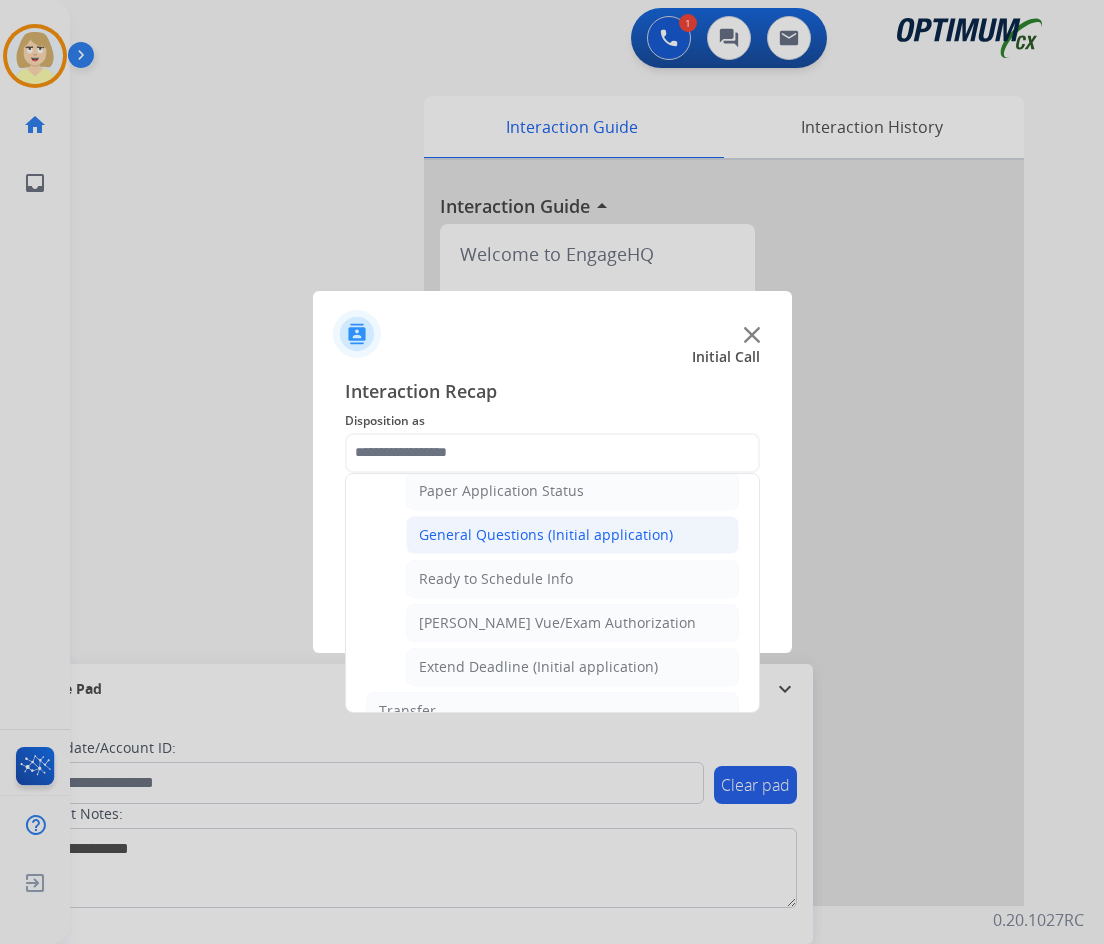 click on "General Questions (Initial application)" 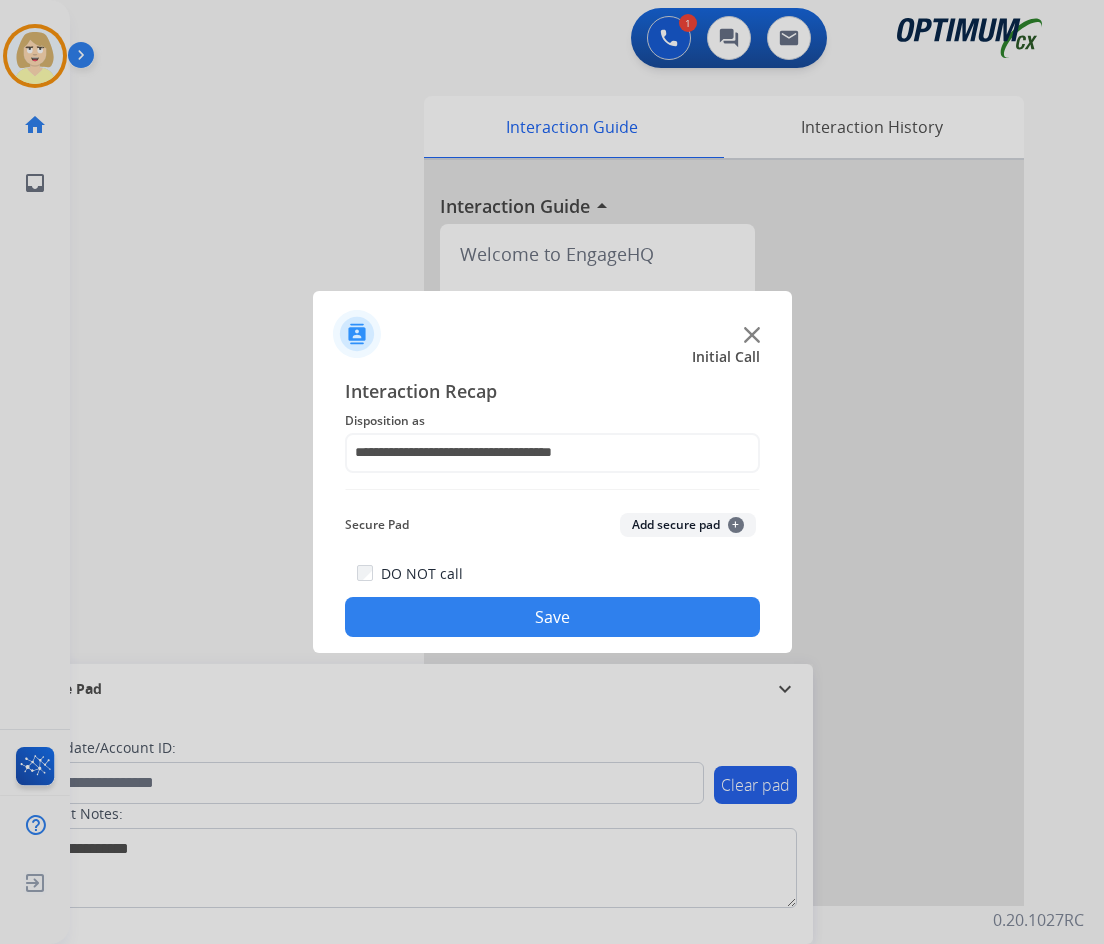 click on "Save" 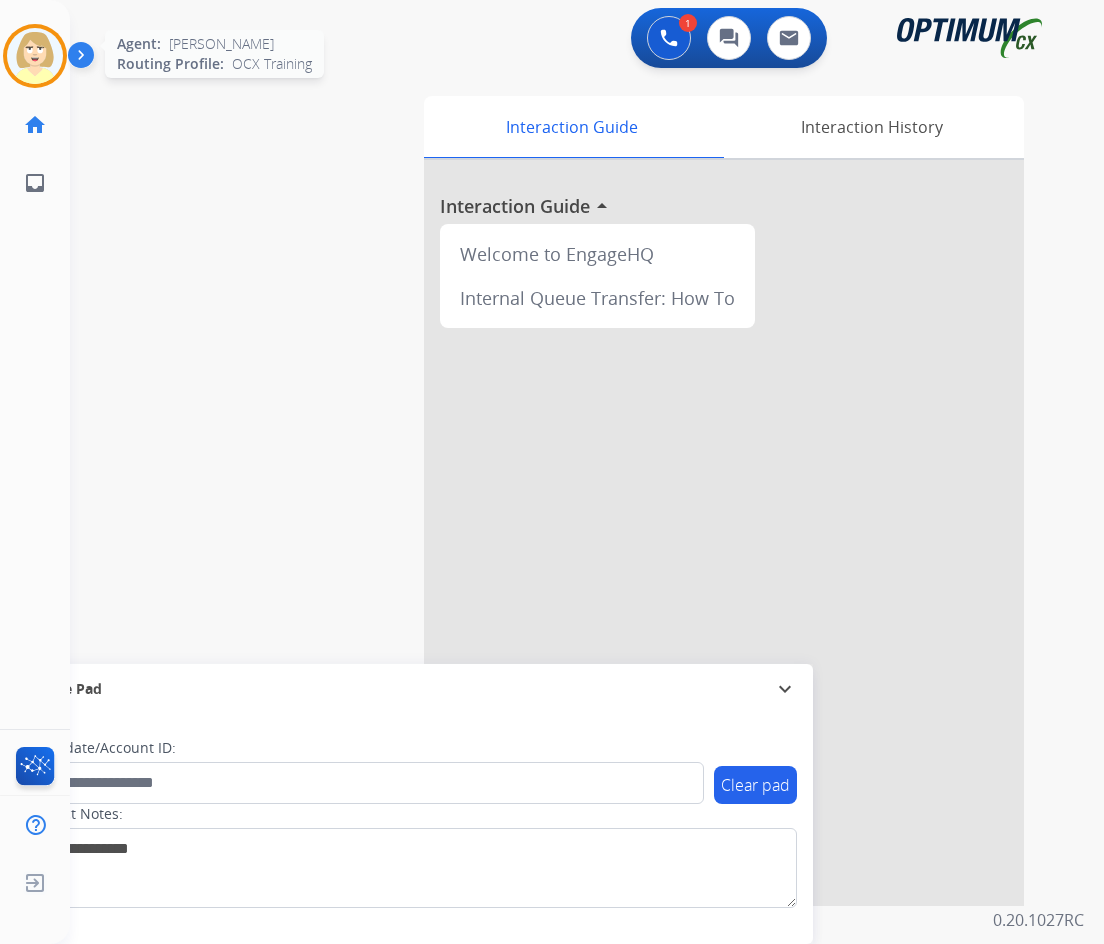 click at bounding box center (35, 56) 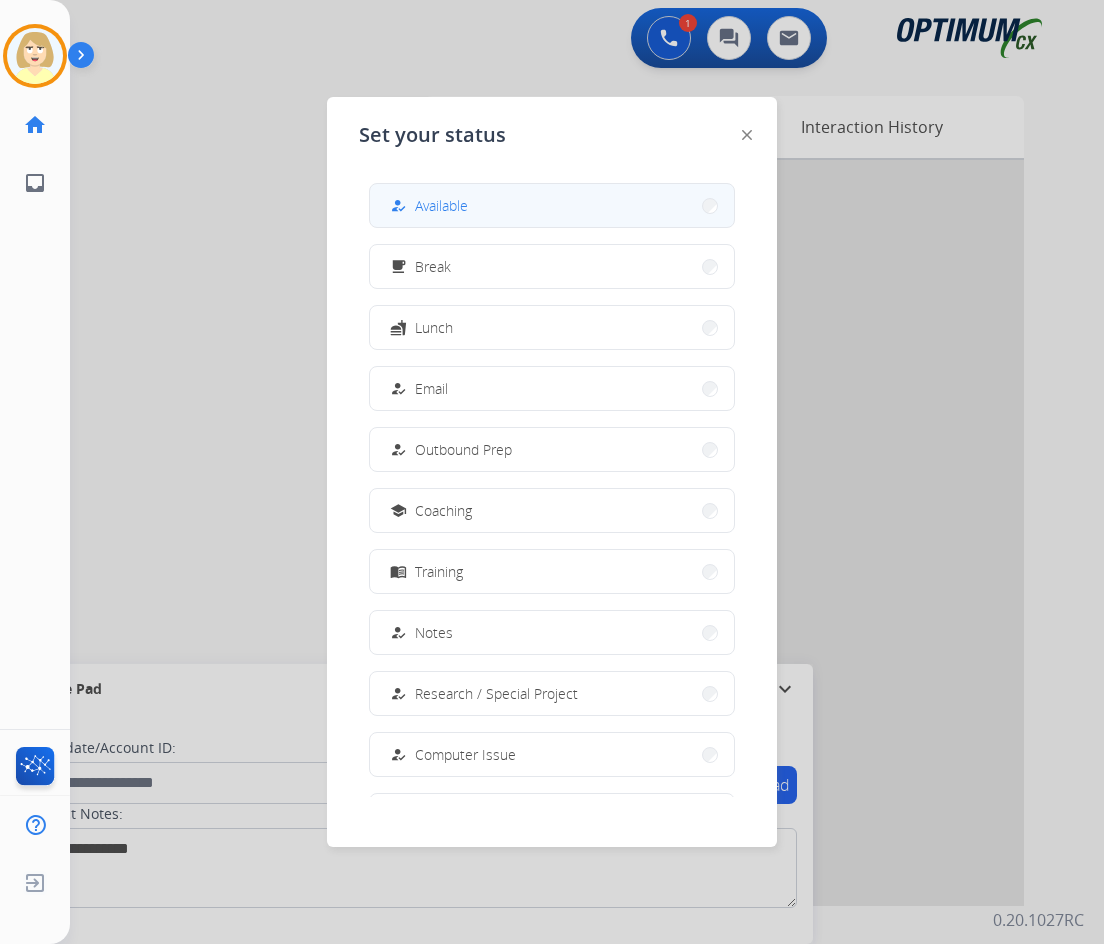 click on "Available" at bounding box center (441, 205) 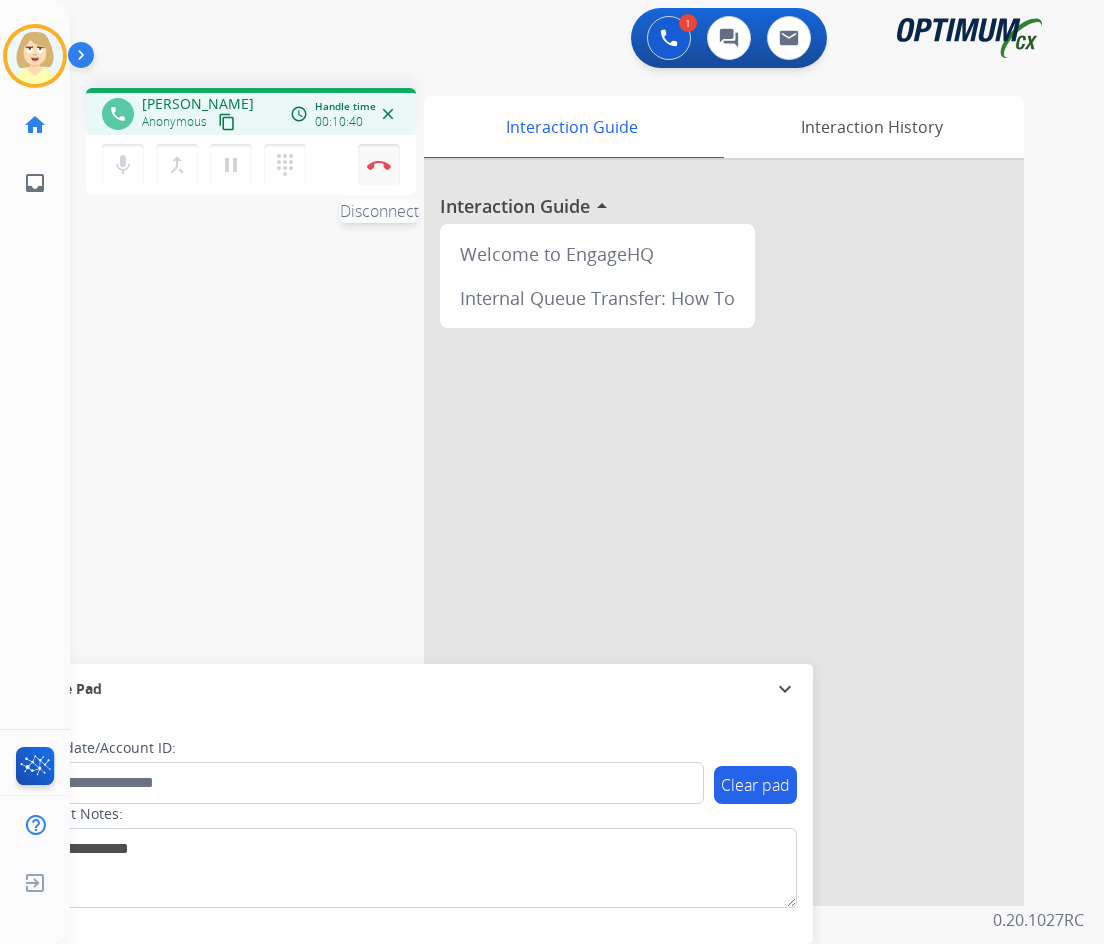click at bounding box center (379, 165) 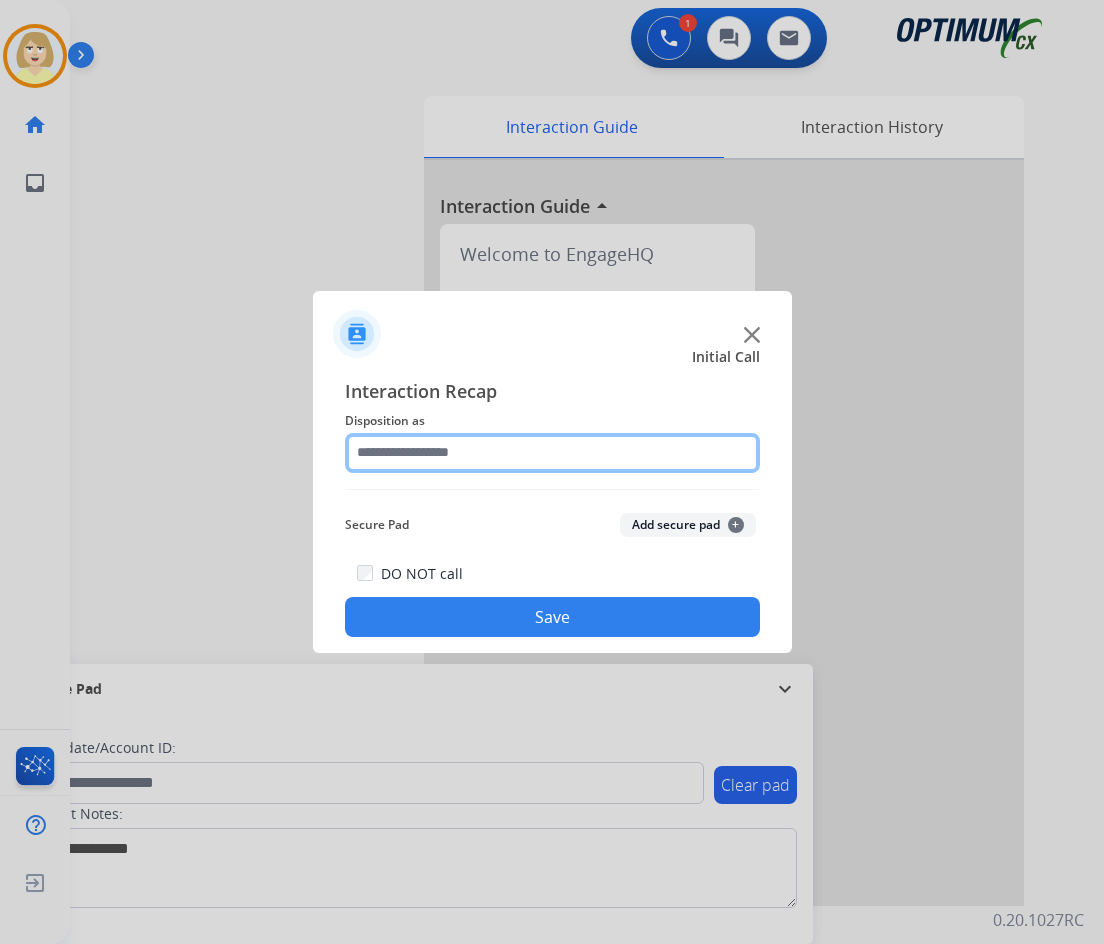click 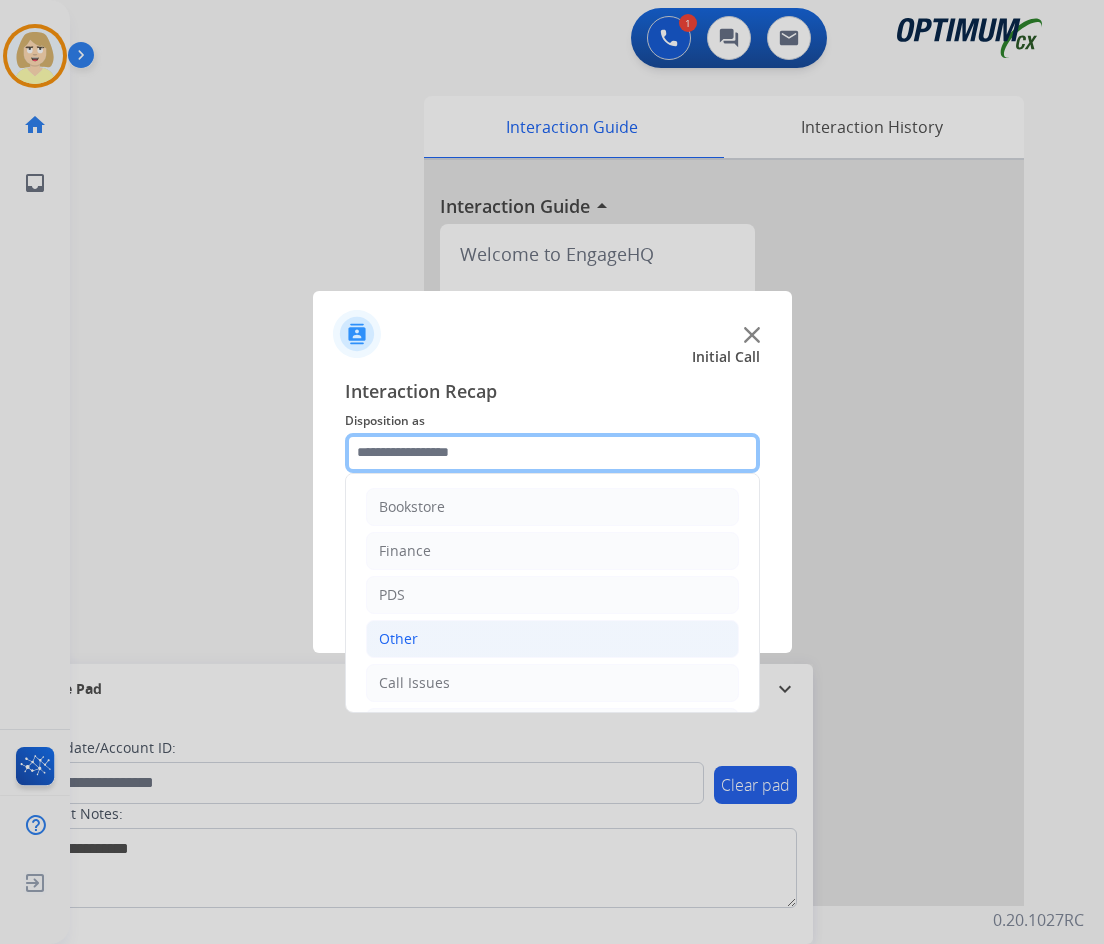 scroll, scrollTop: 136, scrollLeft: 0, axis: vertical 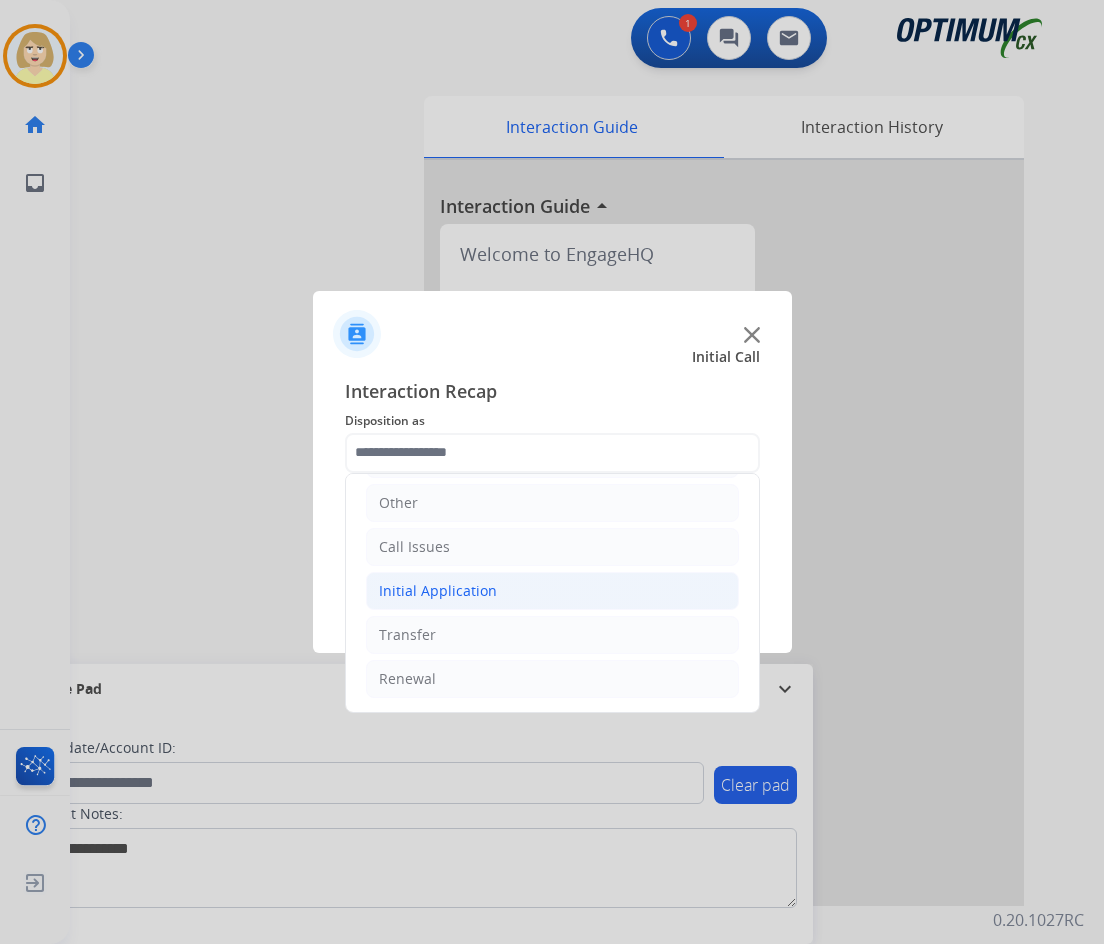 click on "Initial Application" 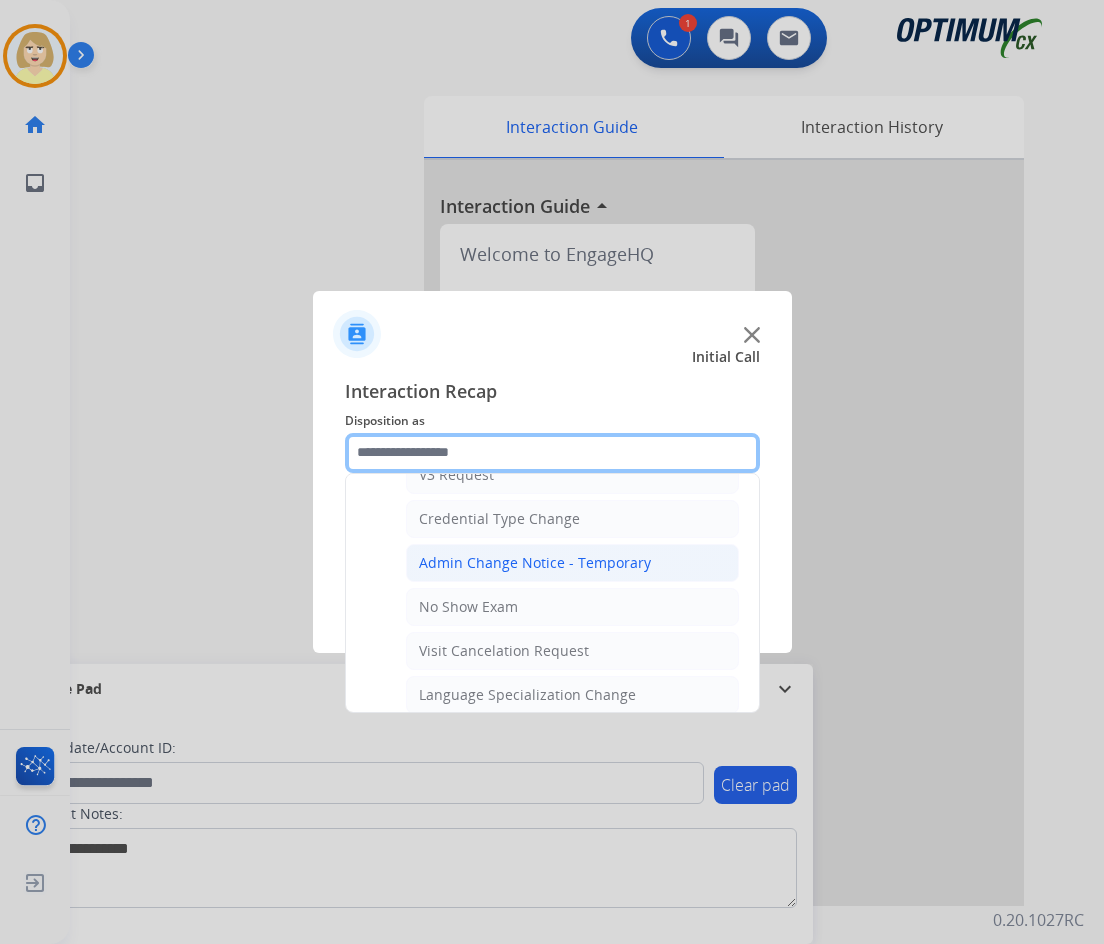 scroll, scrollTop: 1100, scrollLeft: 0, axis: vertical 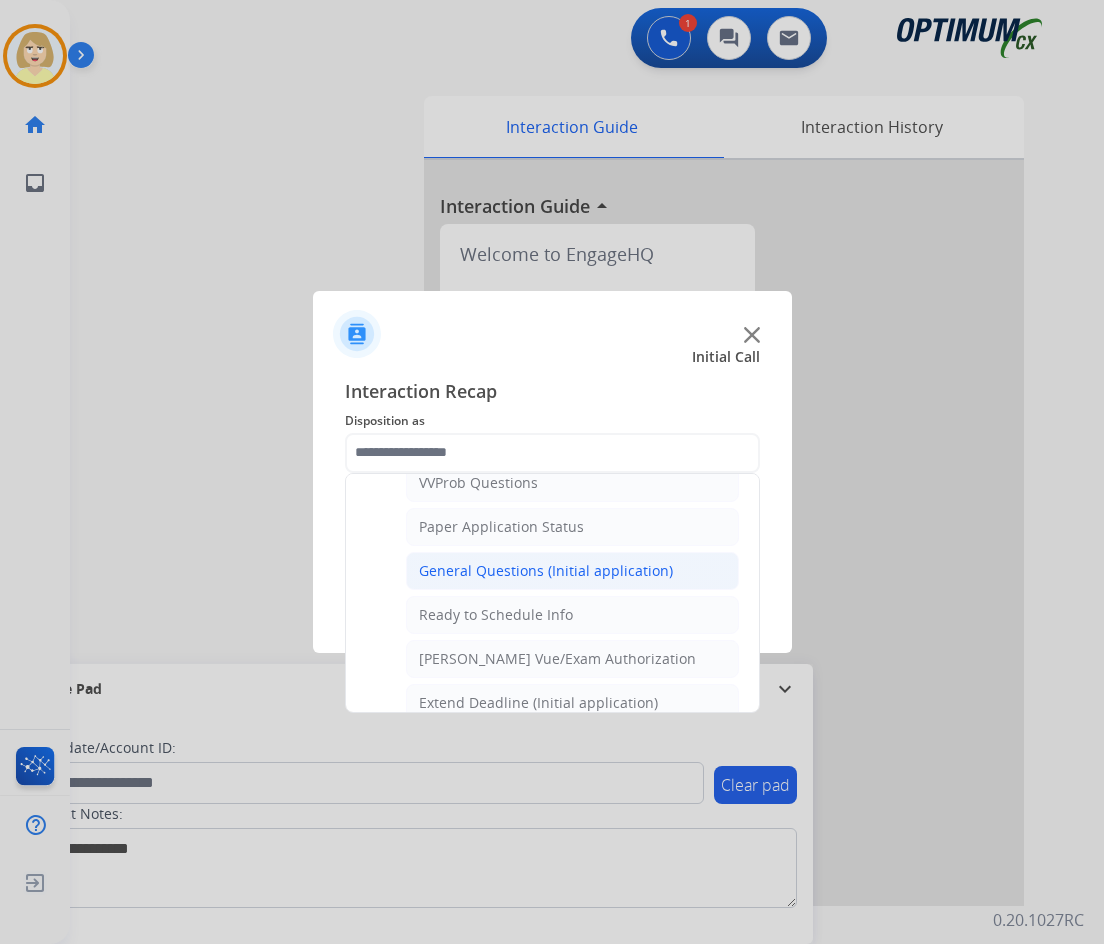 click on "General Questions (Initial application)" 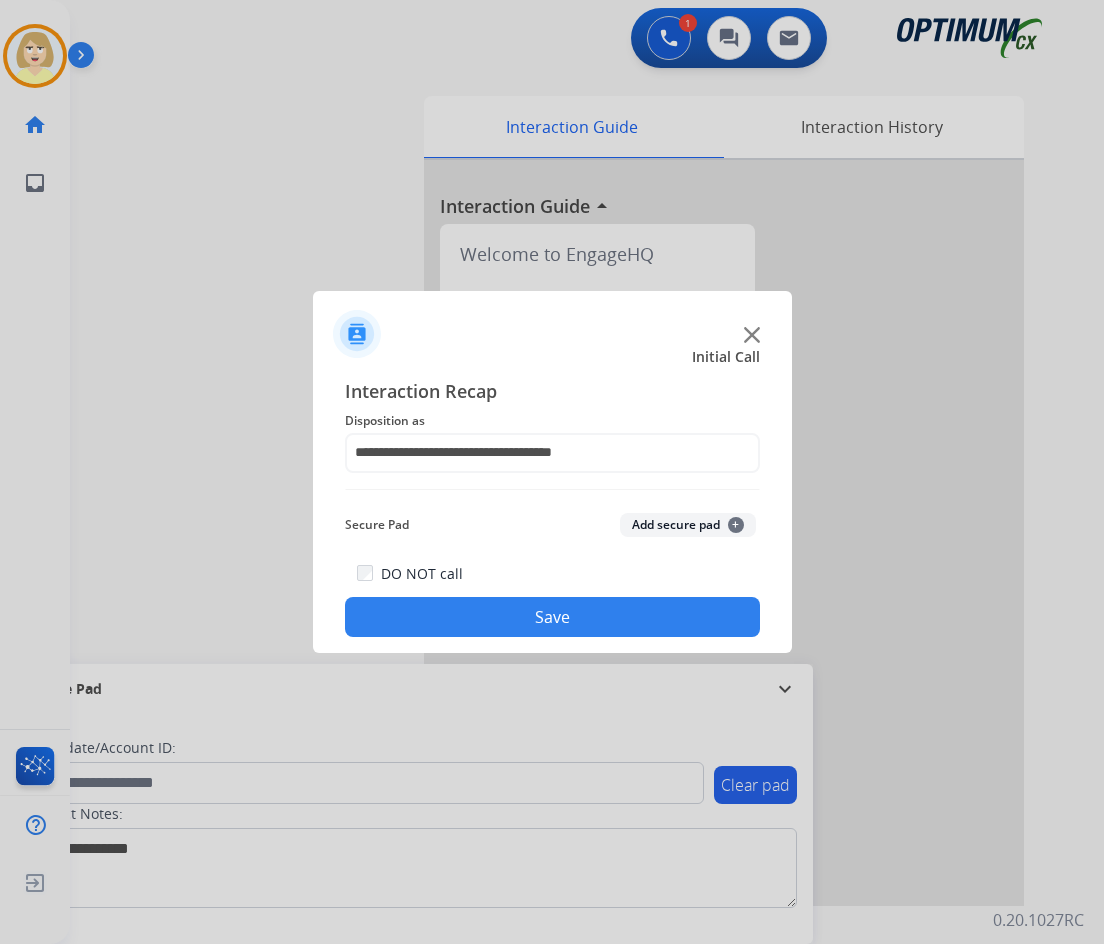 click on "Add secure pad  +" 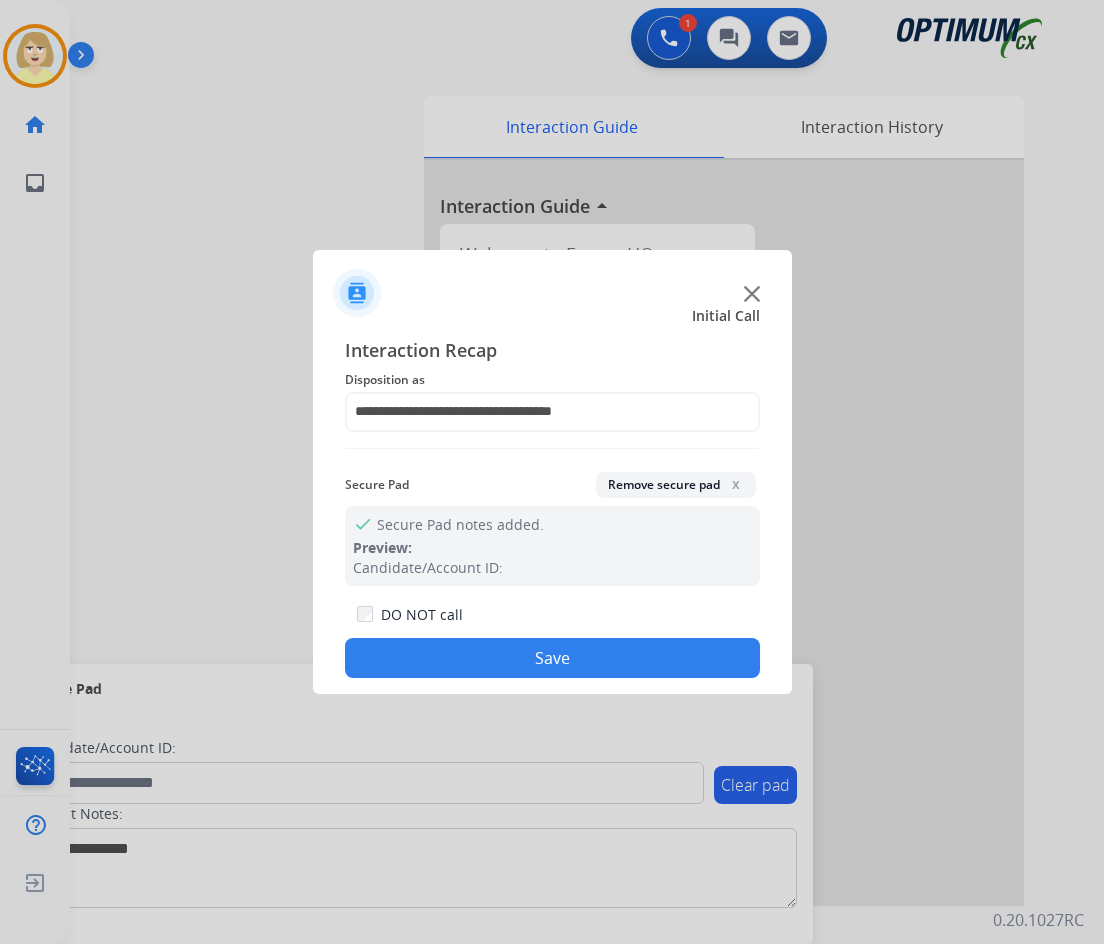 click on "Save" 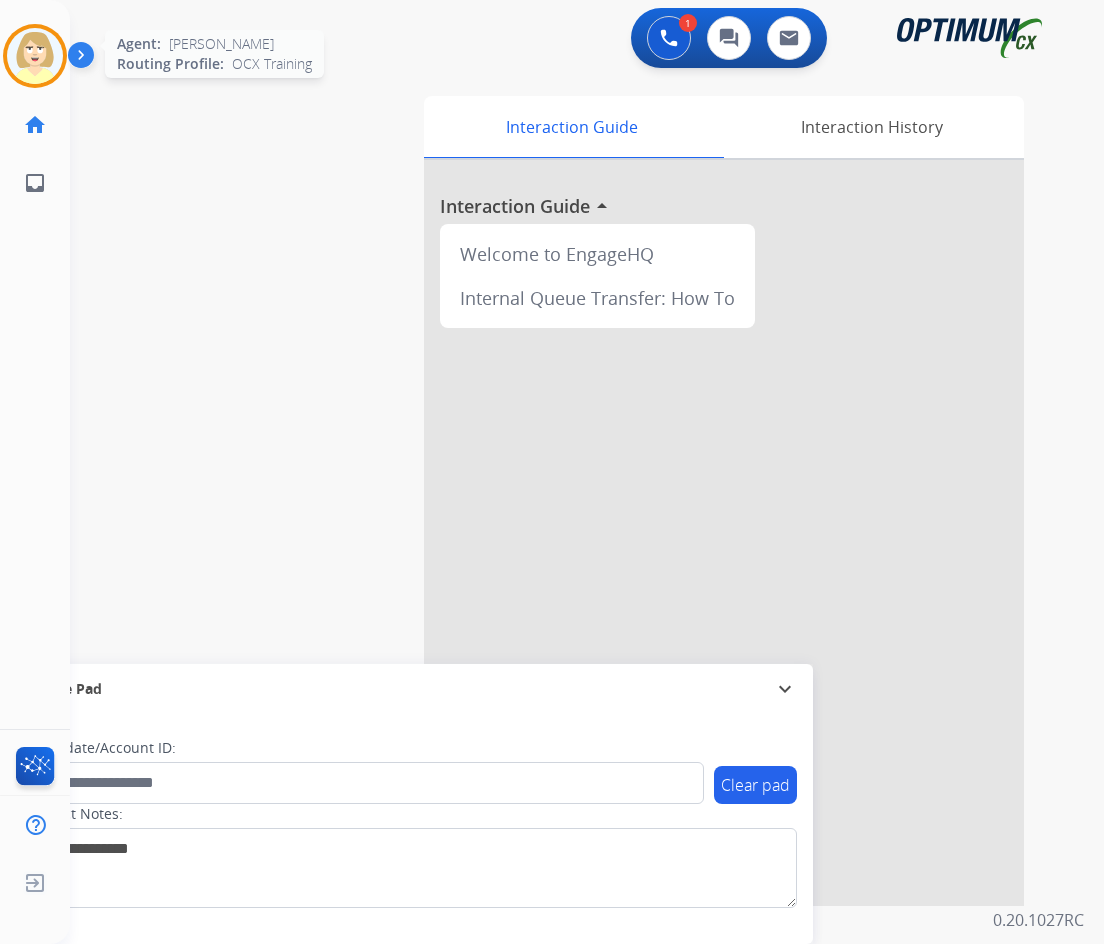 click at bounding box center (35, 56) 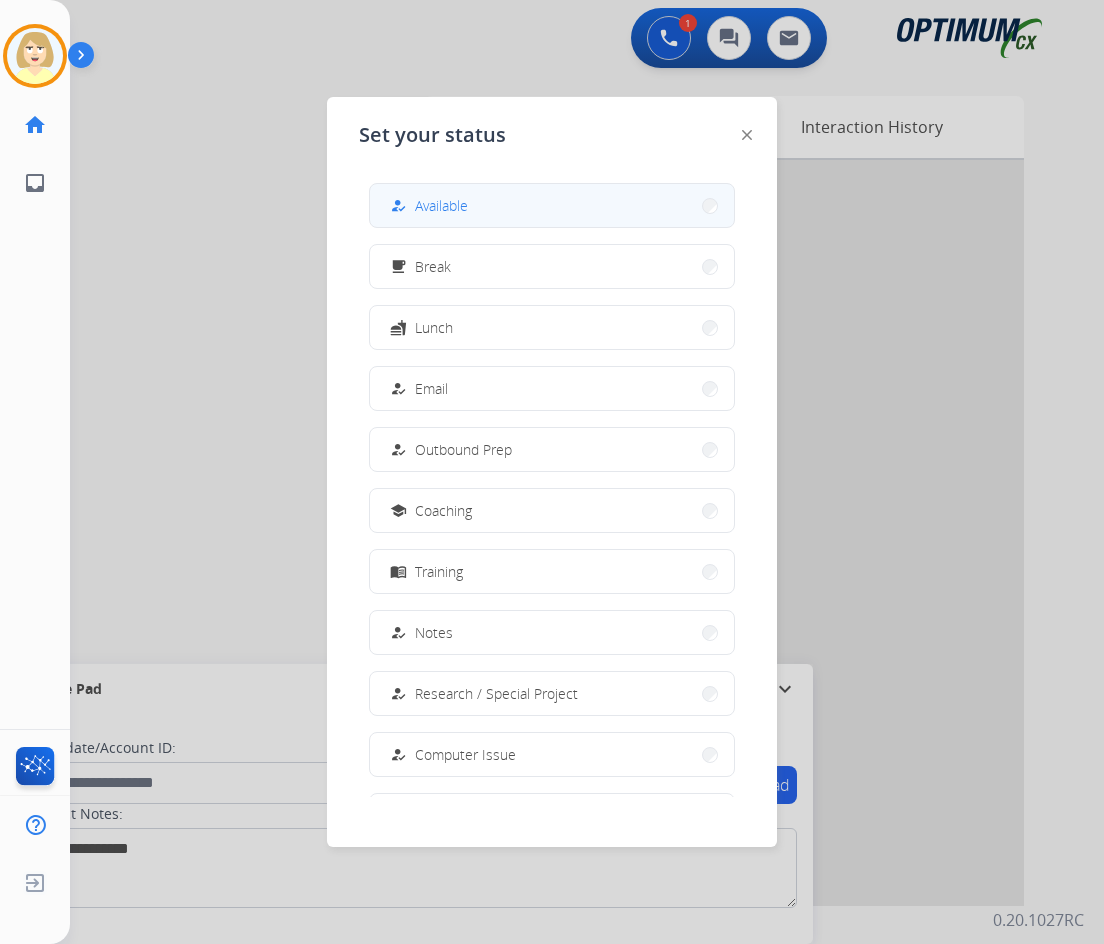 click on "Available" at bounding box center [441, 205] 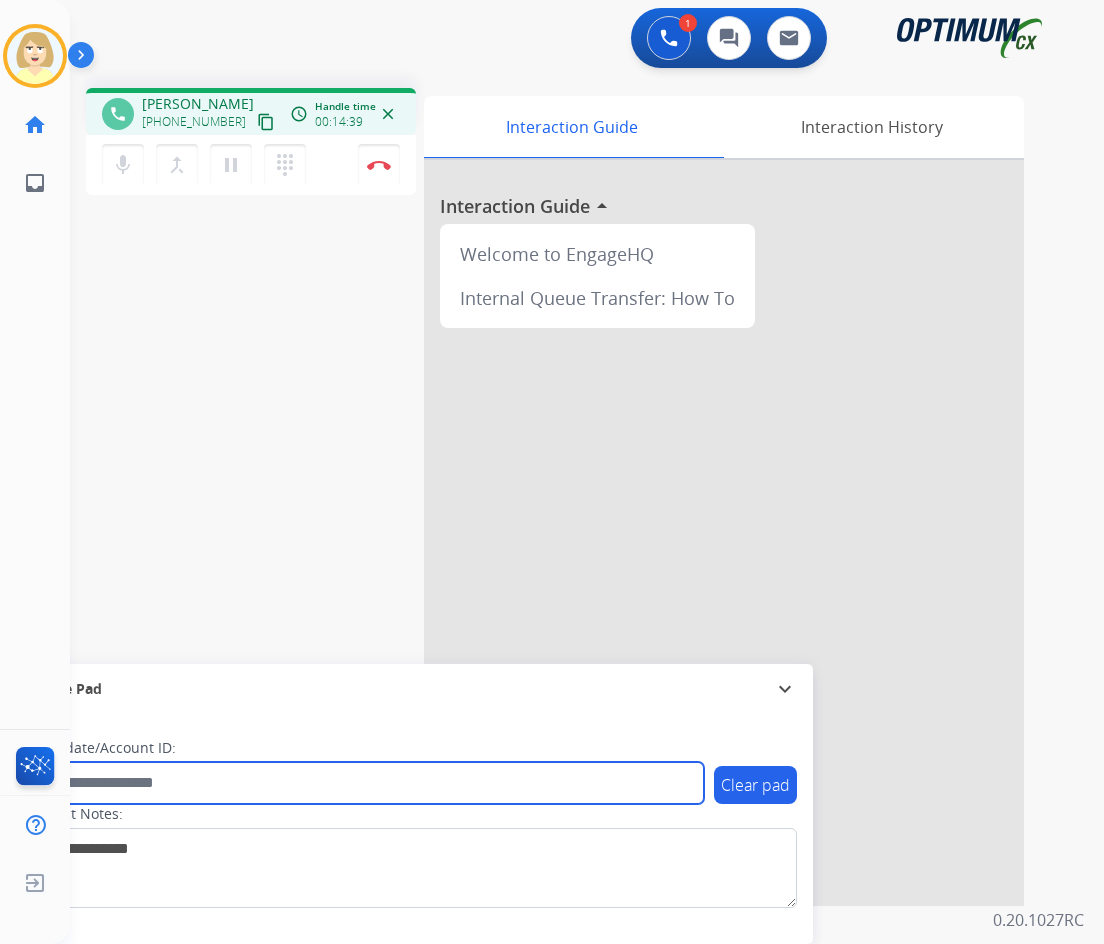 click at bounding box center (365, 783) 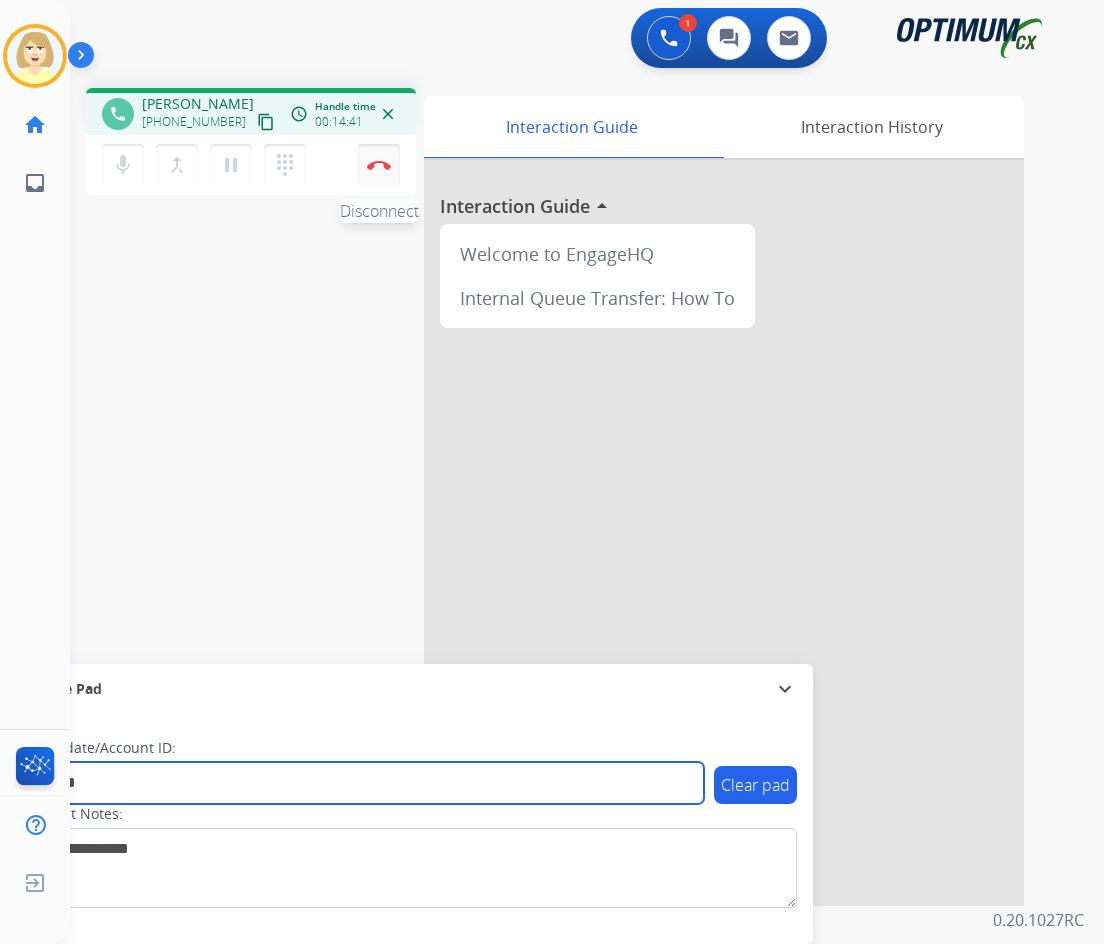 type on "*******" 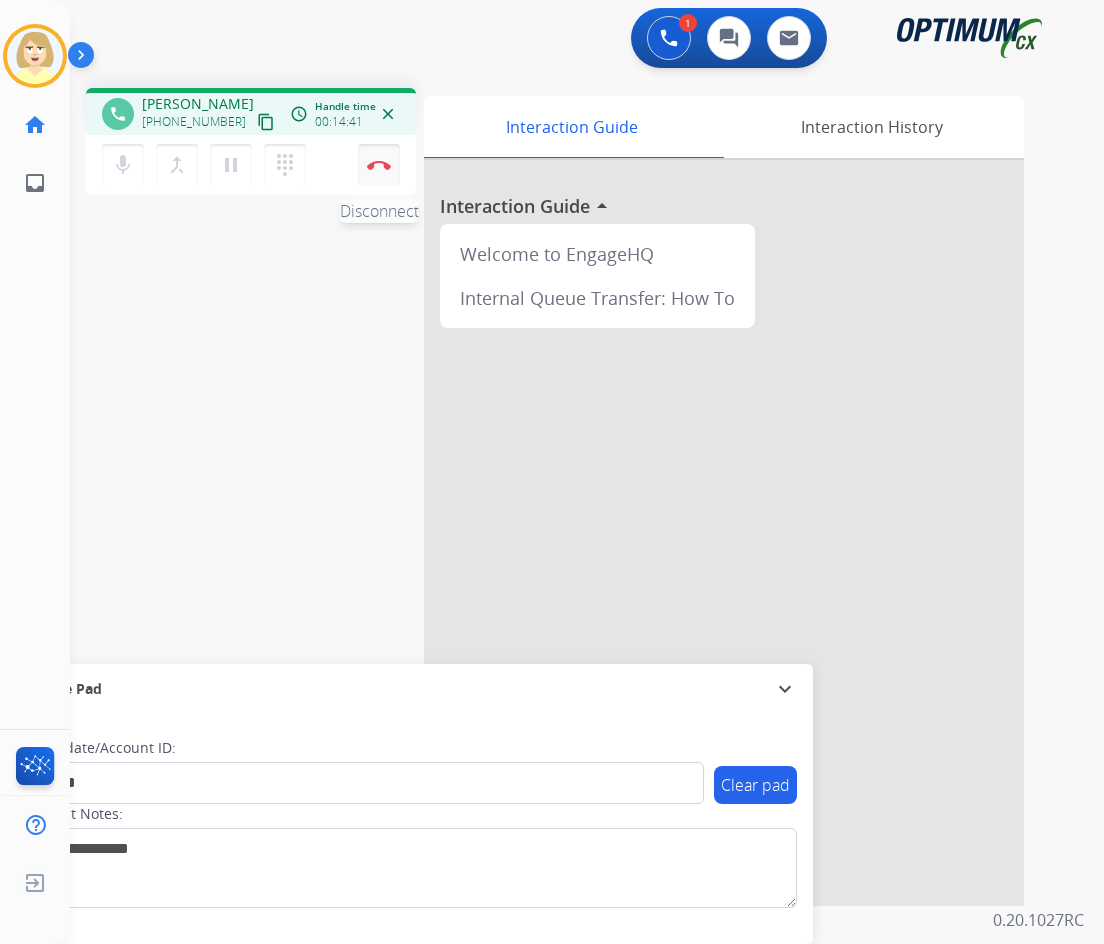 click at bounding box center [379, 165] 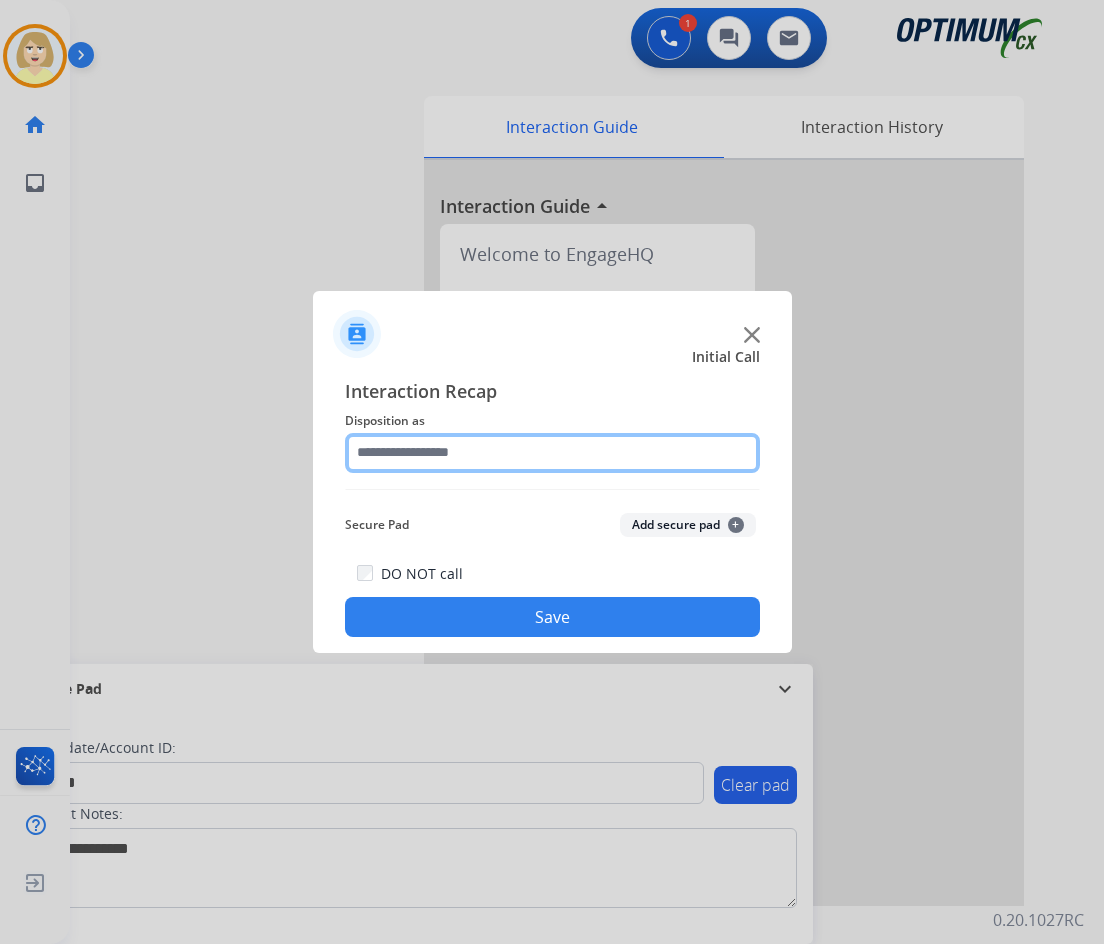 click 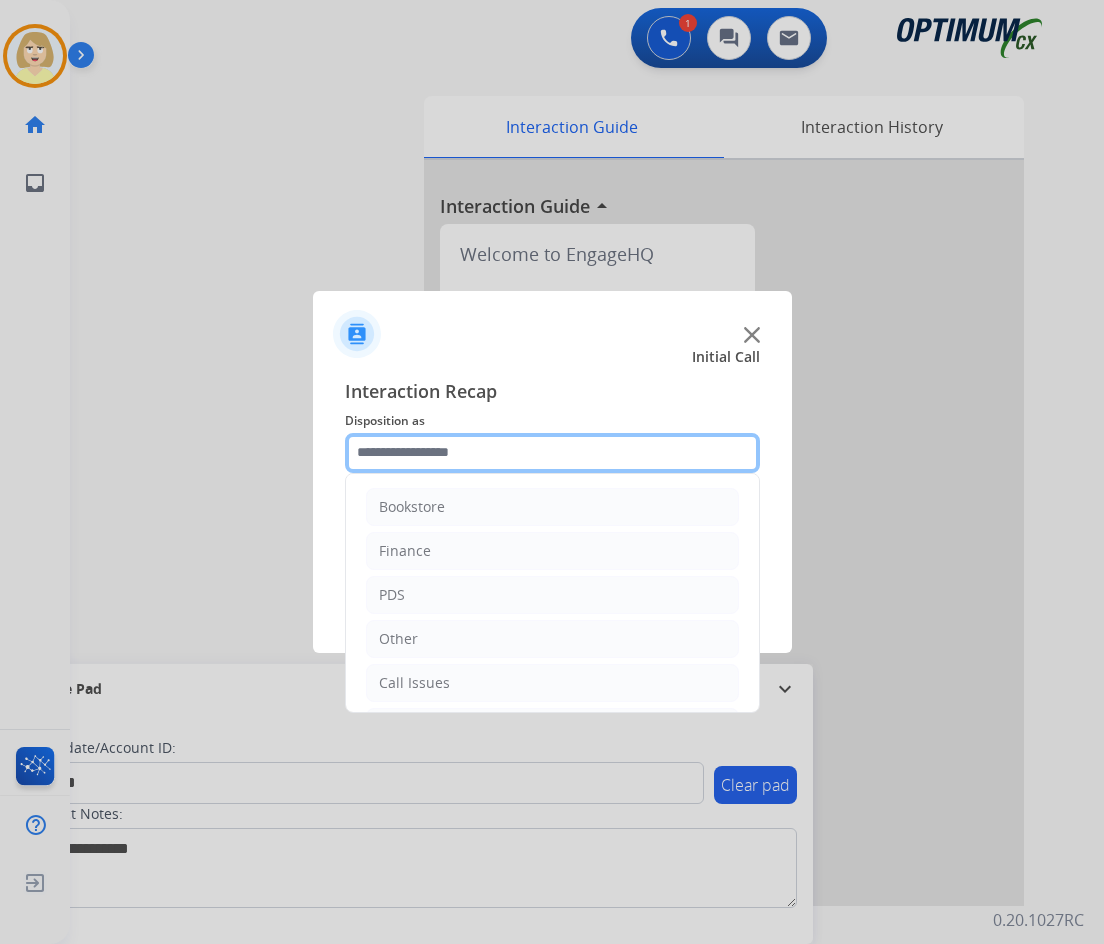 scroll, scrollTop: 136, scrollLeft: 0, axis: vertical 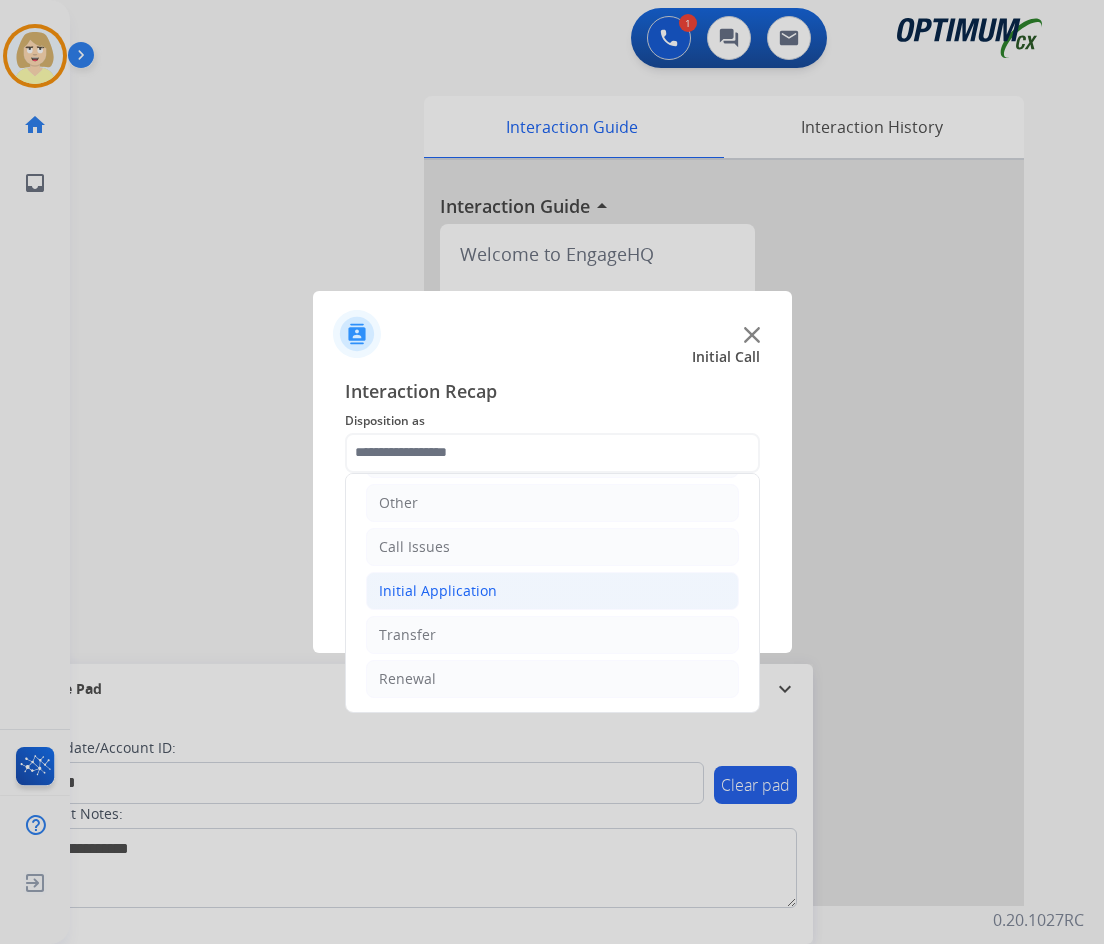 click on "Initial Application" 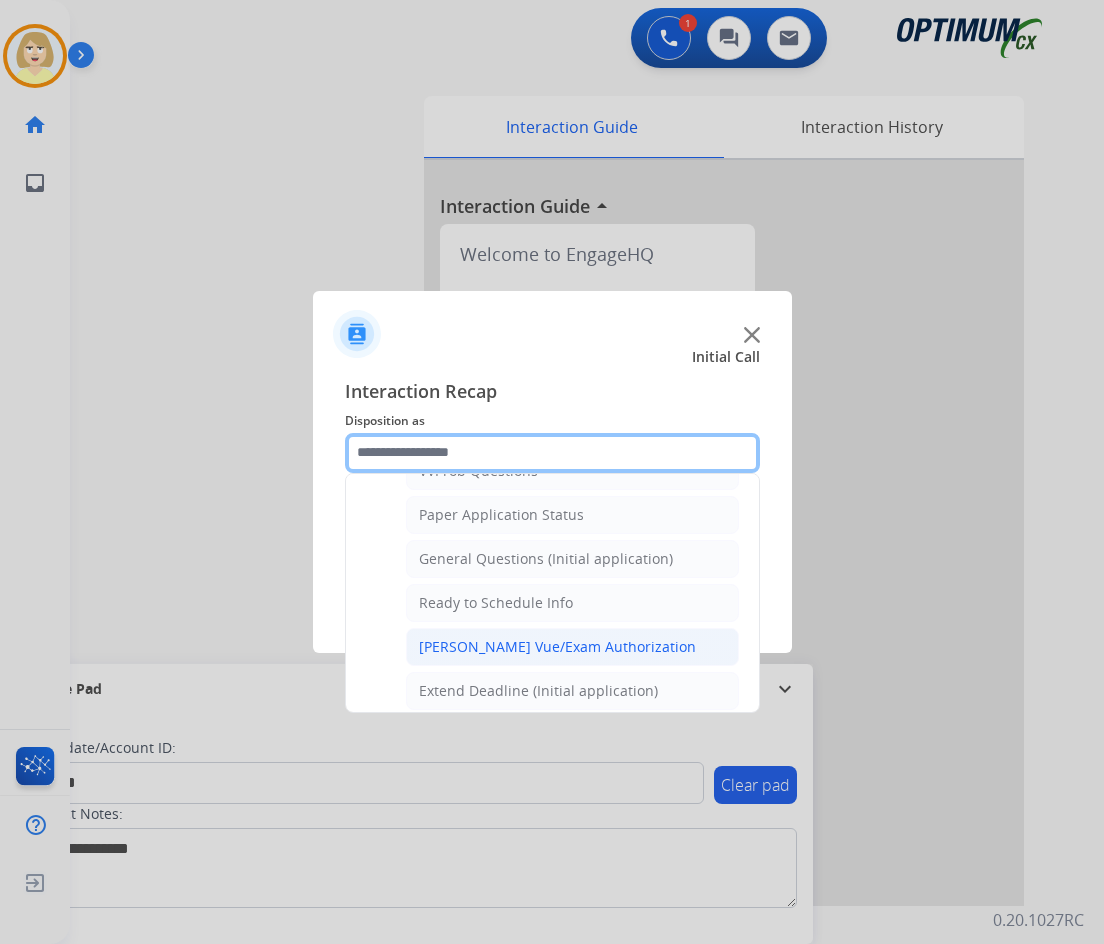 scroll, scrollTop: 1012, scrollLeft: 0, axis: vertical 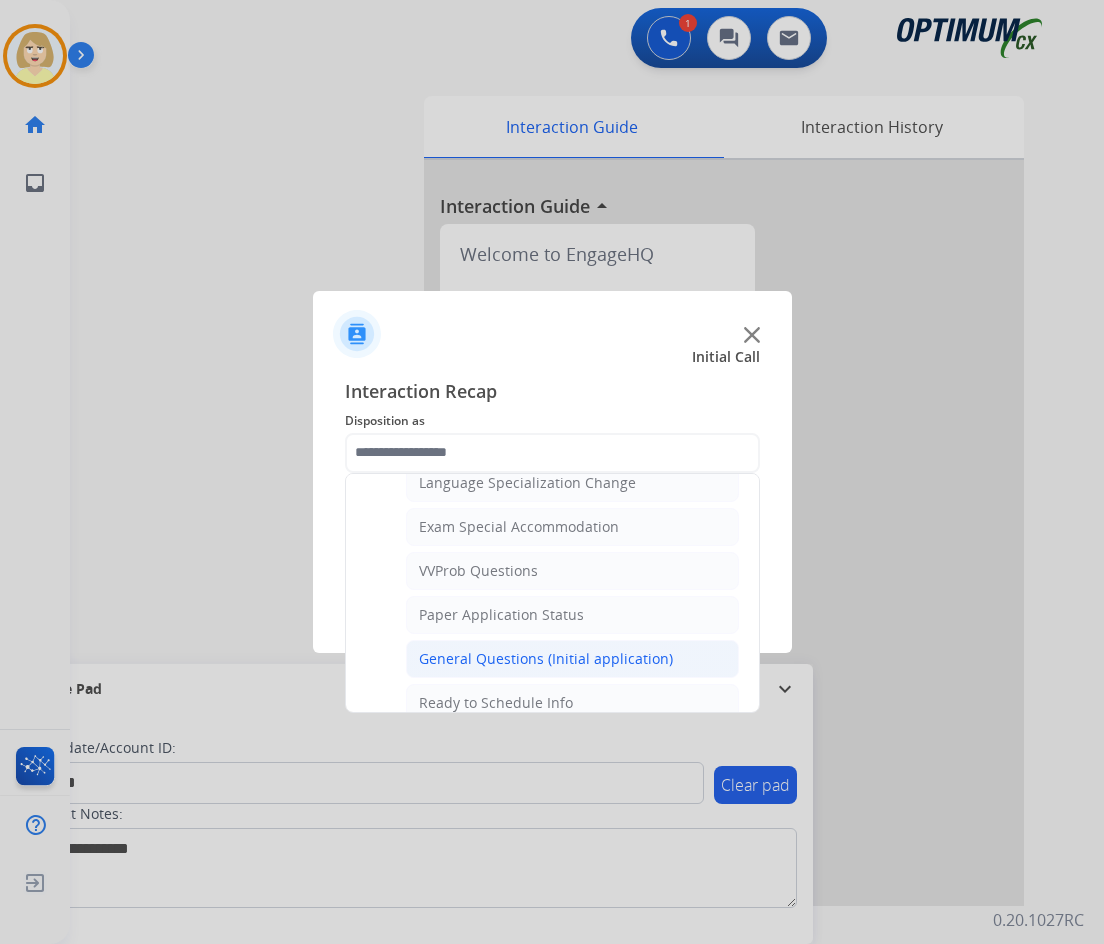 click on "General Questions (Initial application)" 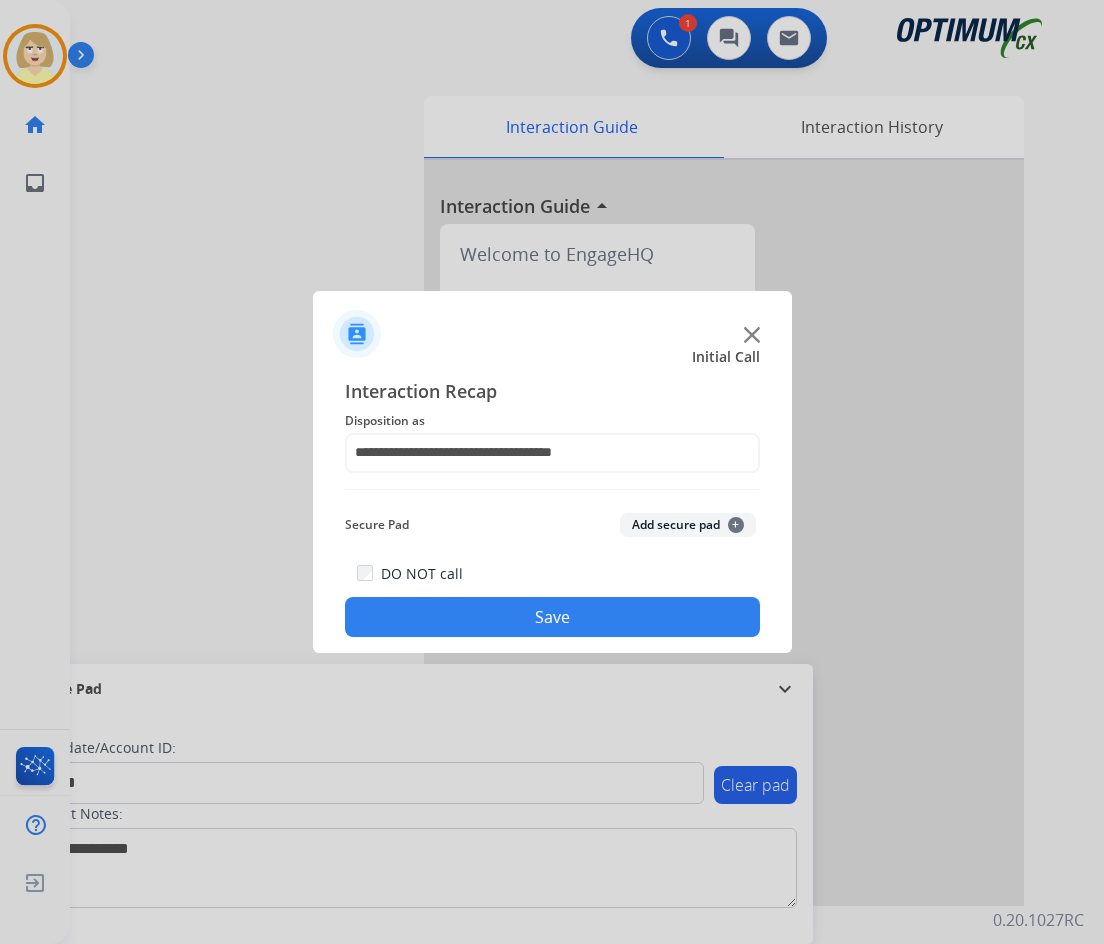 click on "Add secure pad  +" 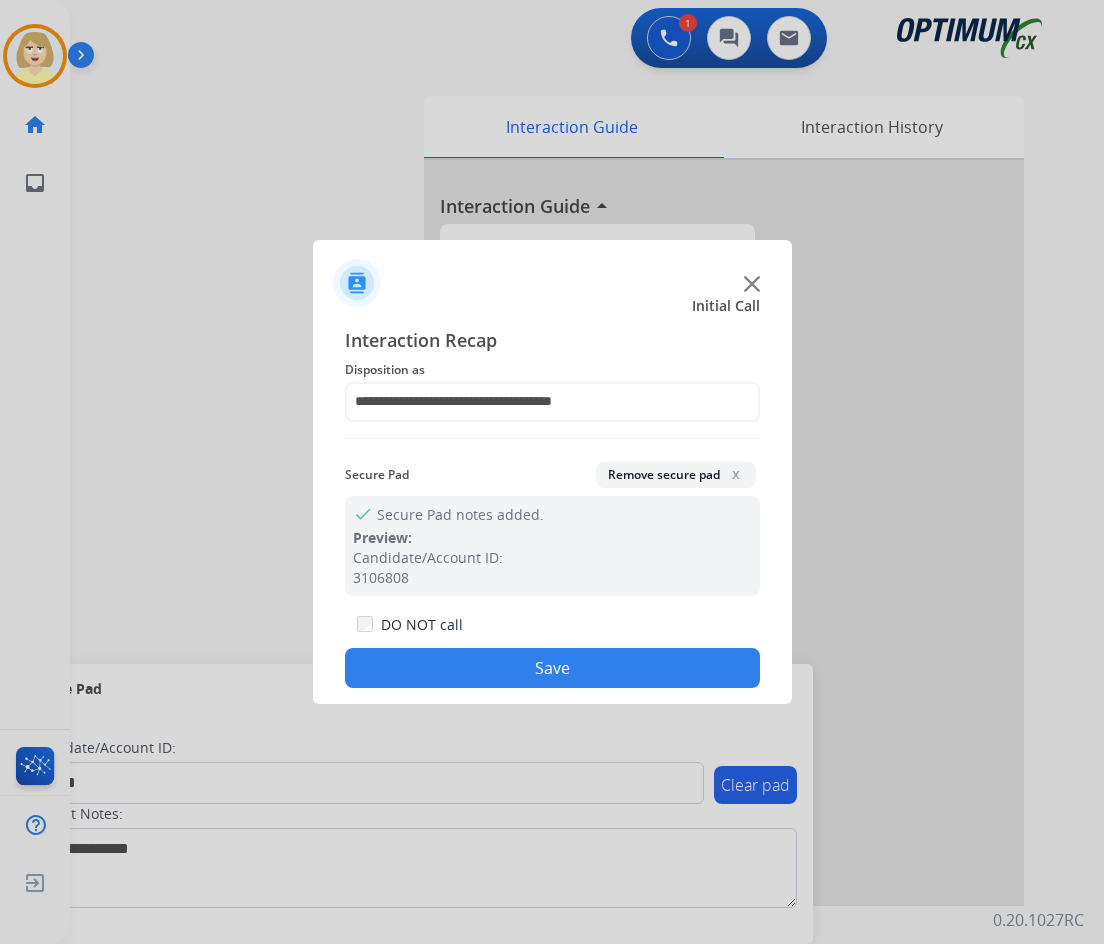 click on "Save" 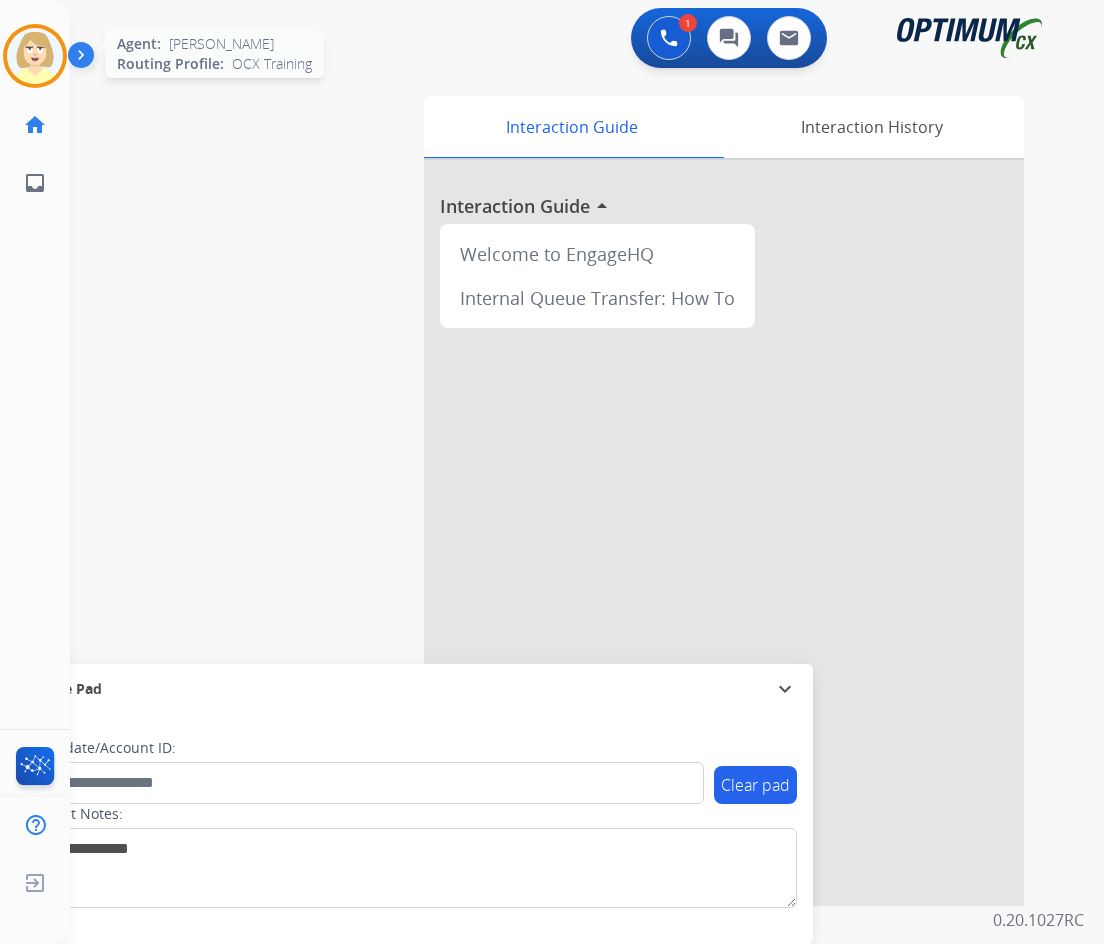 click at bounding box center [35, 56] 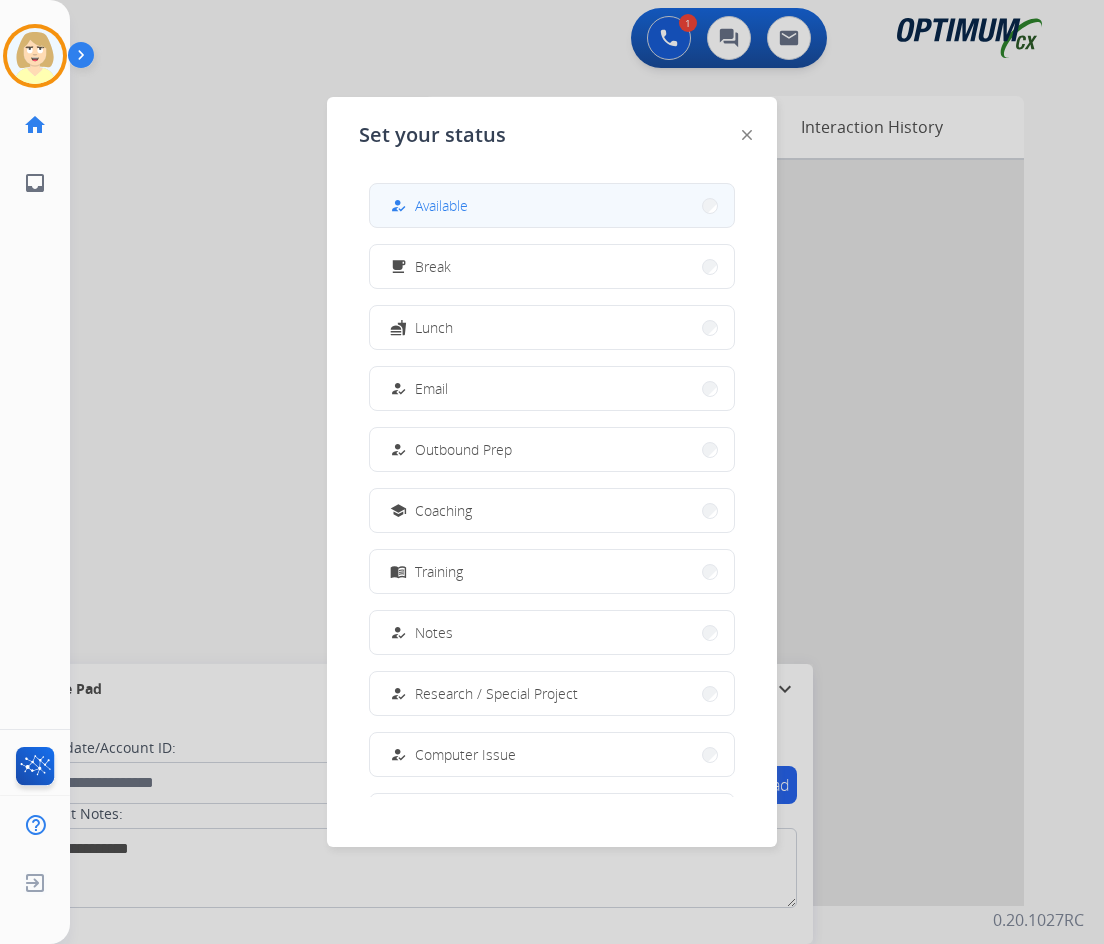 click on "Available" at bounding box center (441, 205) 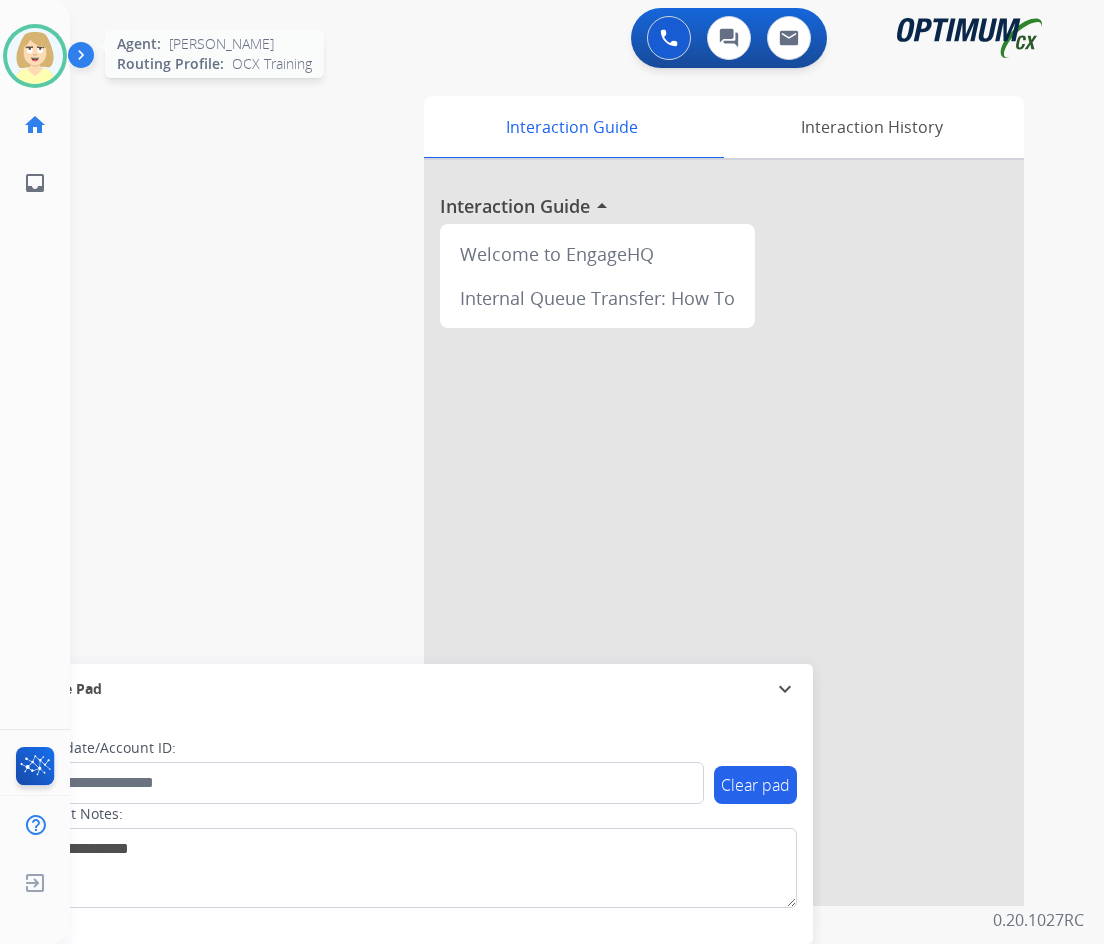 click at bounding box center [35, 56] 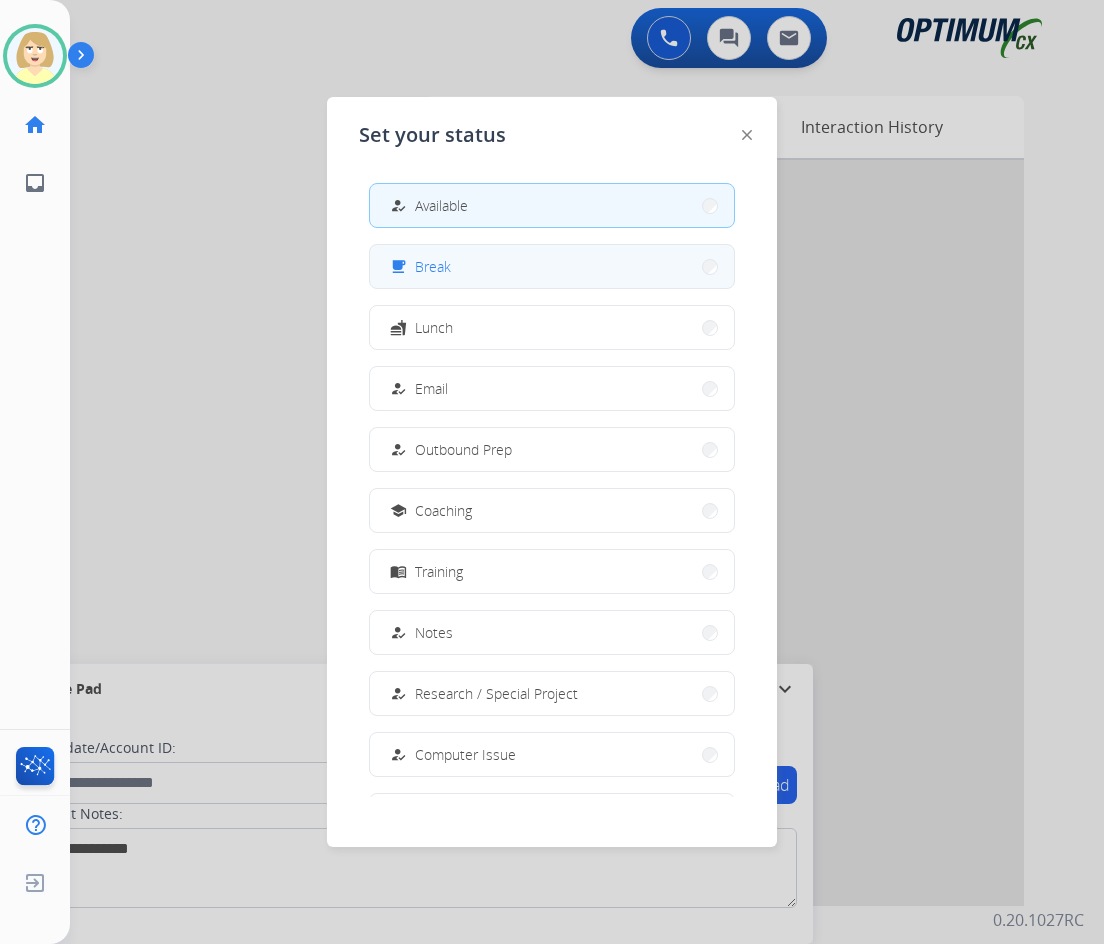click on "free_breakfast Break" at bounding box center [552, 266] 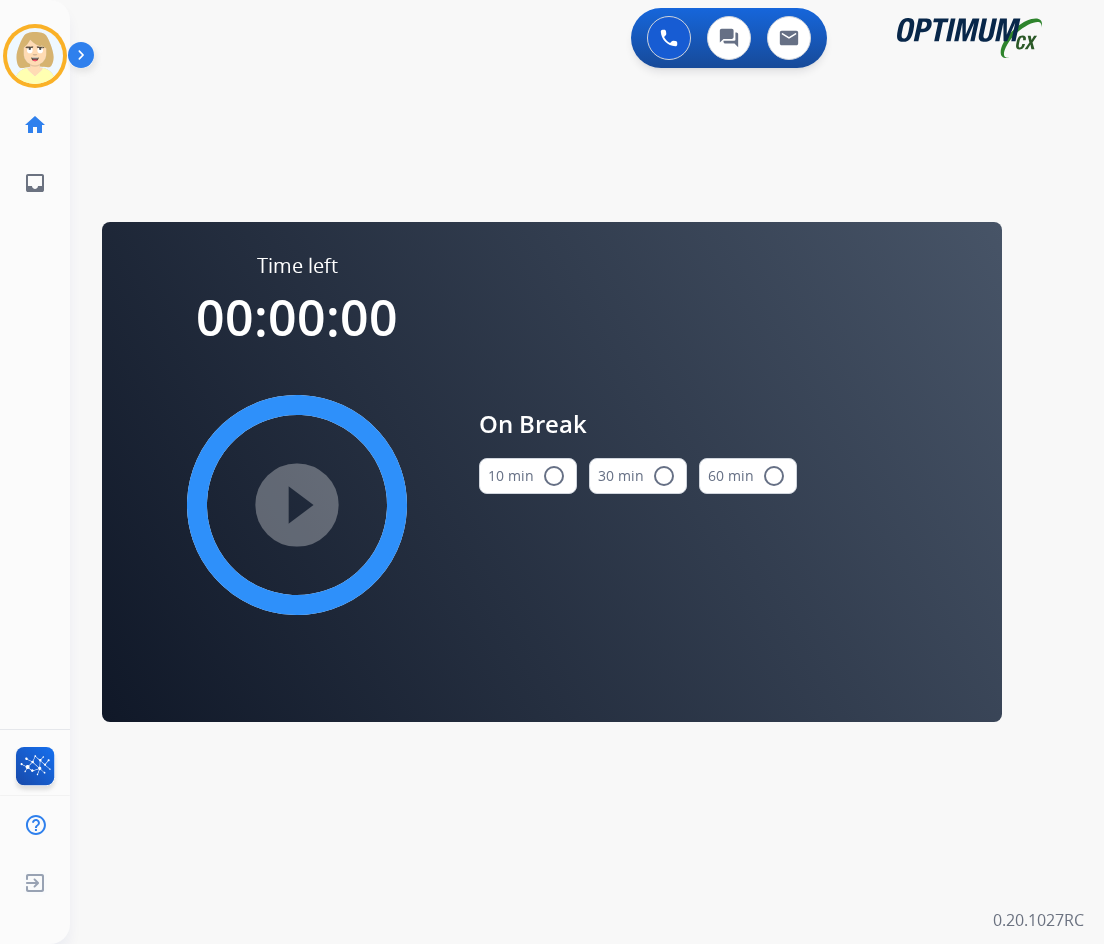 drag, startPoint x: 560, startPoint y: 472, endPoint x: 399, endPoint y: 487, distance: 161.69725 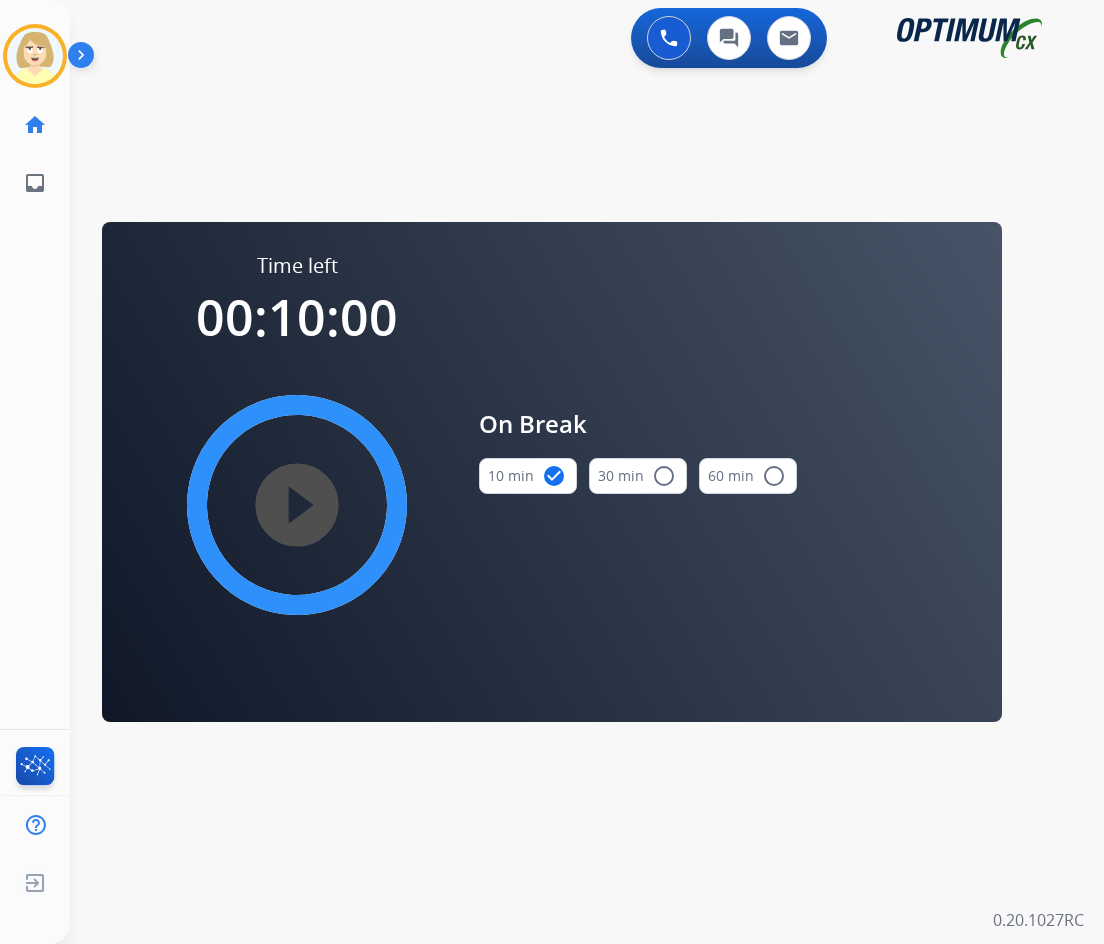 drag, startPoint x: 284, startPoint y: 508, endPoint x: 46, endPoint y: 510, distance: 238.0084 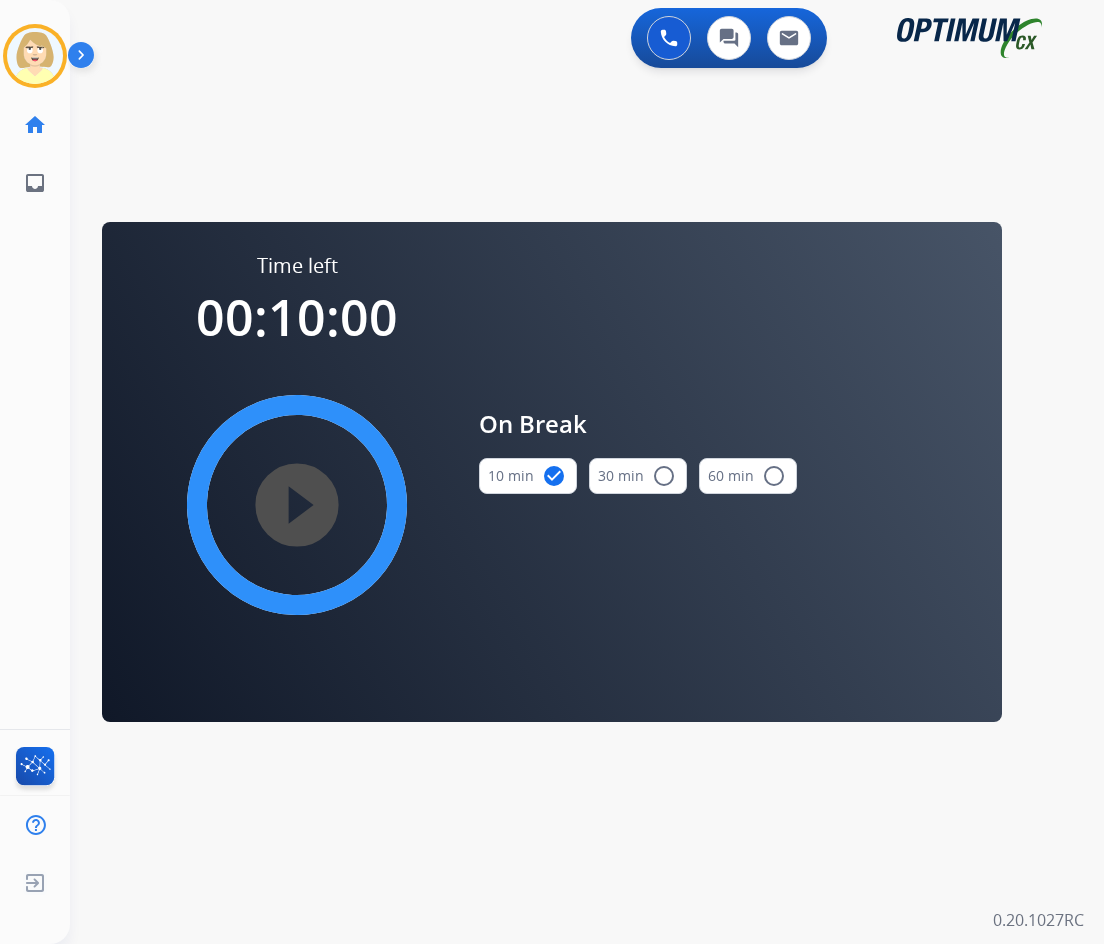 click on "play_circle_filled" at bounding box center [297, 505] 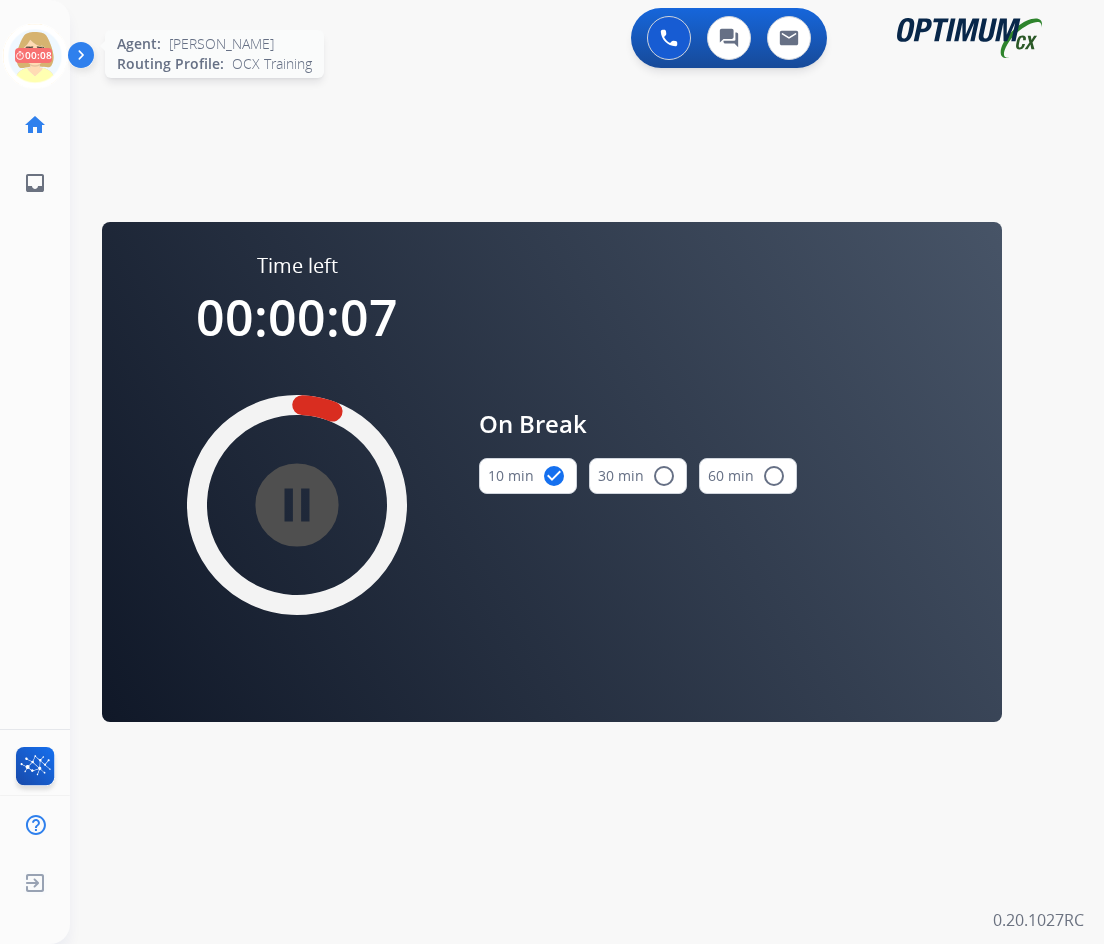 click 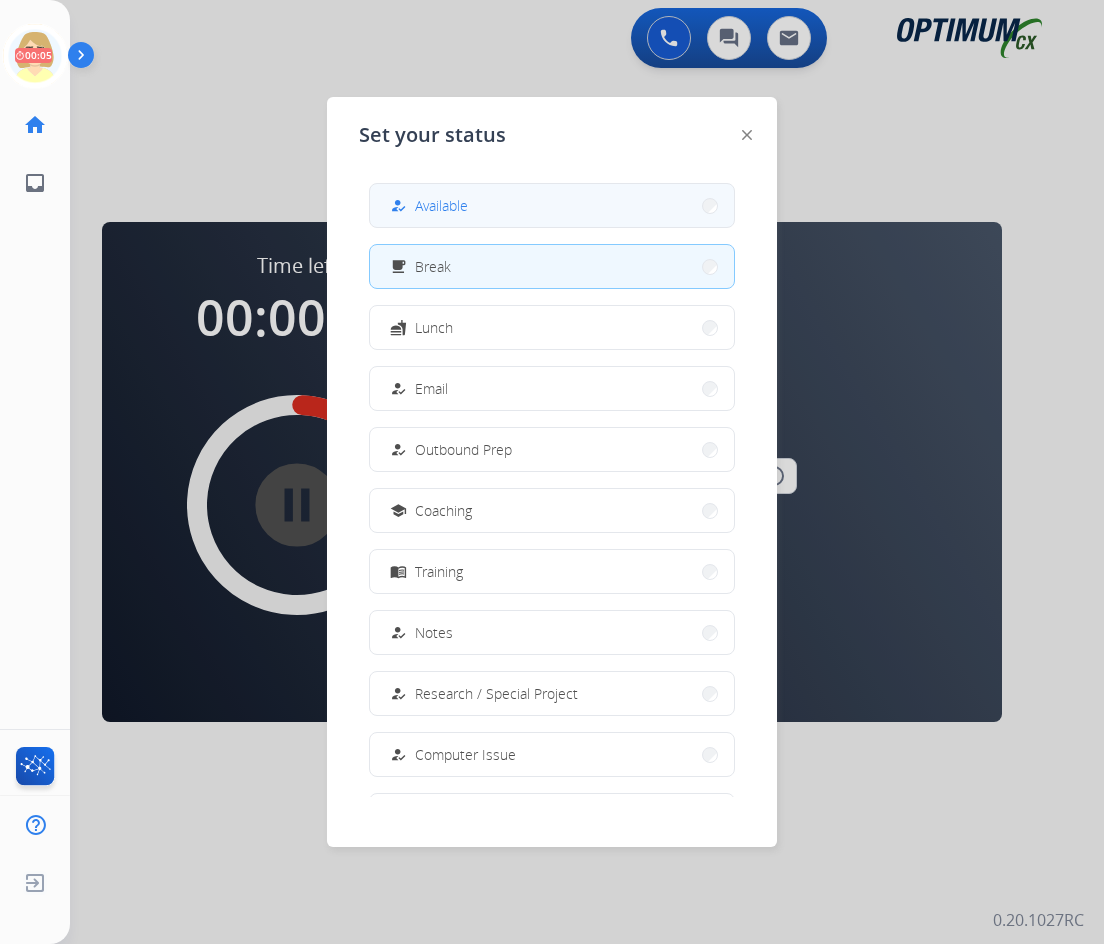 click on "Available" at bounding box center [441, 205] 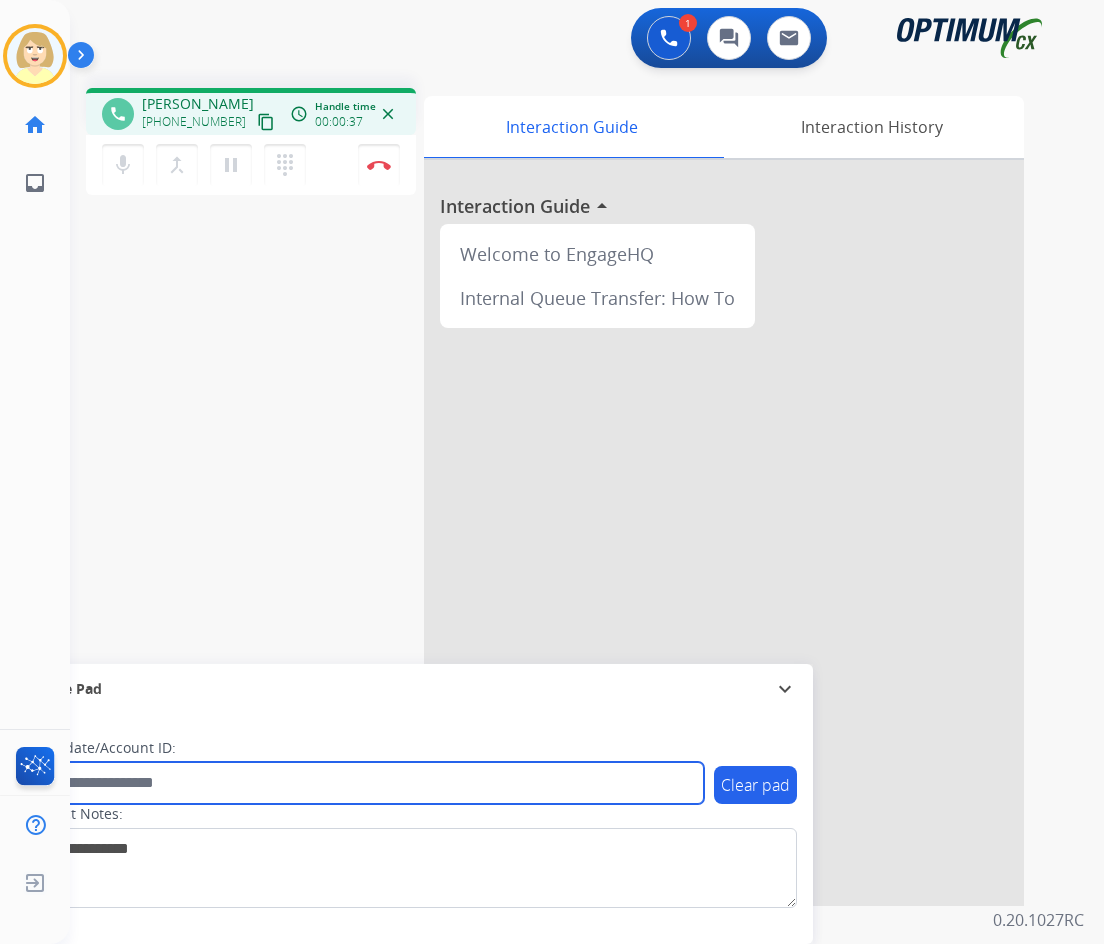 drag, startPoint x: 120, startPoint y: 783, endPoint x: 110, endPoint y: 781, distance: 10.198039 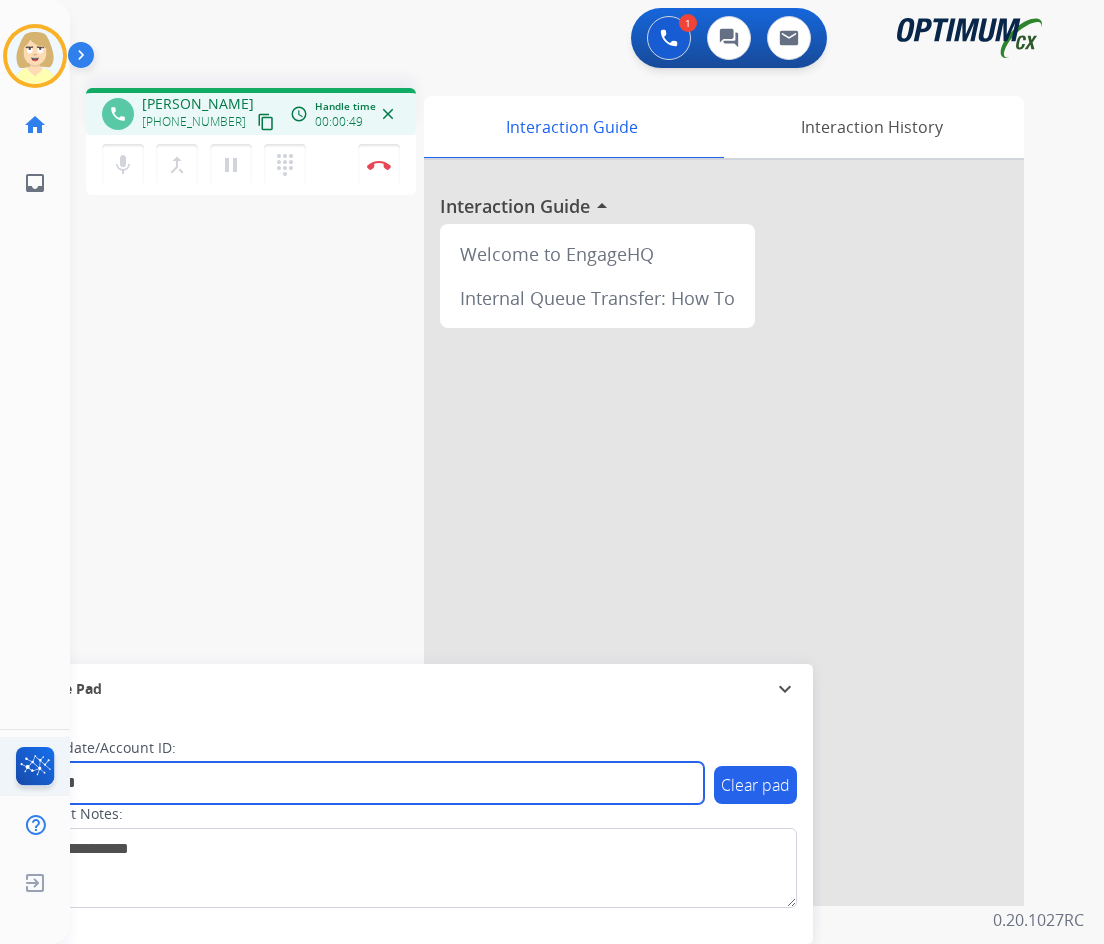 type on "*******" 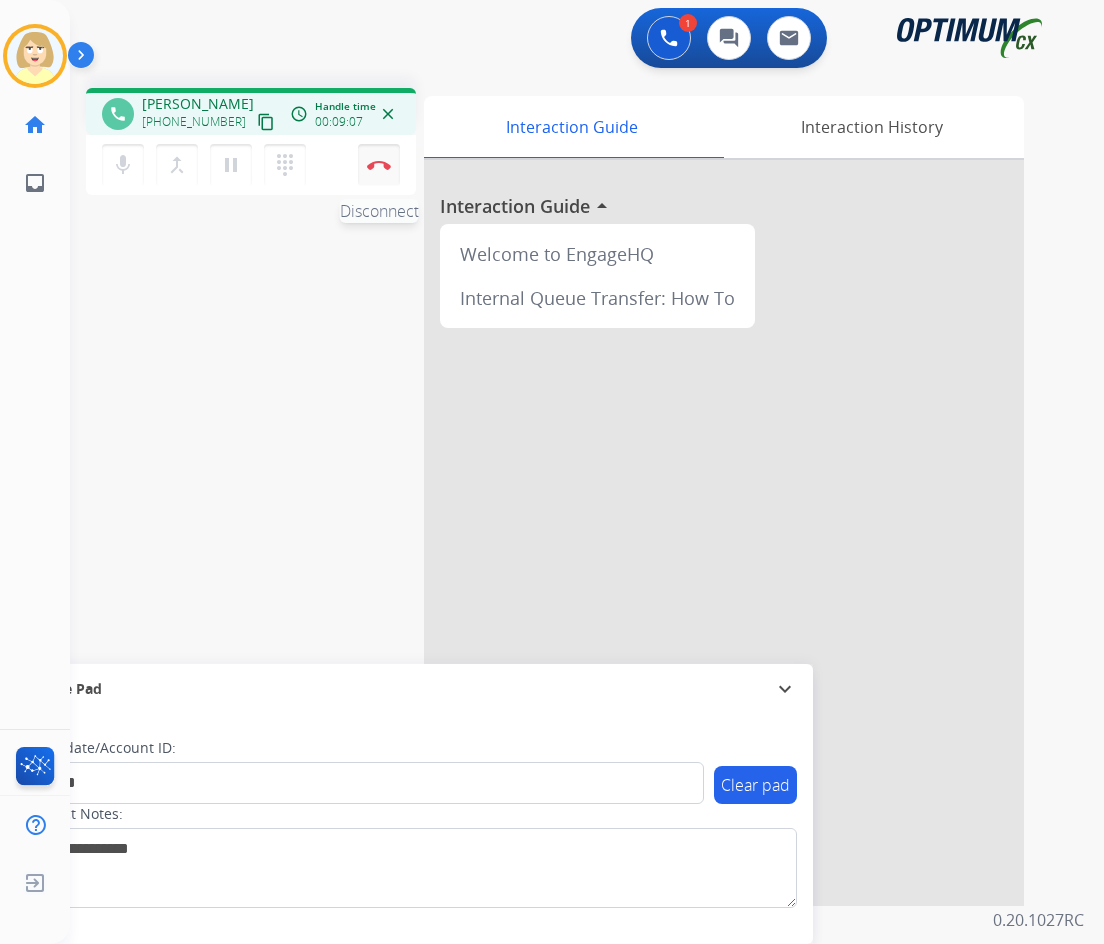 click on "Disconnect" at bounding box center (379, 165) 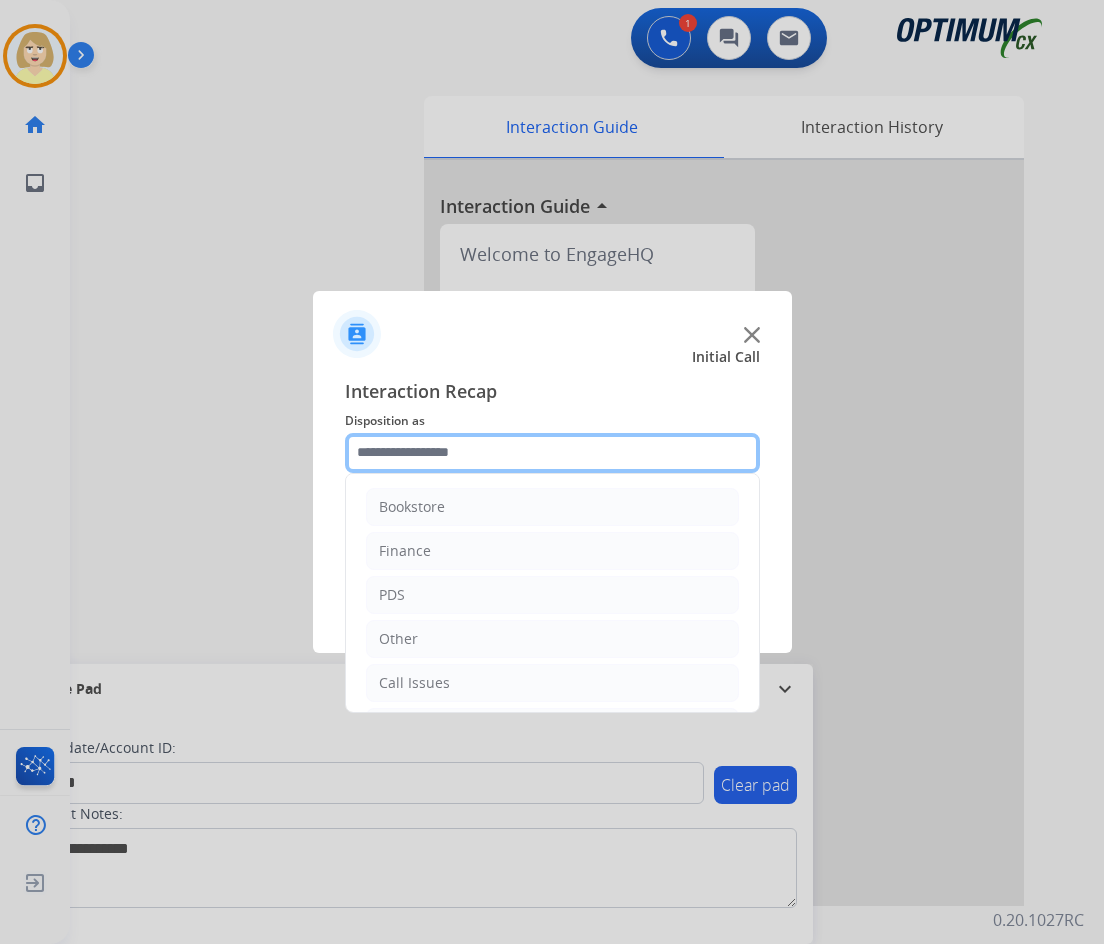 click 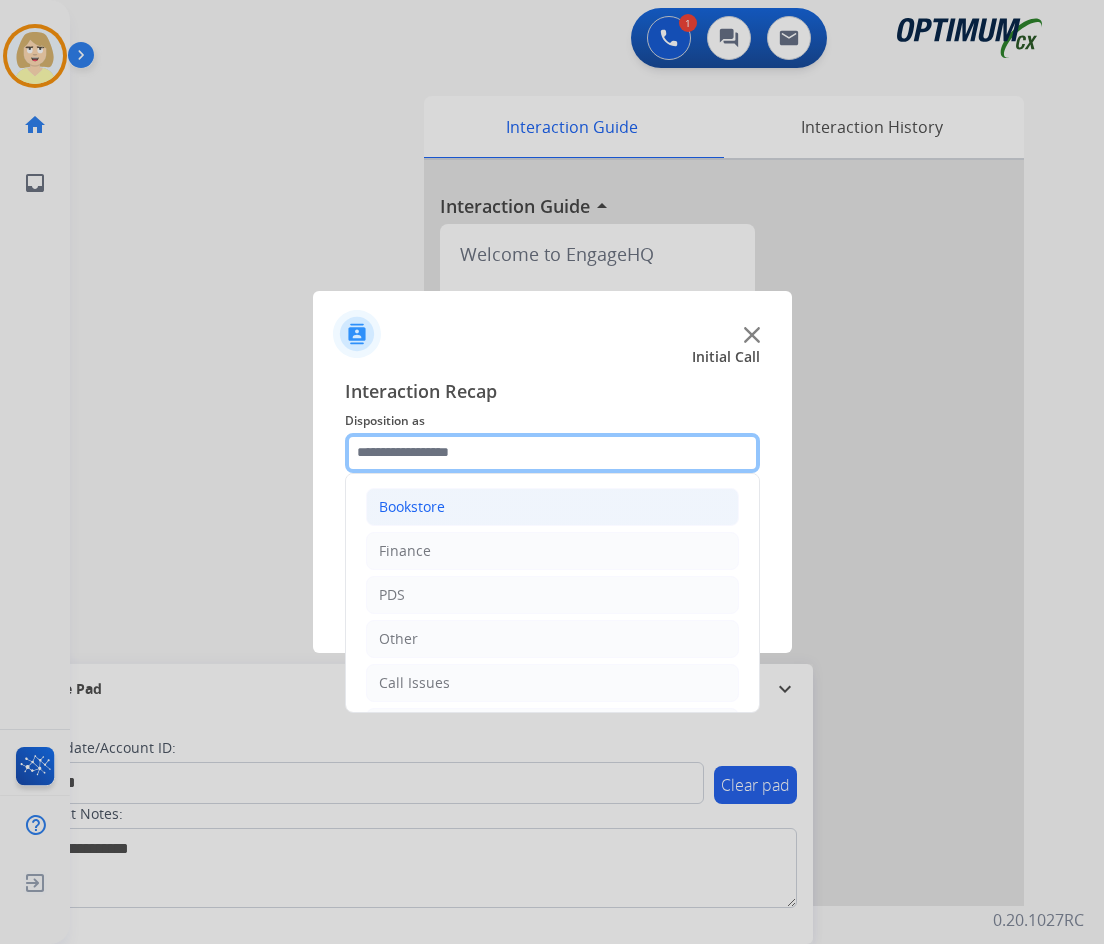 scroll, scrollTop: 136, scrollLeft: 0, axis: vertical 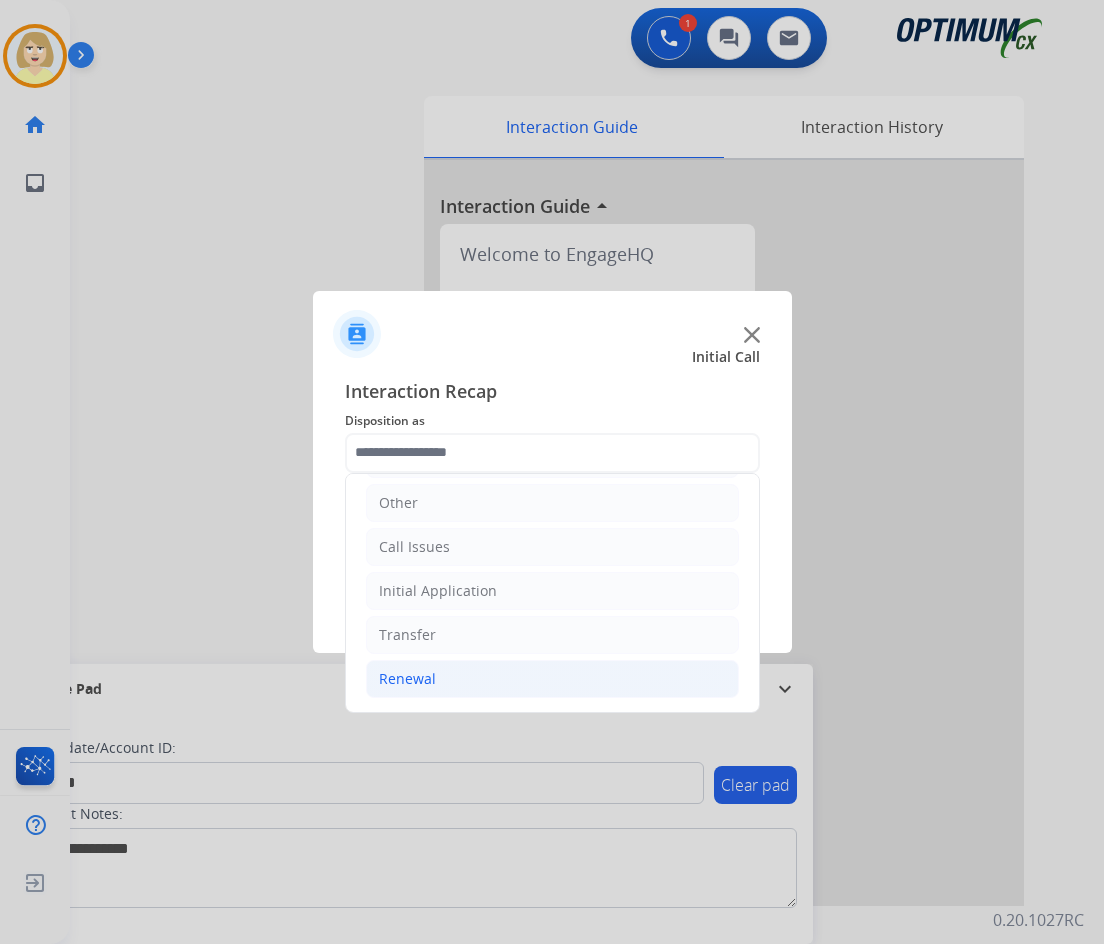 click on "Renewal" 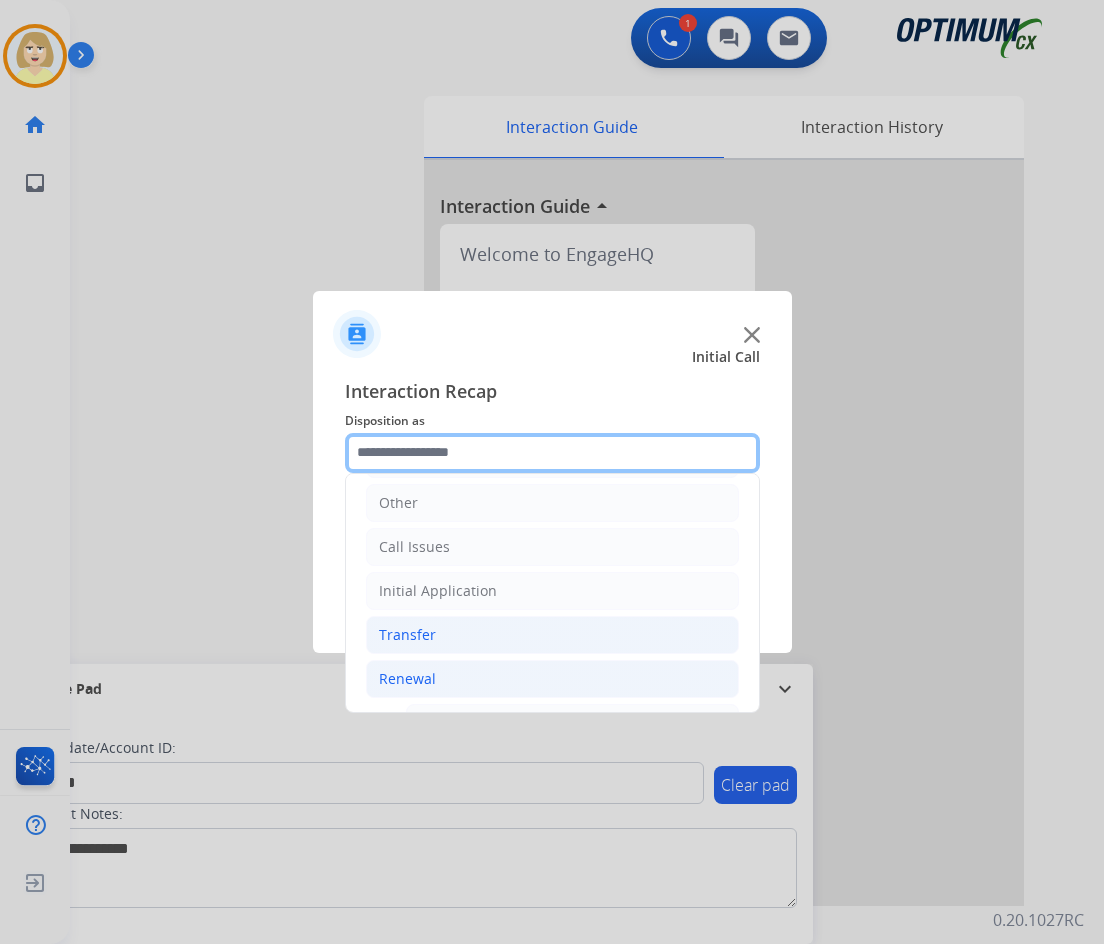 scroll, scrollTop: 436, scrollLeft: 0, axis: vertical 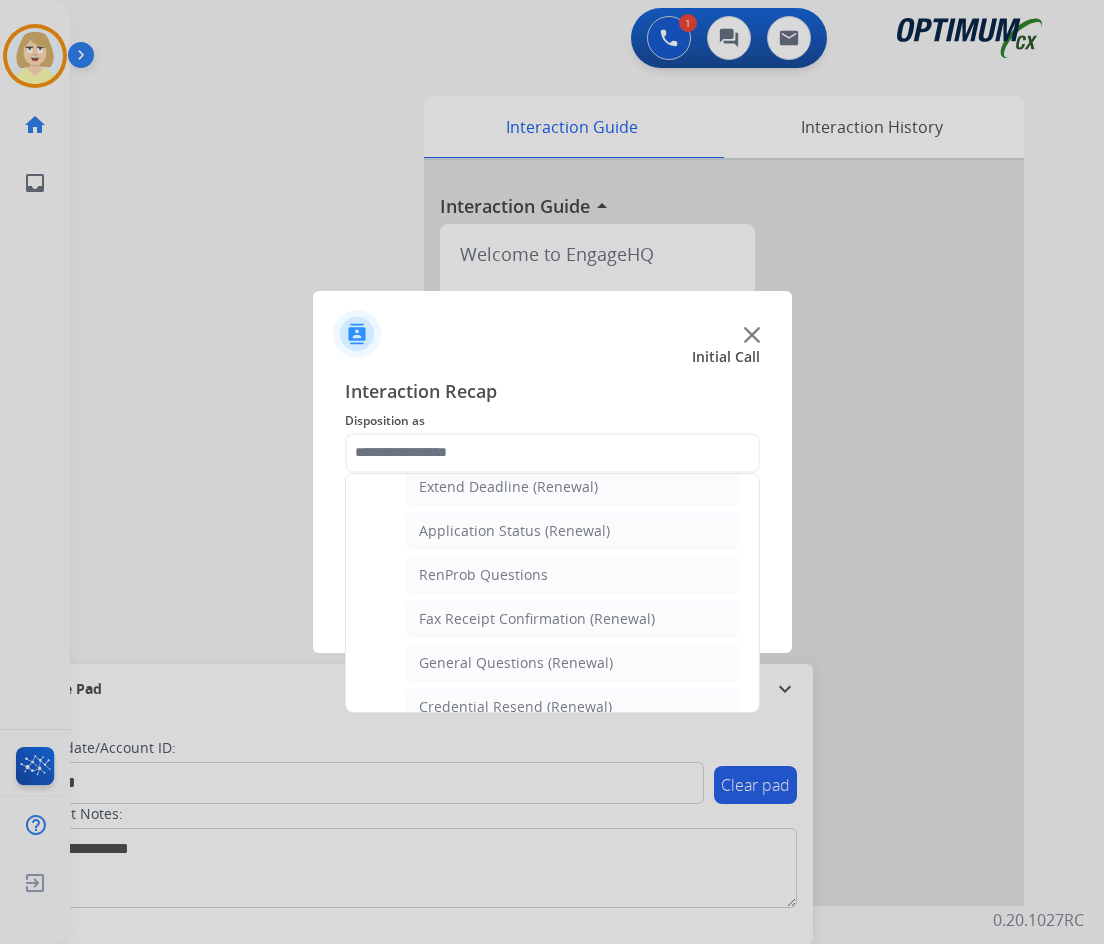 click on "General Questions (Renewal)" 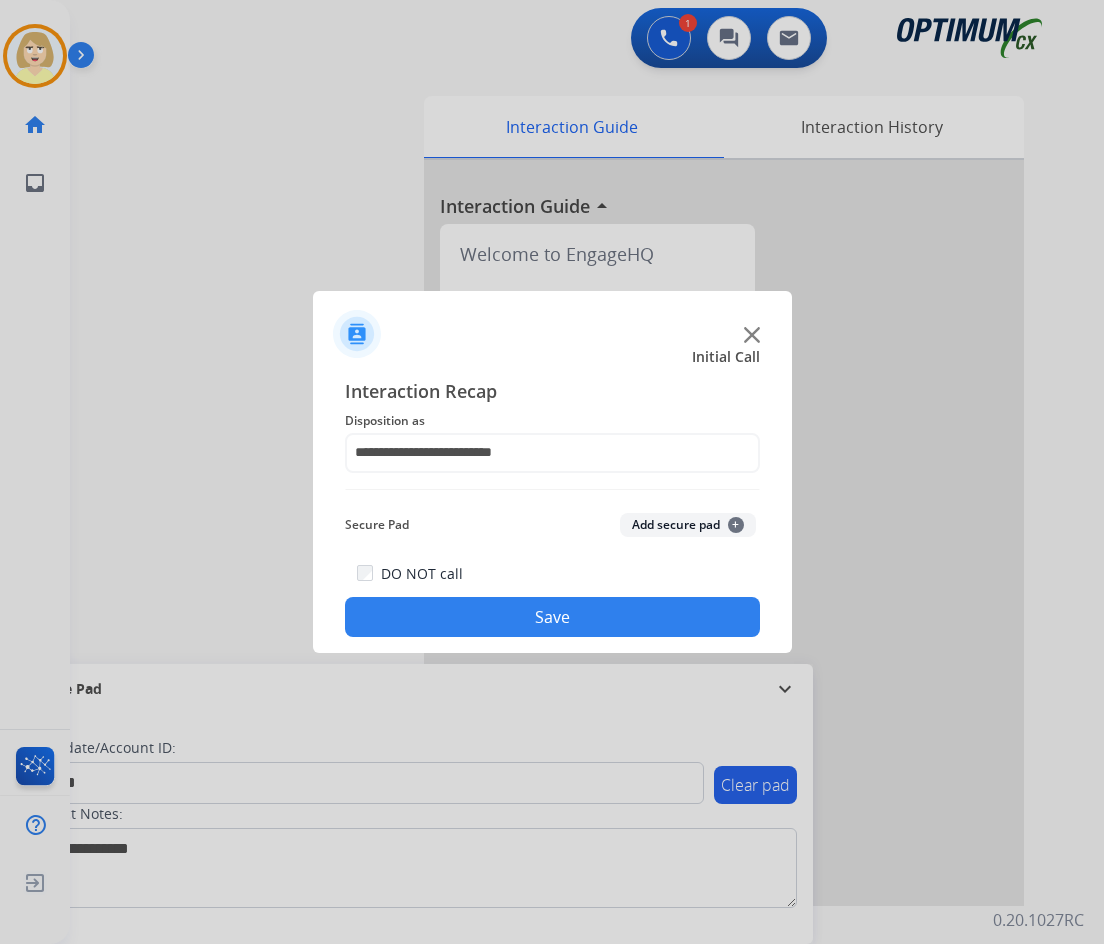 click on "Add secure pad  +" 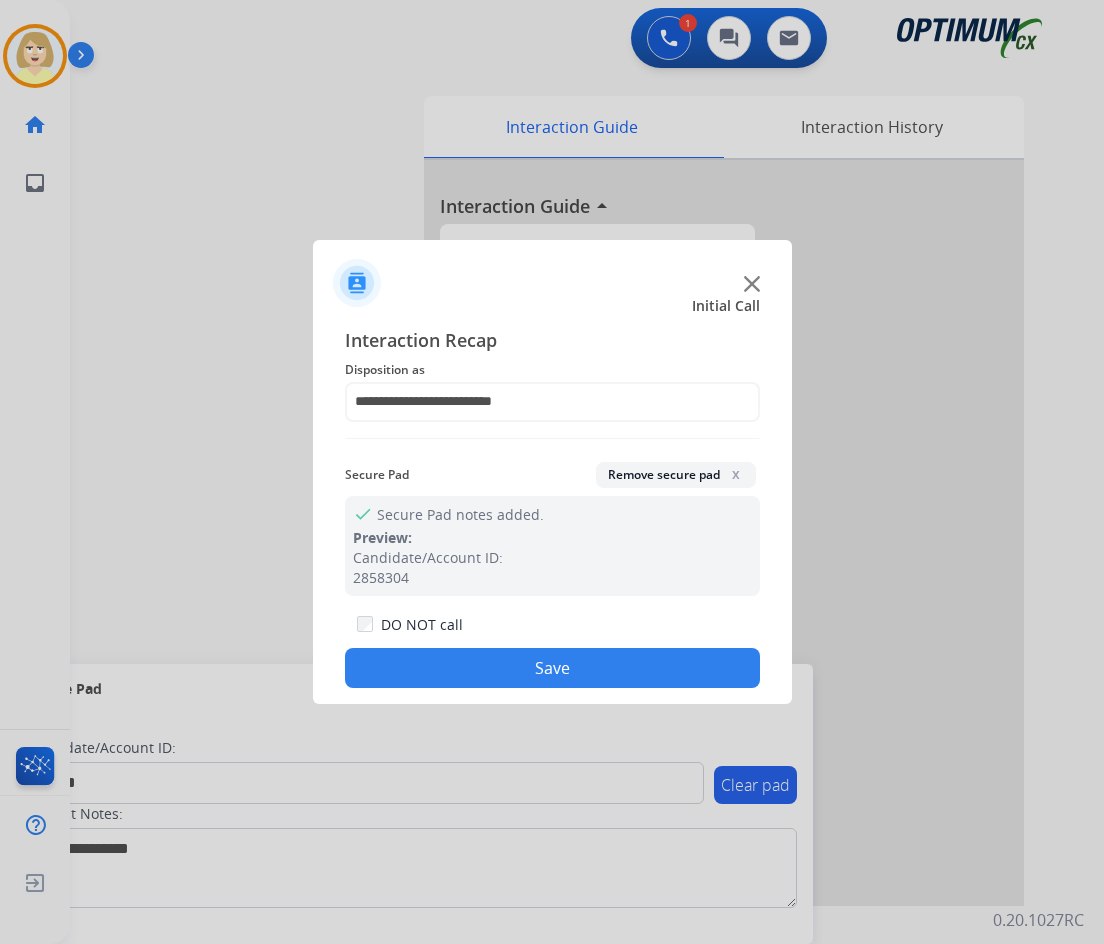 click on "Save" 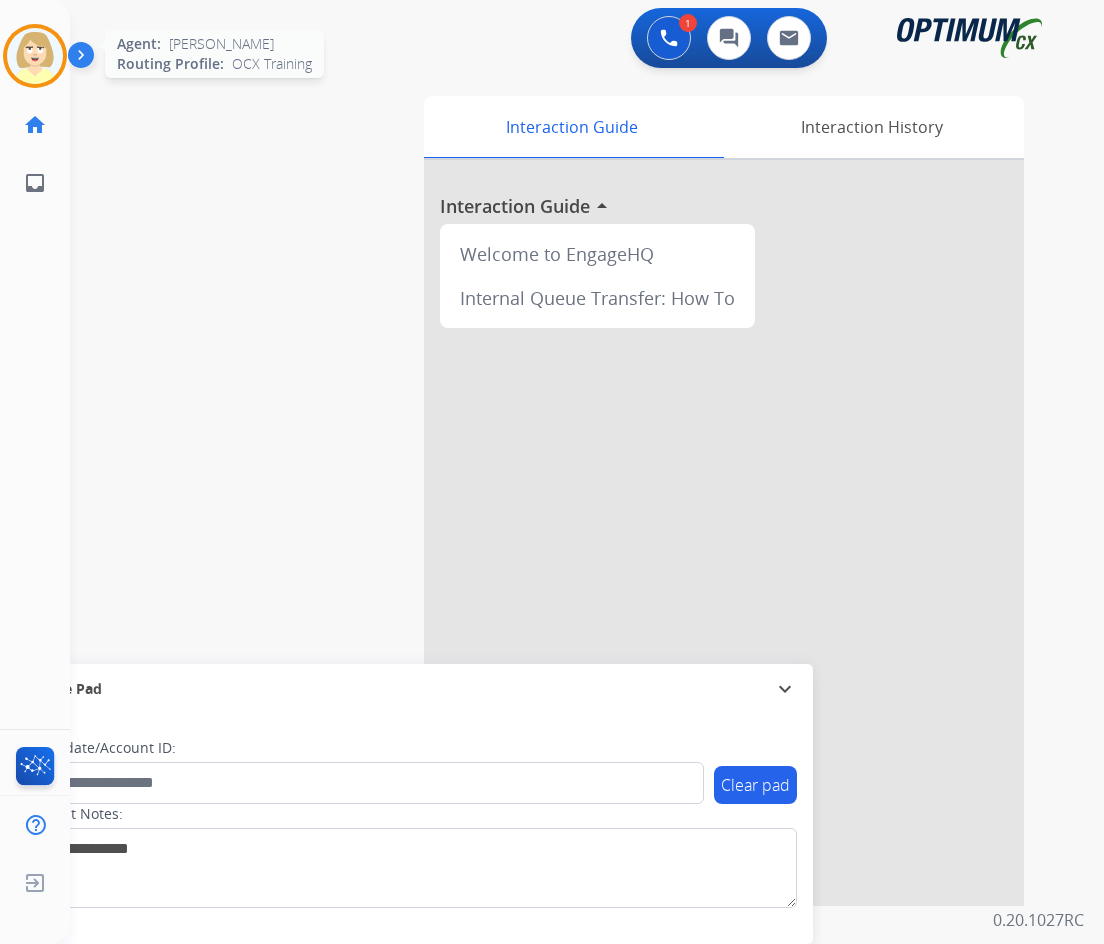 click at bounding box center [35, 56] 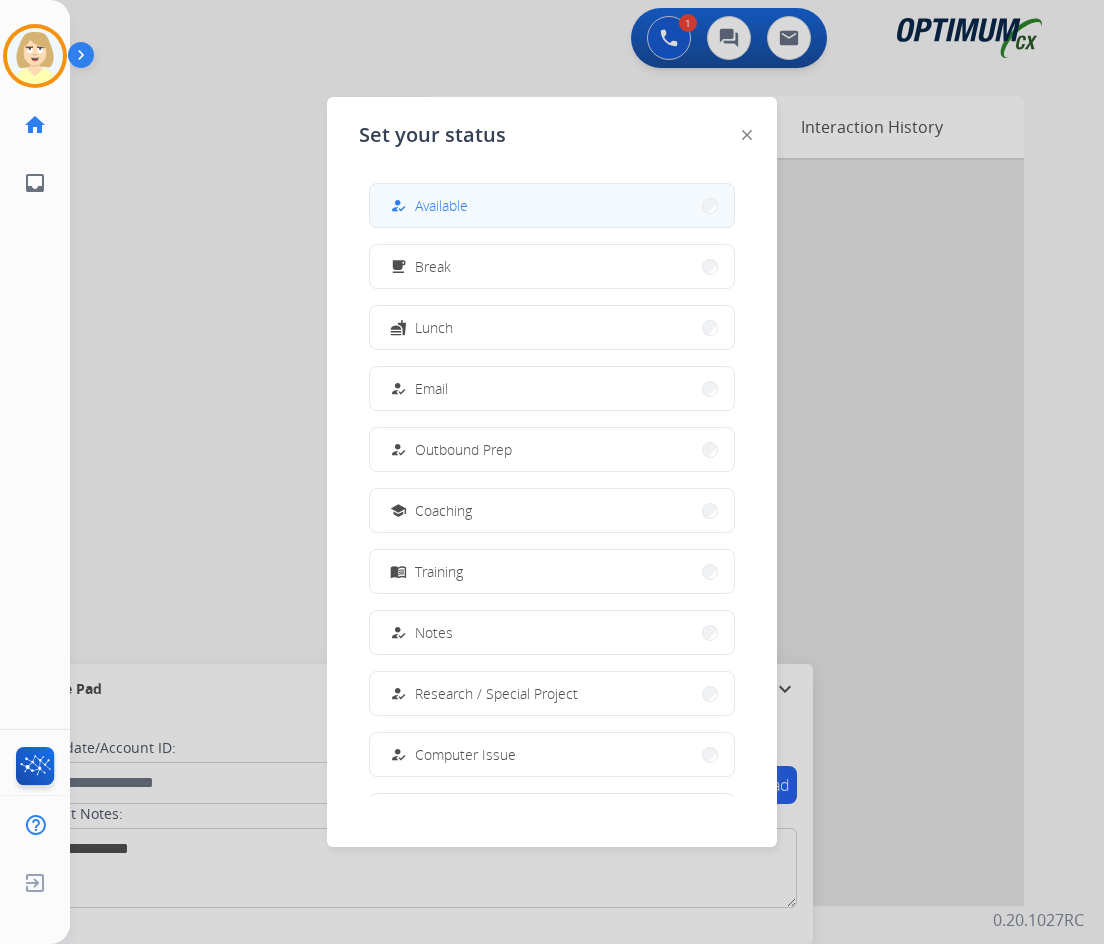 click on "Available" at bounding box center (441, 205) 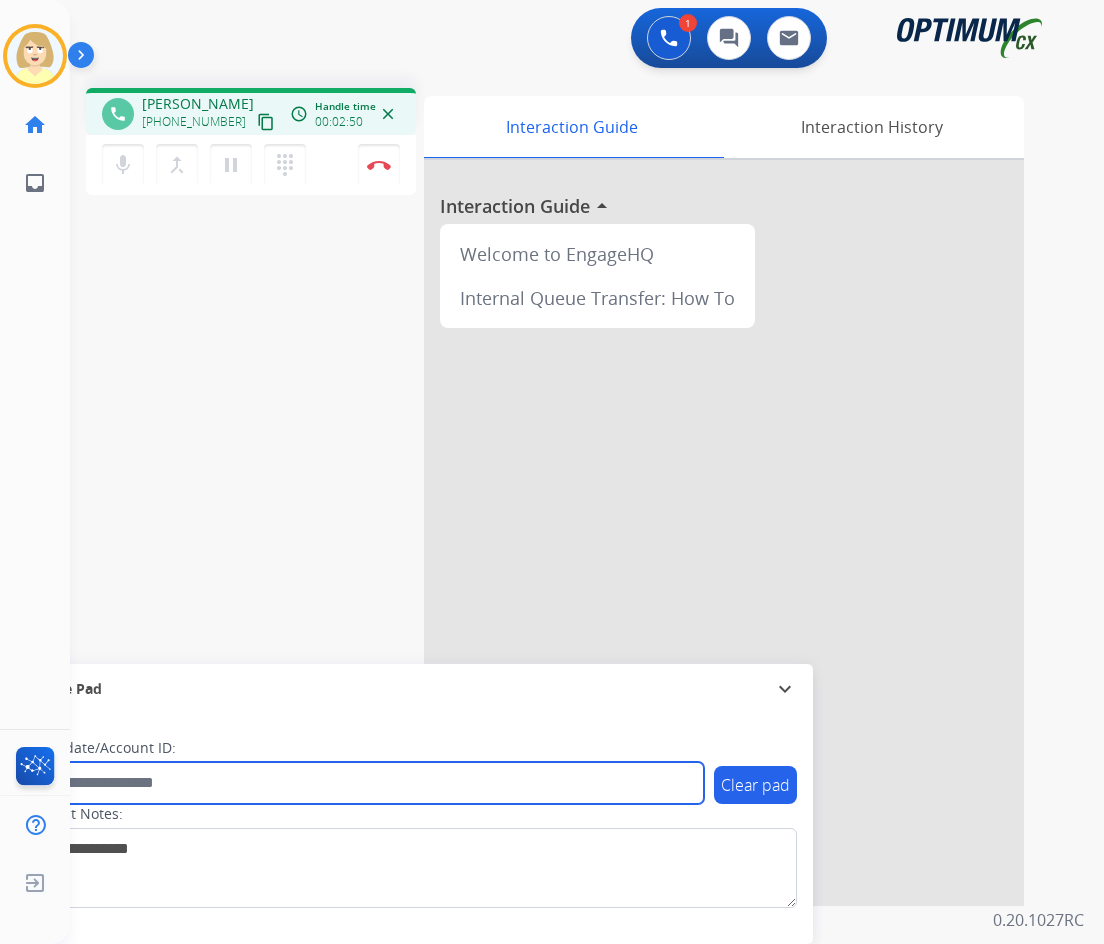 click at bounding box center [365, 783] 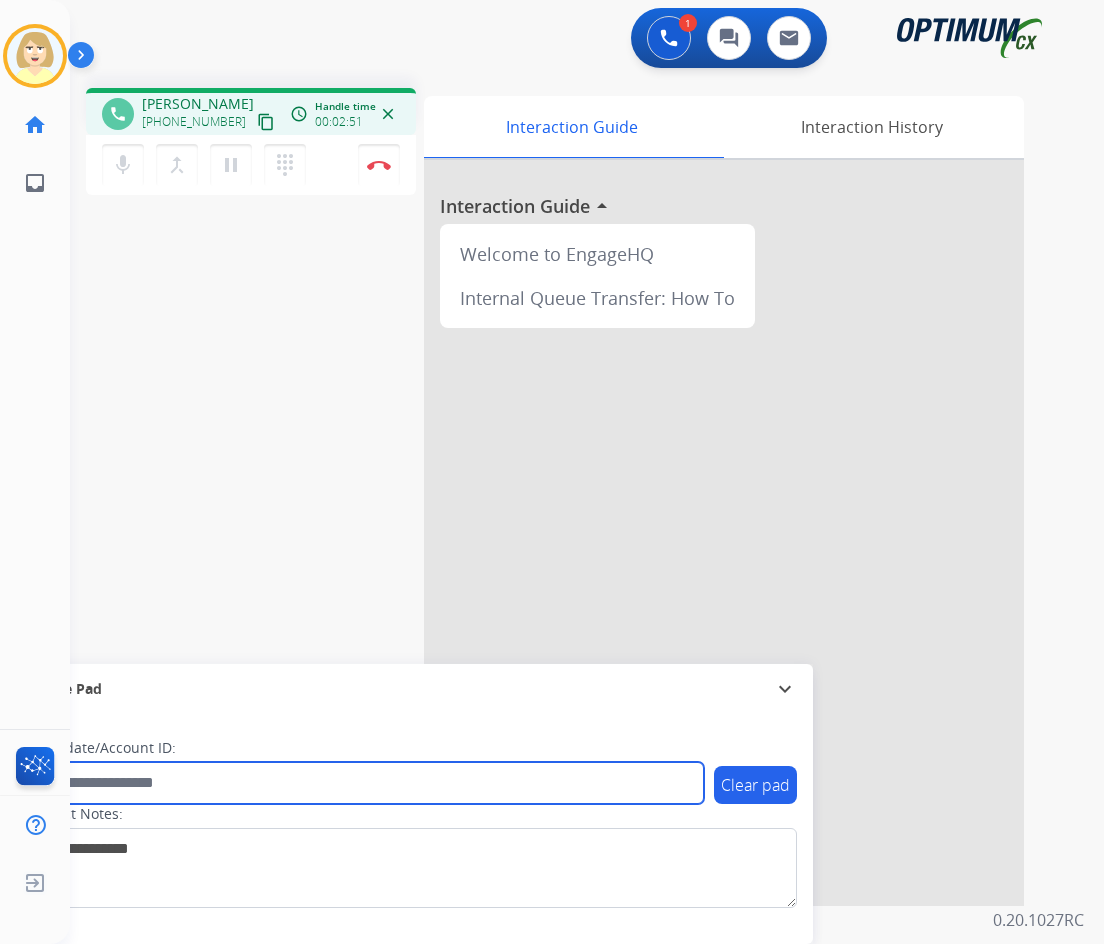 paste on "*******" 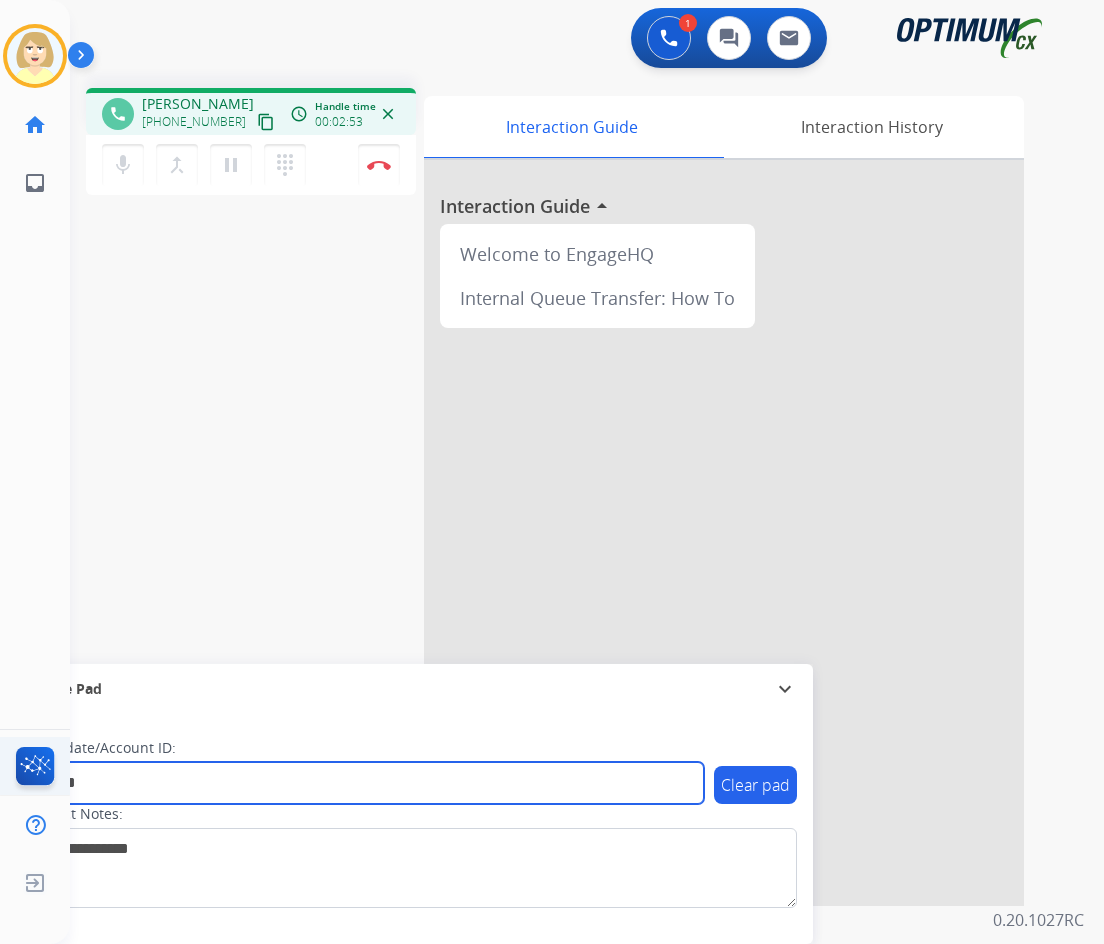 type on "*******" 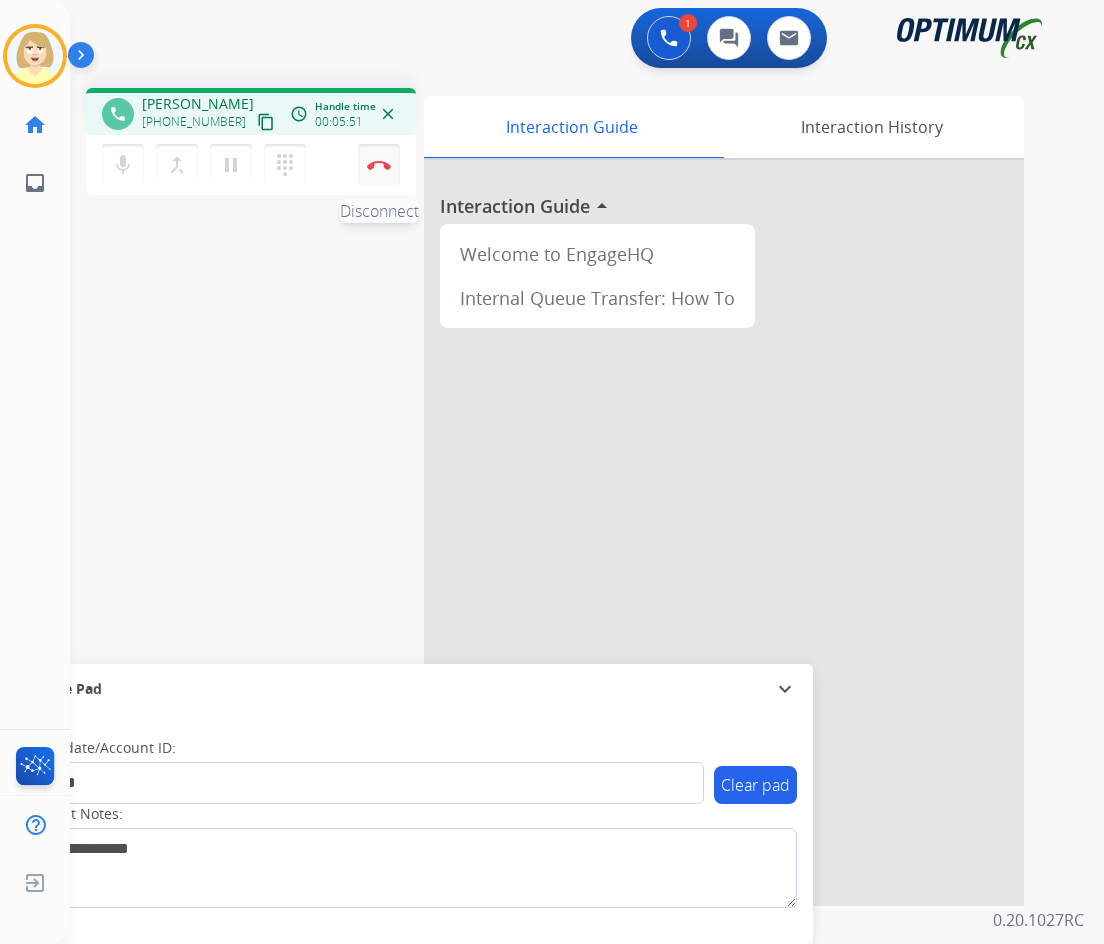 click at bounding box center [379, 165] 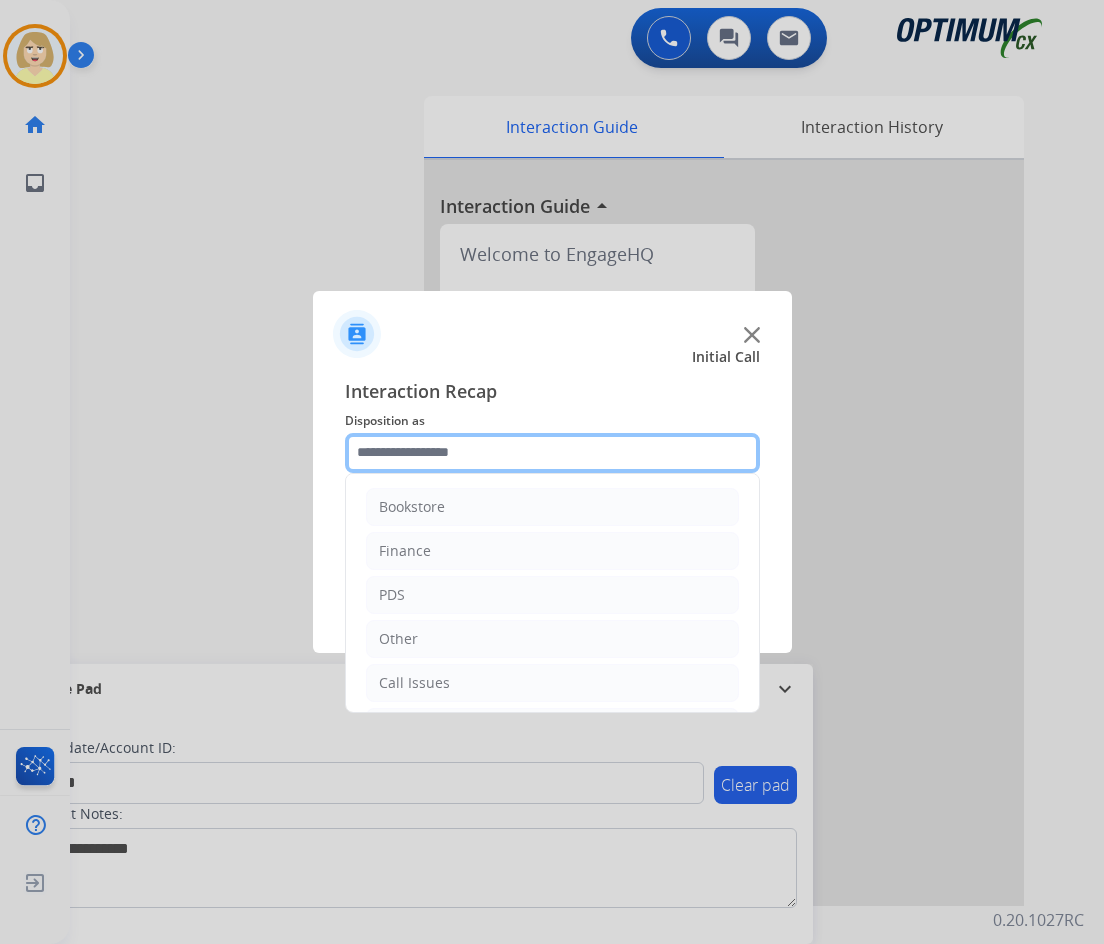 click 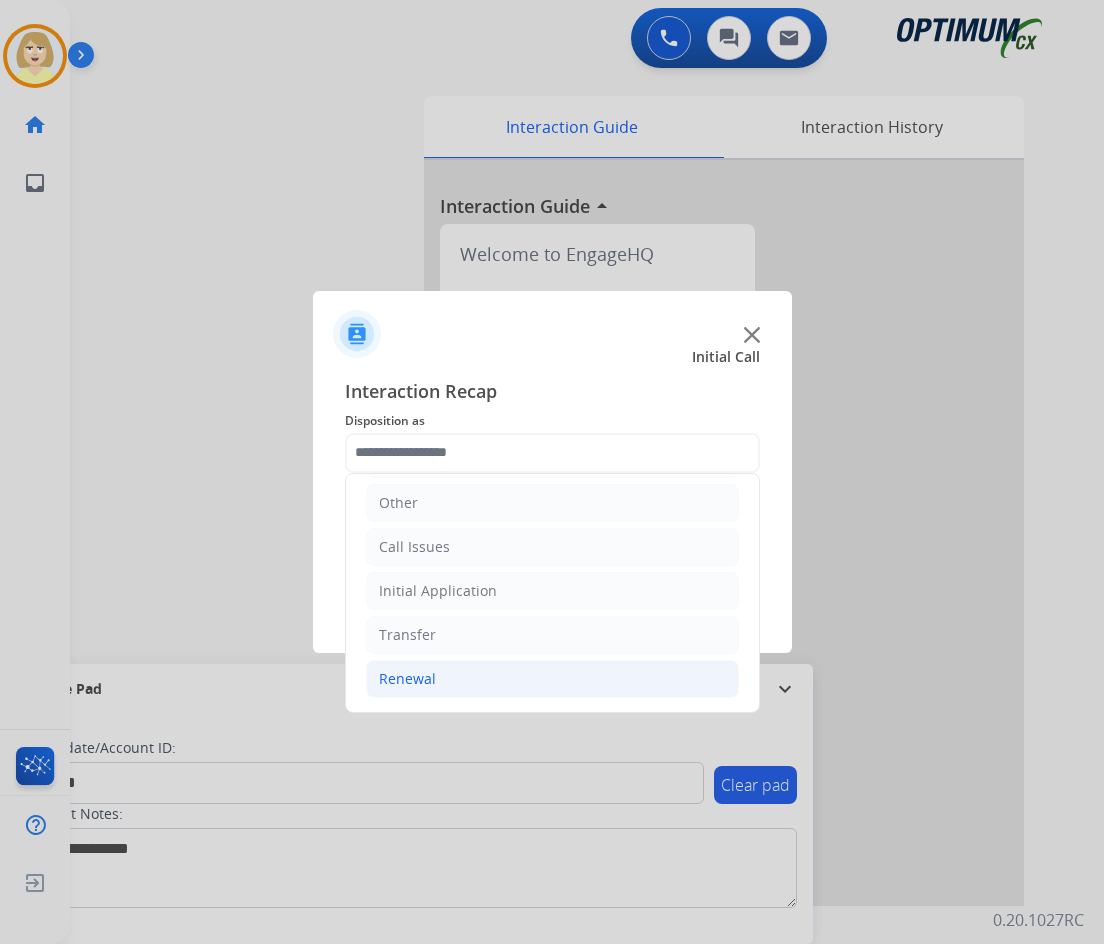 click on "Renewal" 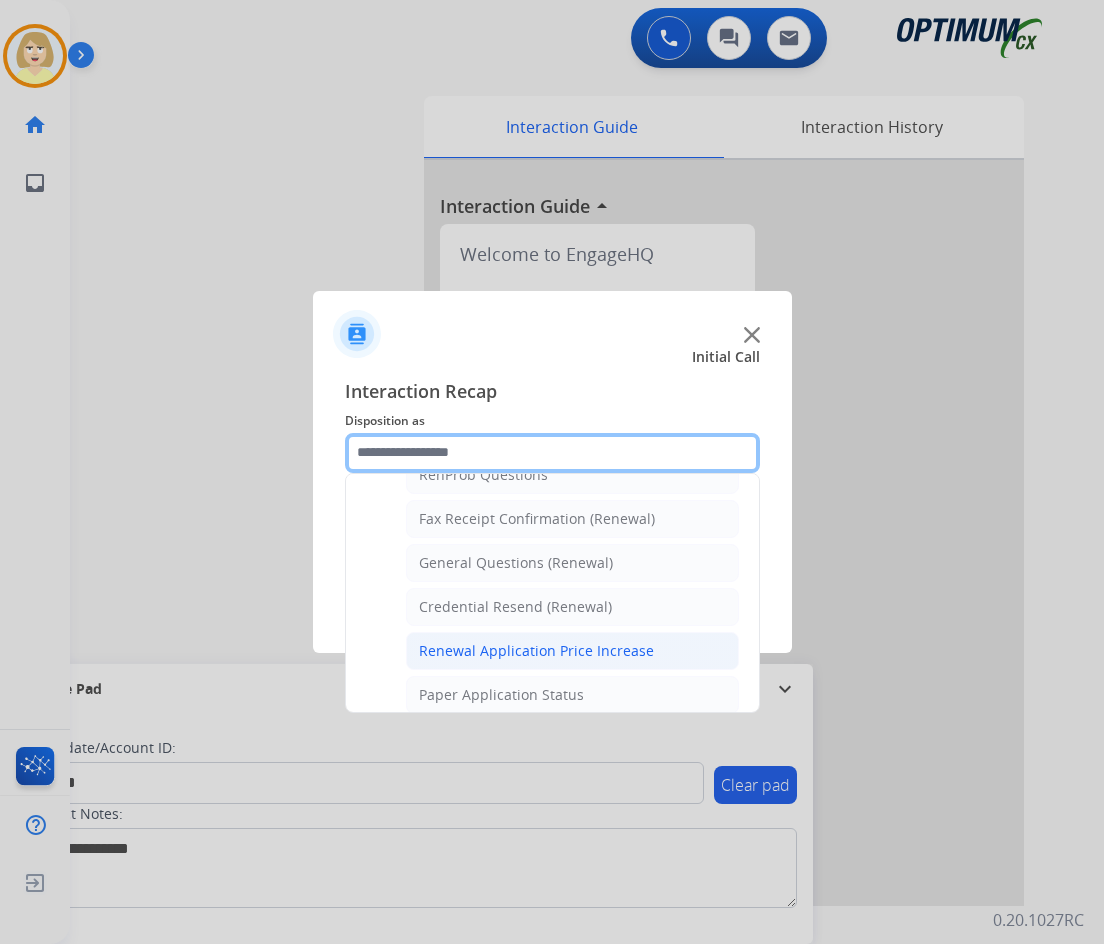 scroll, scrollTop: 636, scrollLeft: 0, axis: vertical 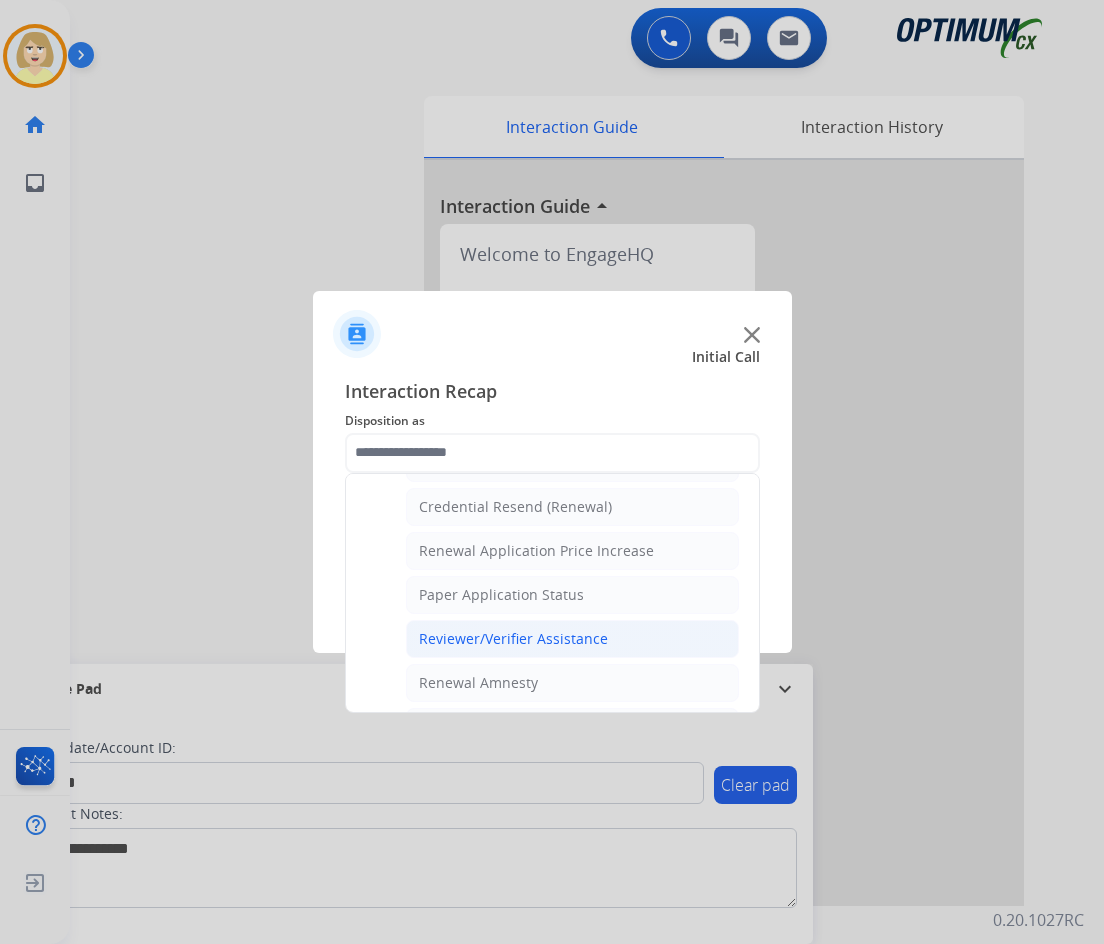 click on "Reviewer/Verifier Assistance" 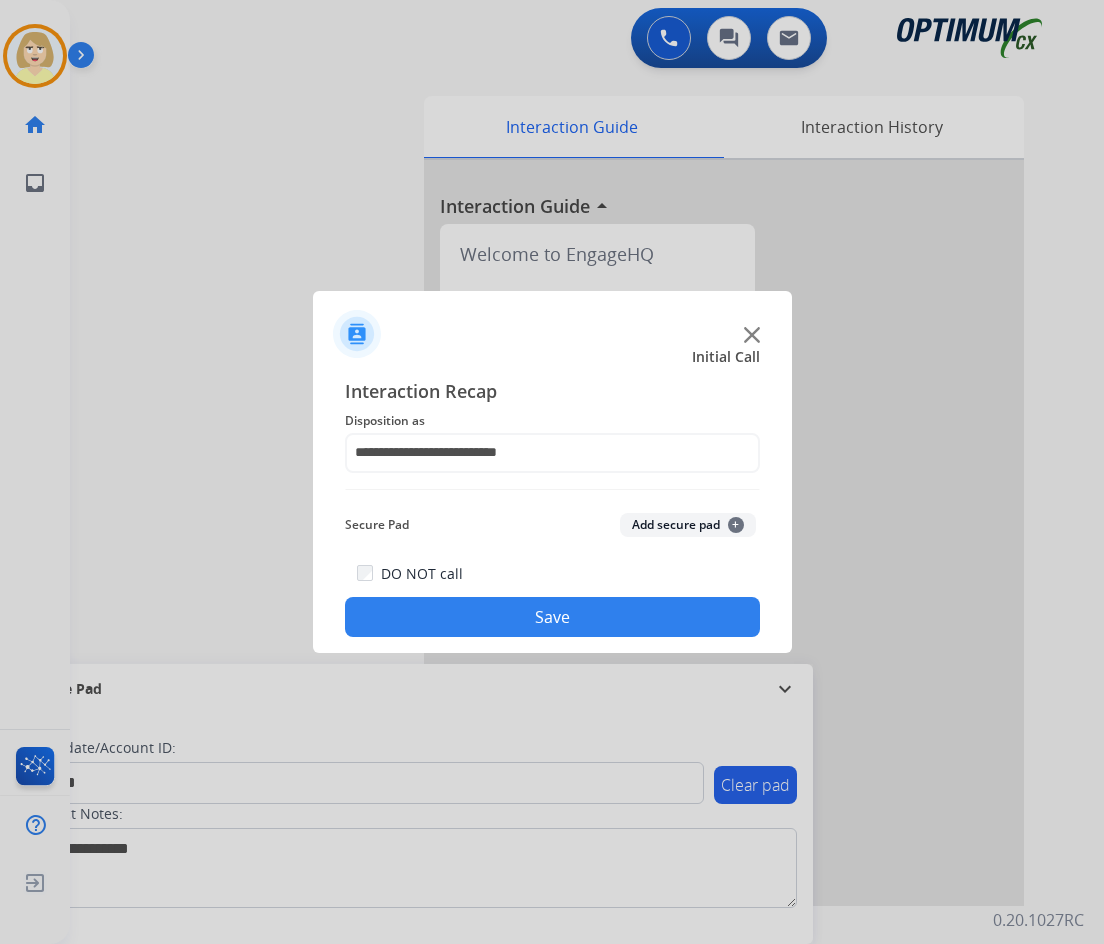 click on "Add secure pad  +" 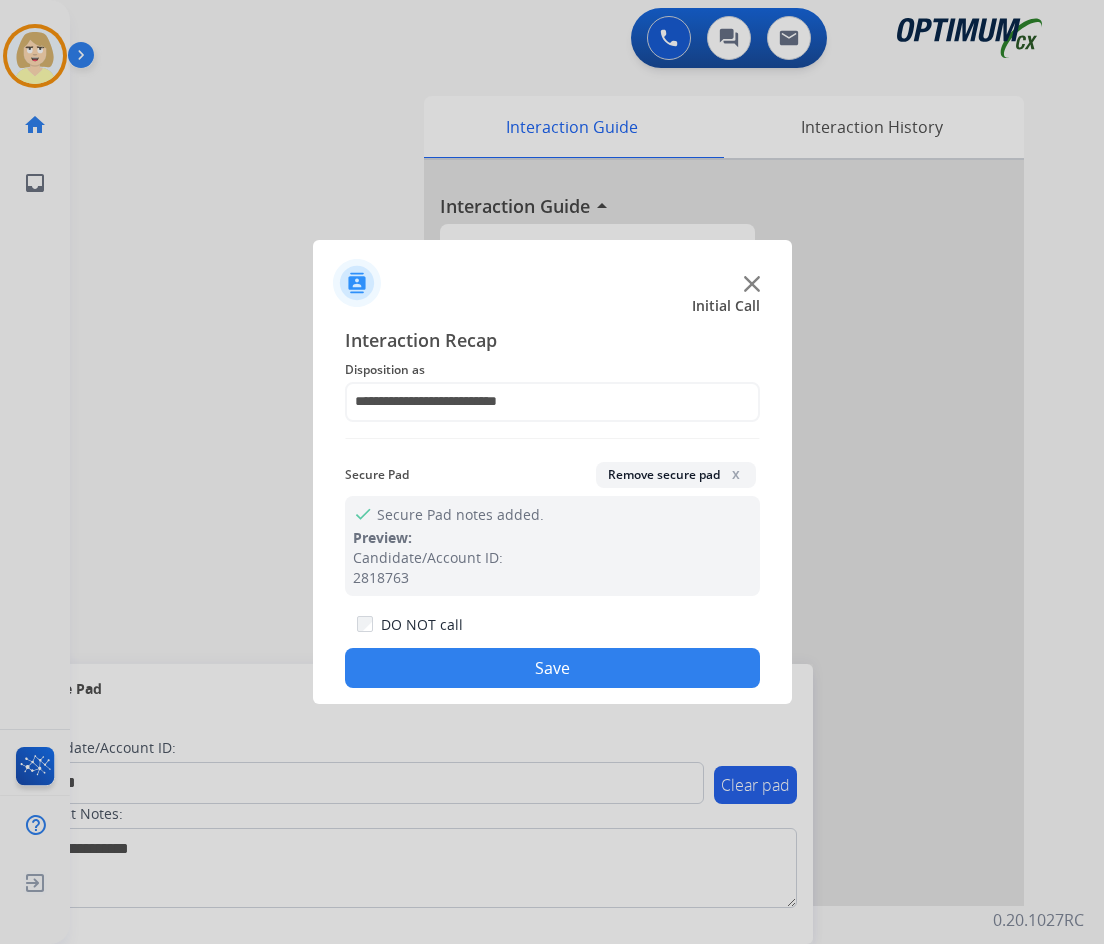 click on "Save" 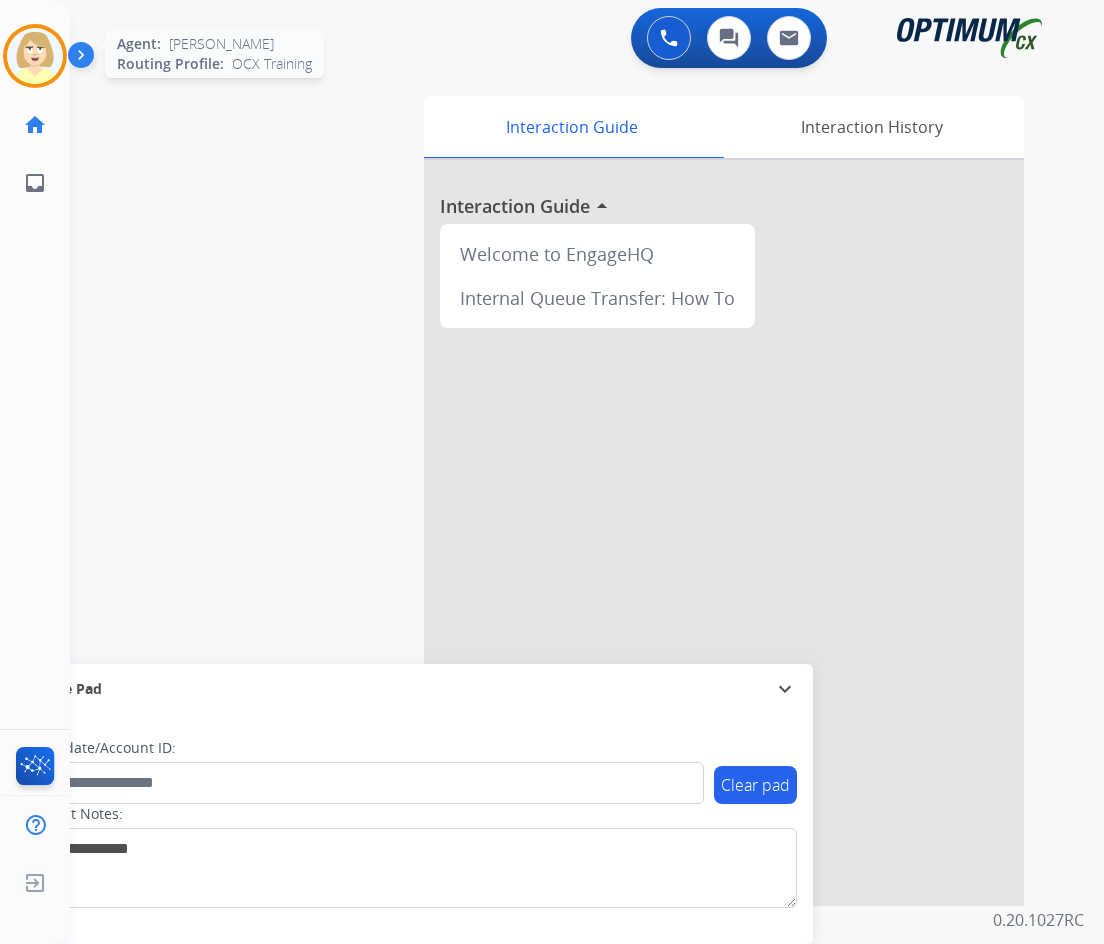 click at bounding box center [35, 56] 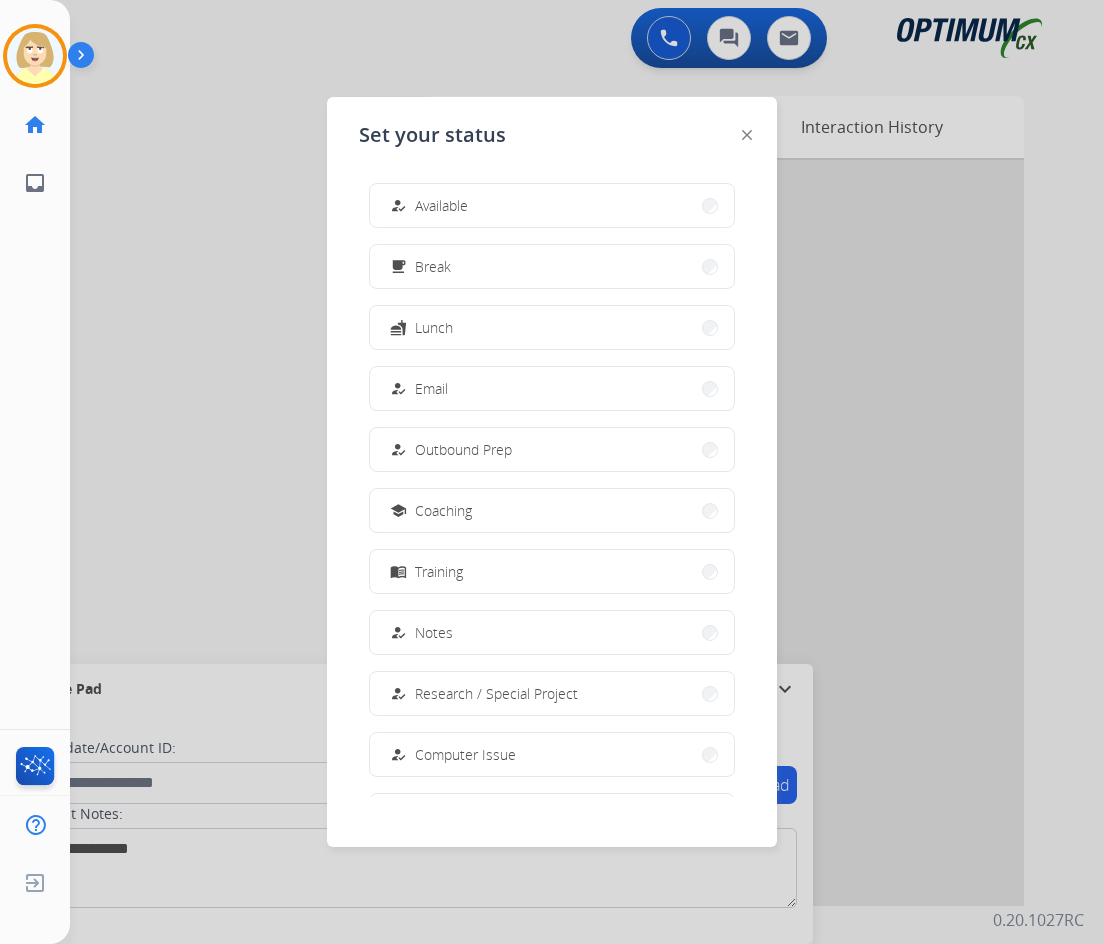 click on "Available" at bounding box center (441, 205) 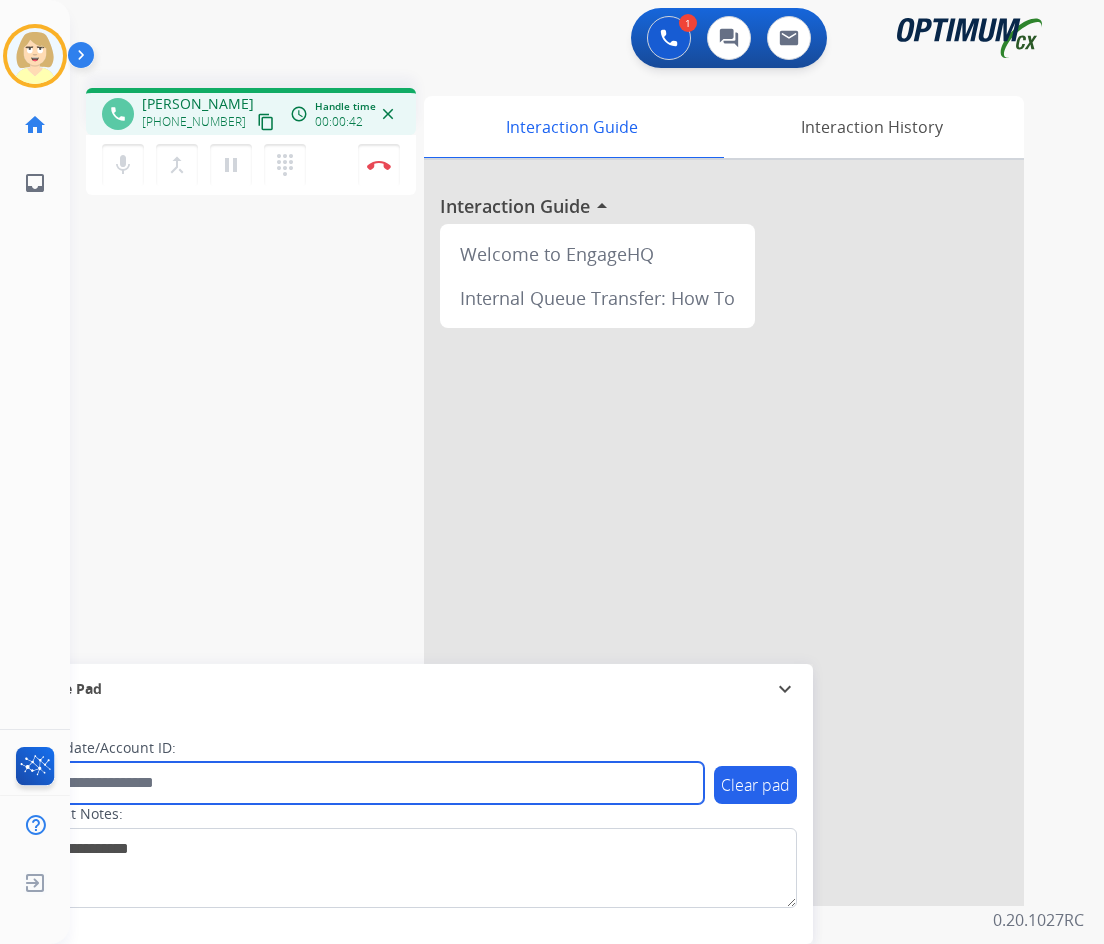 click at bounding box center (365, 783) 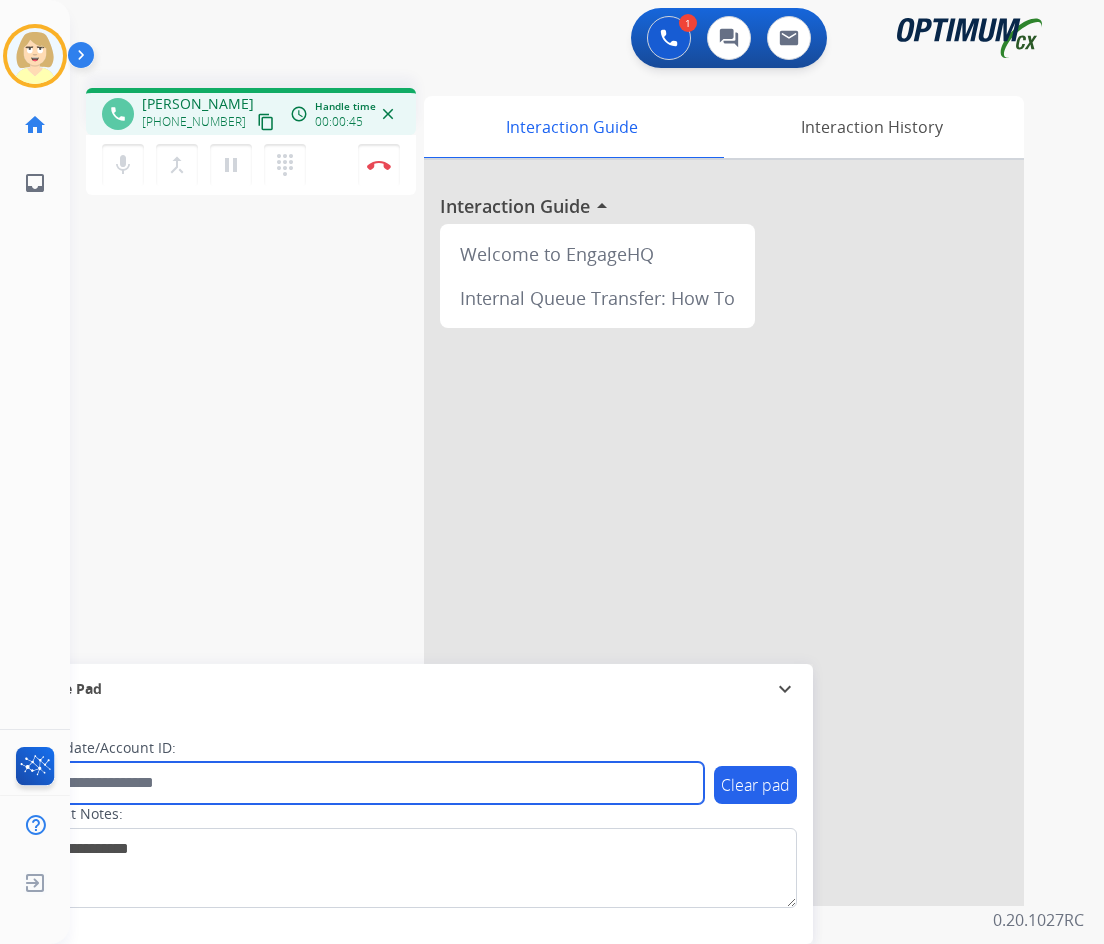 paste on "*******" 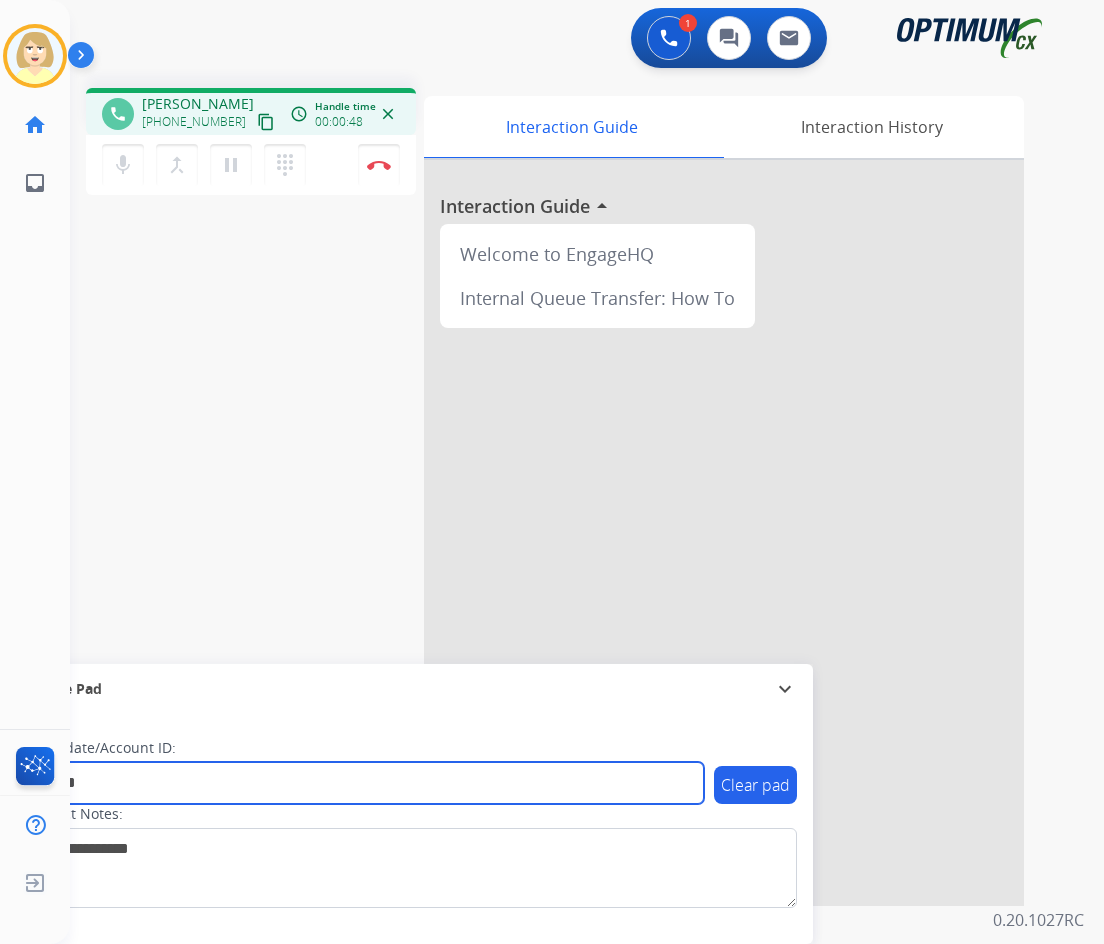 type on "*******" 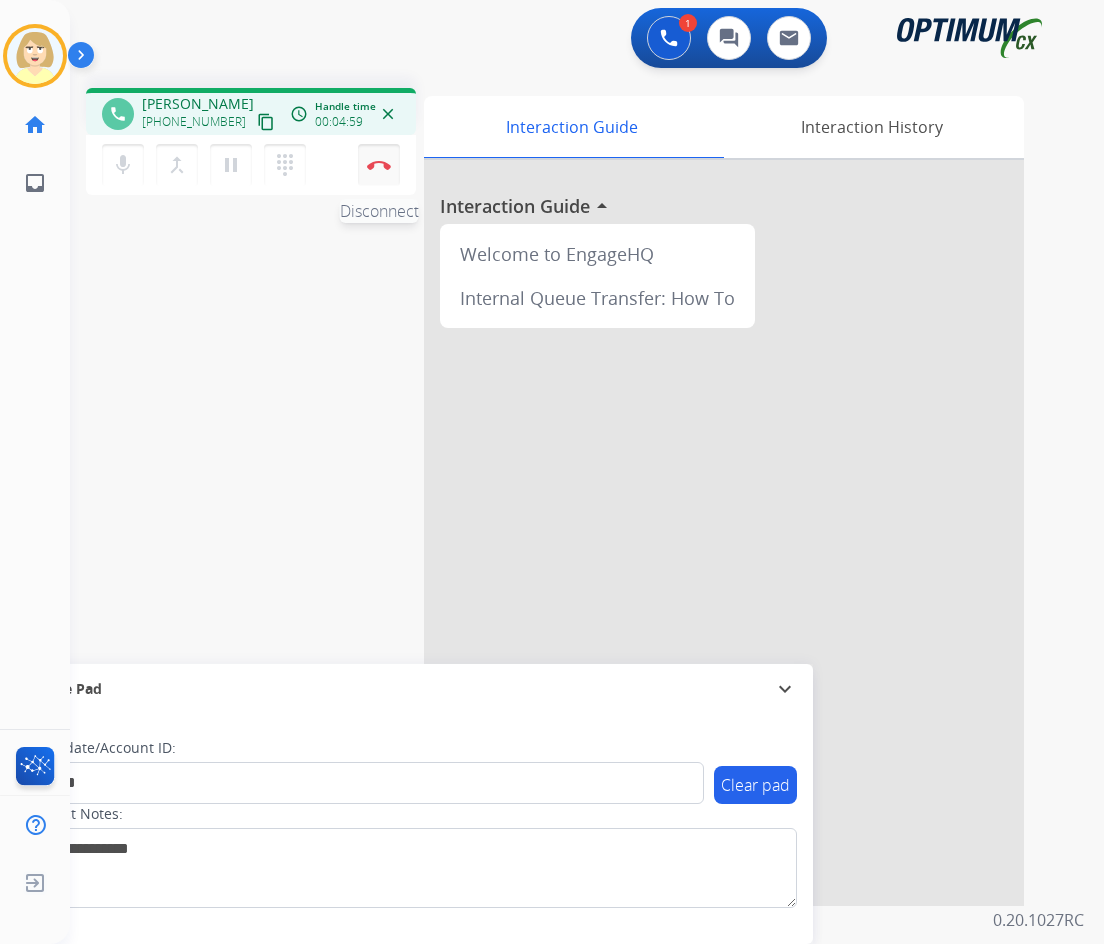 click at bounding box center [379, 165] 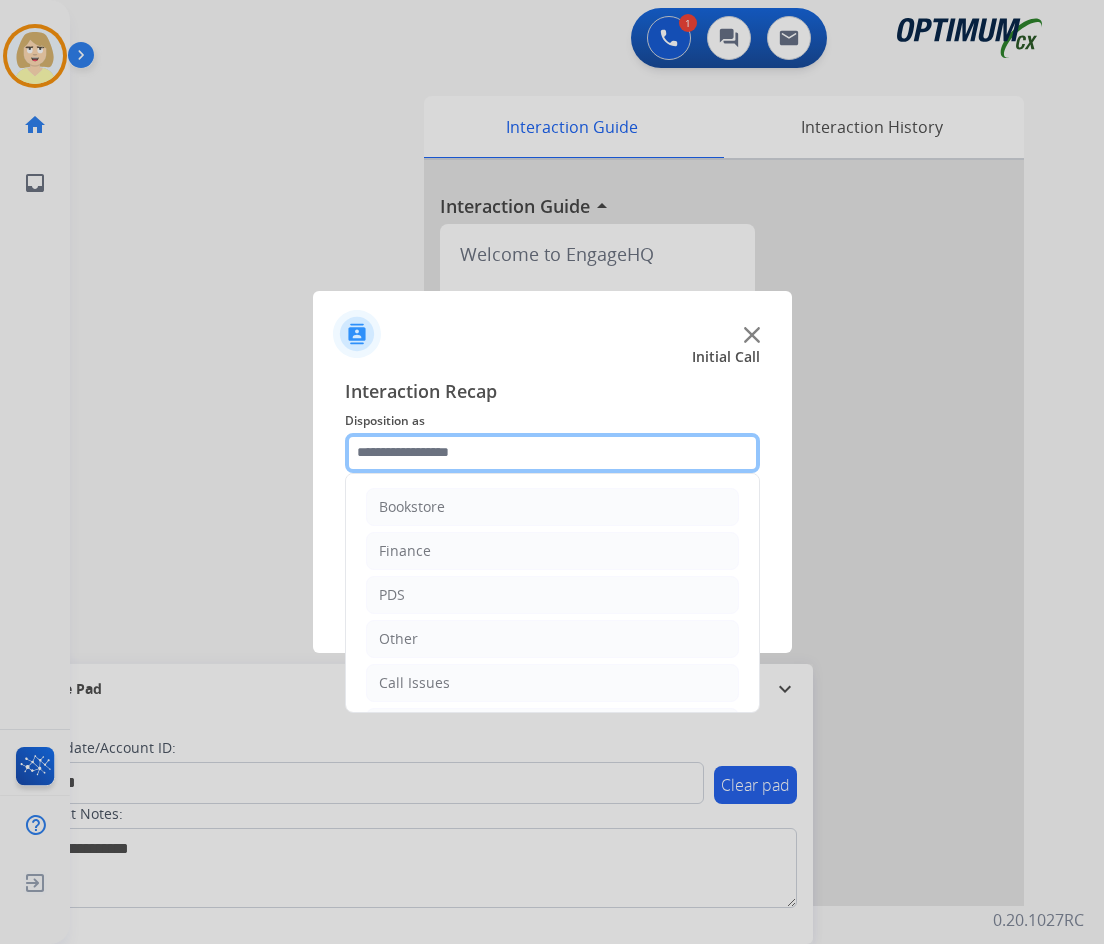 click 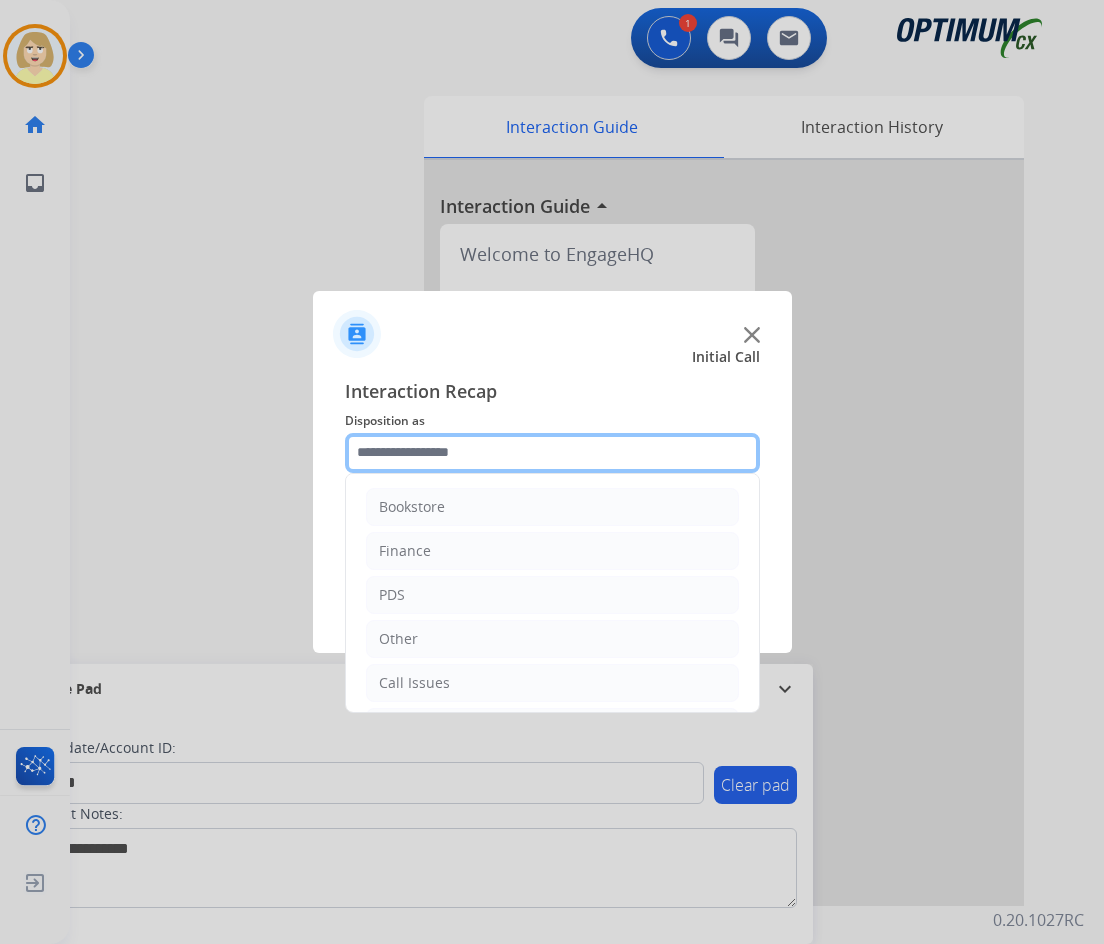 scroll, scrollTop: 136, scrollLeft: 0, axis: vertical 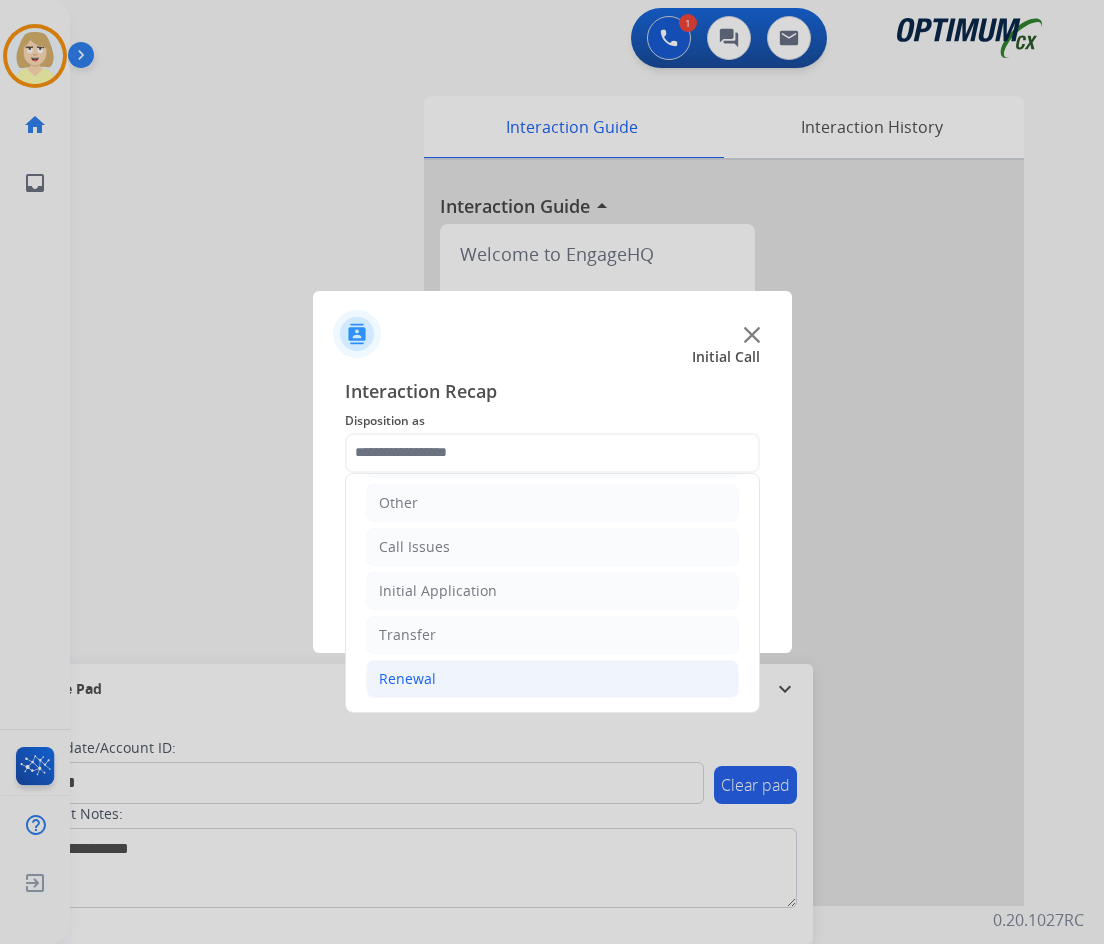 click on "Renewal" 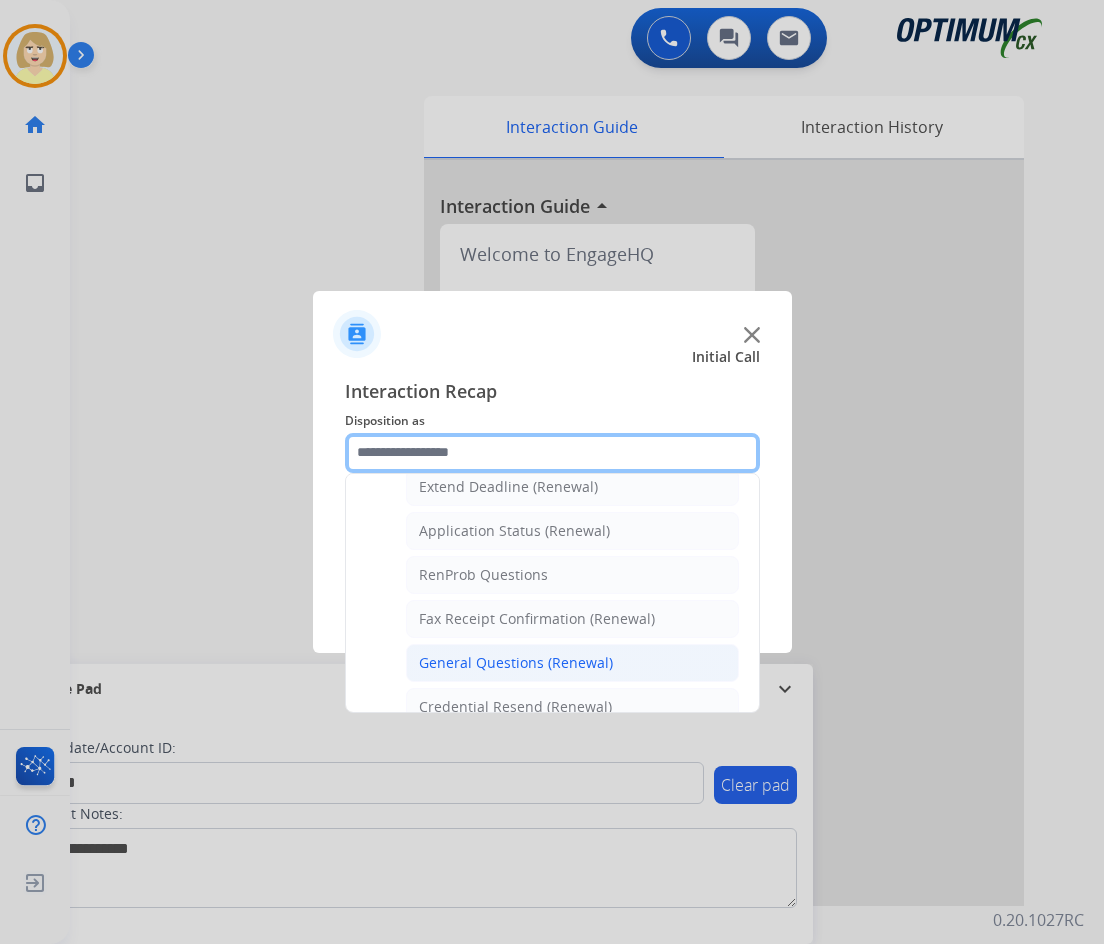 scroll, scrollTop: 536, scrollLeft: 0, axis: vertical 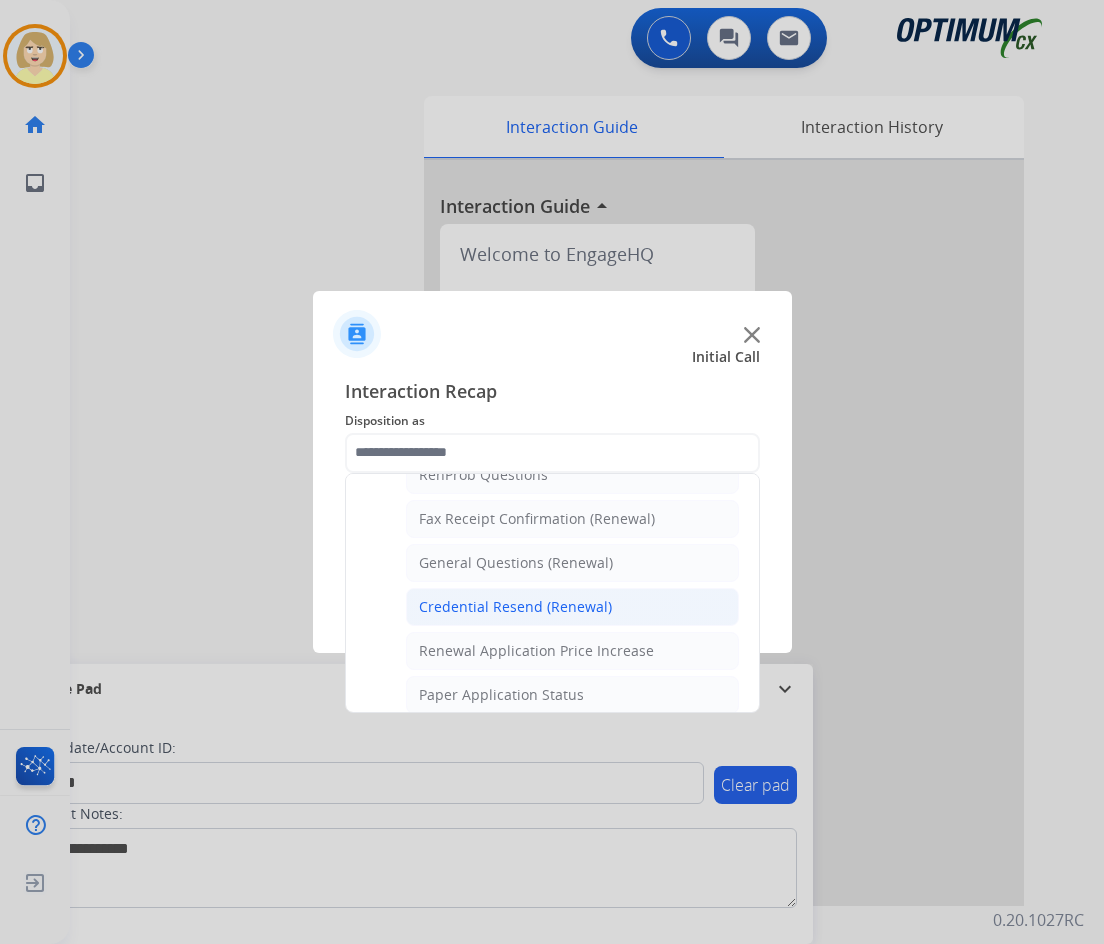 click on "Credential Resend (Renewal)" 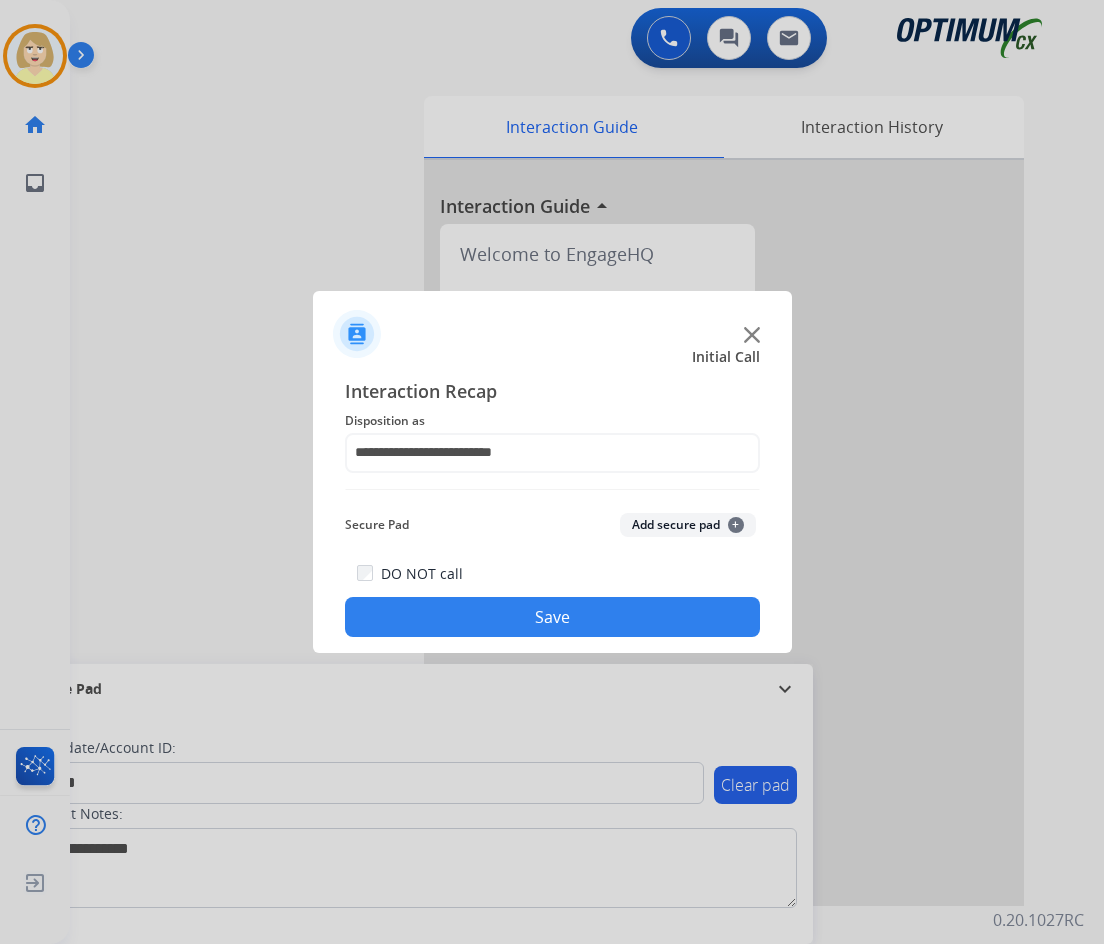 click on "Add secure pad  +" 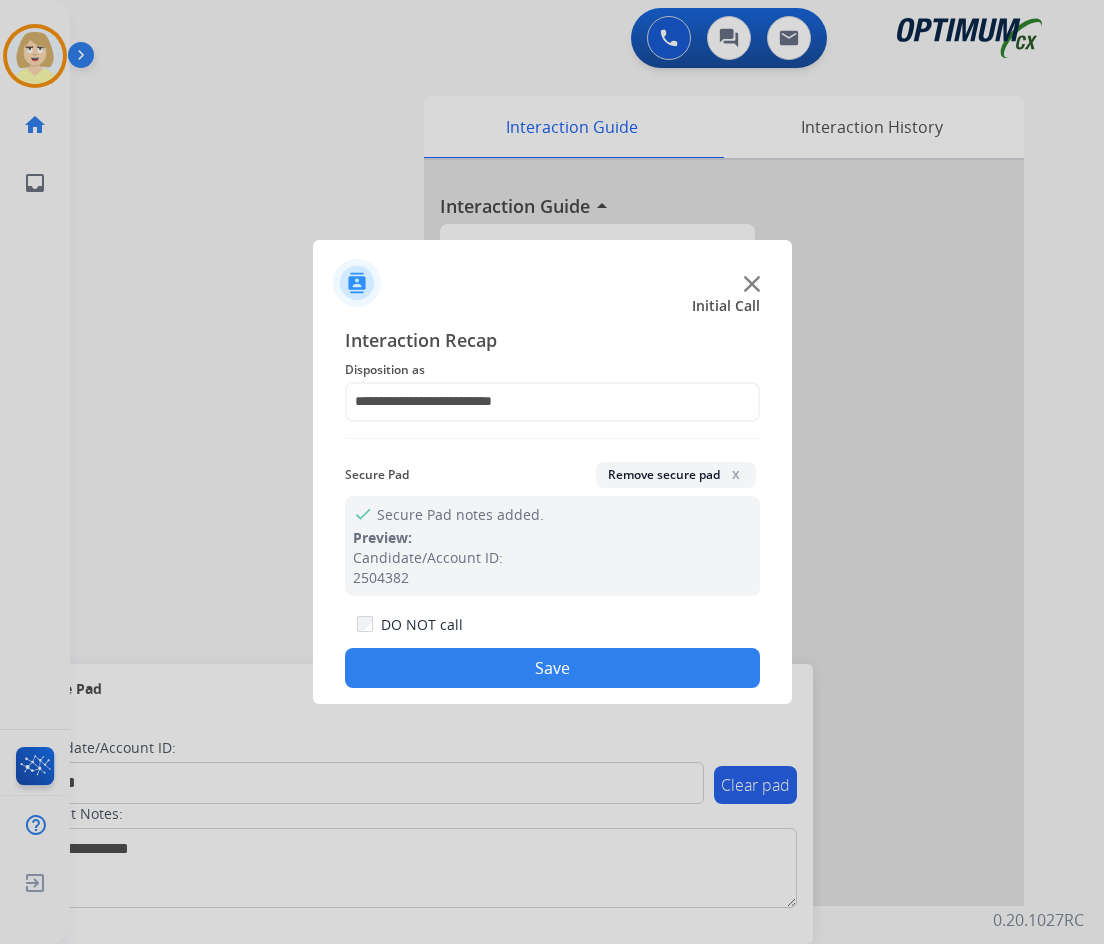 drag, startPoint x: 433, startPoint y: 672, endPoint x: 227, endPoint y: 473, distance: 286.42102 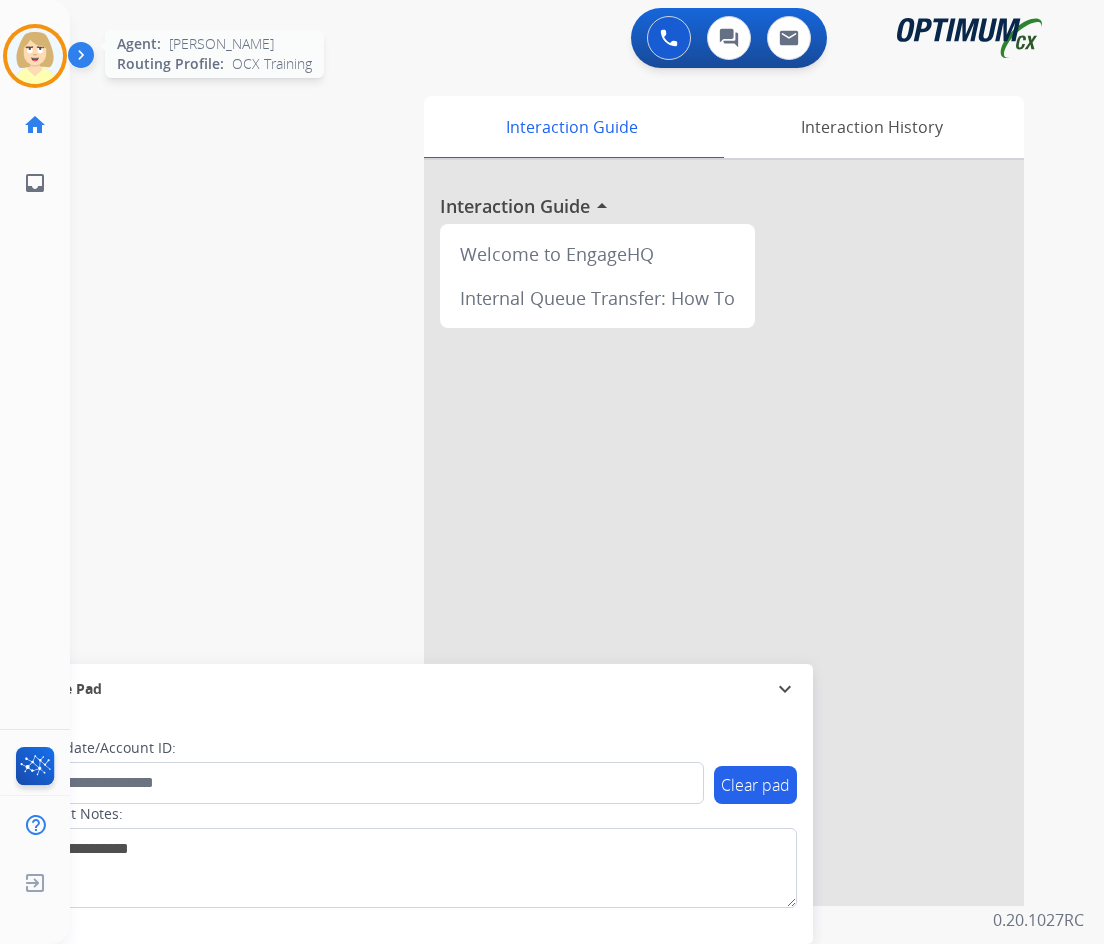 click at bounding box center (35, 56) 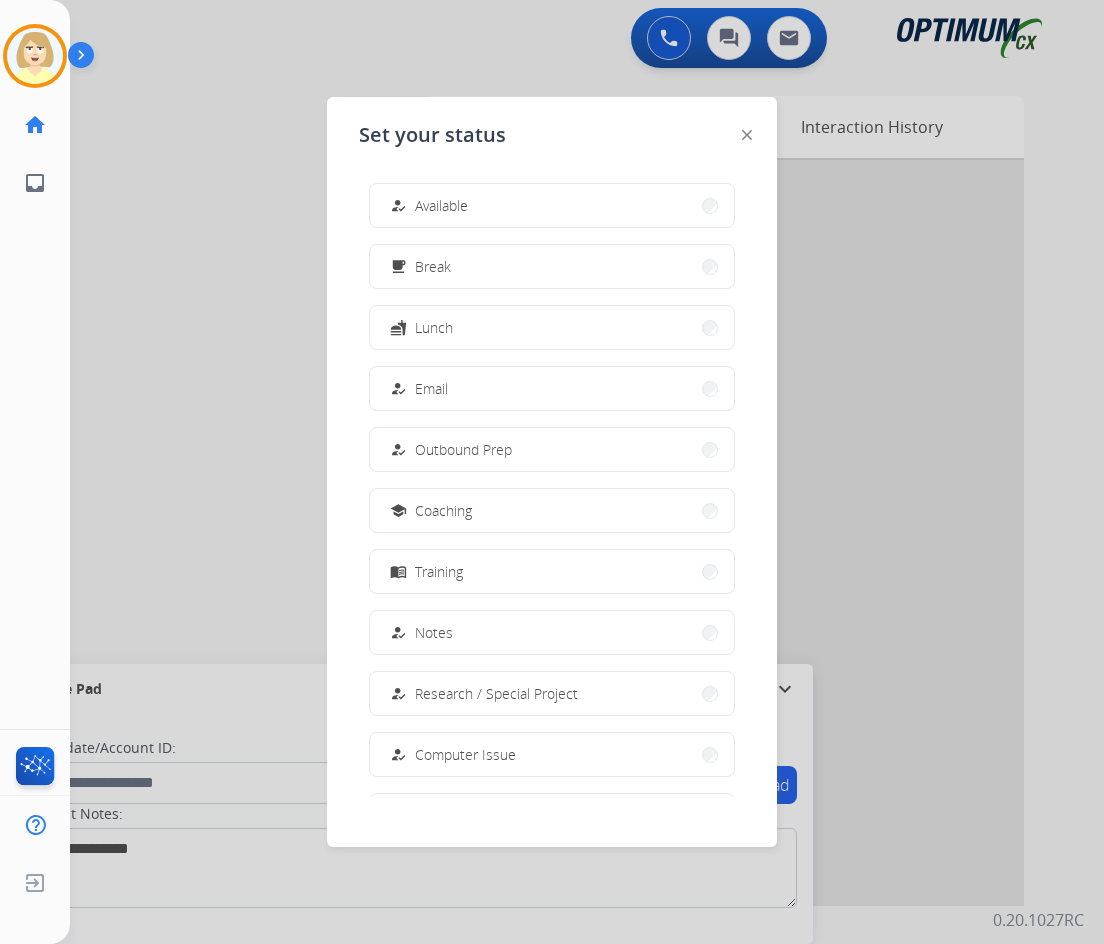 click on "Available" at bounding box center (441, 205) 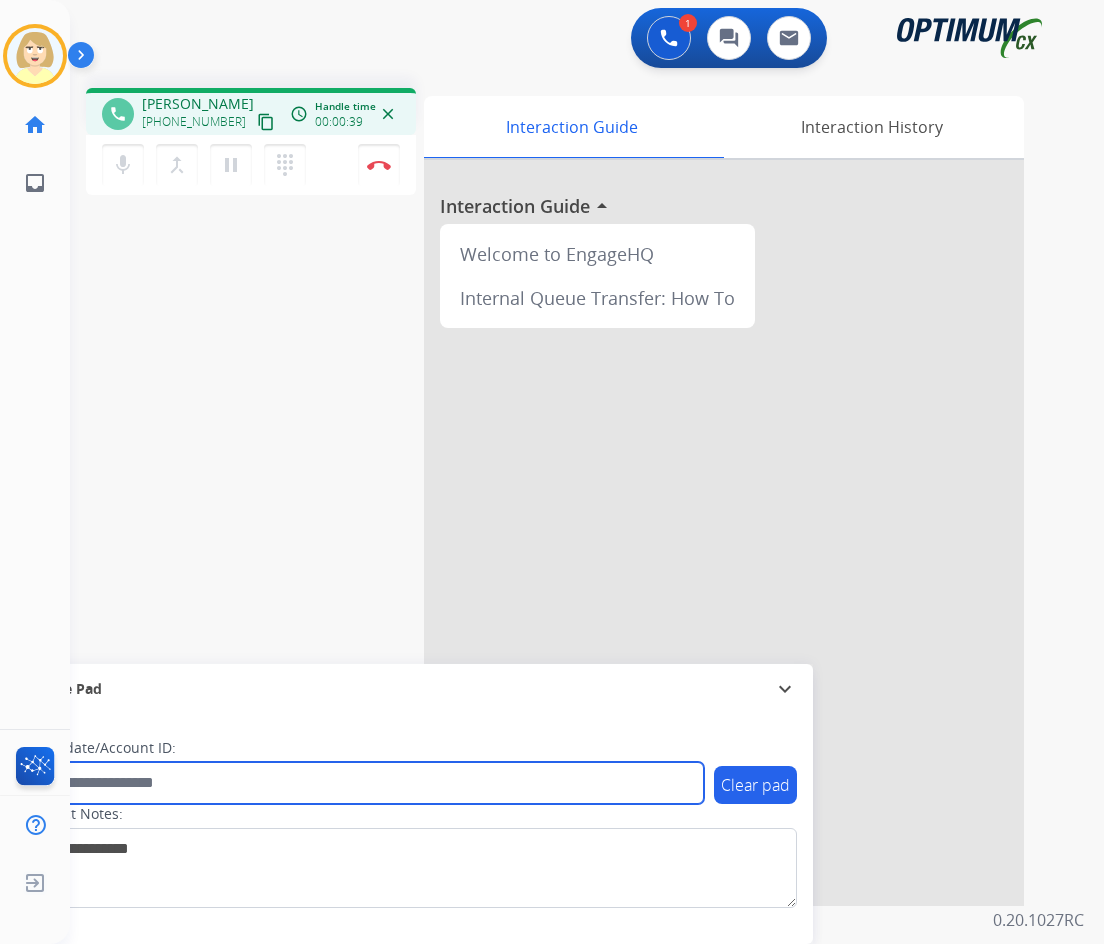 click at bounding box center (365, 783) 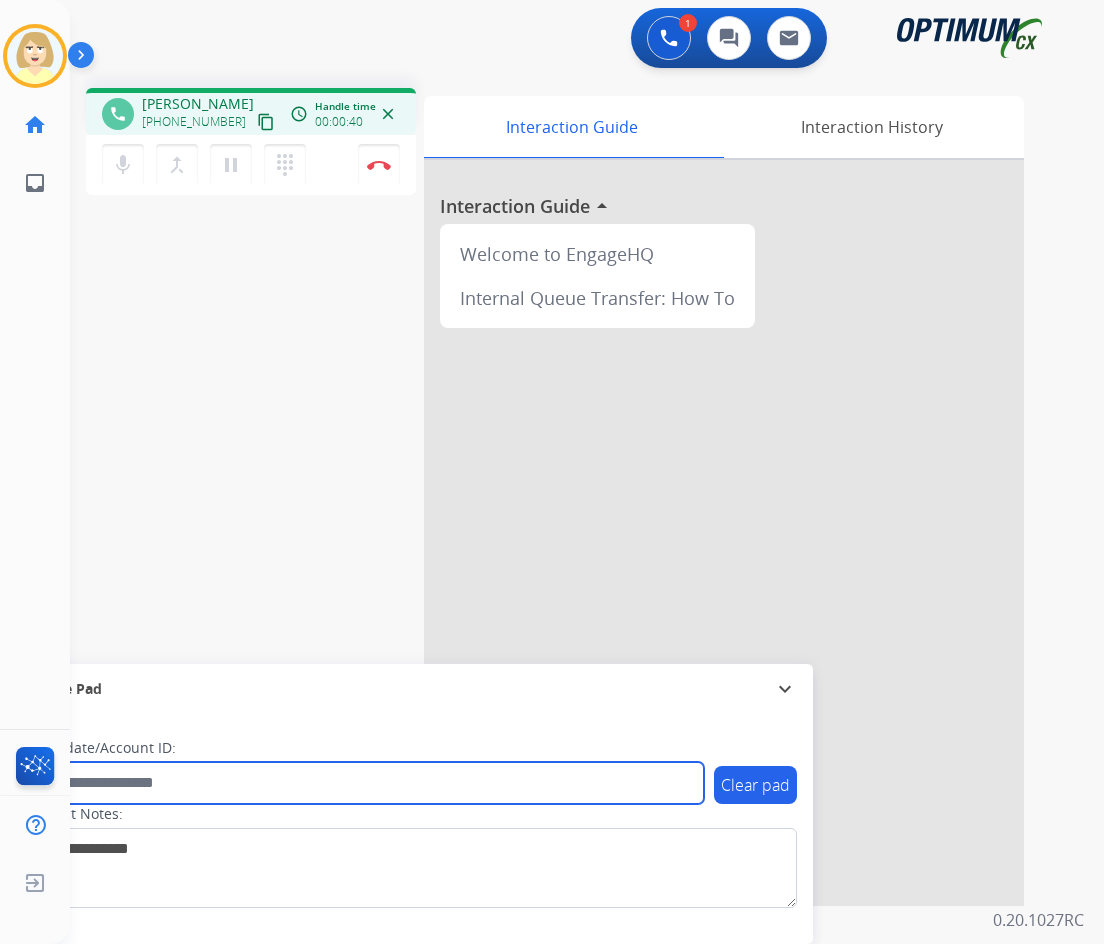 paste on "*******" 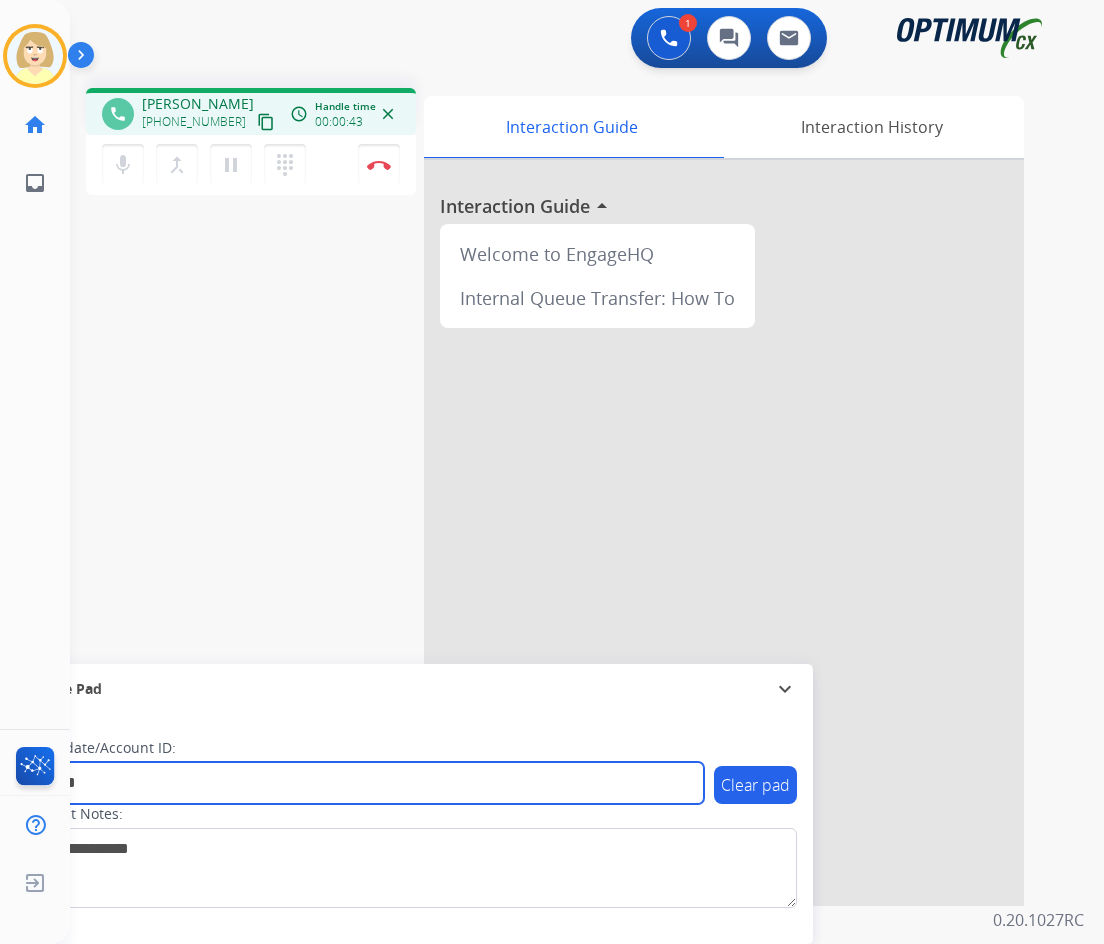 type on "*******" 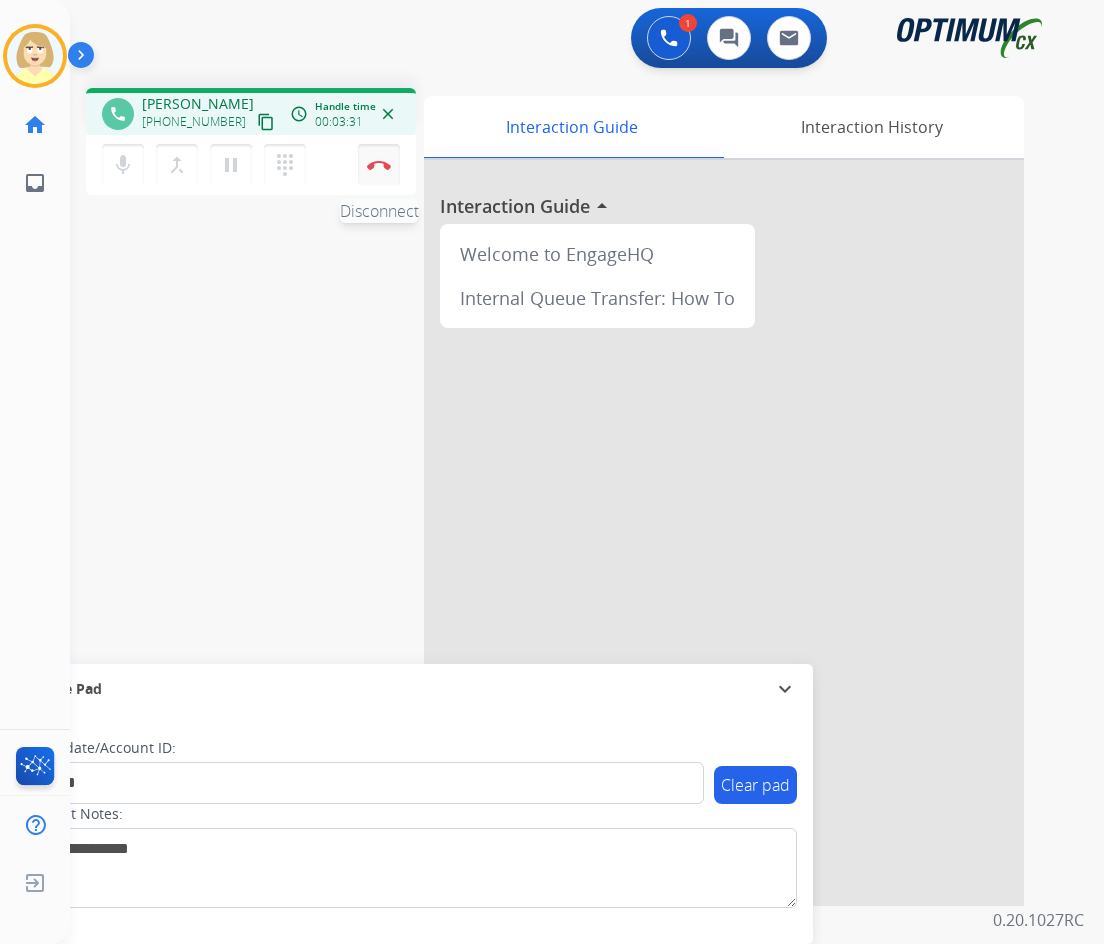 click on "Disconnect" at bounding box center [379, 165] 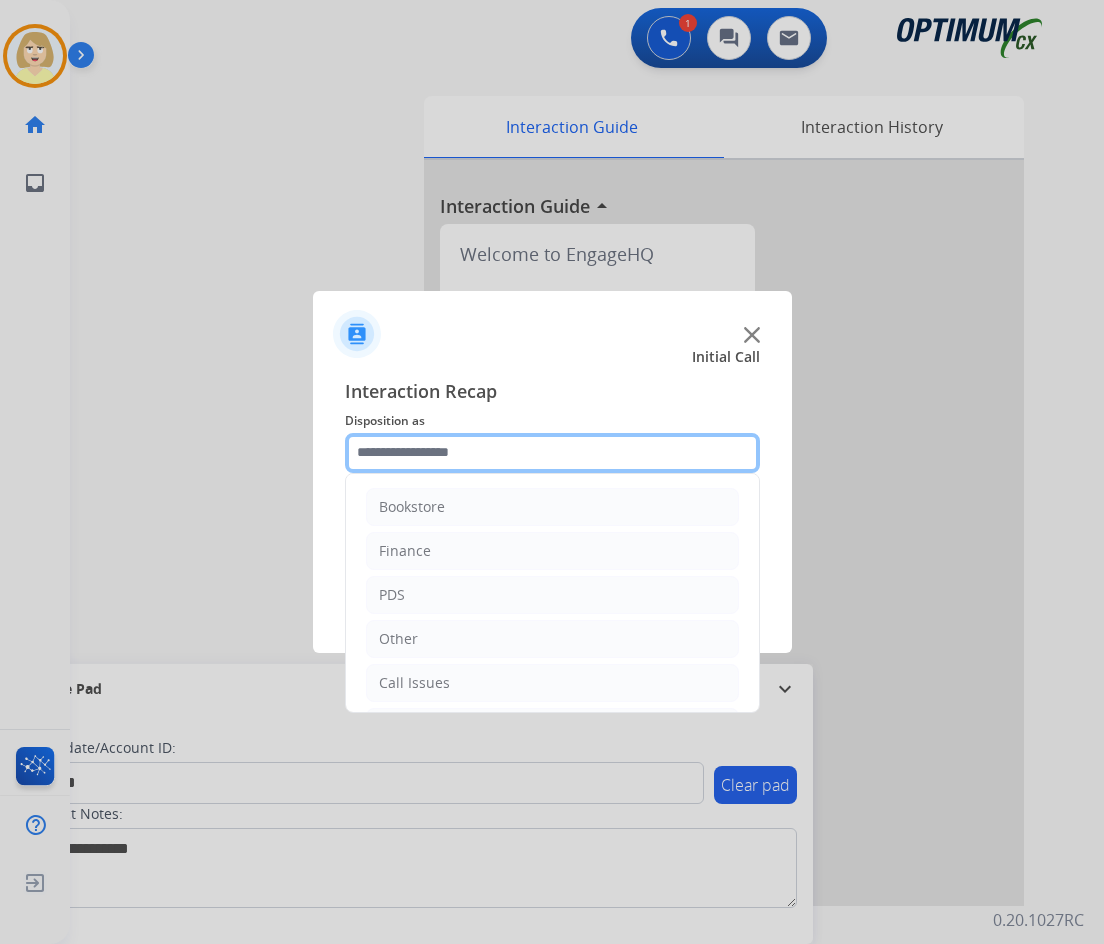 click 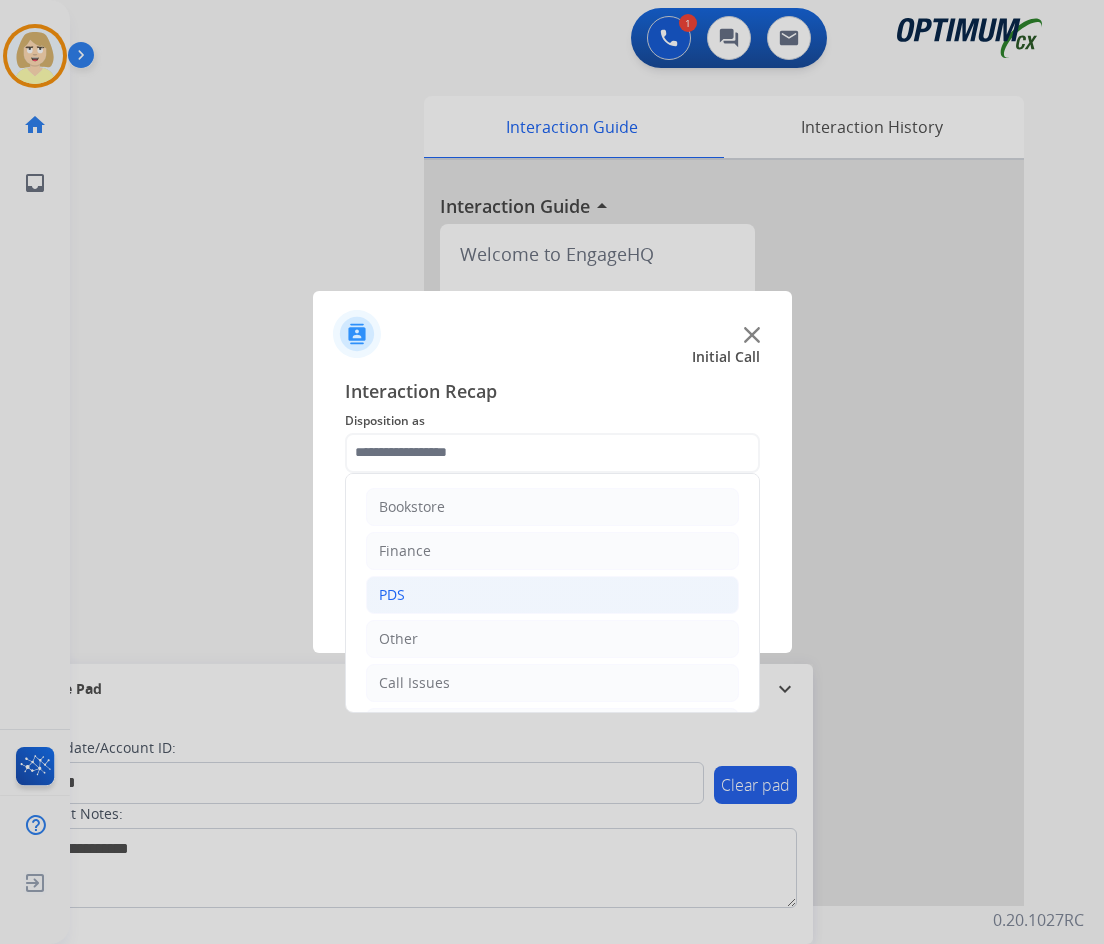 click on "PDS" 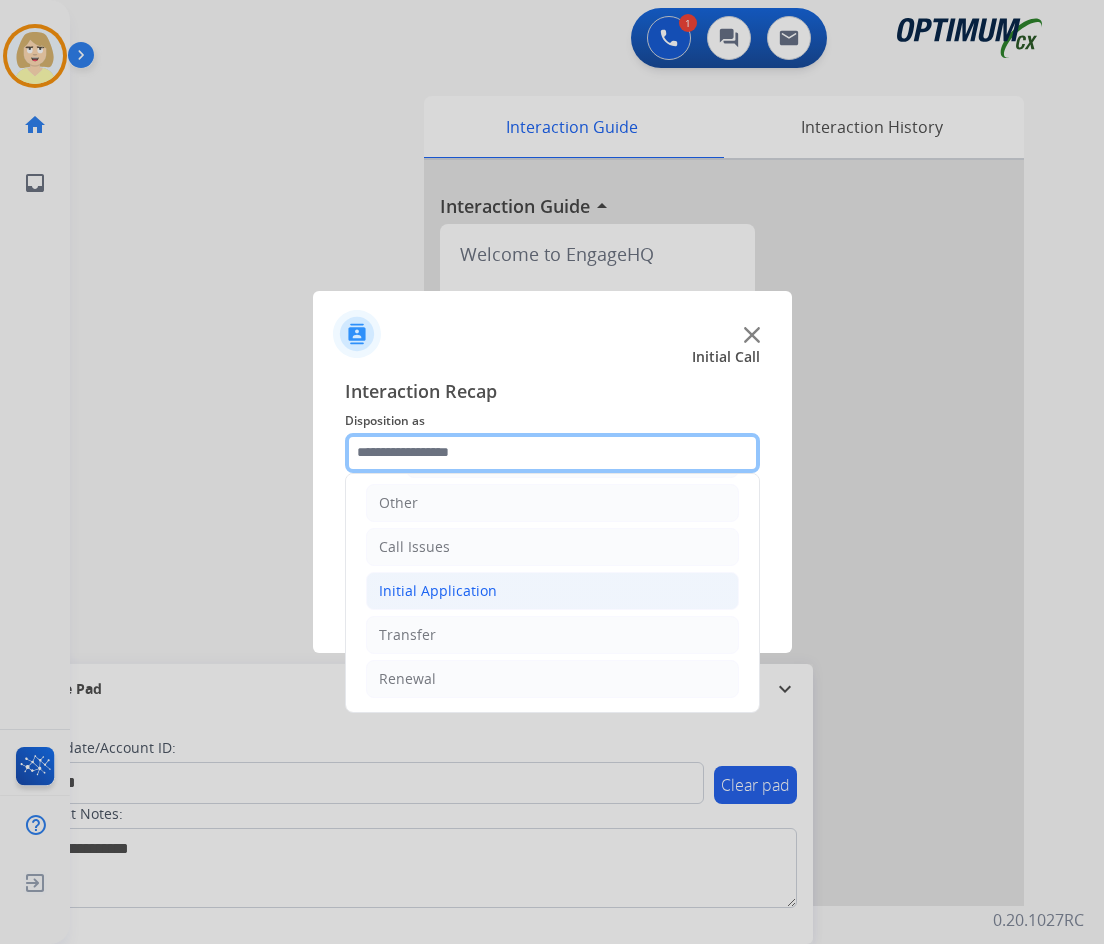 scroll, scrollTop: 604, scrollLeft: 0, axis: vertical 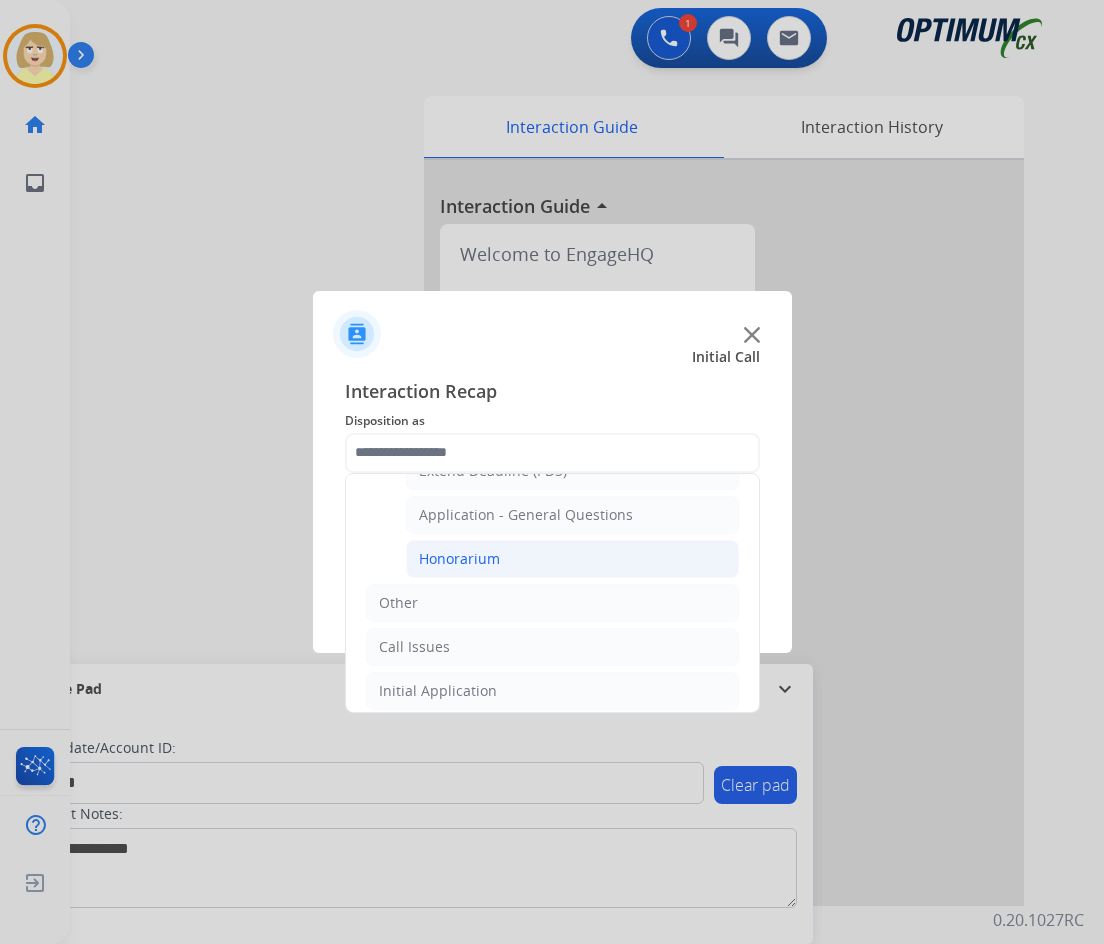 click on "Honorarium" 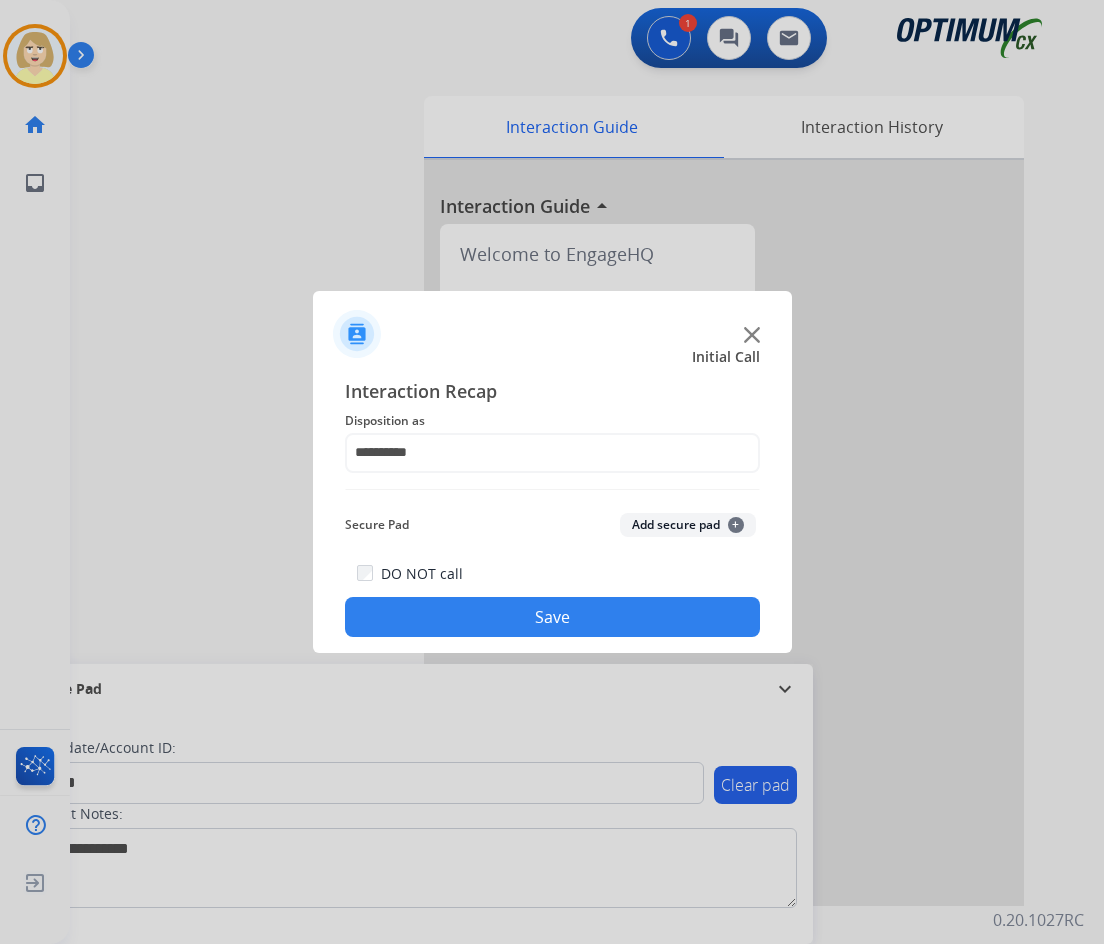 click on "Add secure pad  +" 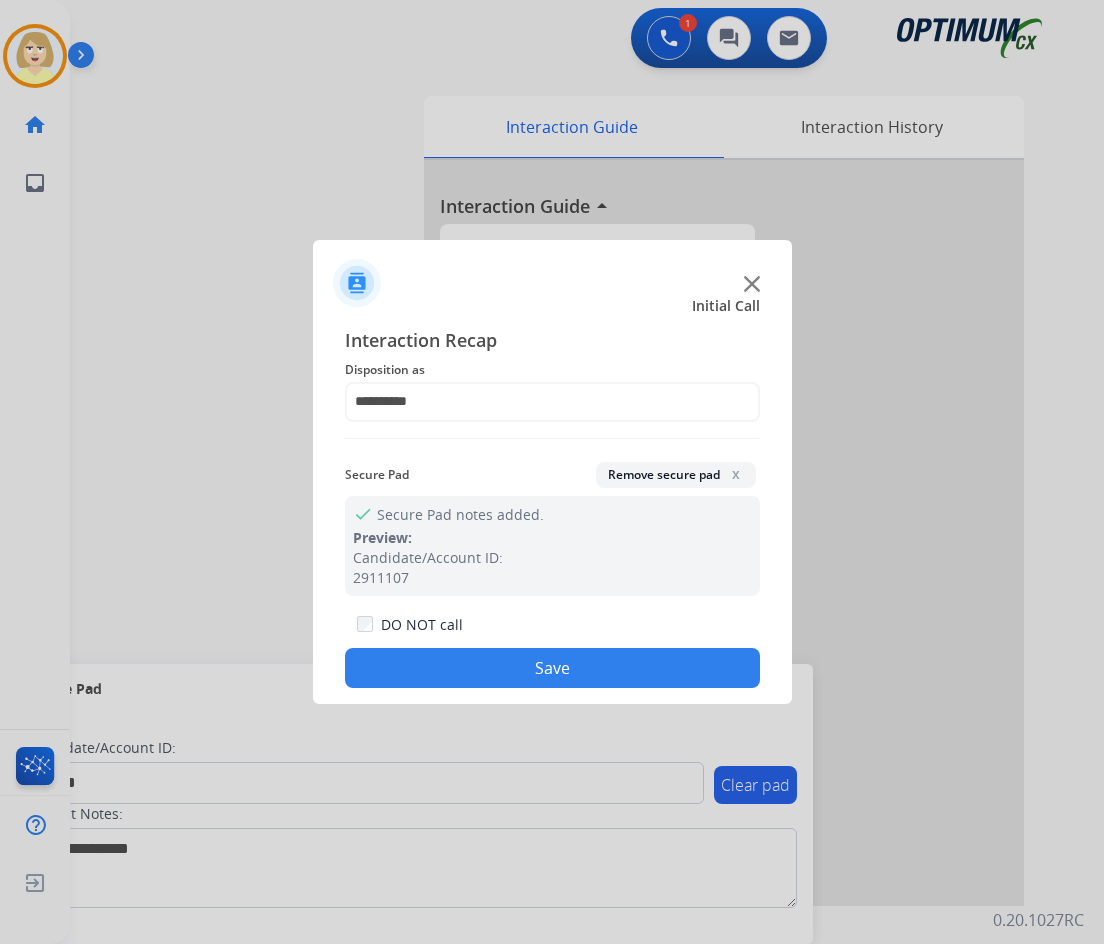 click on "Save" 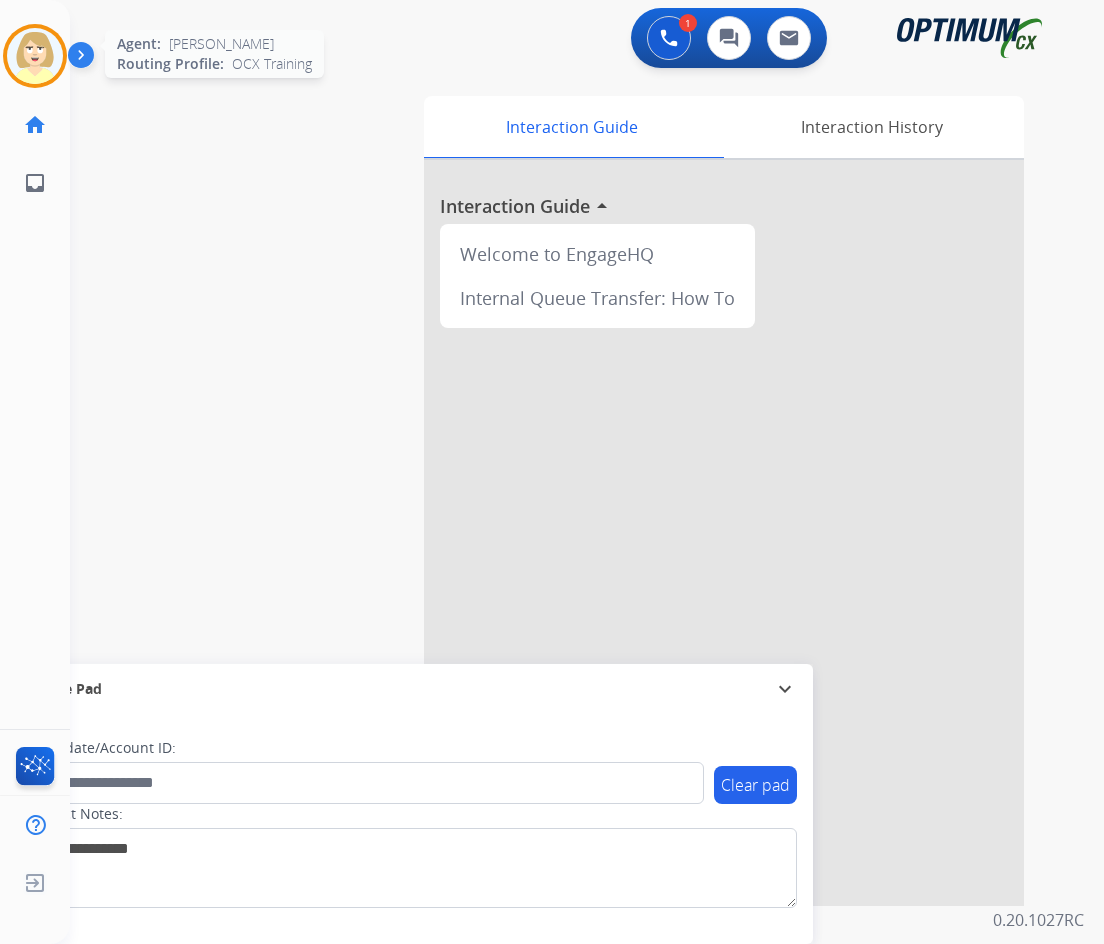 click at bounding box center [35, 56] 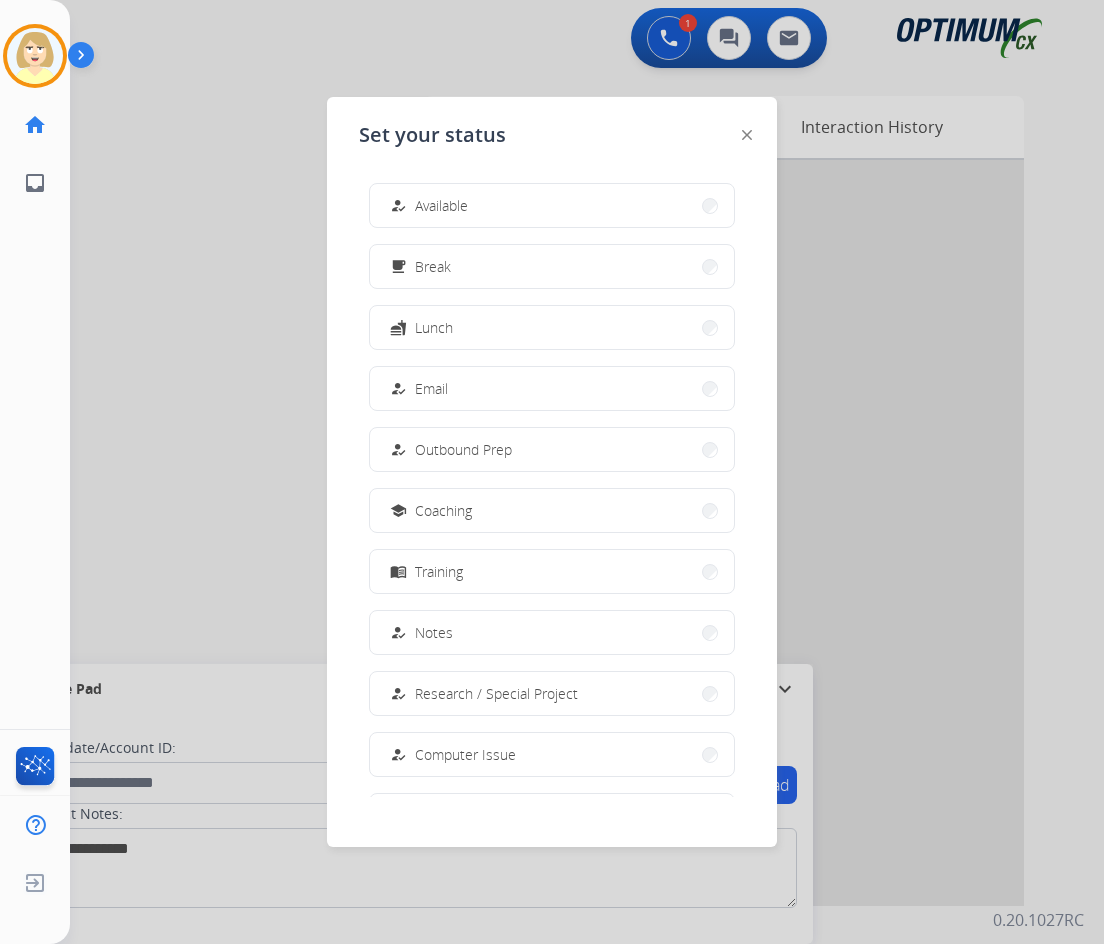 click on "Available" at bounding box center [441, 205] 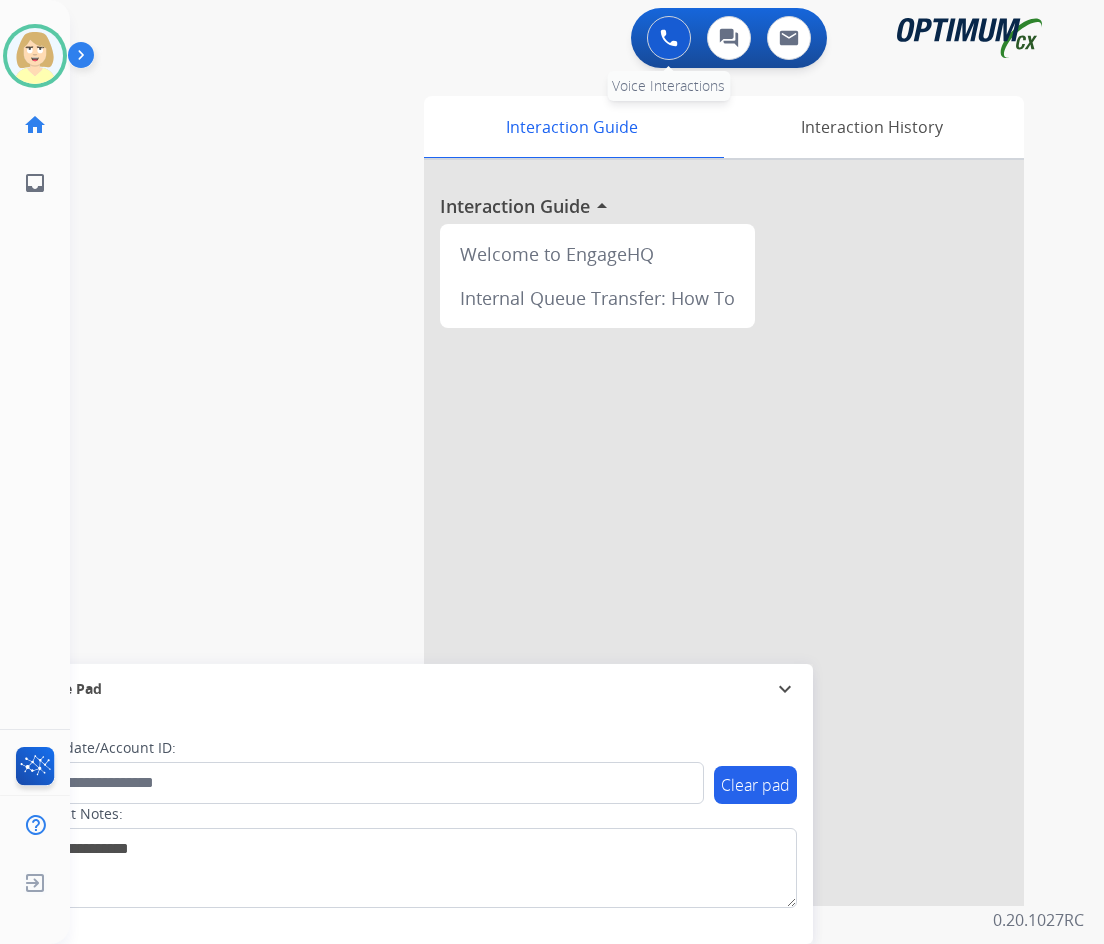 click at bounding box center (669, 38) 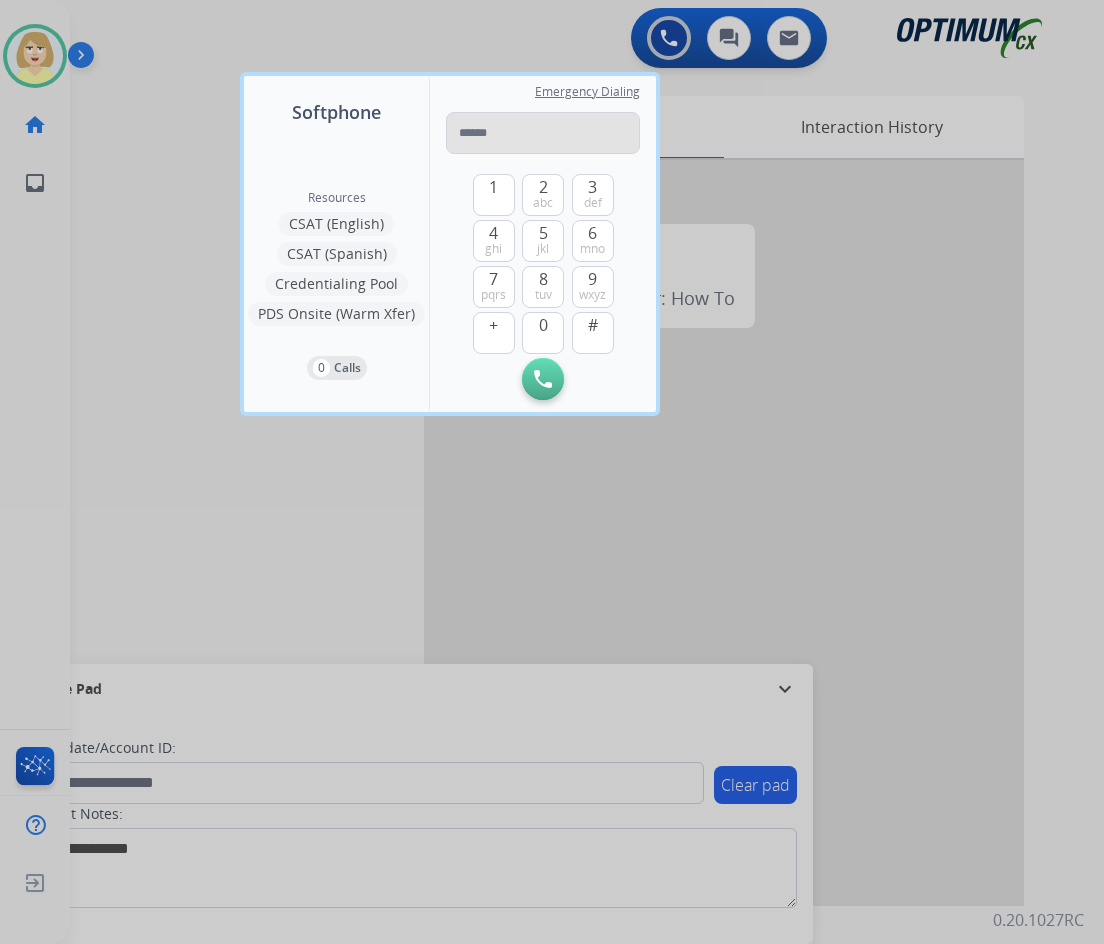 click at bounding box center (543, 133) 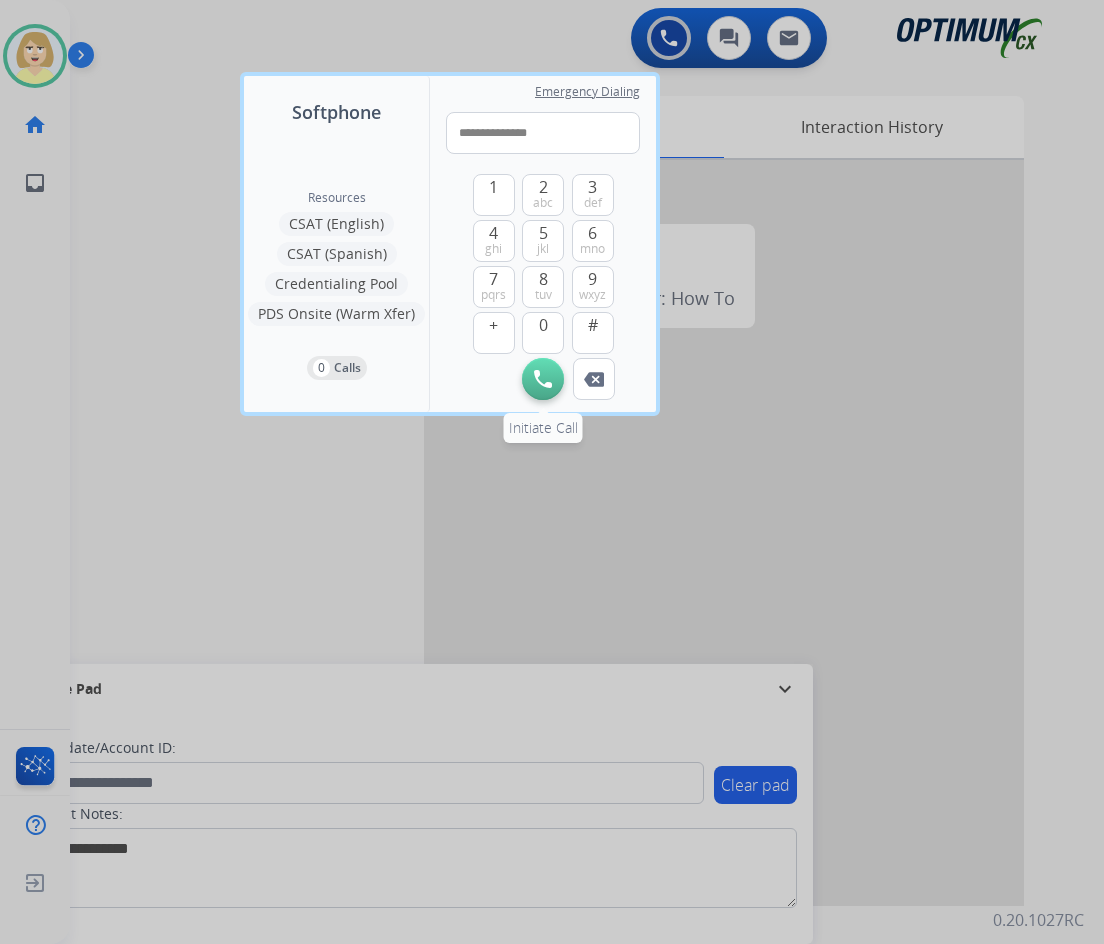 type on "**********" 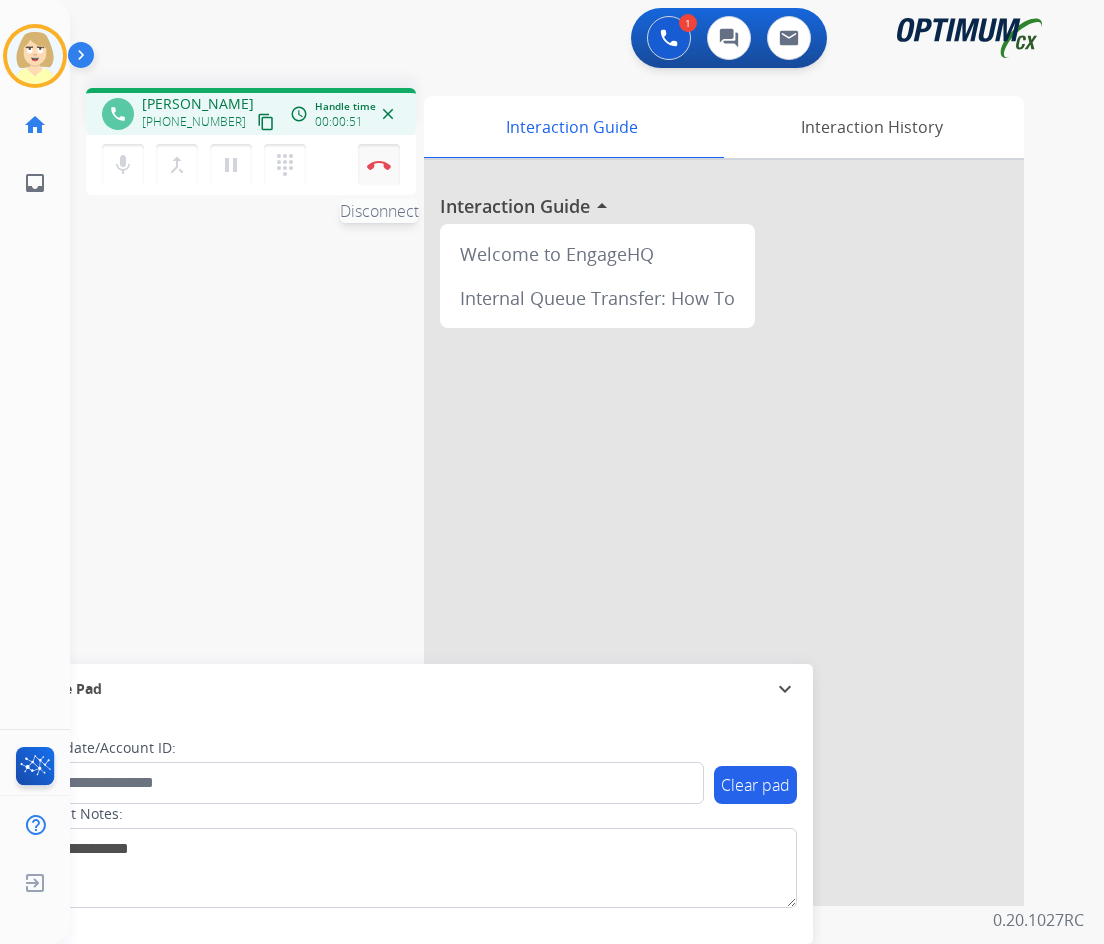 click on "Disconnect" at bounding box center (379, 165) 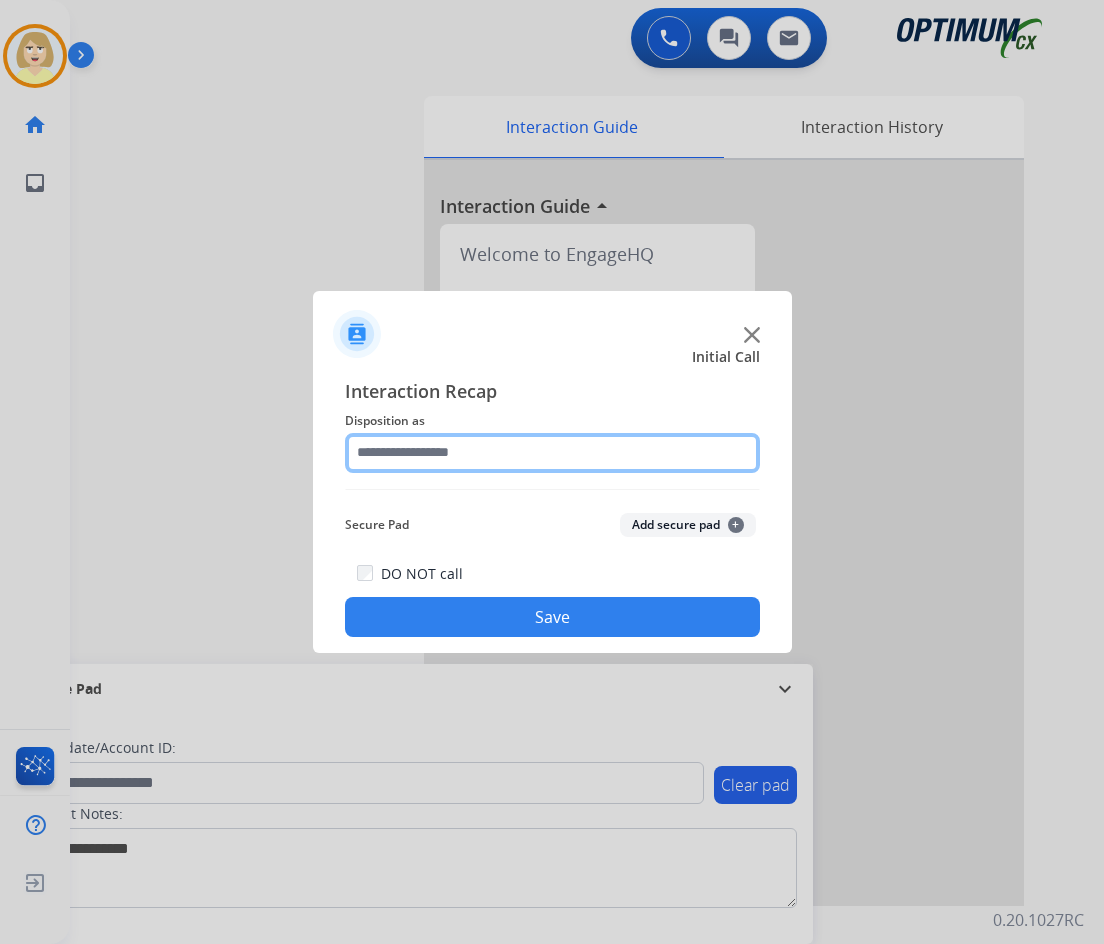 click 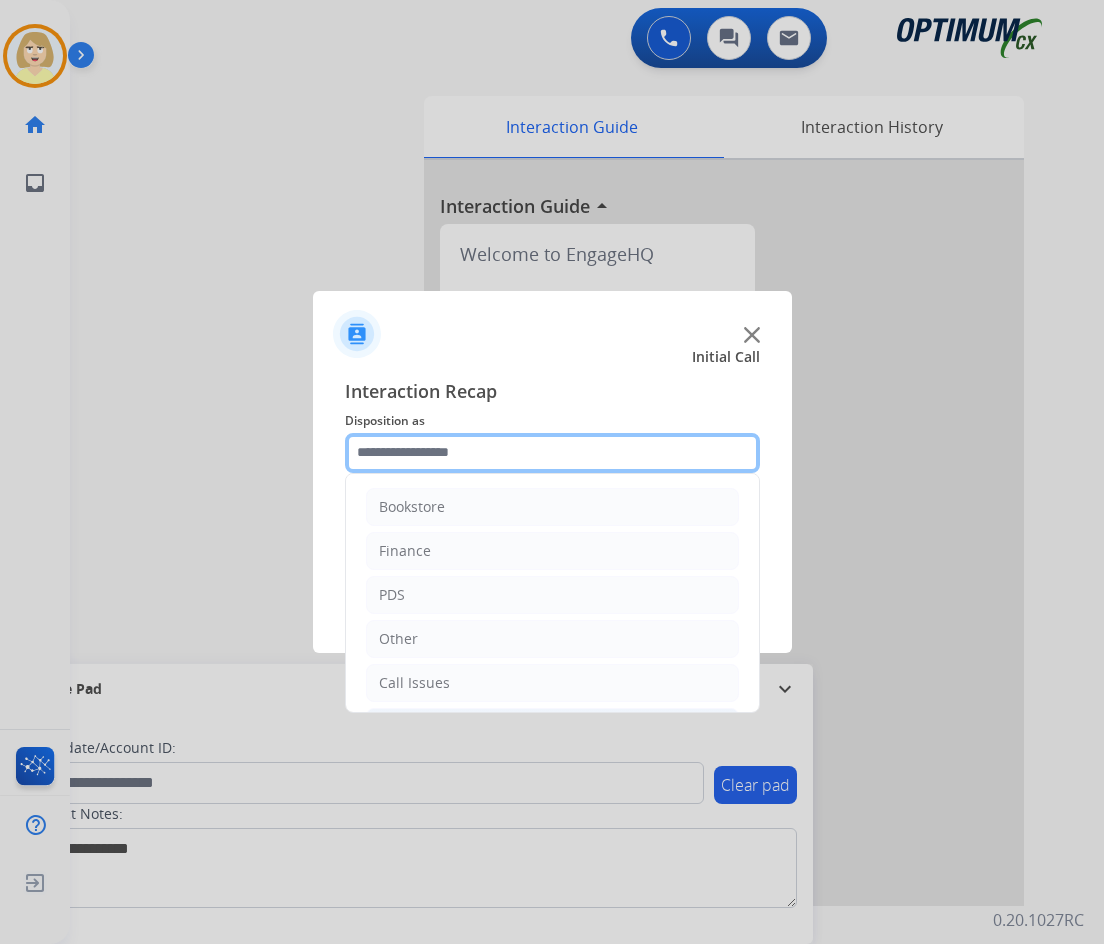 scroll, scrollTop: 136, scrollLeft: 0, axis: vertical 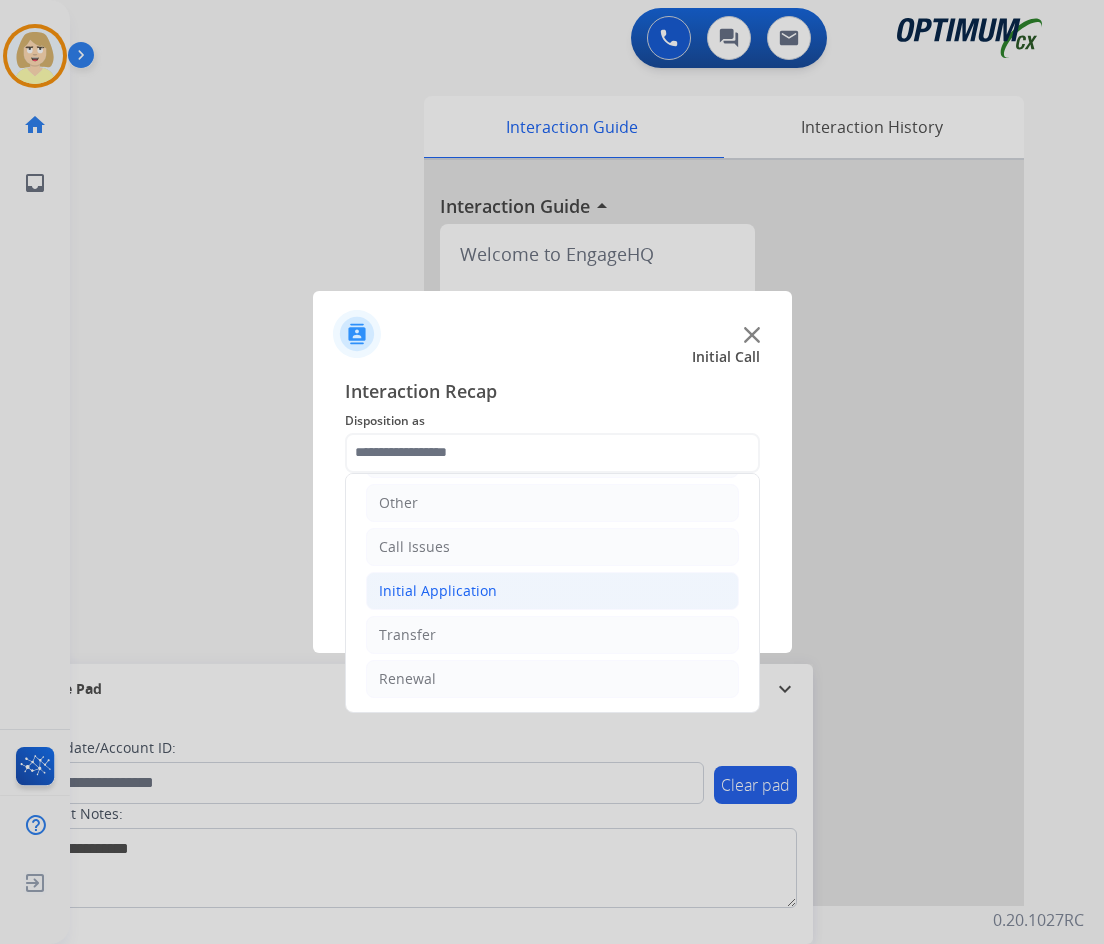 click on "Initial Application" 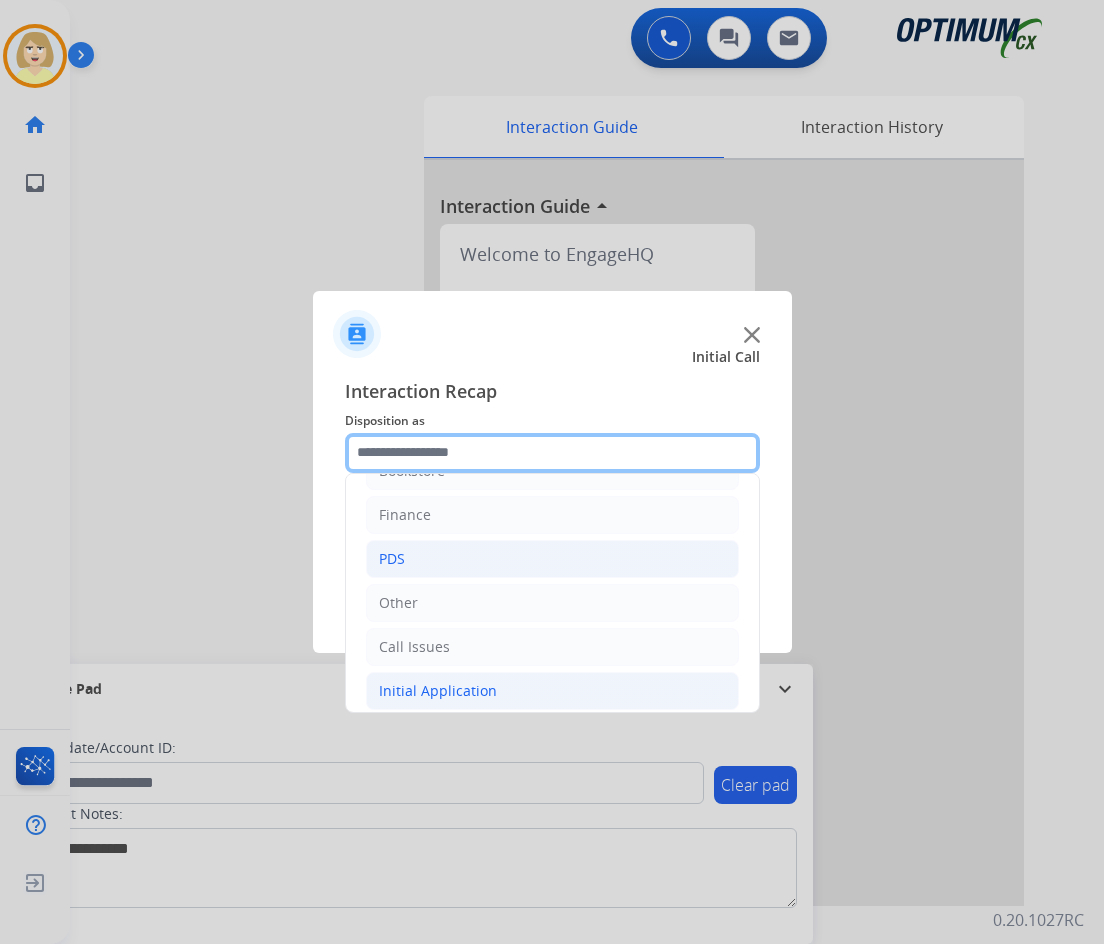 scroll, scrollTop: 0, scrollLeft: 0, axis: both 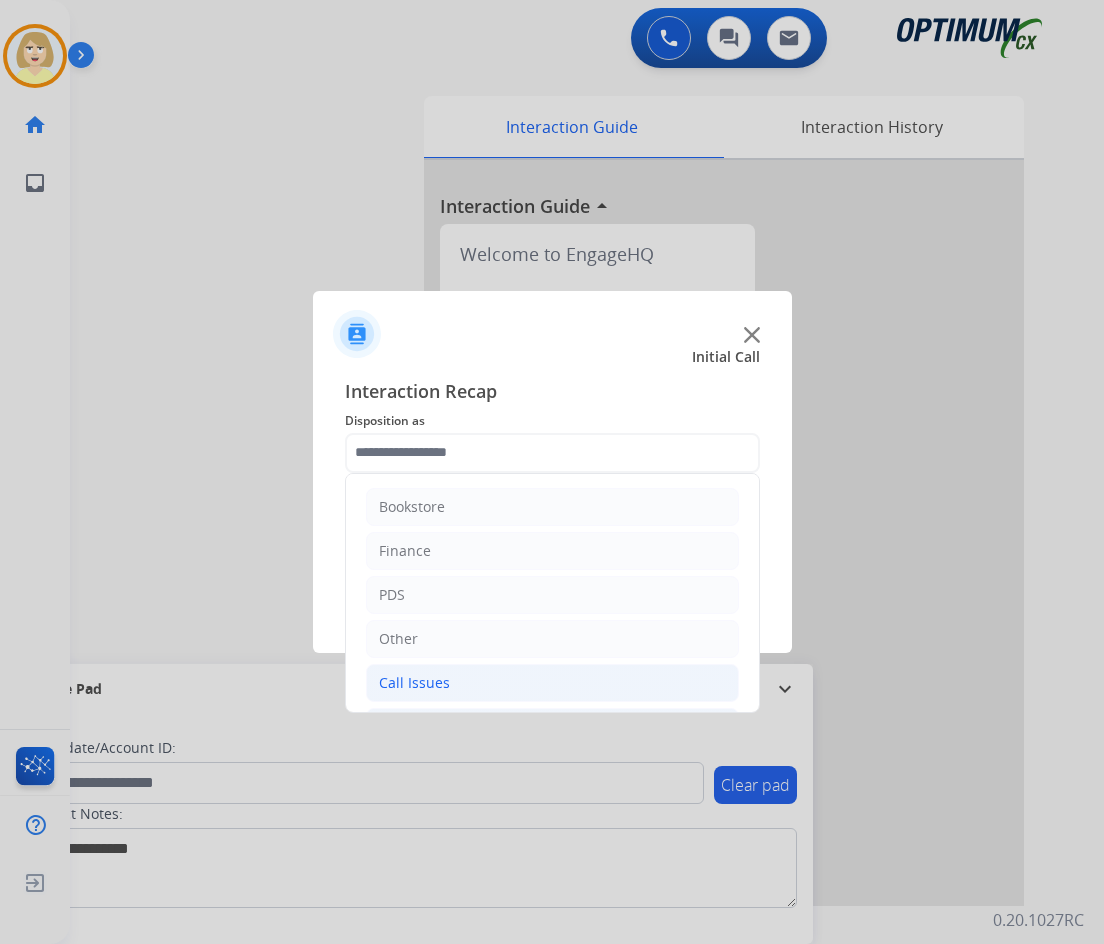 click on "Call Issues" 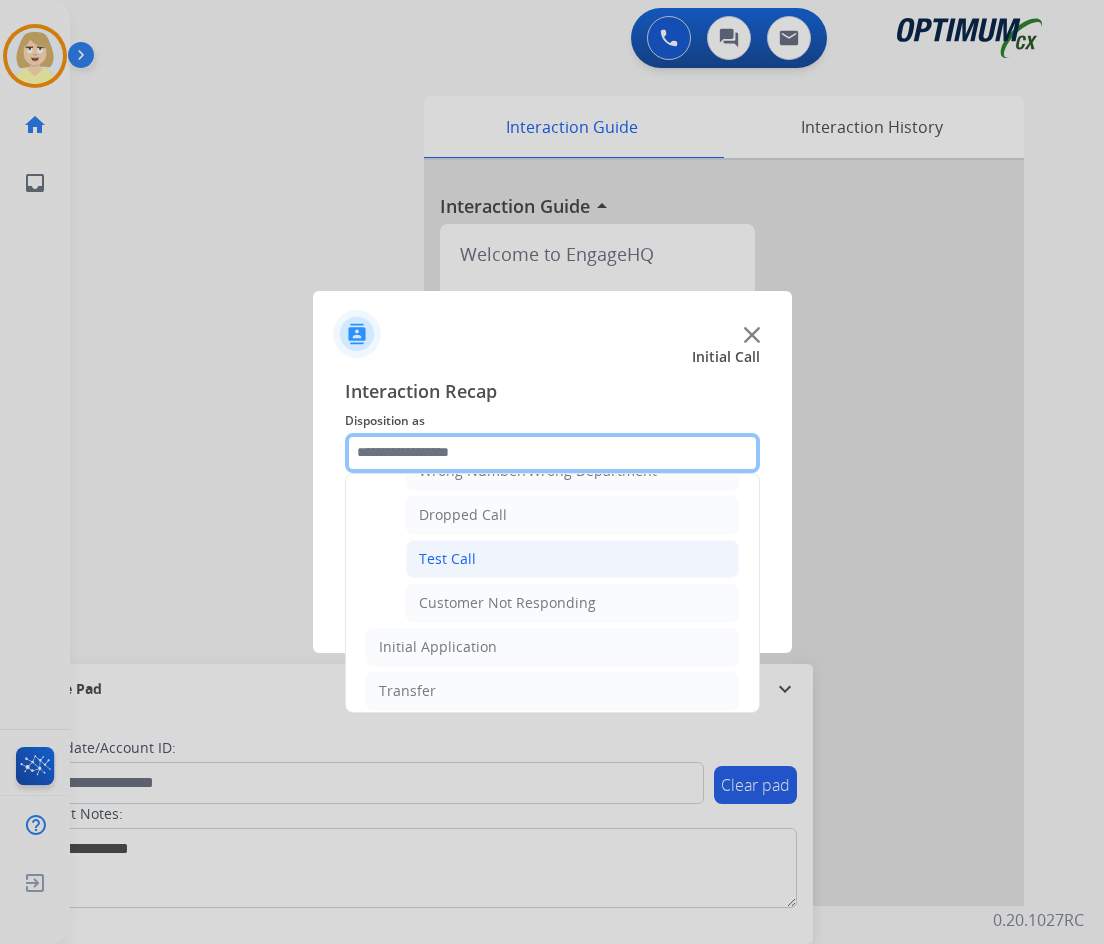 scroll, scrollTop: 100, scrollLeft: 0, axis: vertical 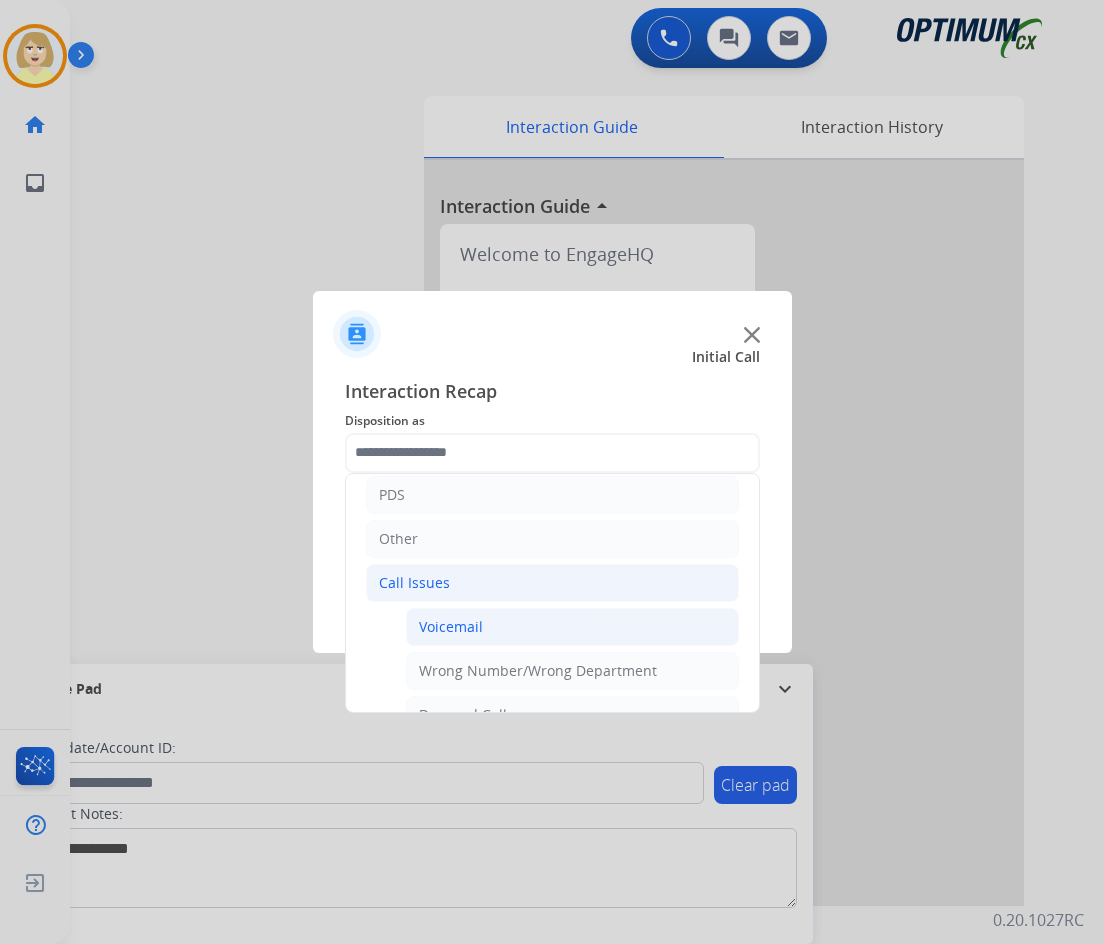 click on "Voicemail" 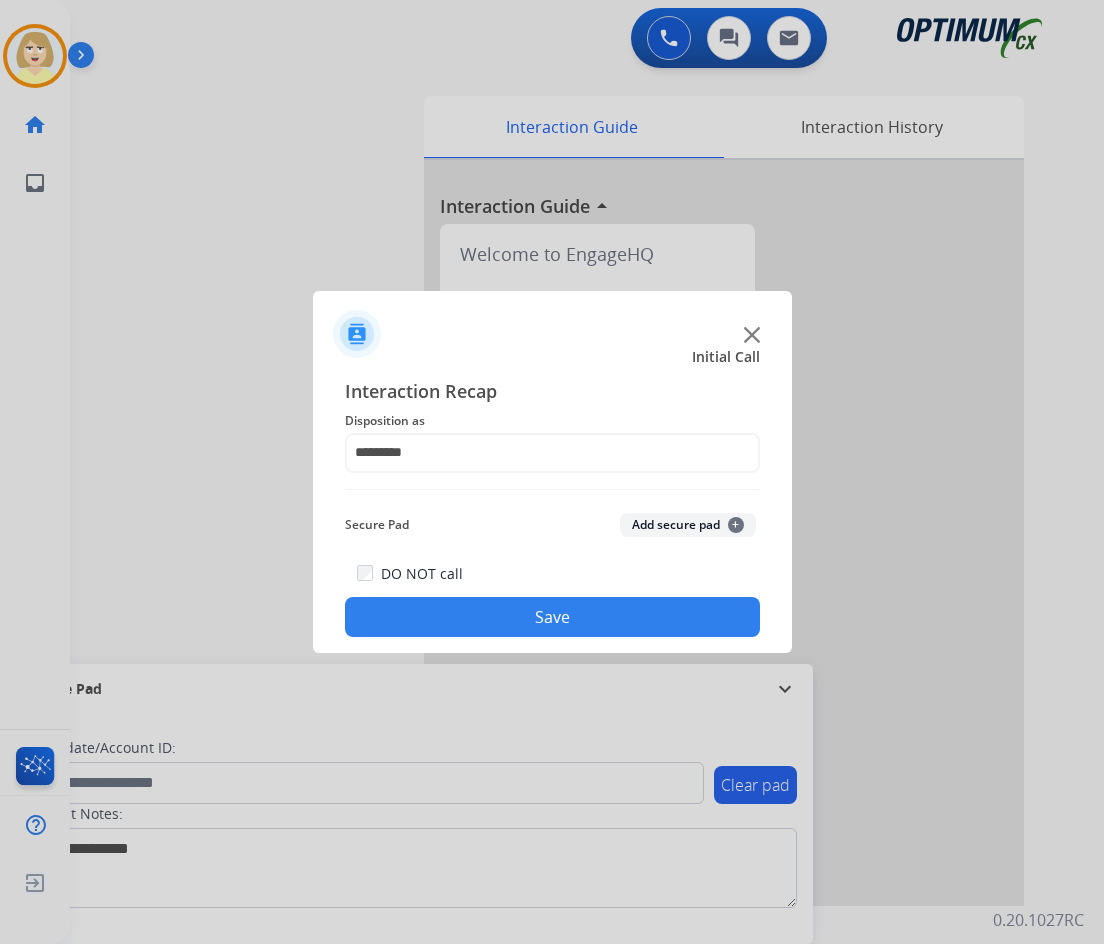 click on "Save" 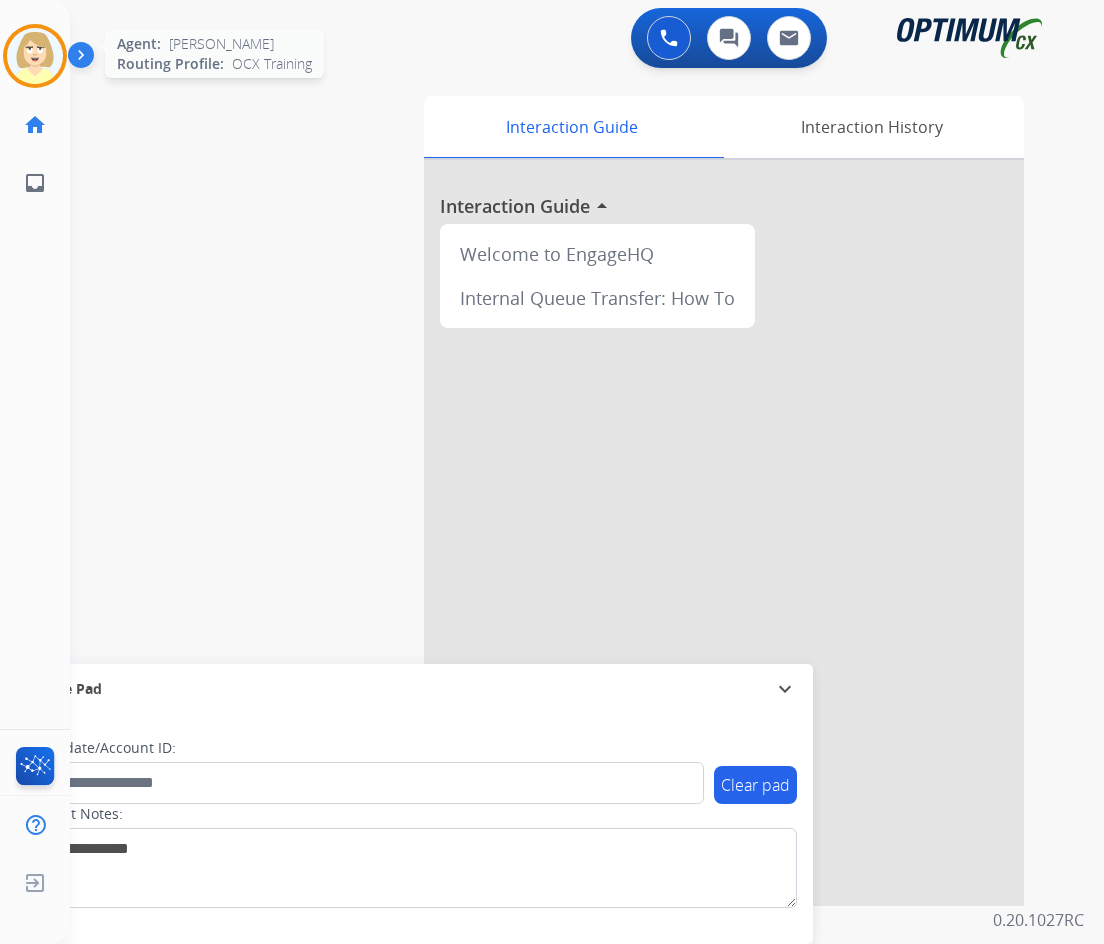 click at bounding box center (35, 56) 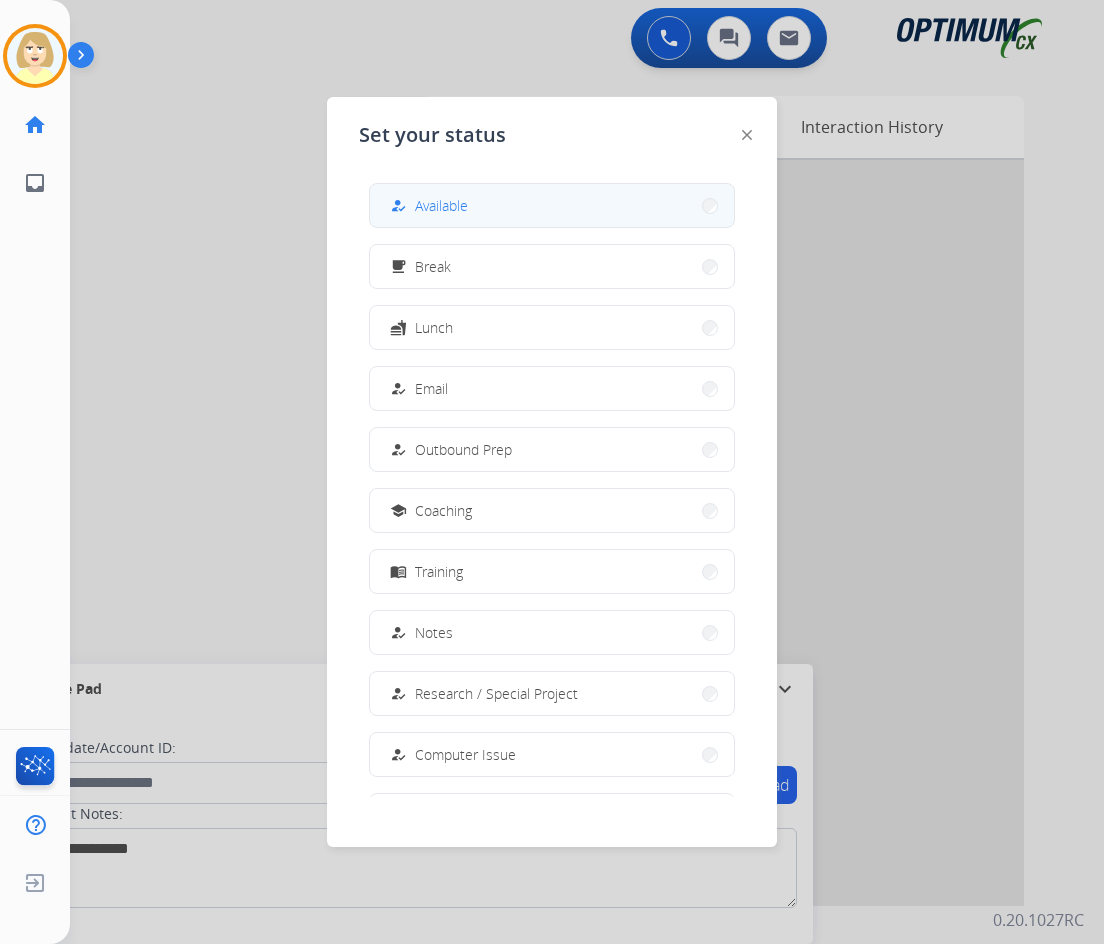 click on "Available" at bounding box center [441, 205] 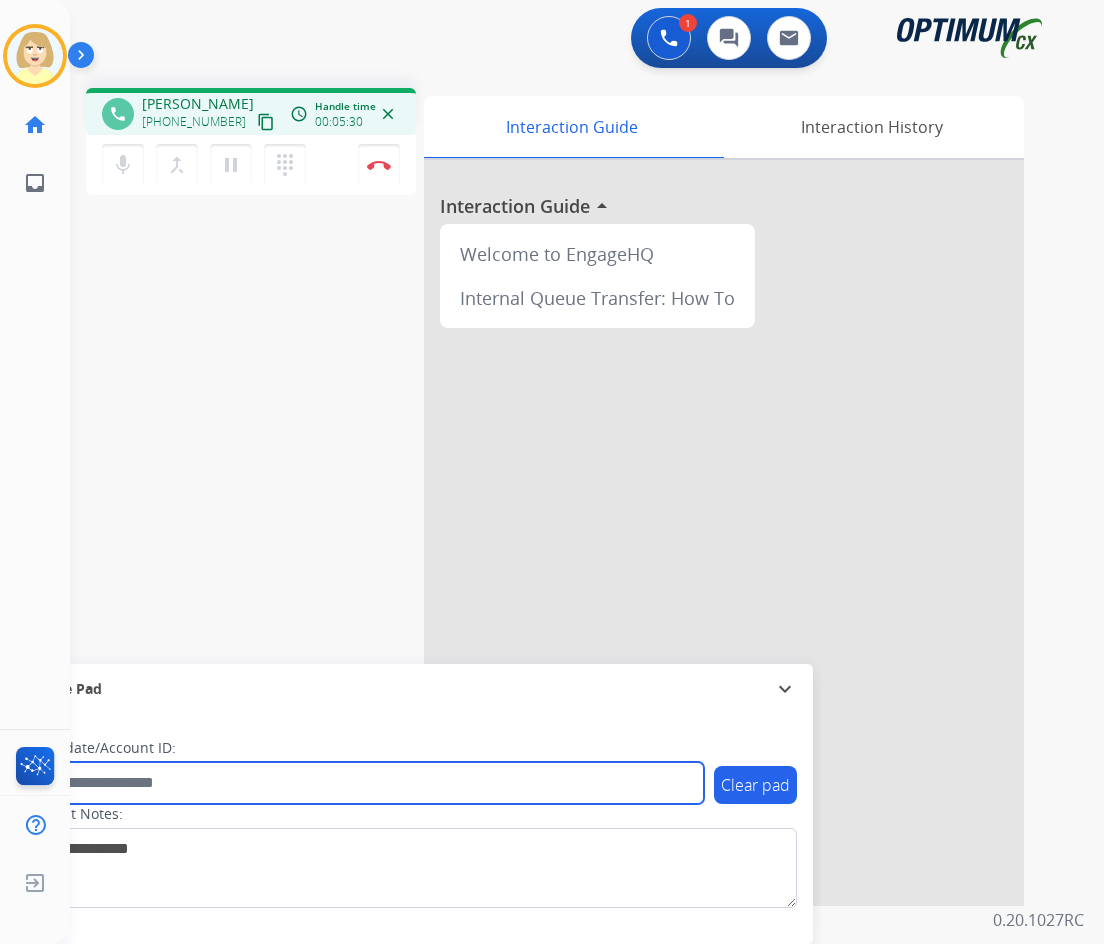 click at bounding box center [365, 783] 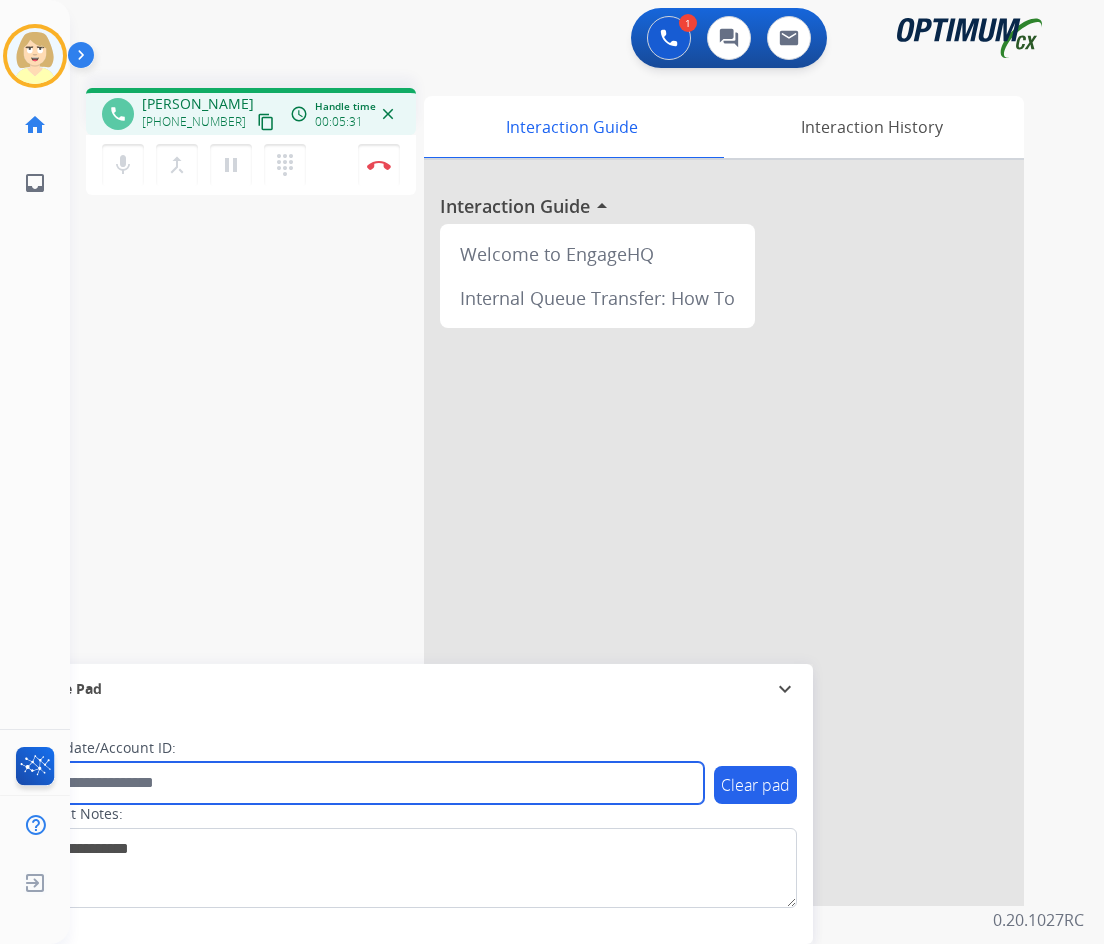 paste on "*******" 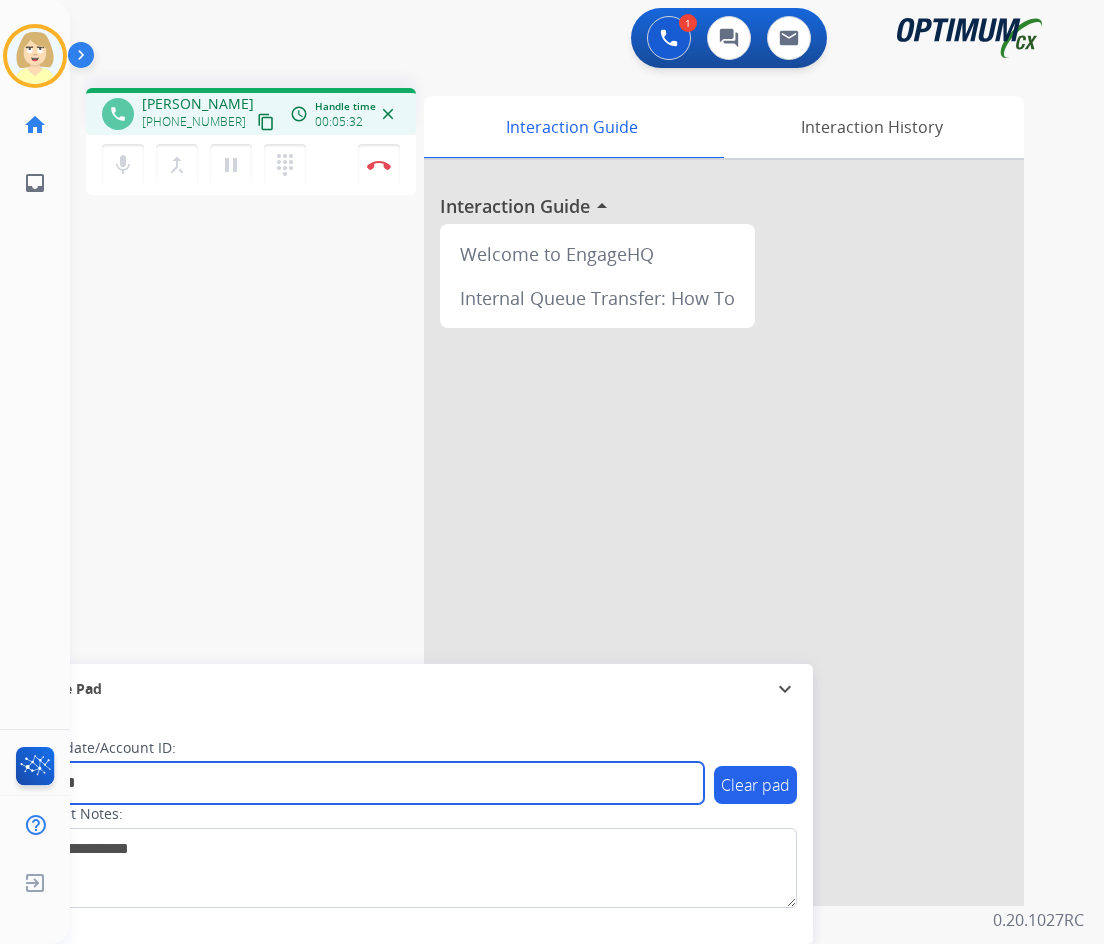 type on "*******" 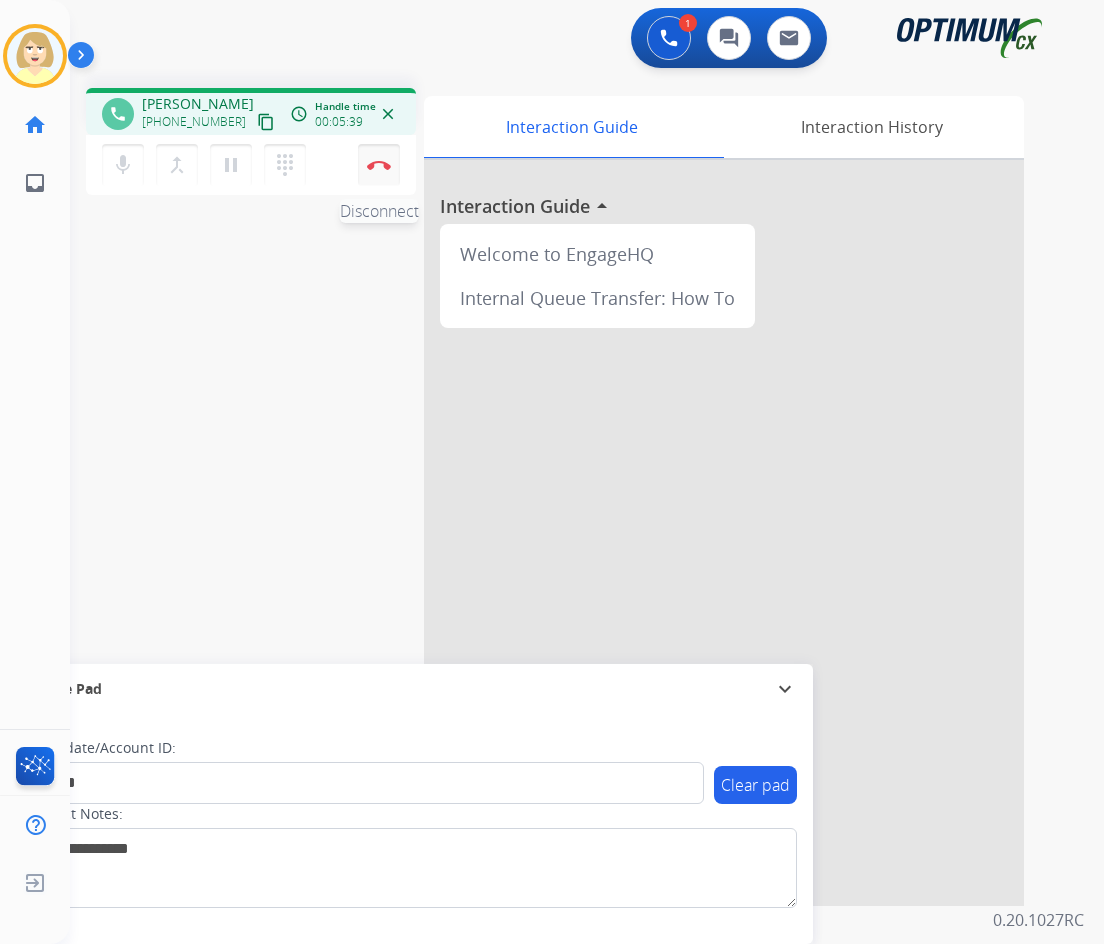 click at bounding box center (379, 165) 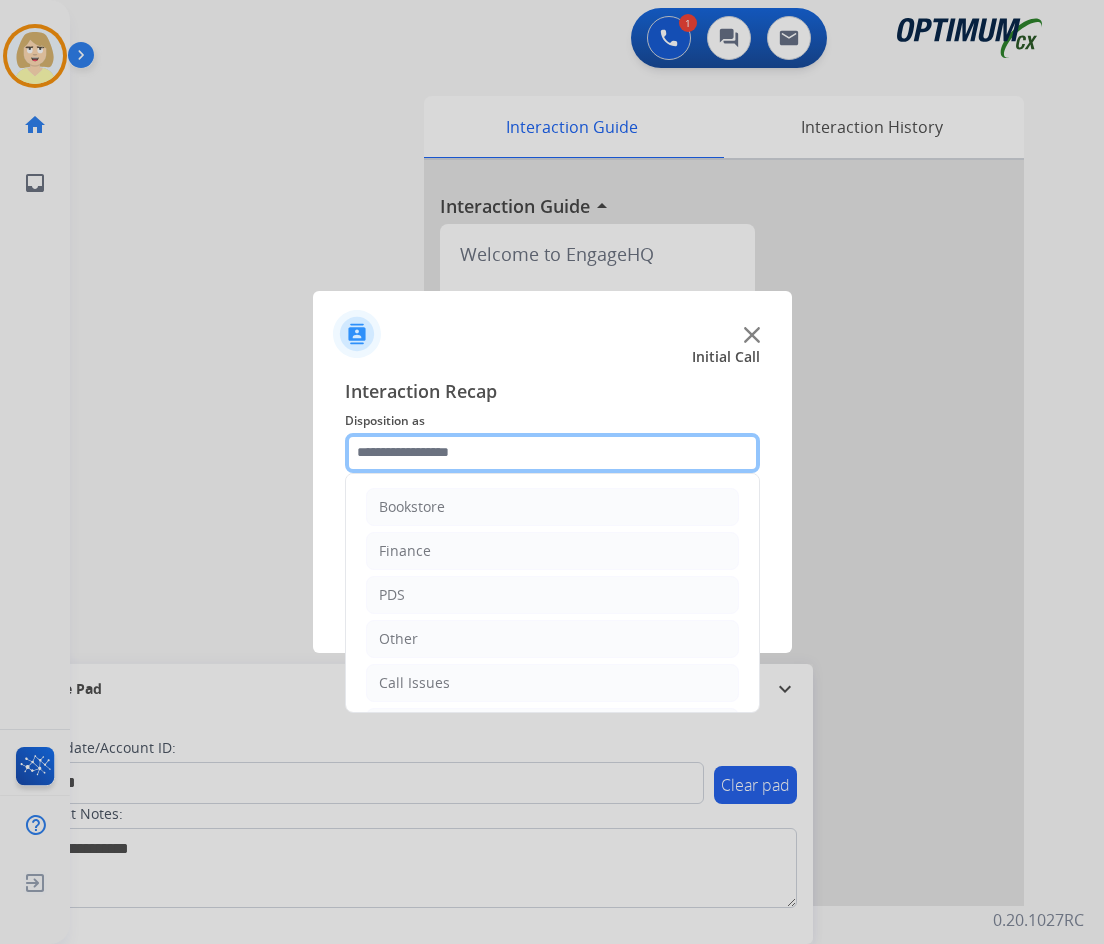 click 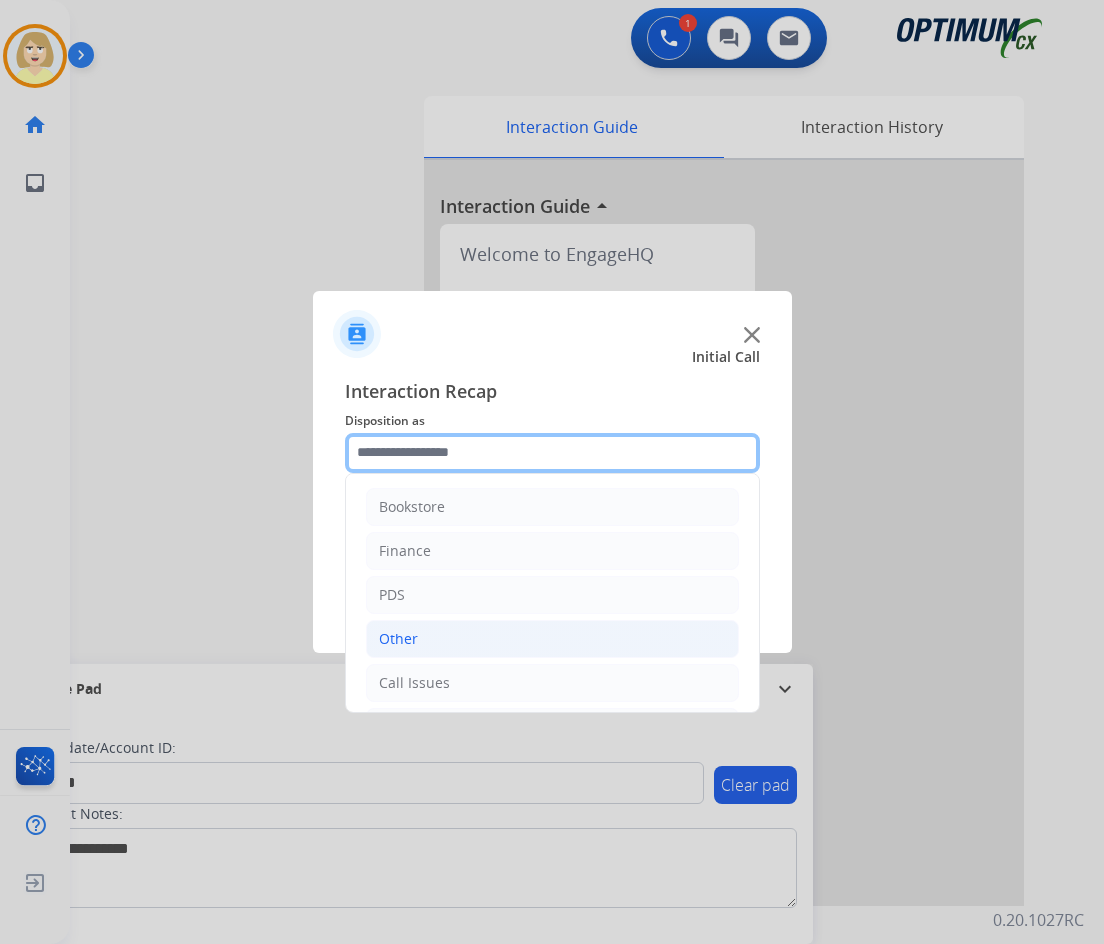 scroll, scrollTop: 136, scrollLeft: 0, axis: vertical 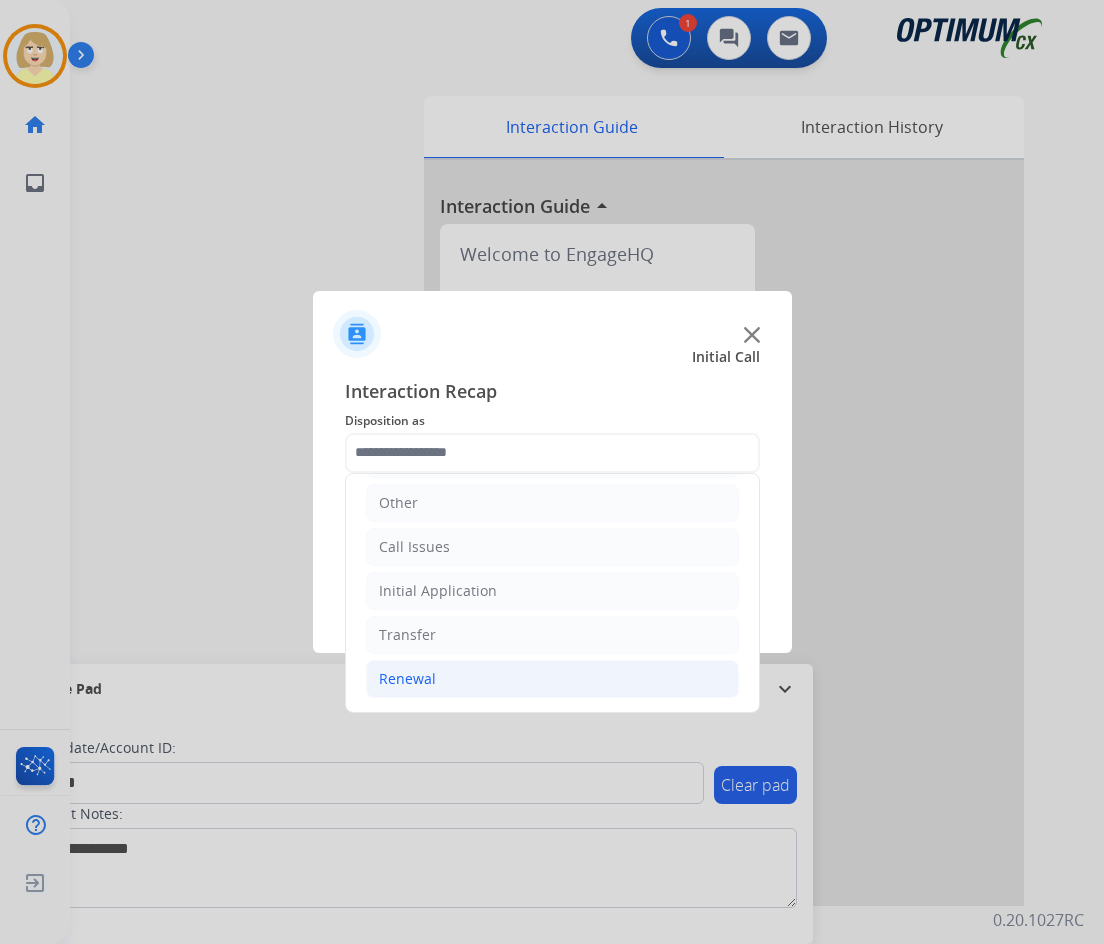 click on "Renewal" 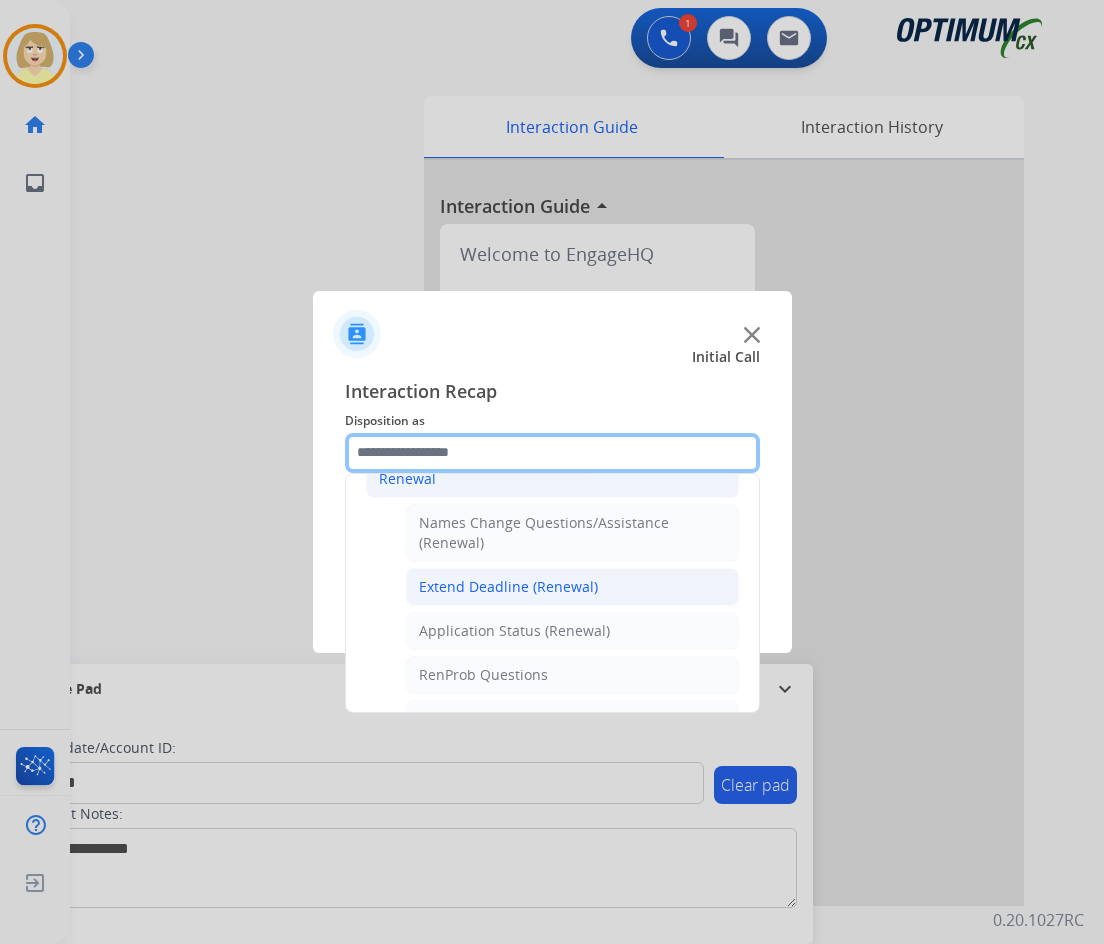scroll, scrollTop: 636, scrollLeft: 0, axis: vertical 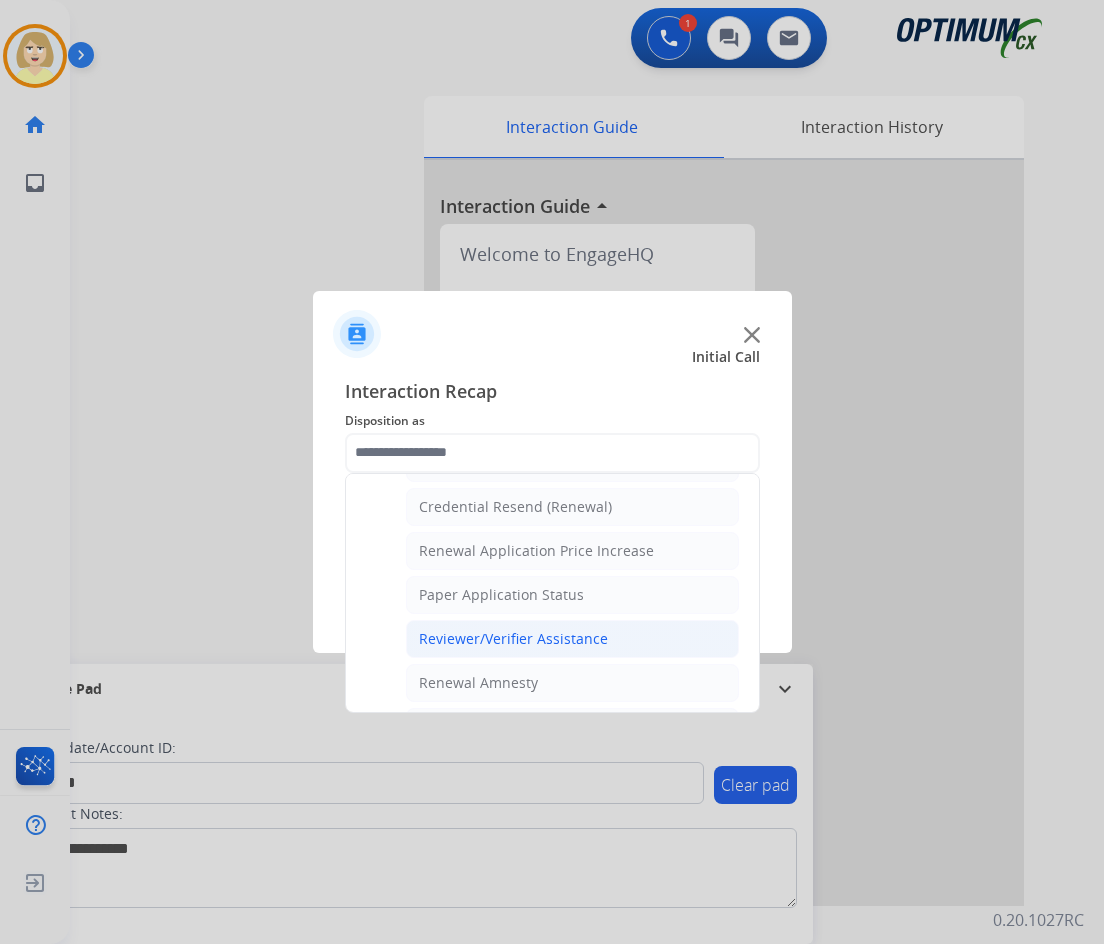 click on "Reviewer/Verifier Assistance" 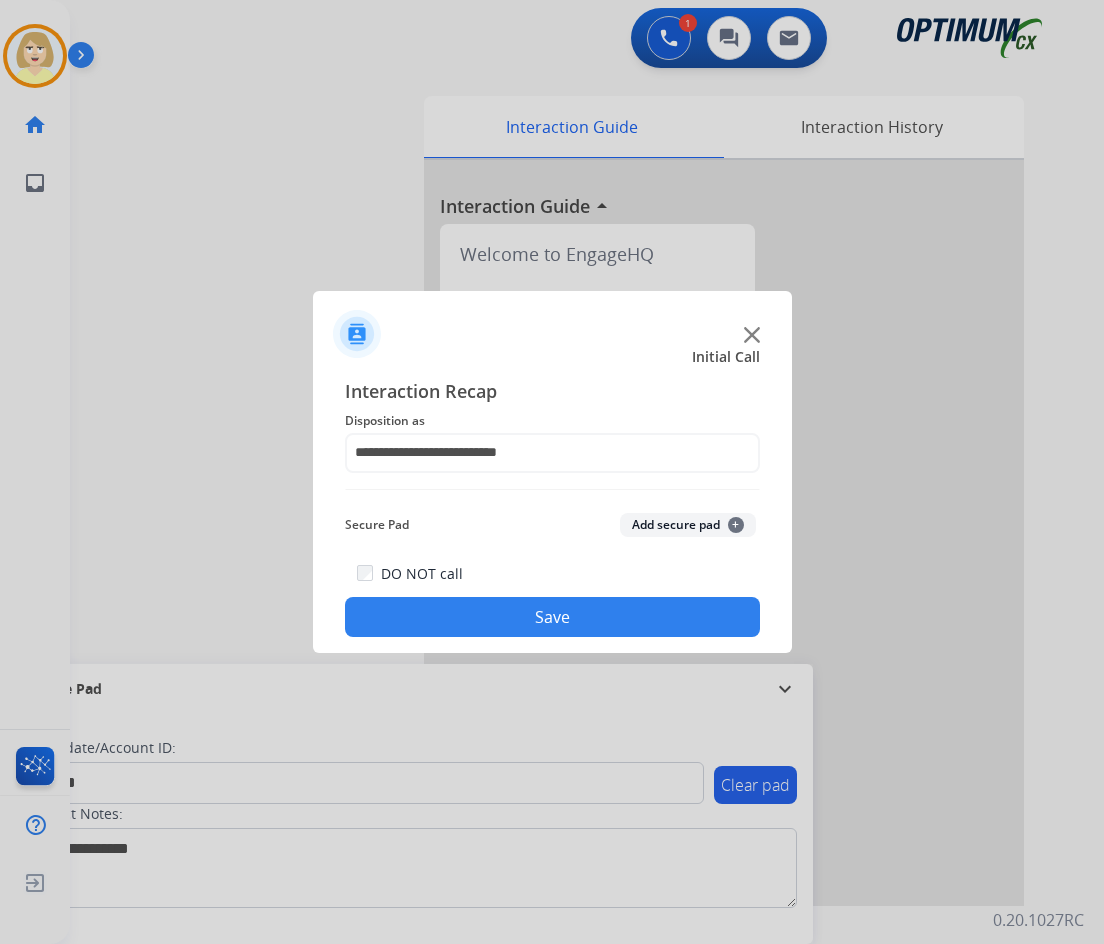 click on "Add secure pad  +" 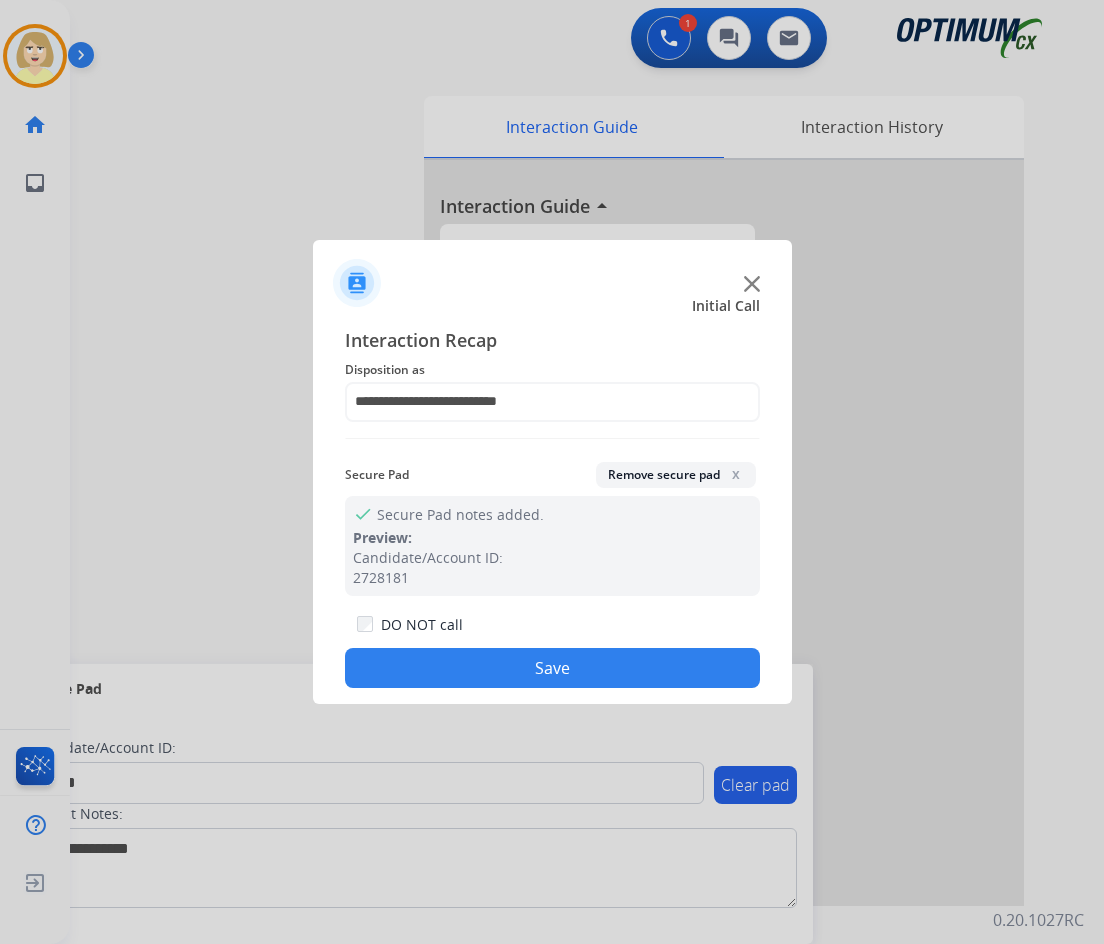 click on "Save" 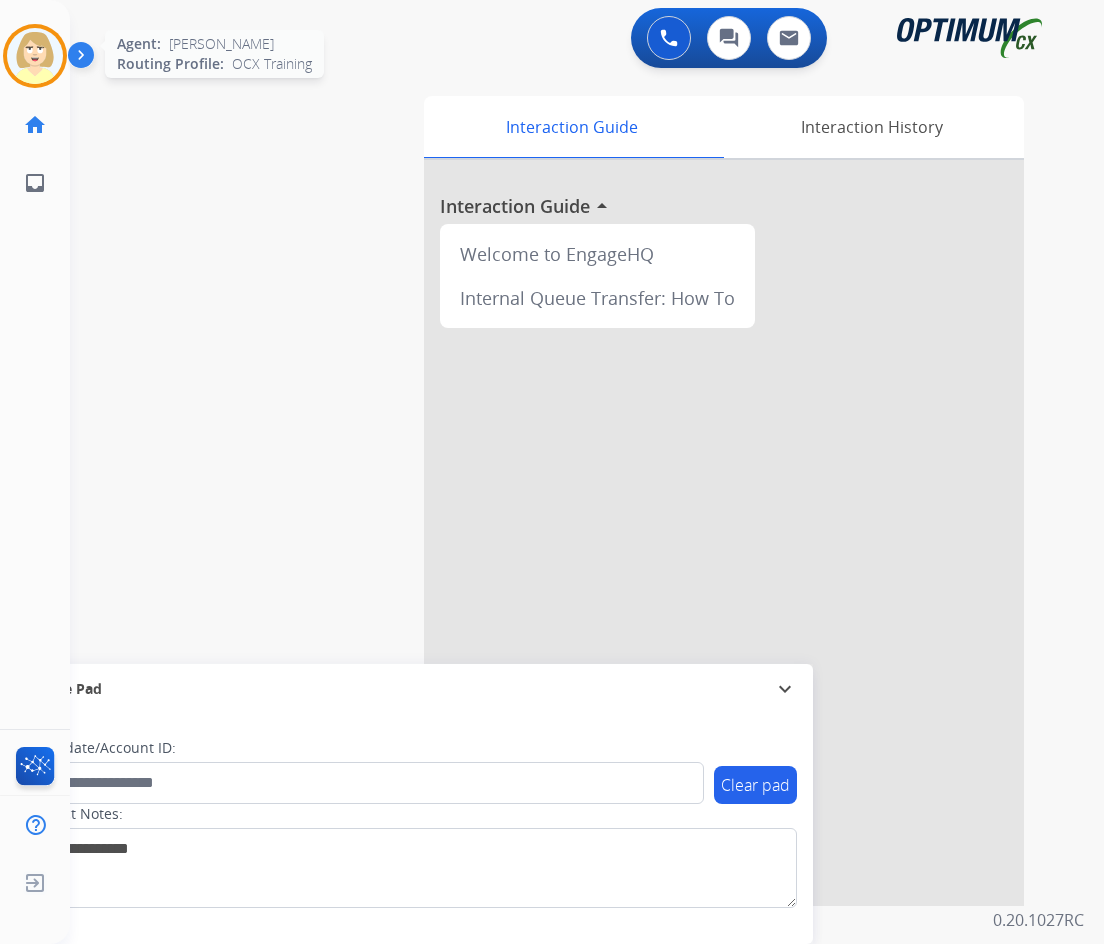 click at bounding box center (35, 56) 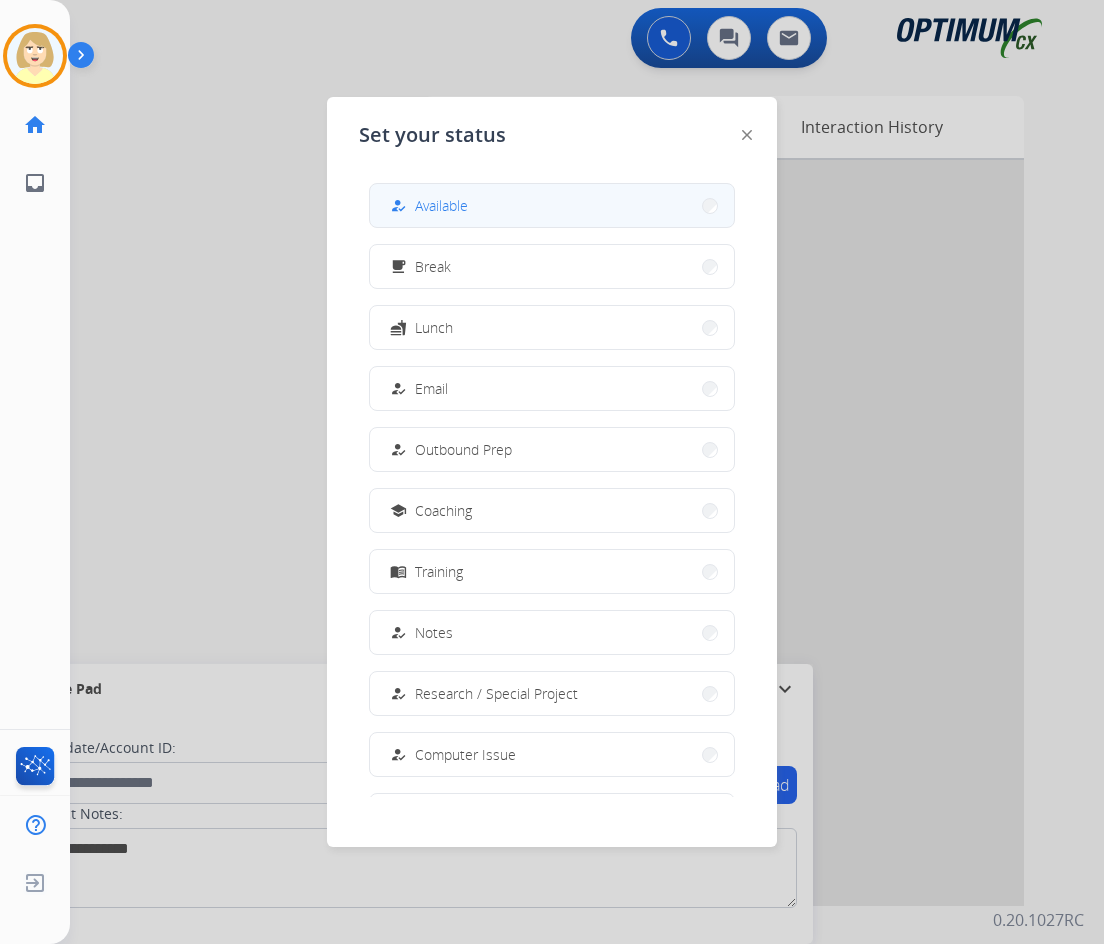 click on "Available" at bounding box center [441, 205] 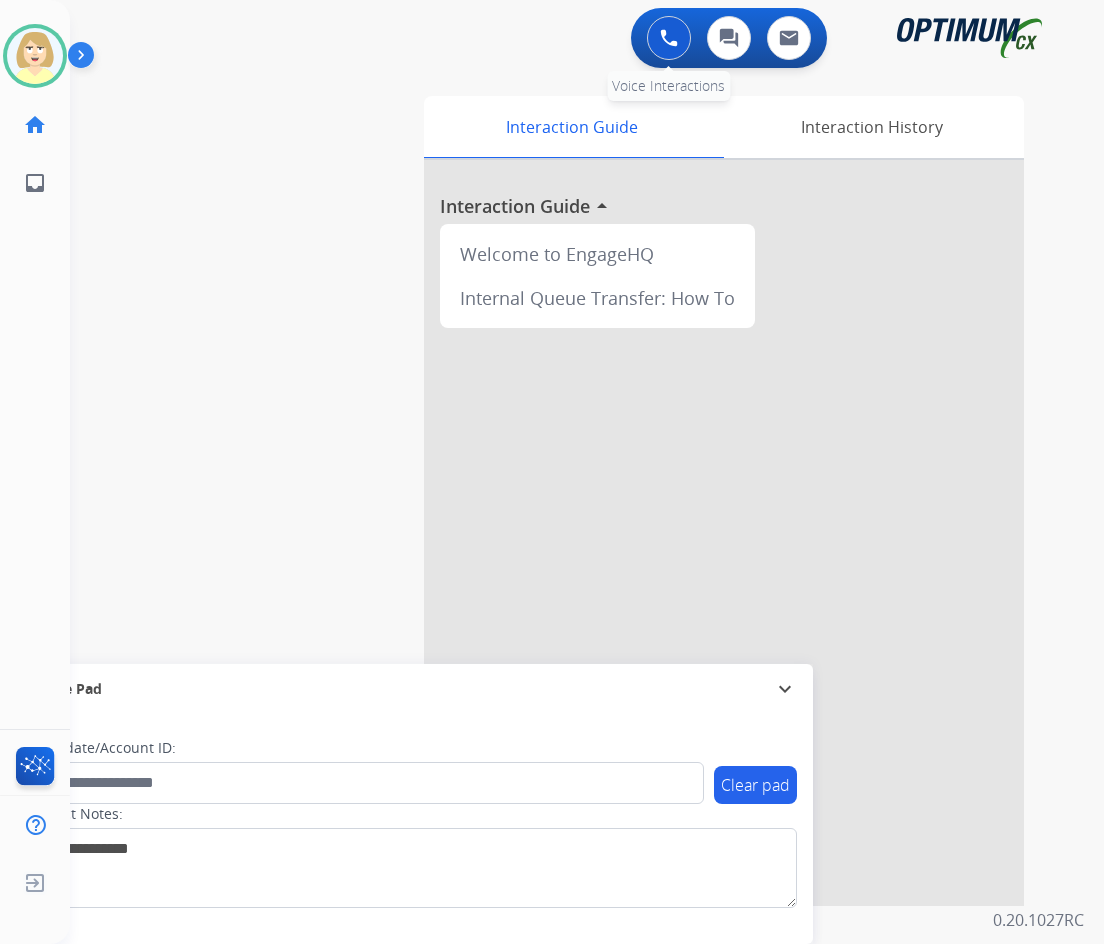 click at bounding box center [669, 38] 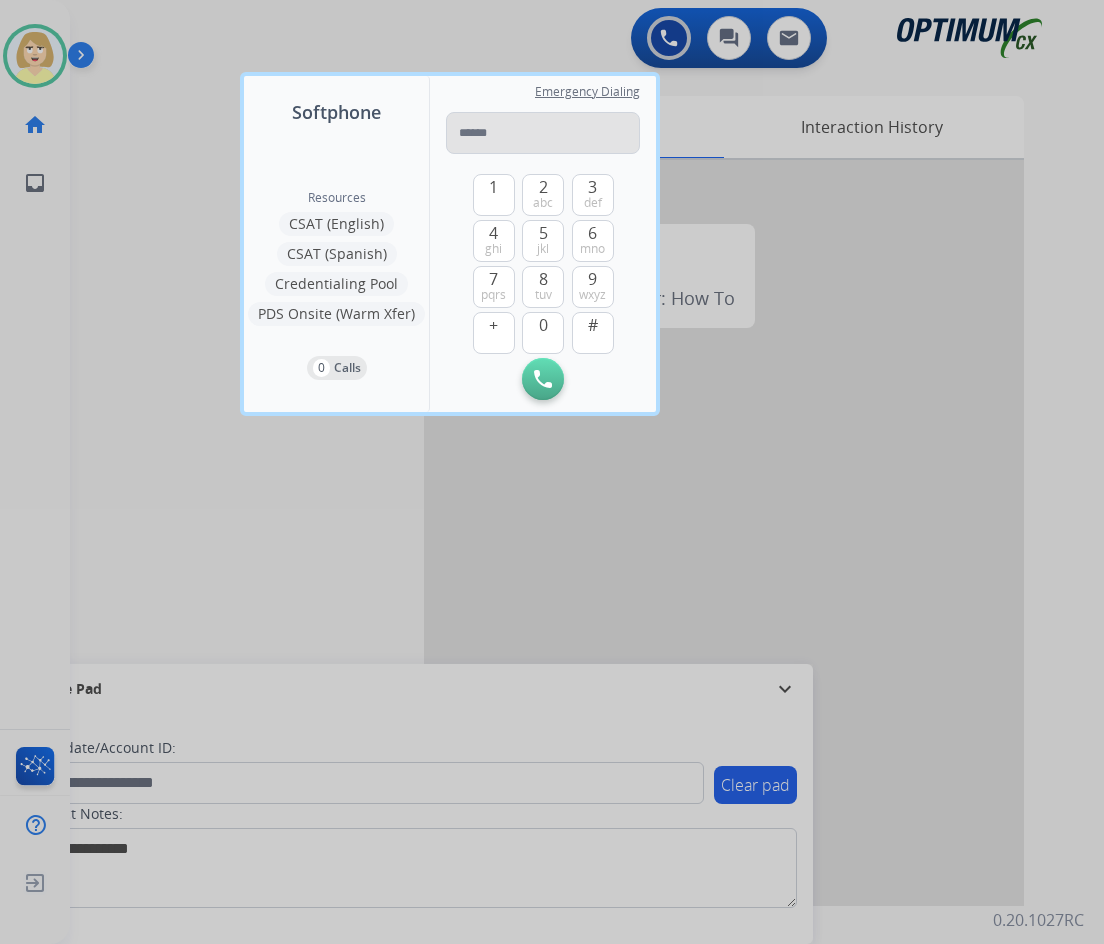 click at bounding box center (543, 133) 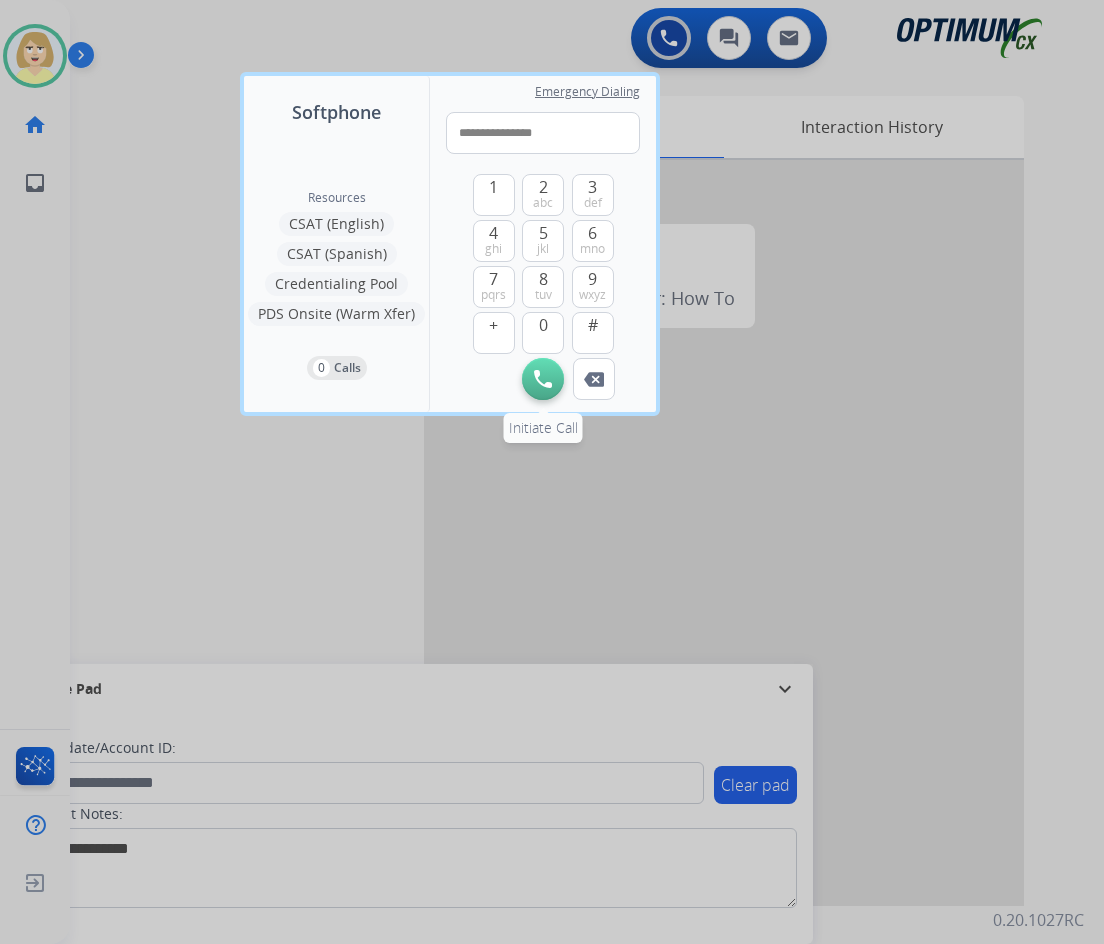 type on "**********" 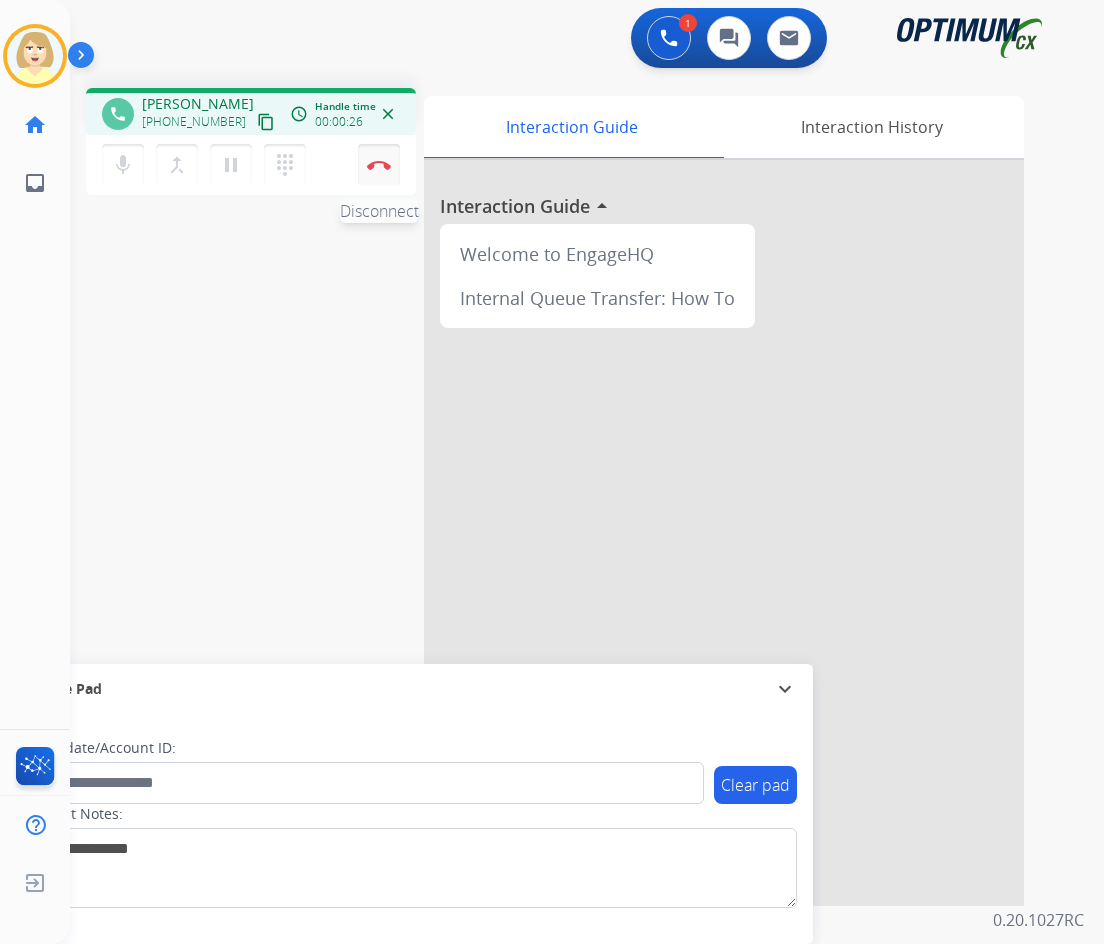 click on "Disconnect" at bounding box center (379, 165) 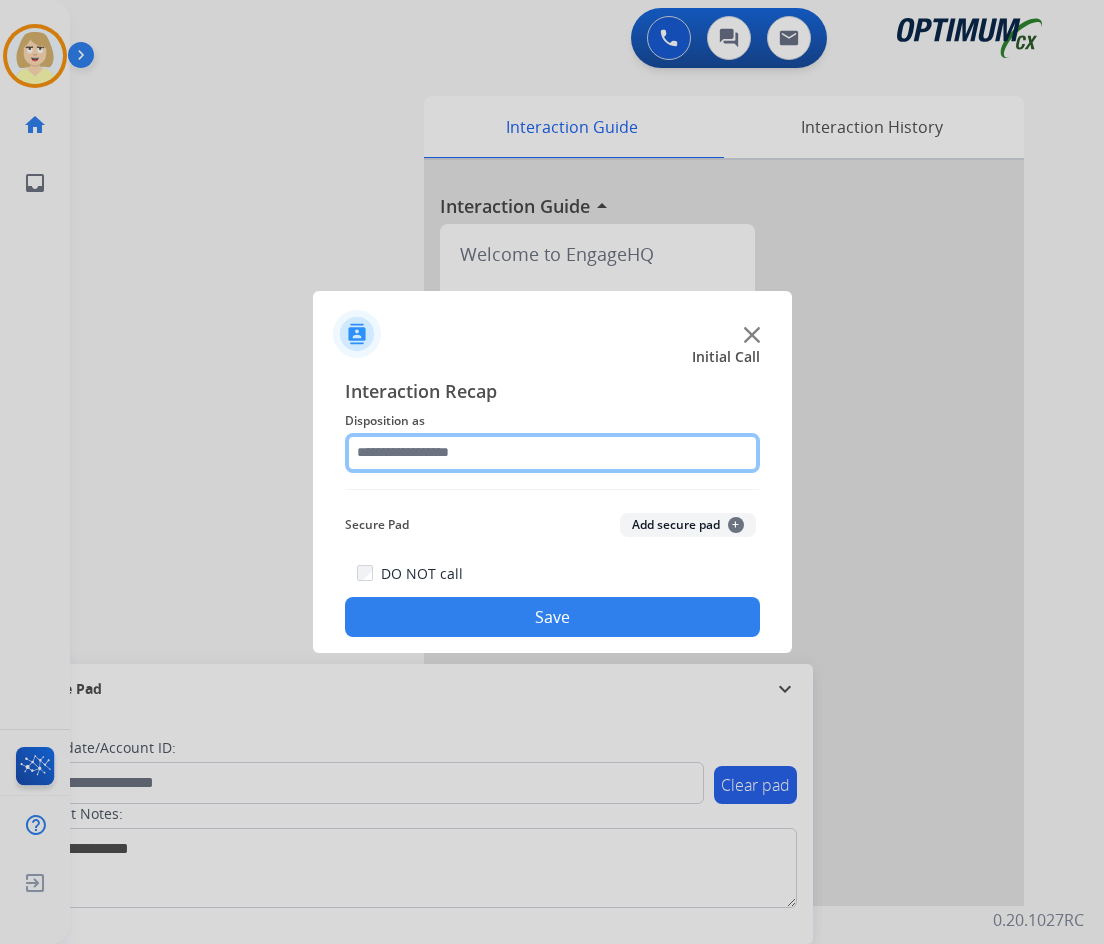 click 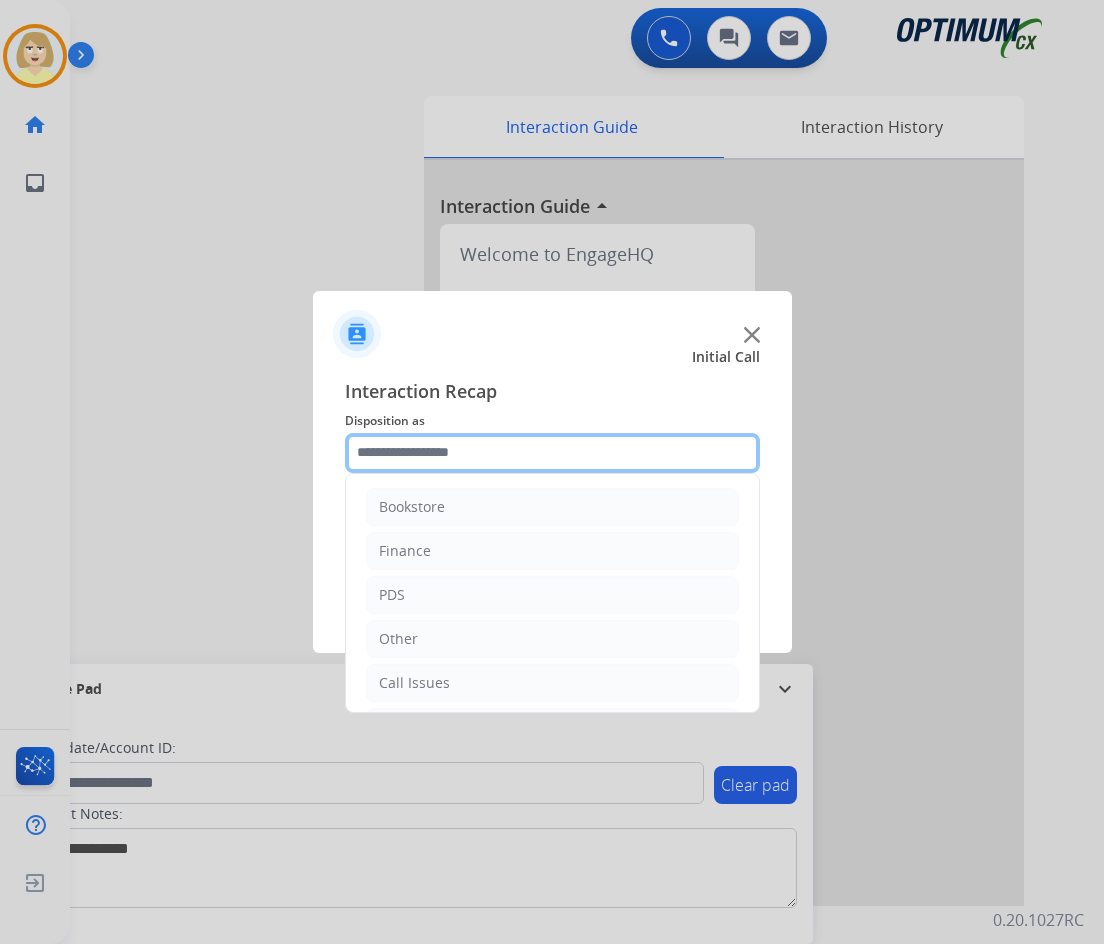 scroll, scrollTop: 100, scrollLeft: 0, axis: vertical 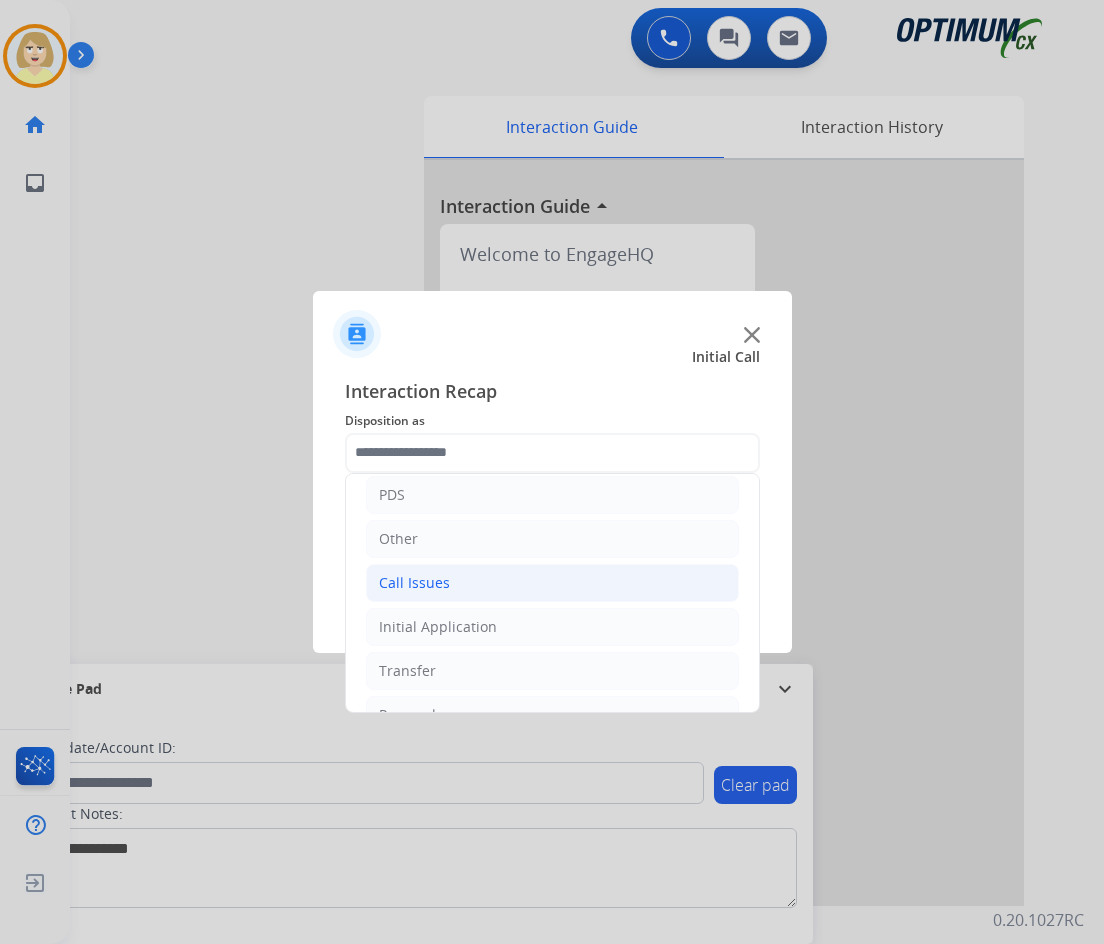 click on "Call Issues" 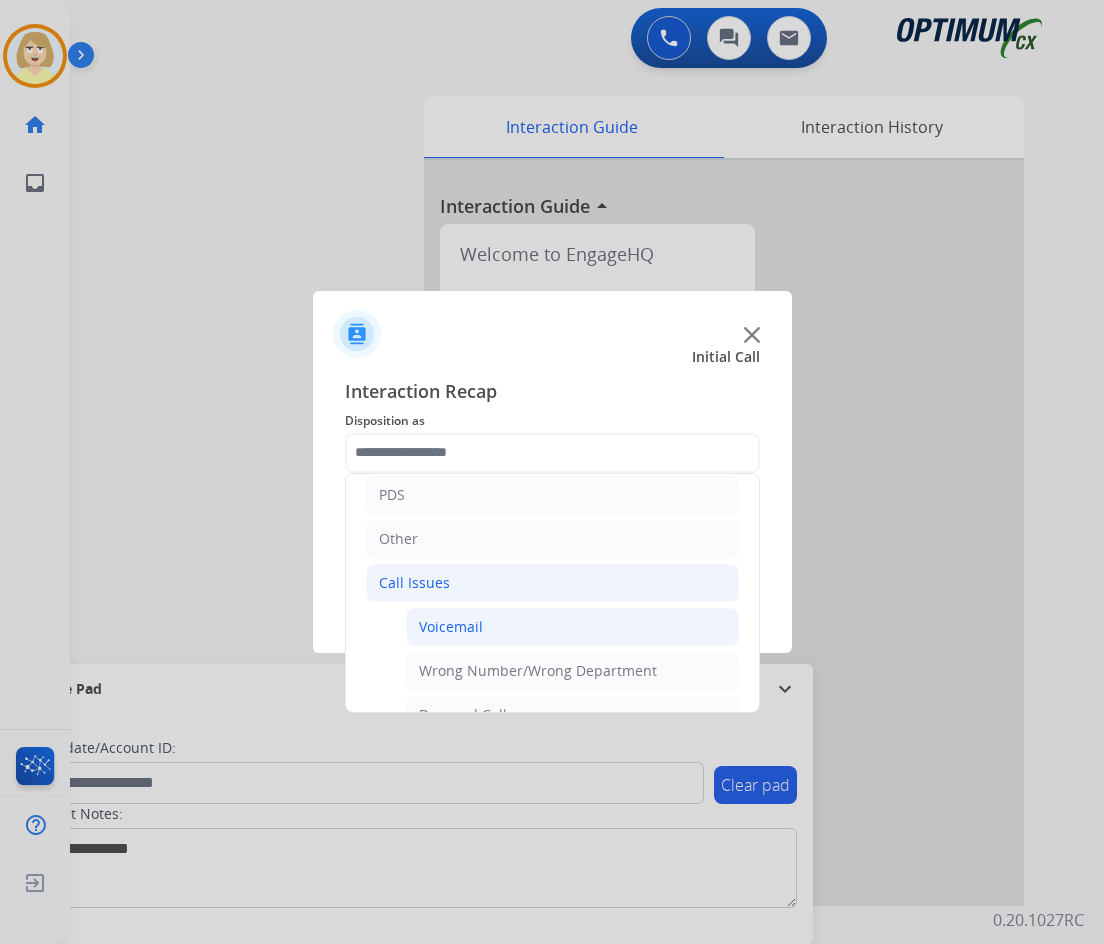 click on "Voicemail" 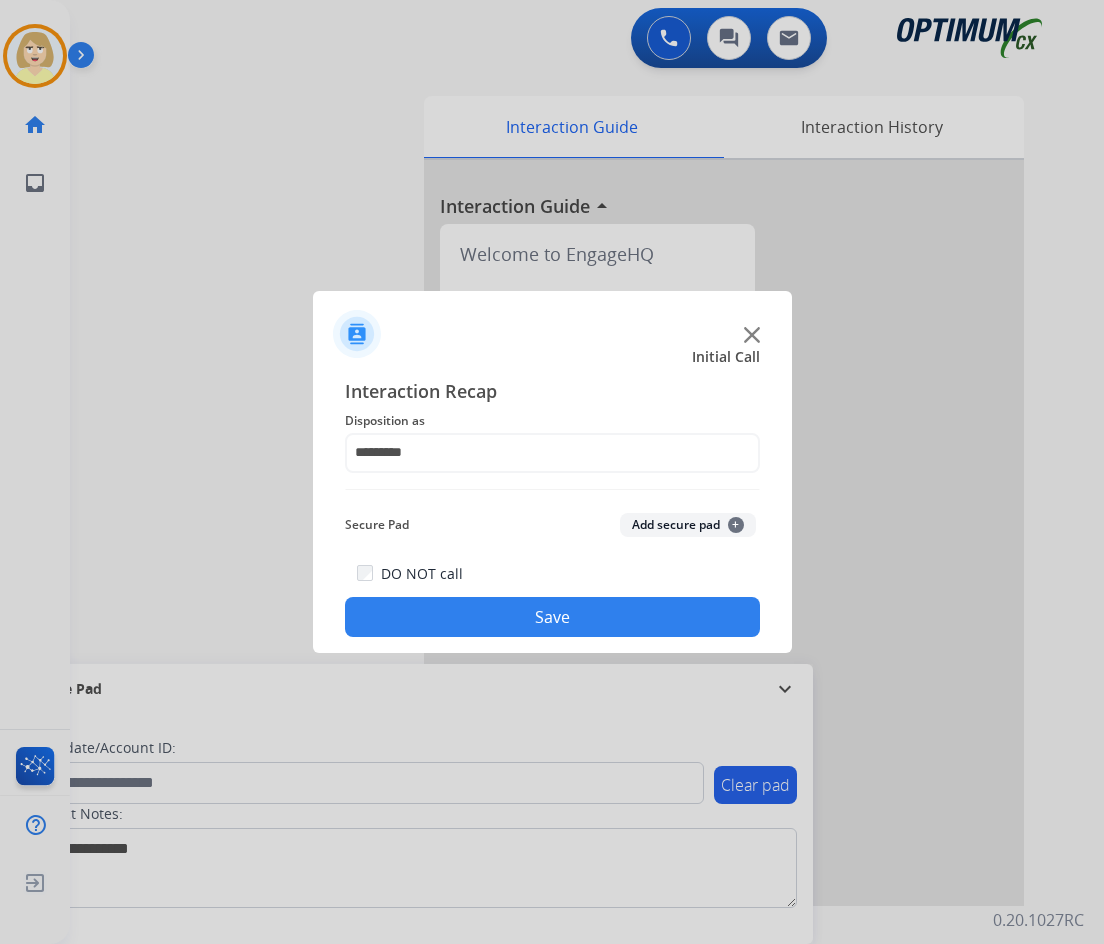 click on "Save" 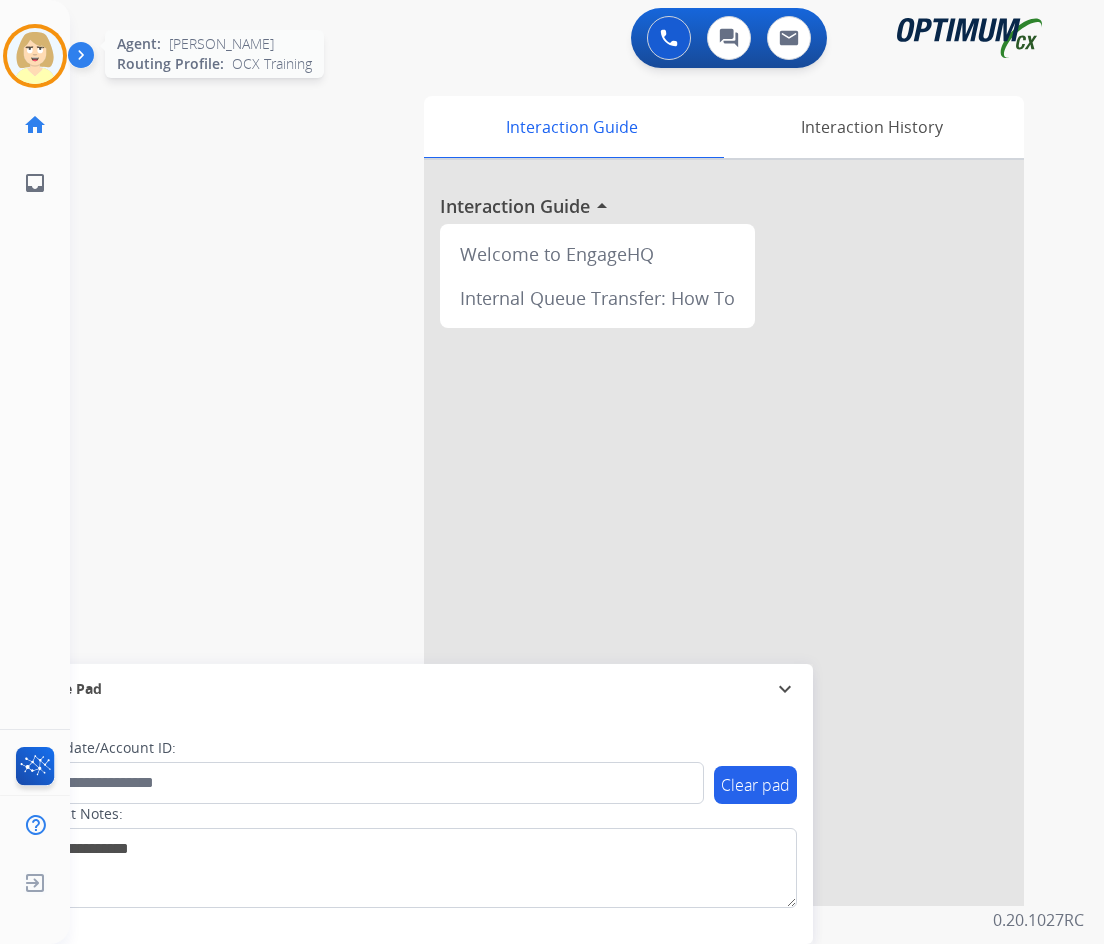 click at bounding box center (35, 56) 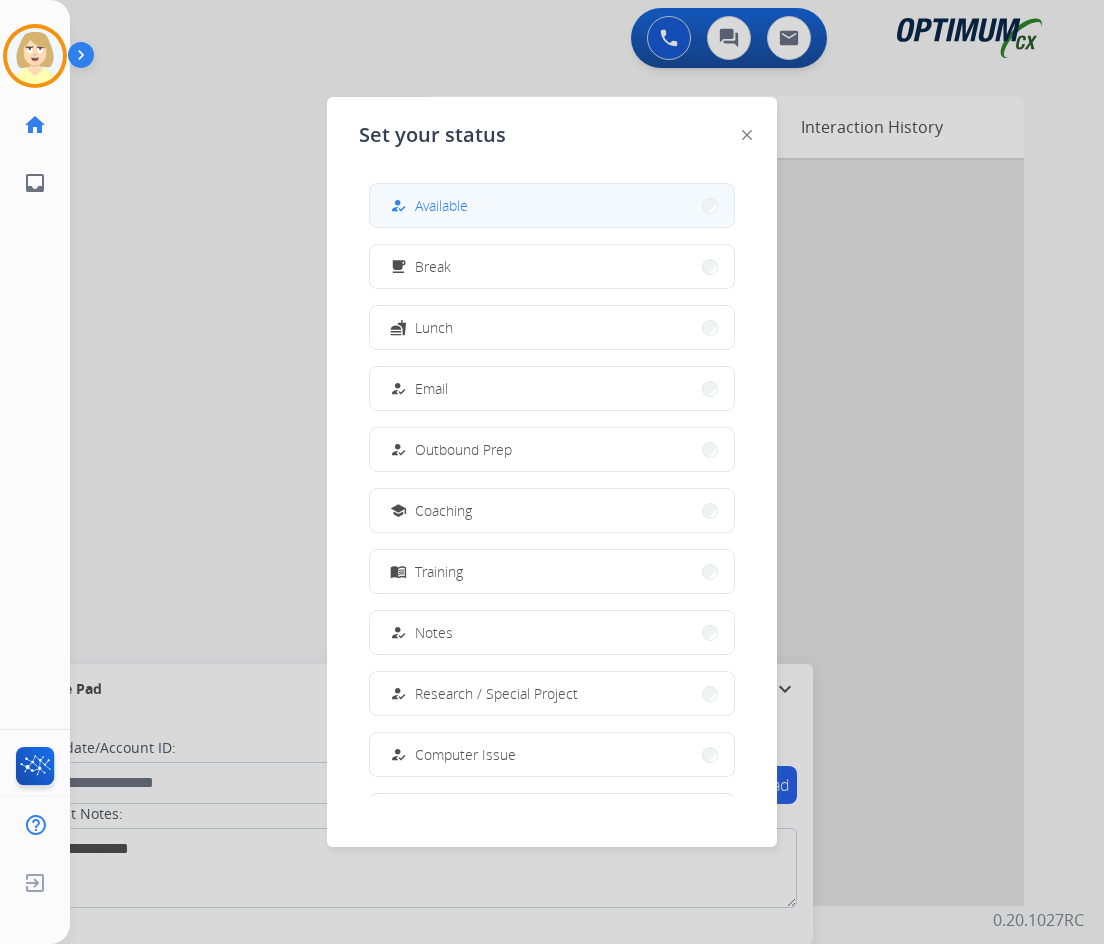 click on "Available" at bounding box center (441, 205) 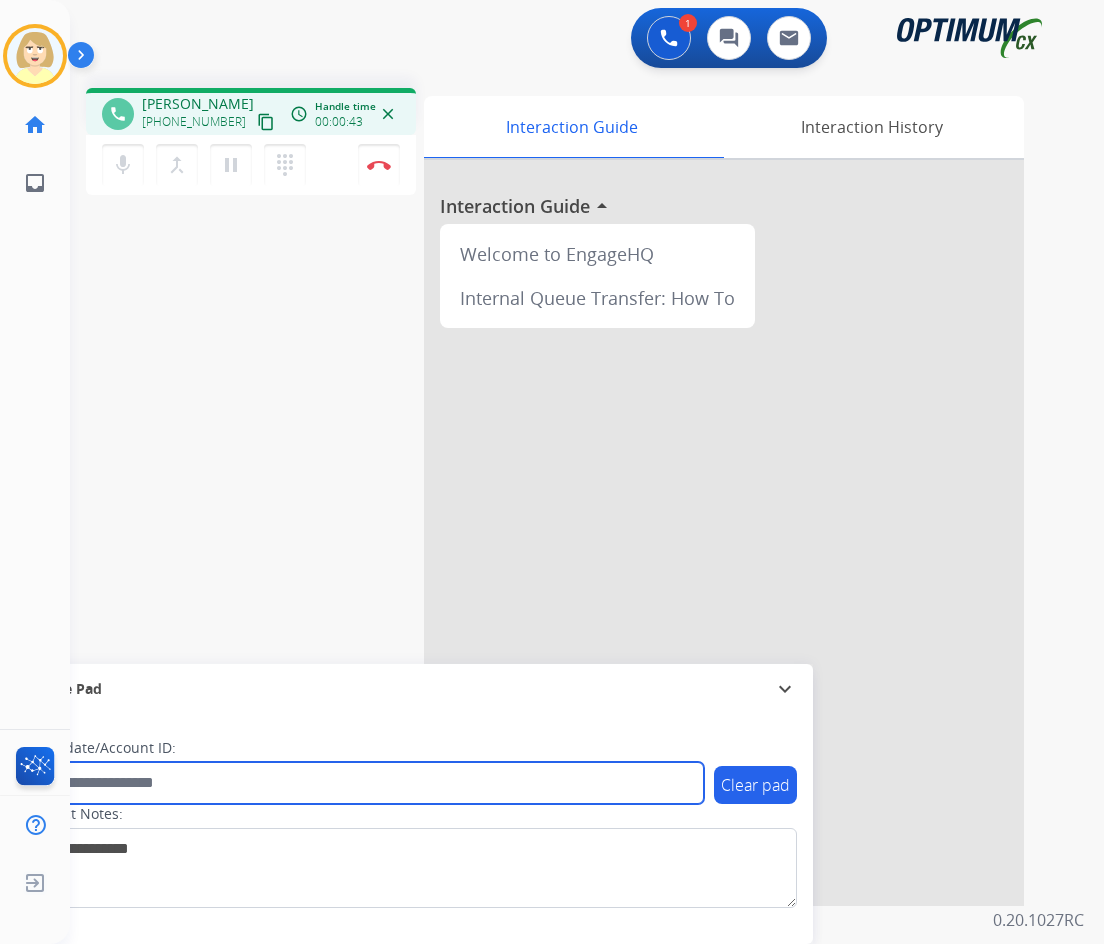 click at bounding box center [365, 783] 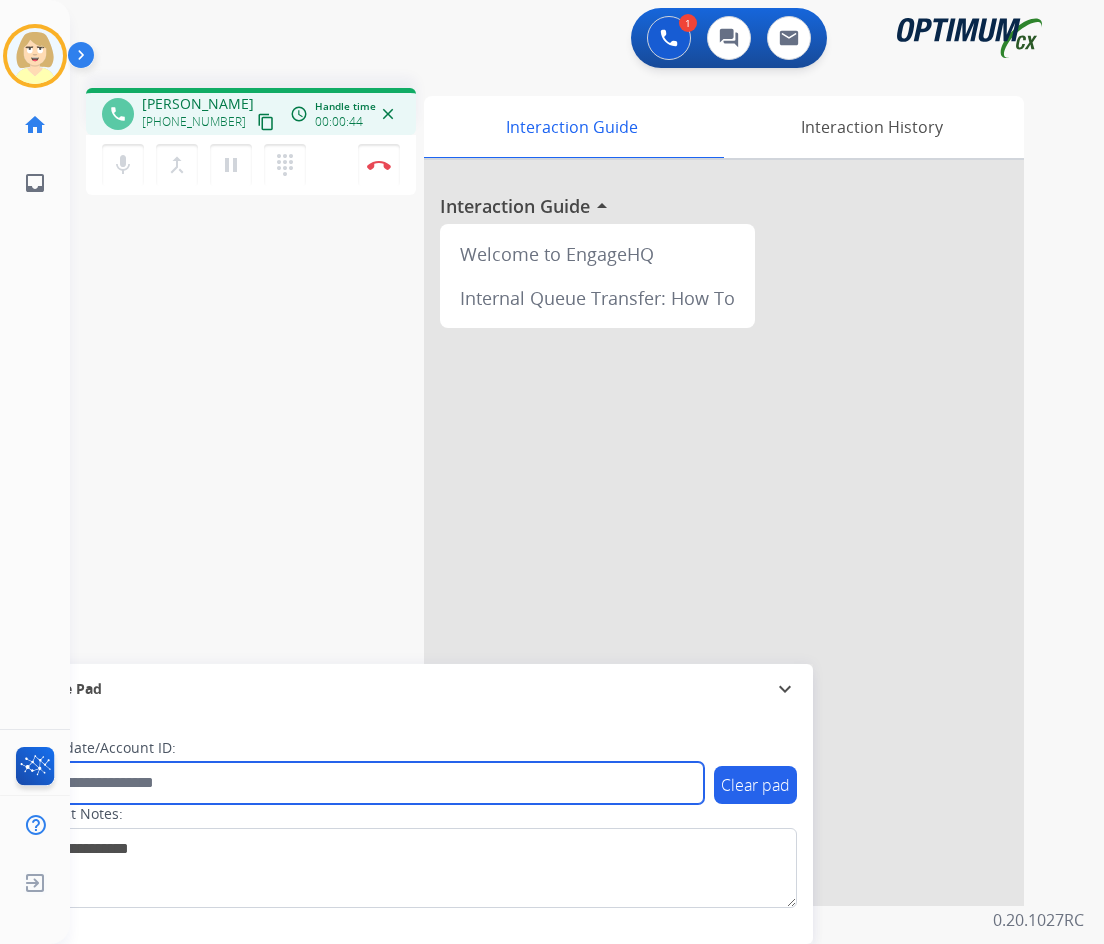 paste on "*******" 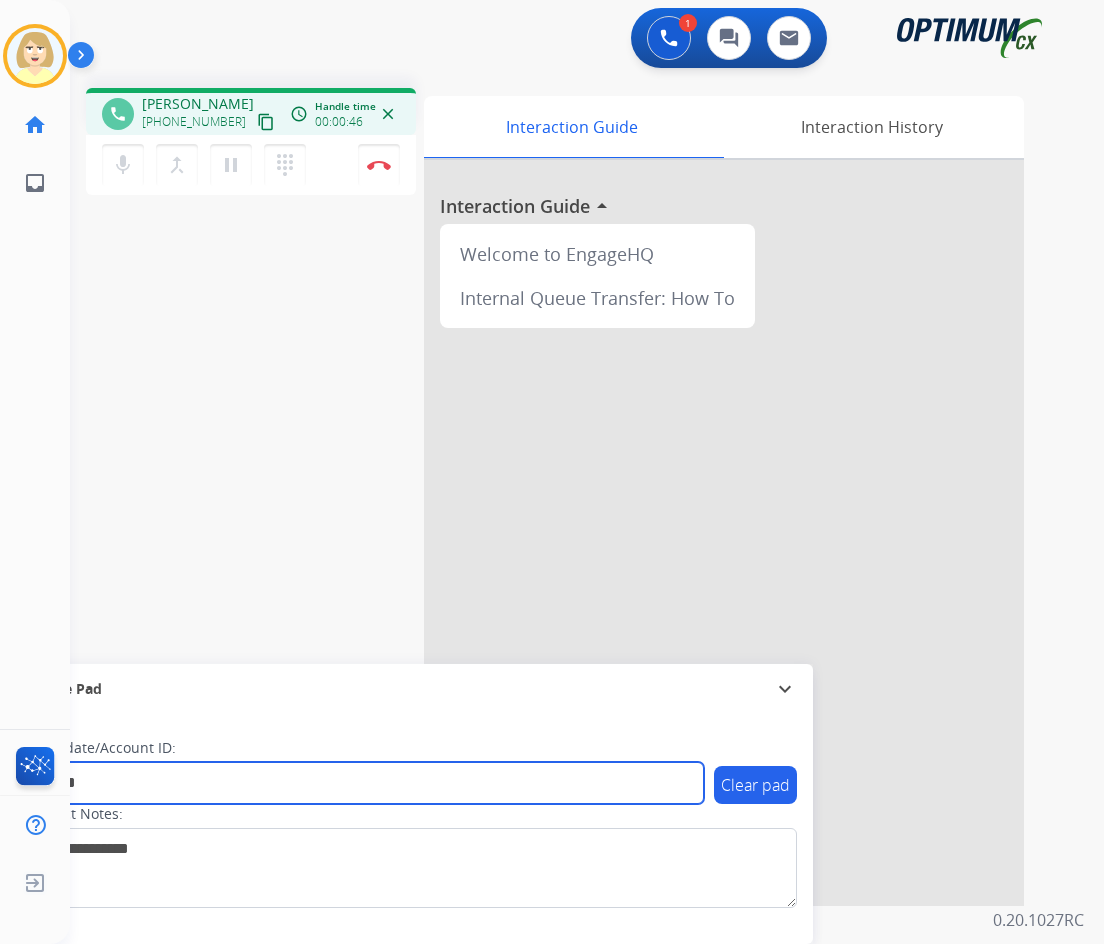 type on "*******" 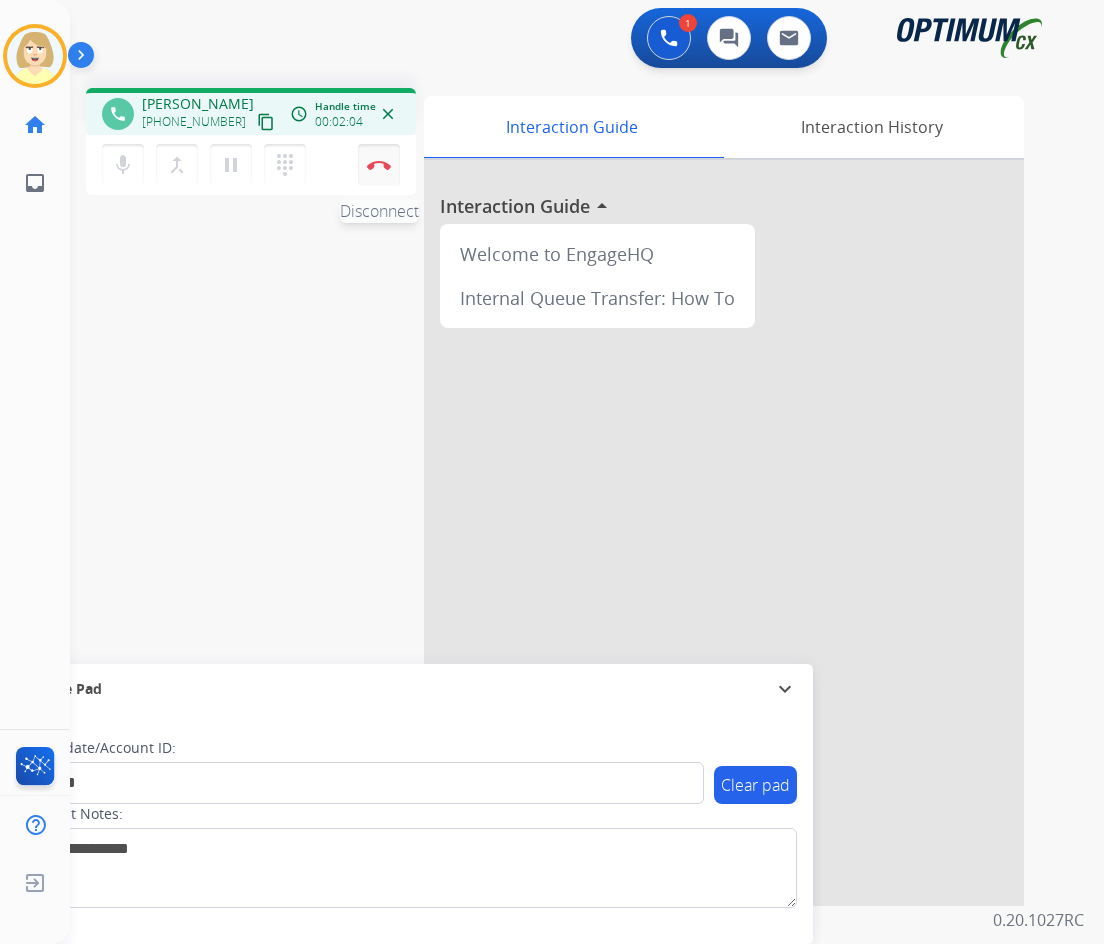 click at bounding box center [379, 165] 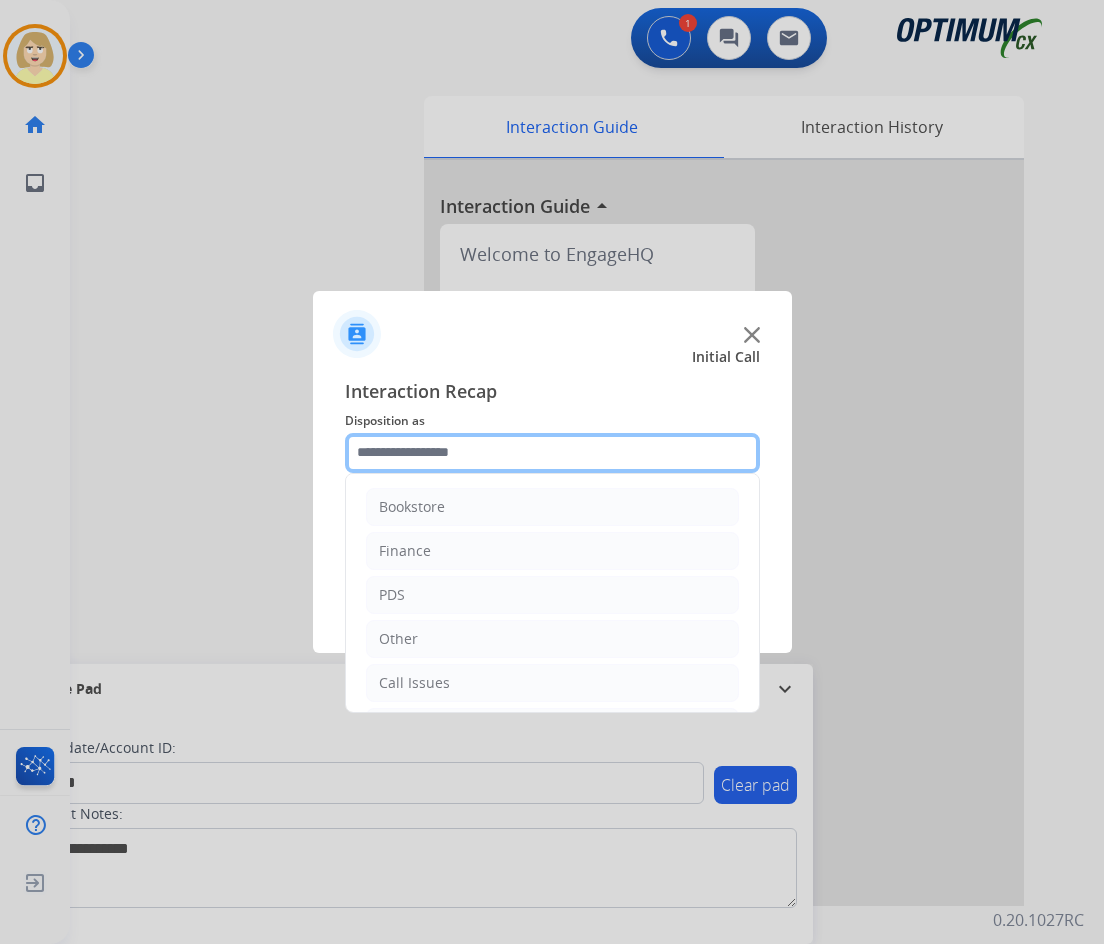 click 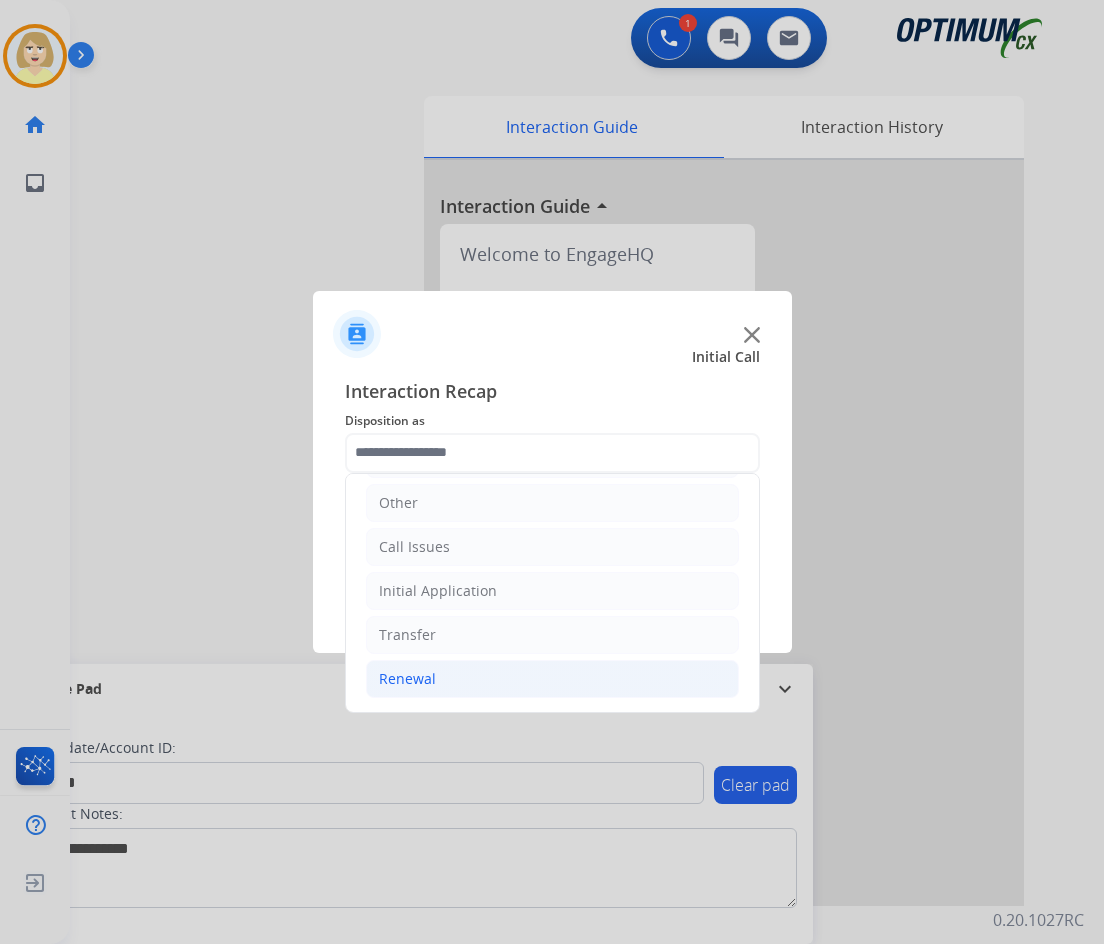click on "Renewal" 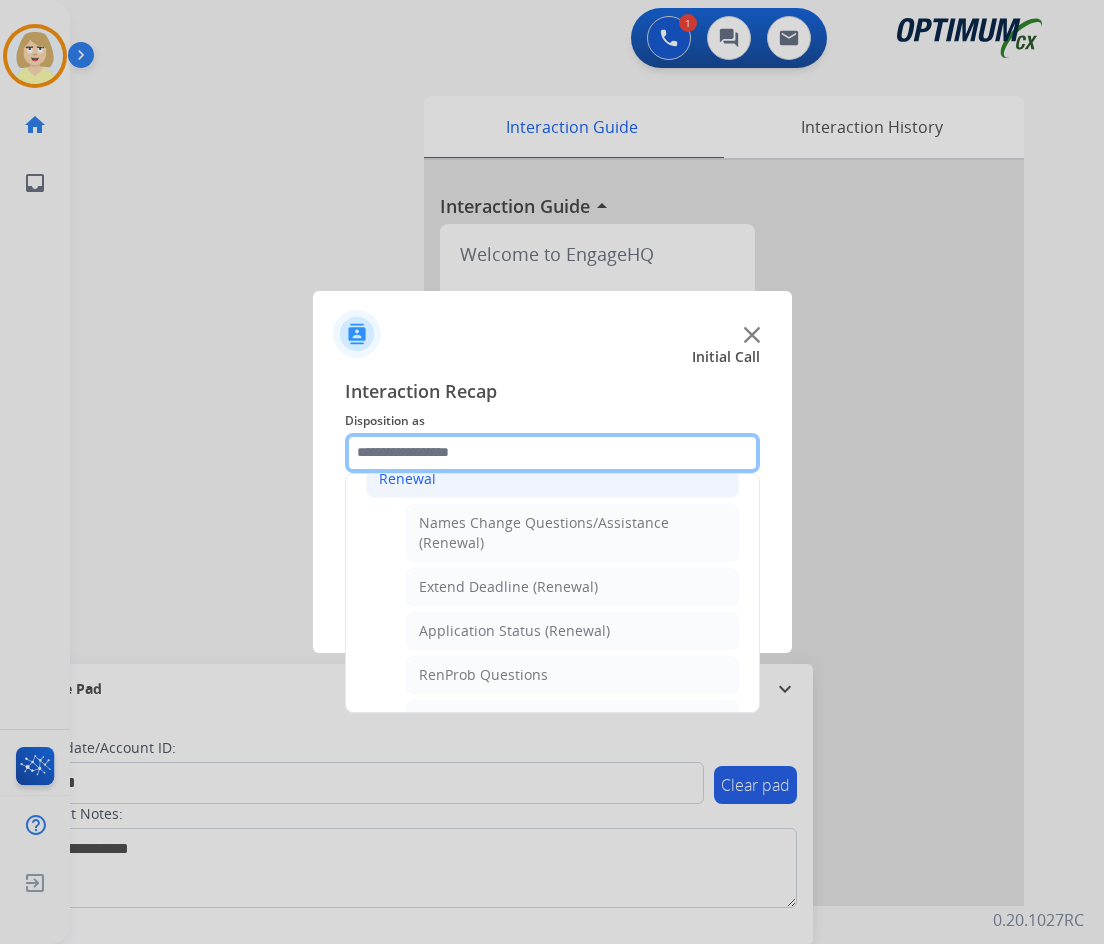 scroll, scrollTop: 436, scrollLeft: 0, axis: vertical 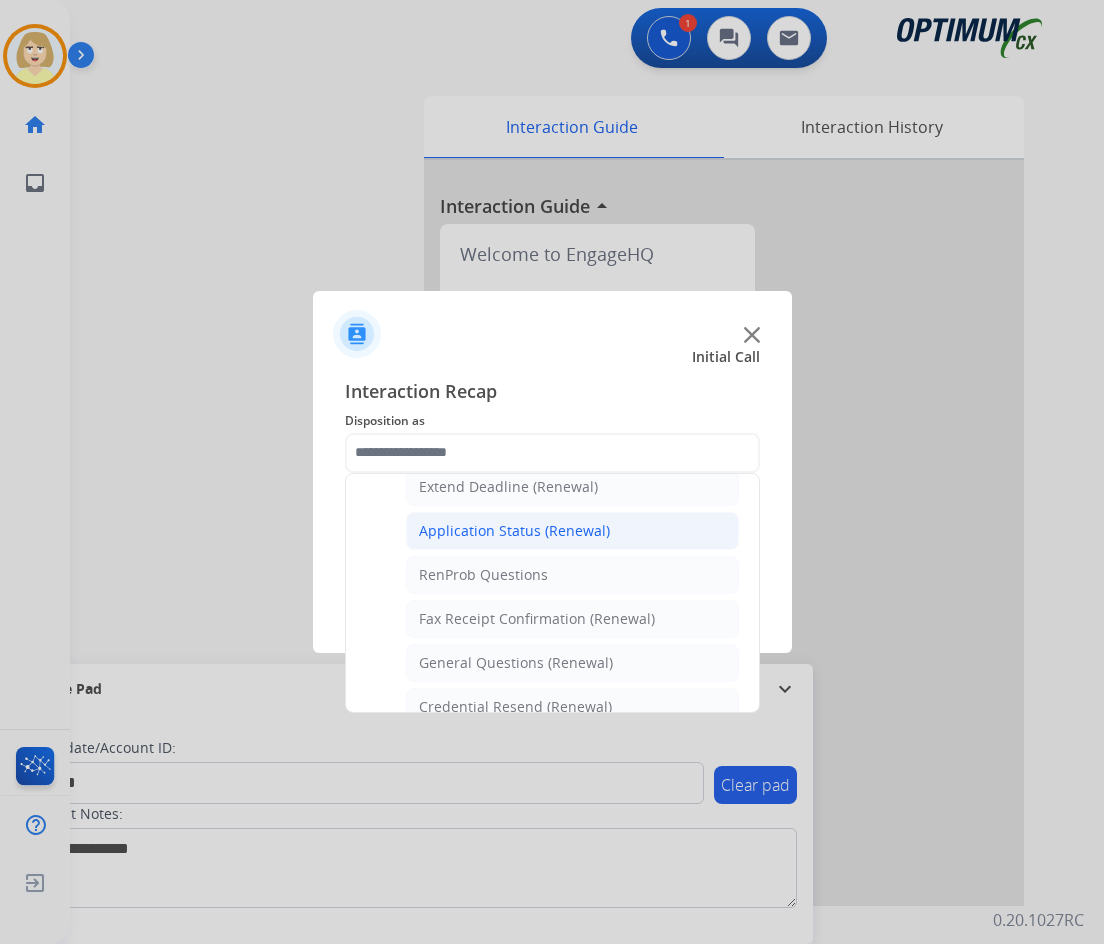 click on "Application Status (Renewal)" 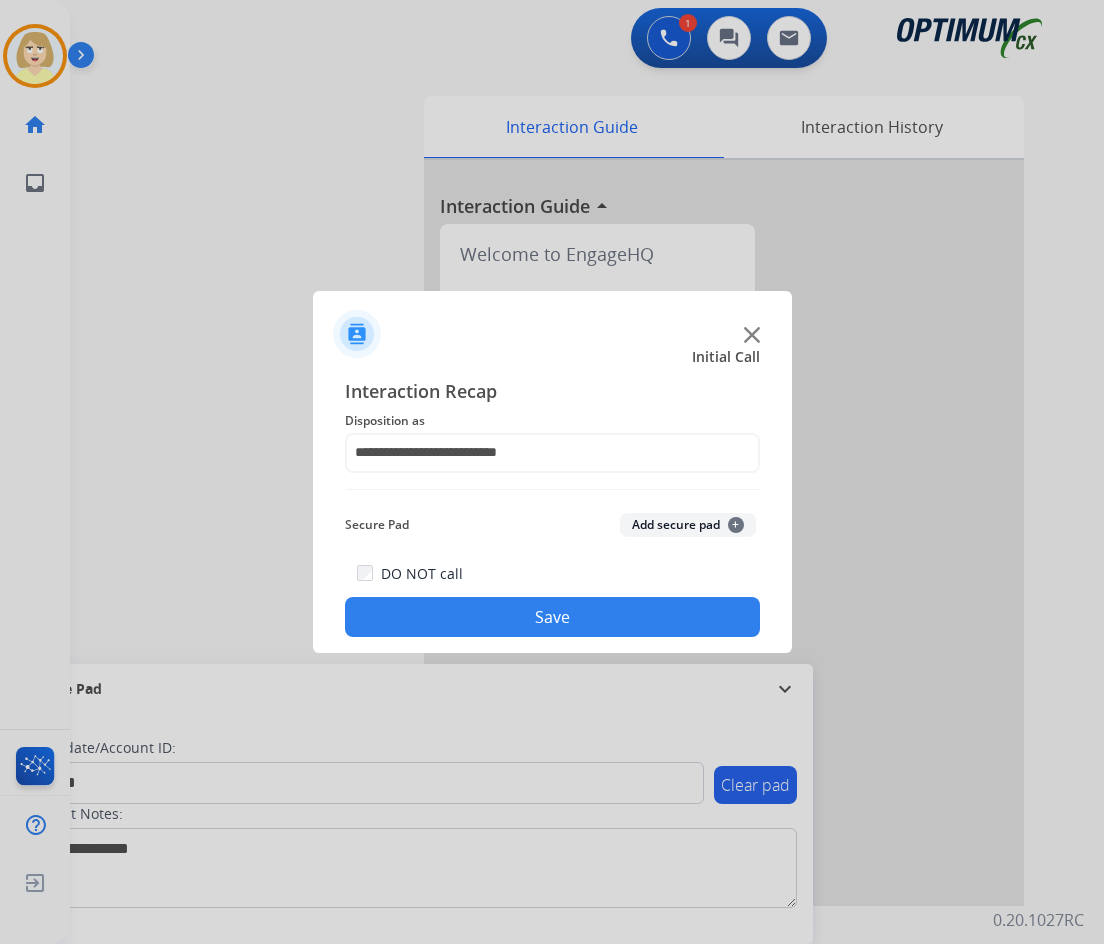 click on "Add secure pad  +" 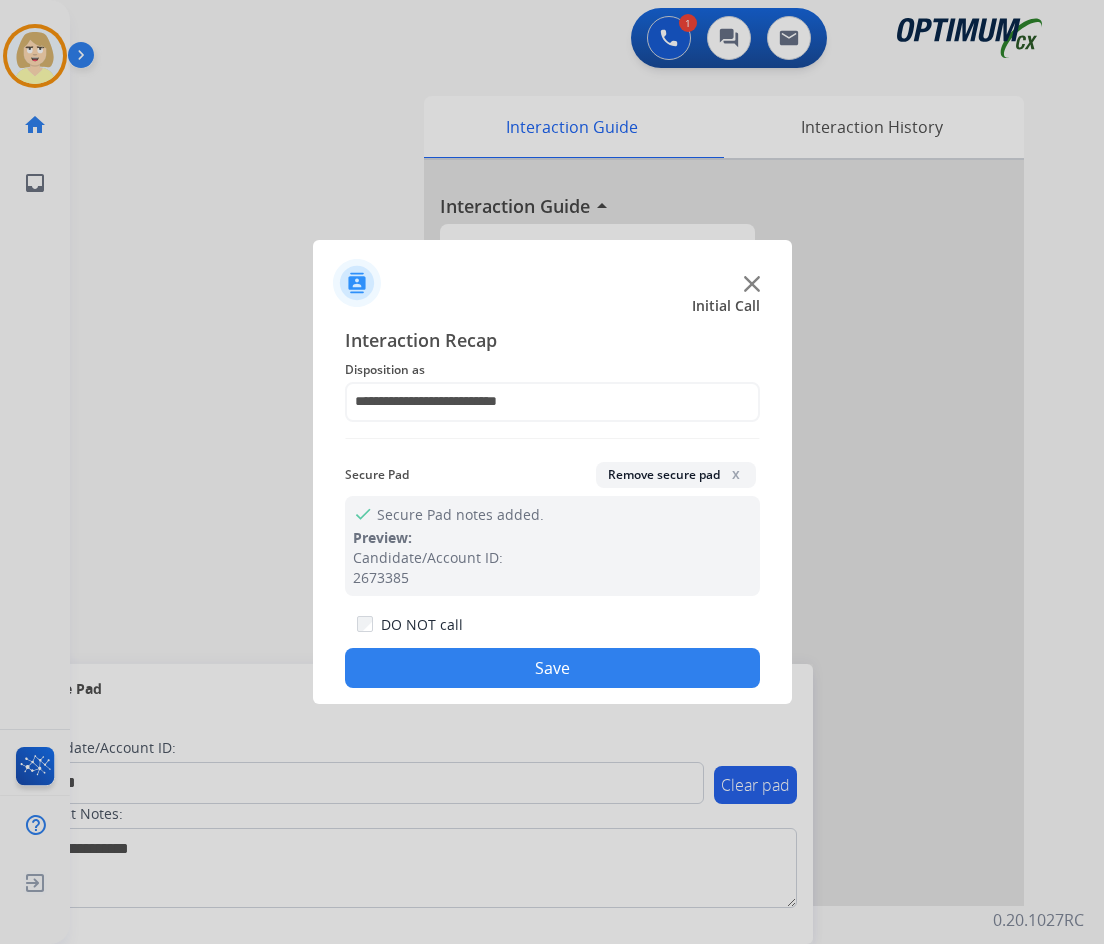 click on "Save" 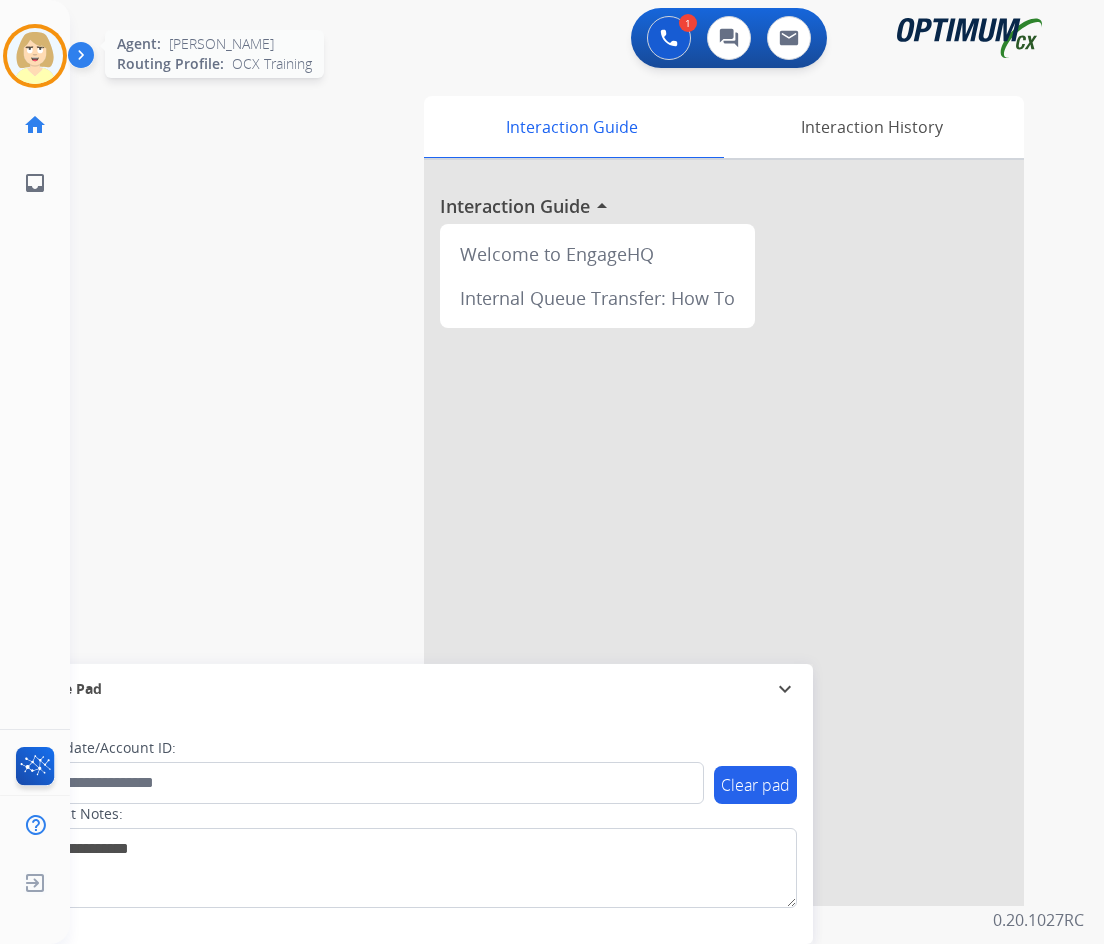 click at bounding box center (35, 56) 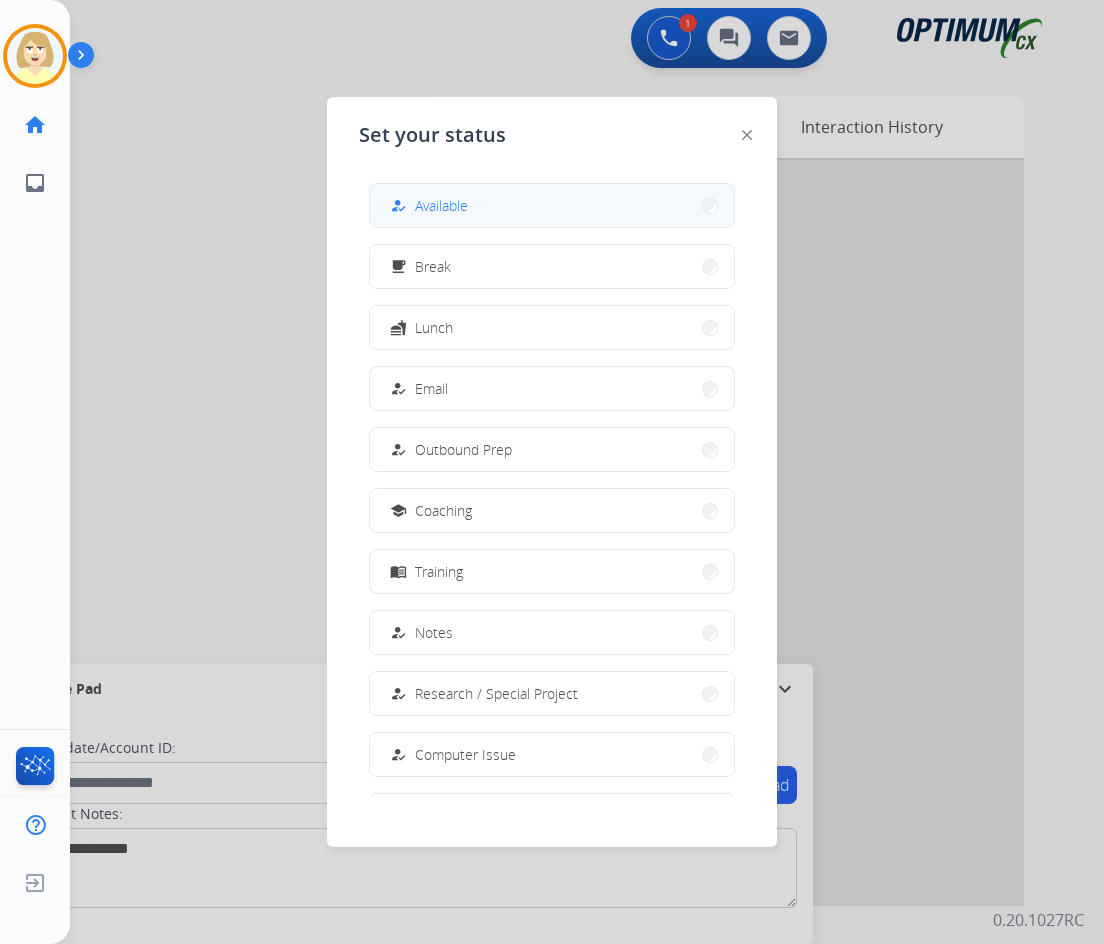 click on "Available" at bounding box center (441, 205) 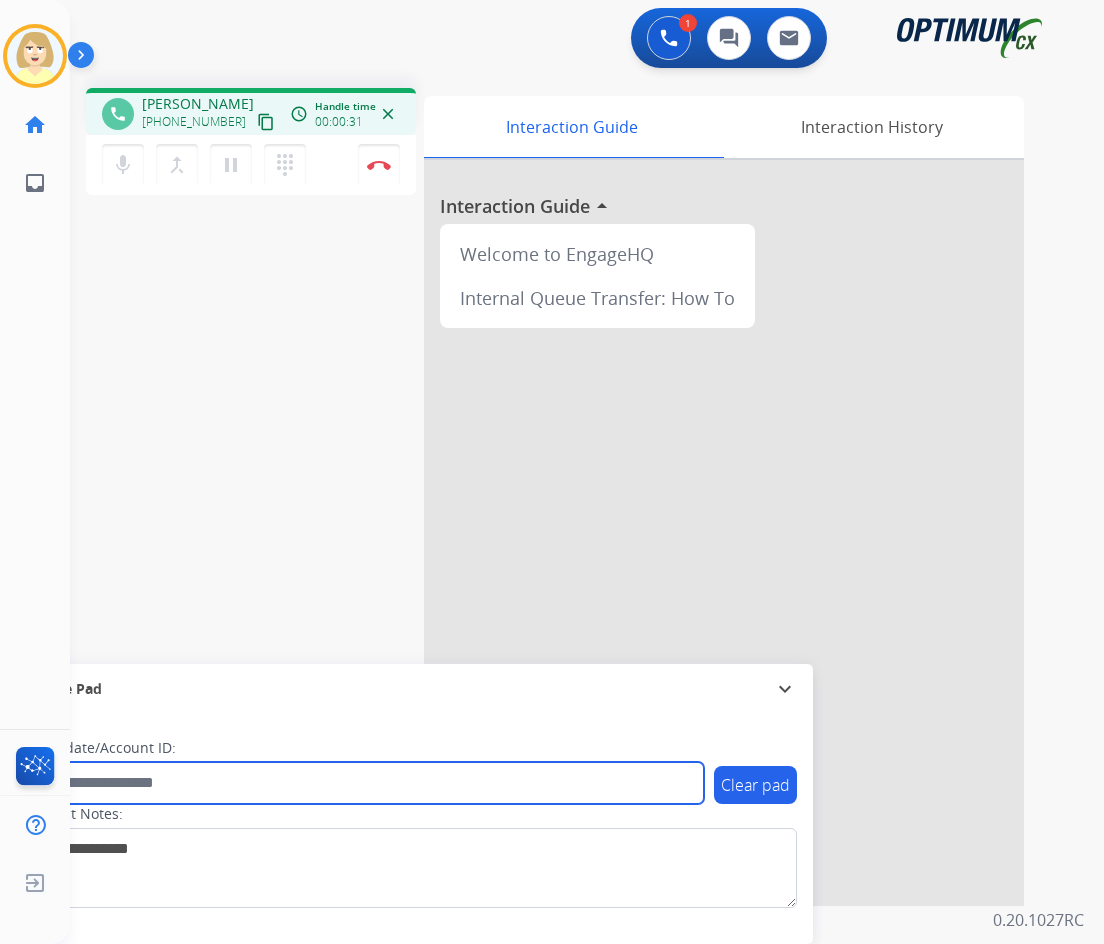 click at bounding box center [365, 783] 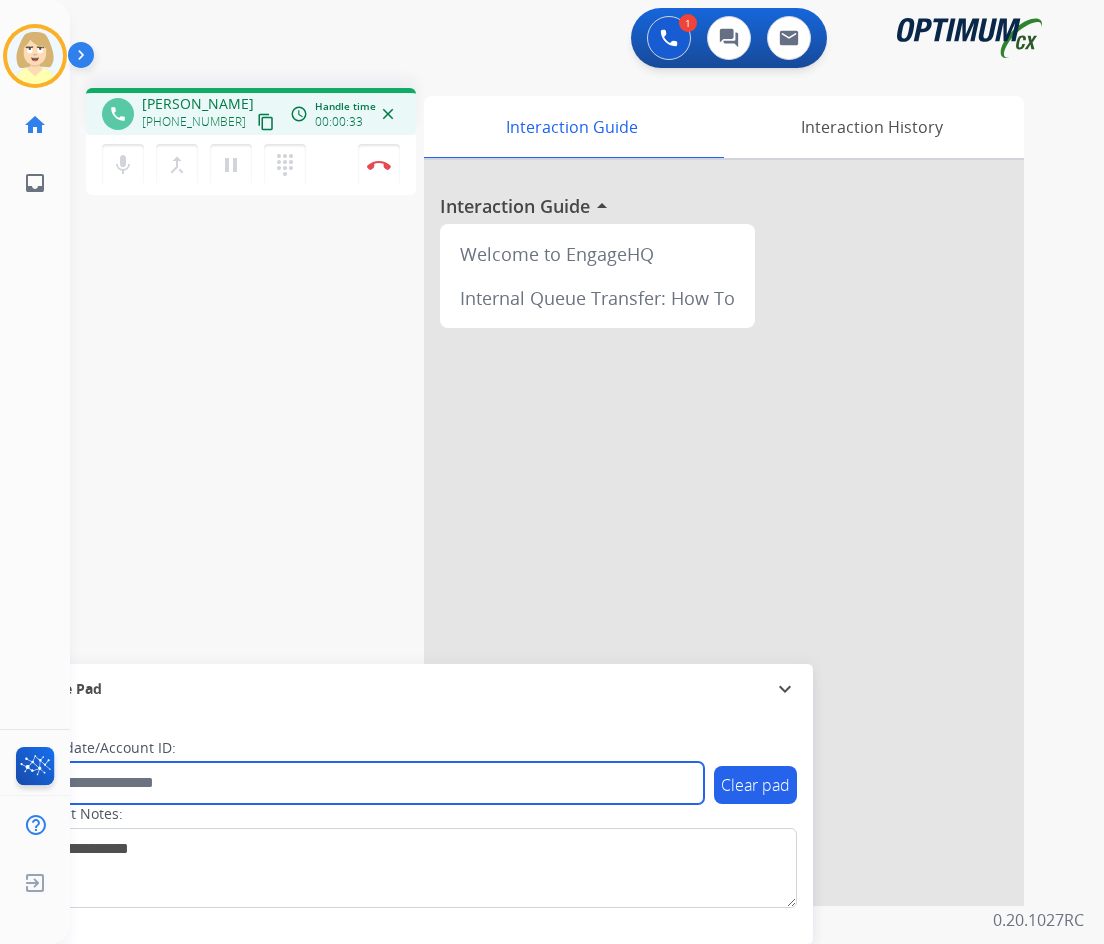 paste on "*******" 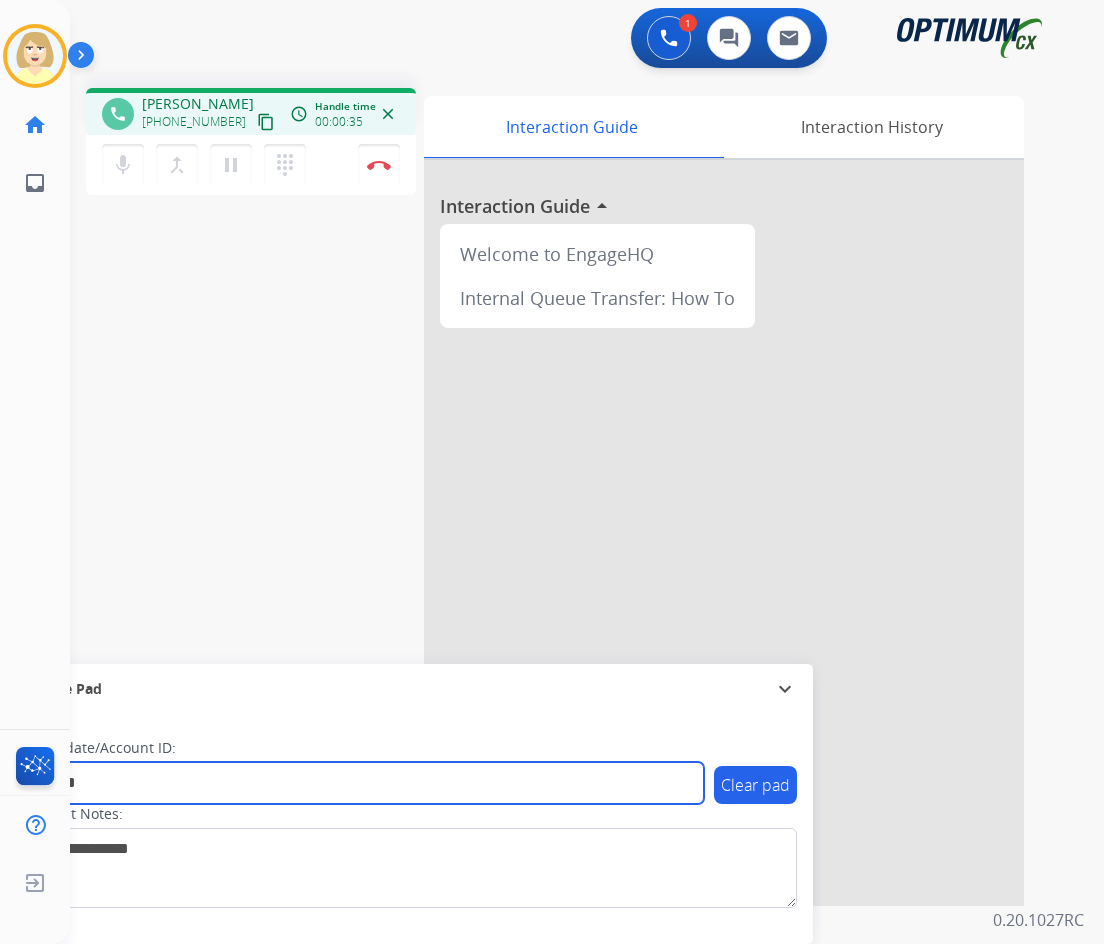 type on "*******" 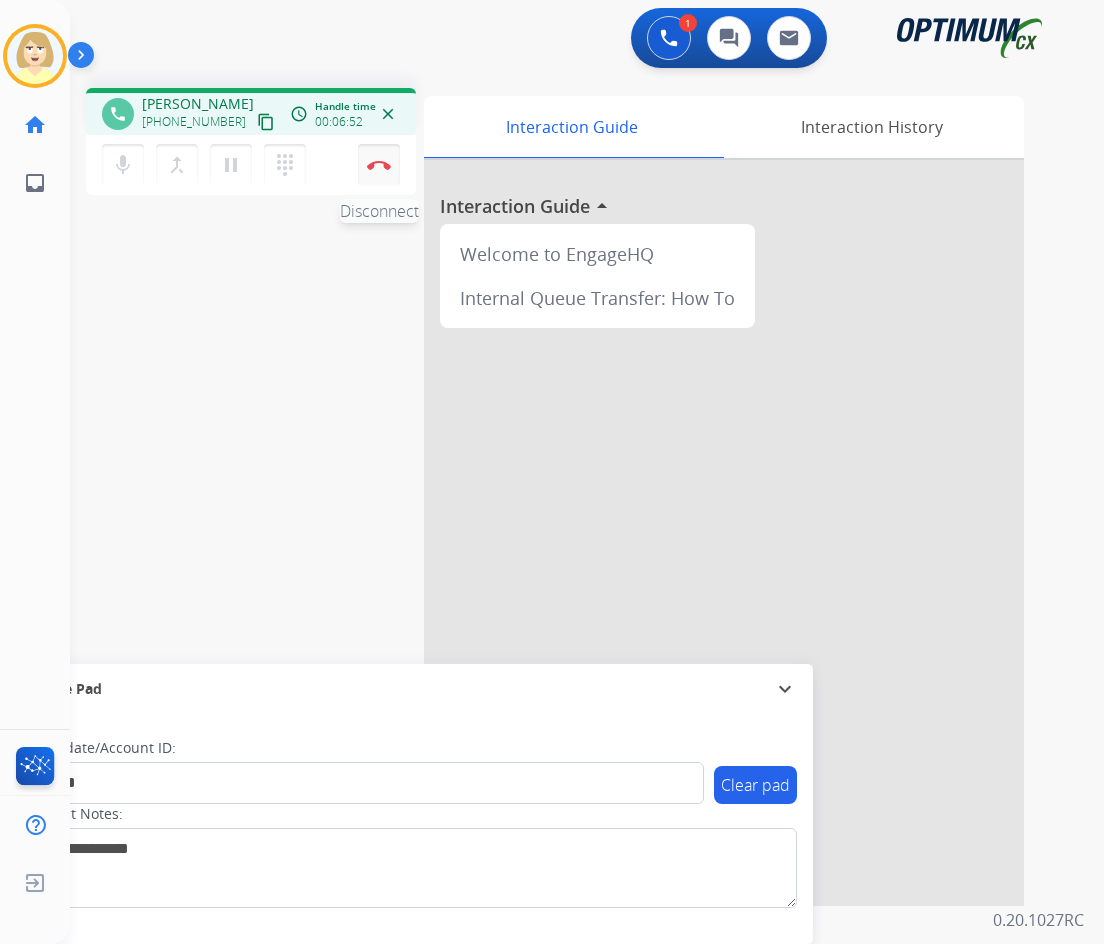 click at bounding box center [379, 165] 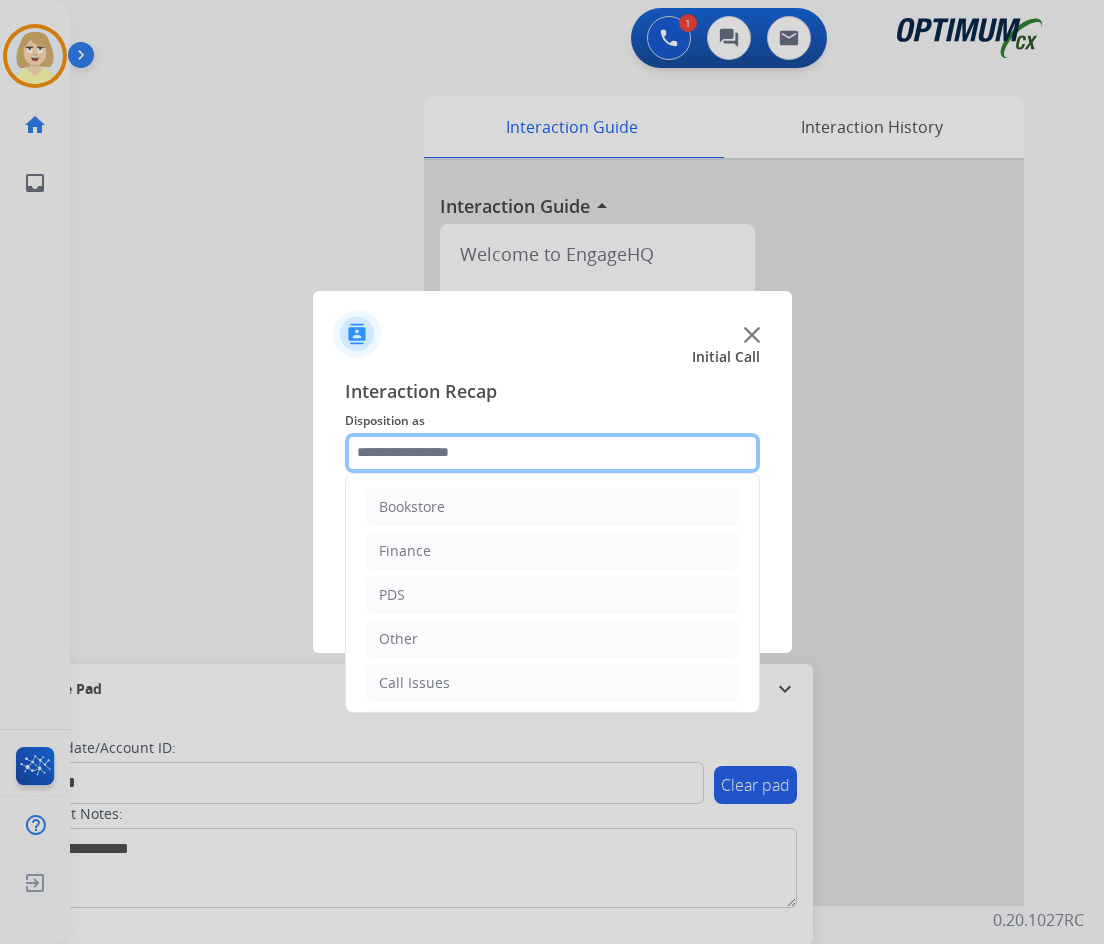 click 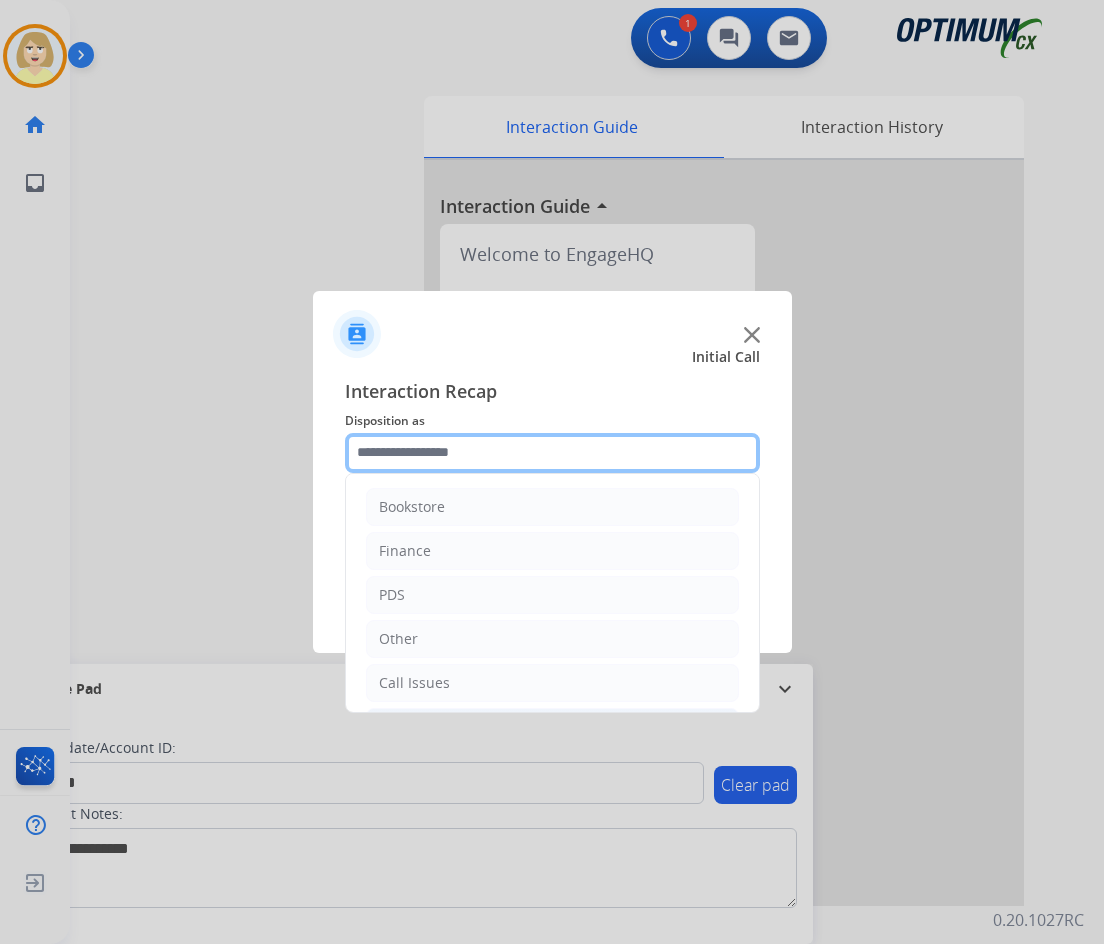 scroll, scrollTop: 136, scrollLeft: 0, axis: vertical 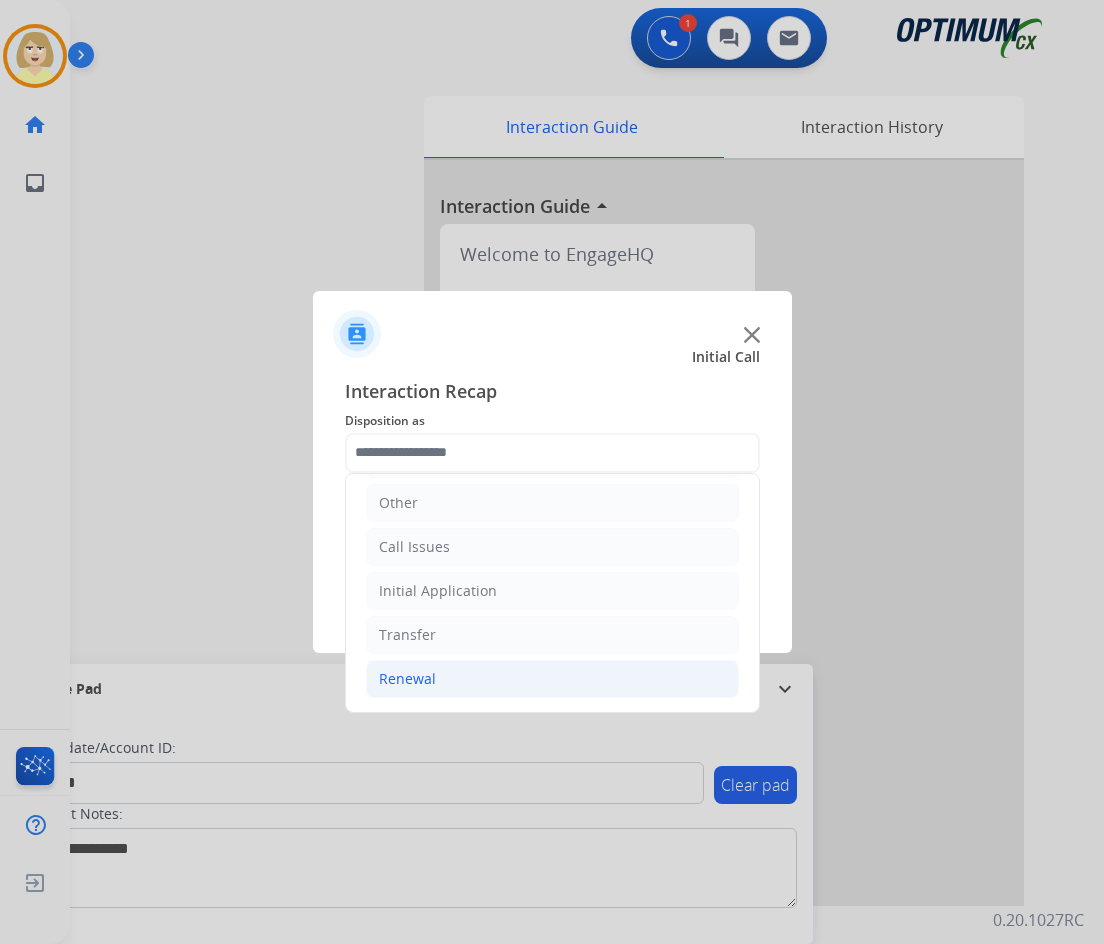 click on "Renewal" 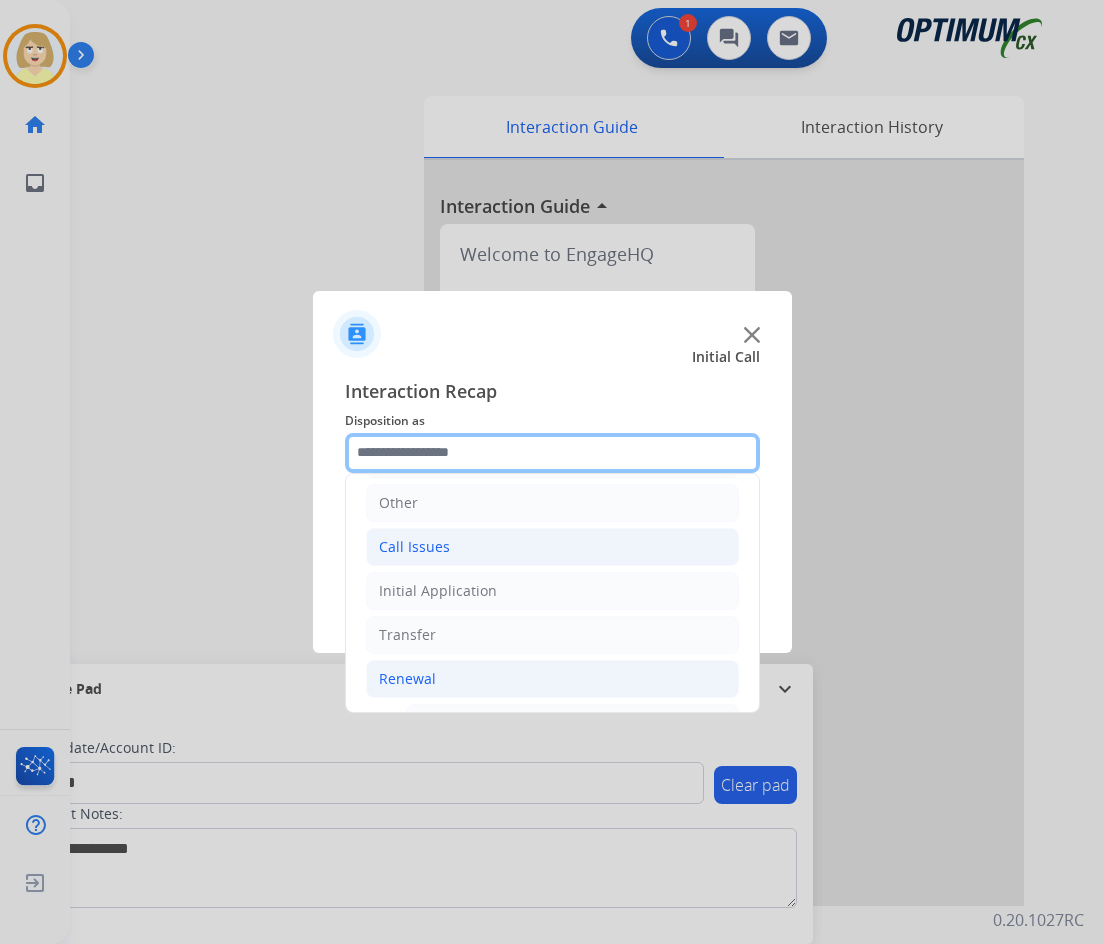 scroll, scrollTop: 536, scrollLeft: 0, axis: vertical 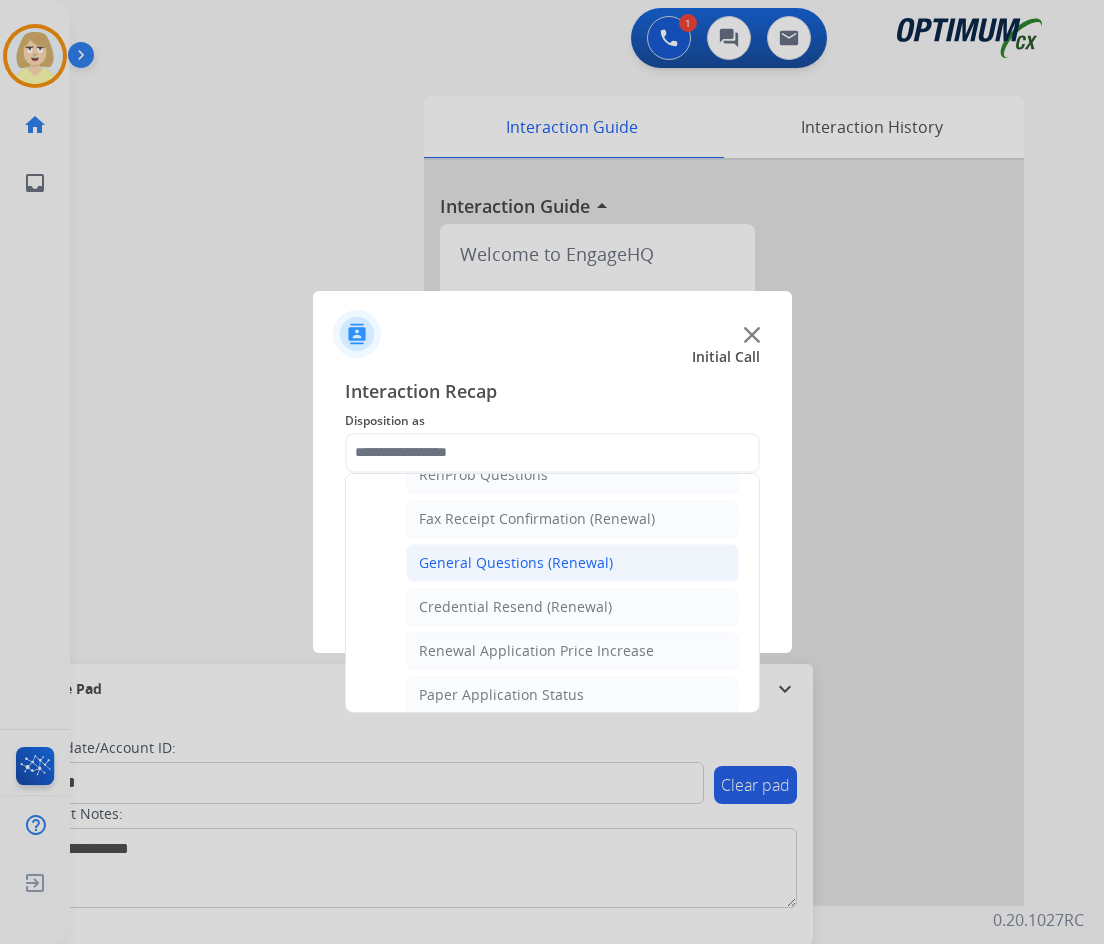 click on "General Questions (Renewal)" 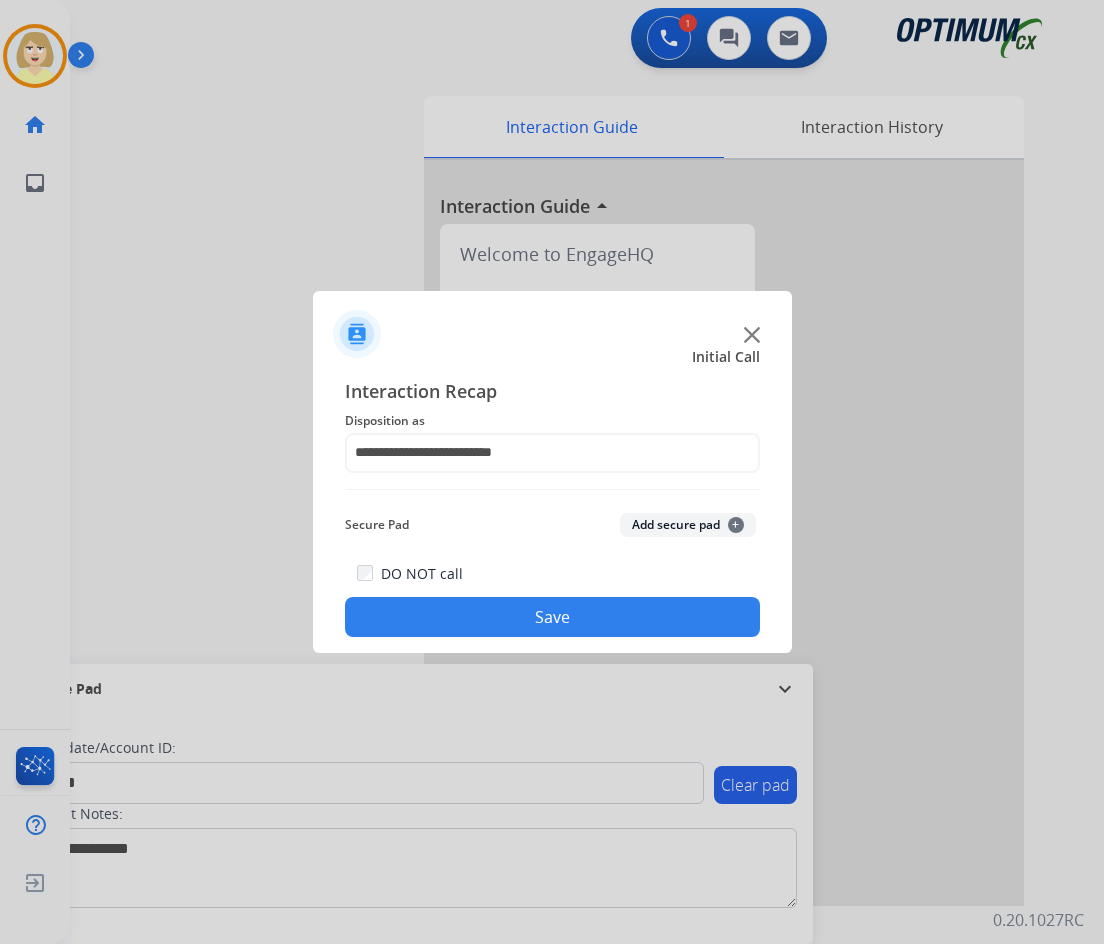 click on "Add secure pad  +" 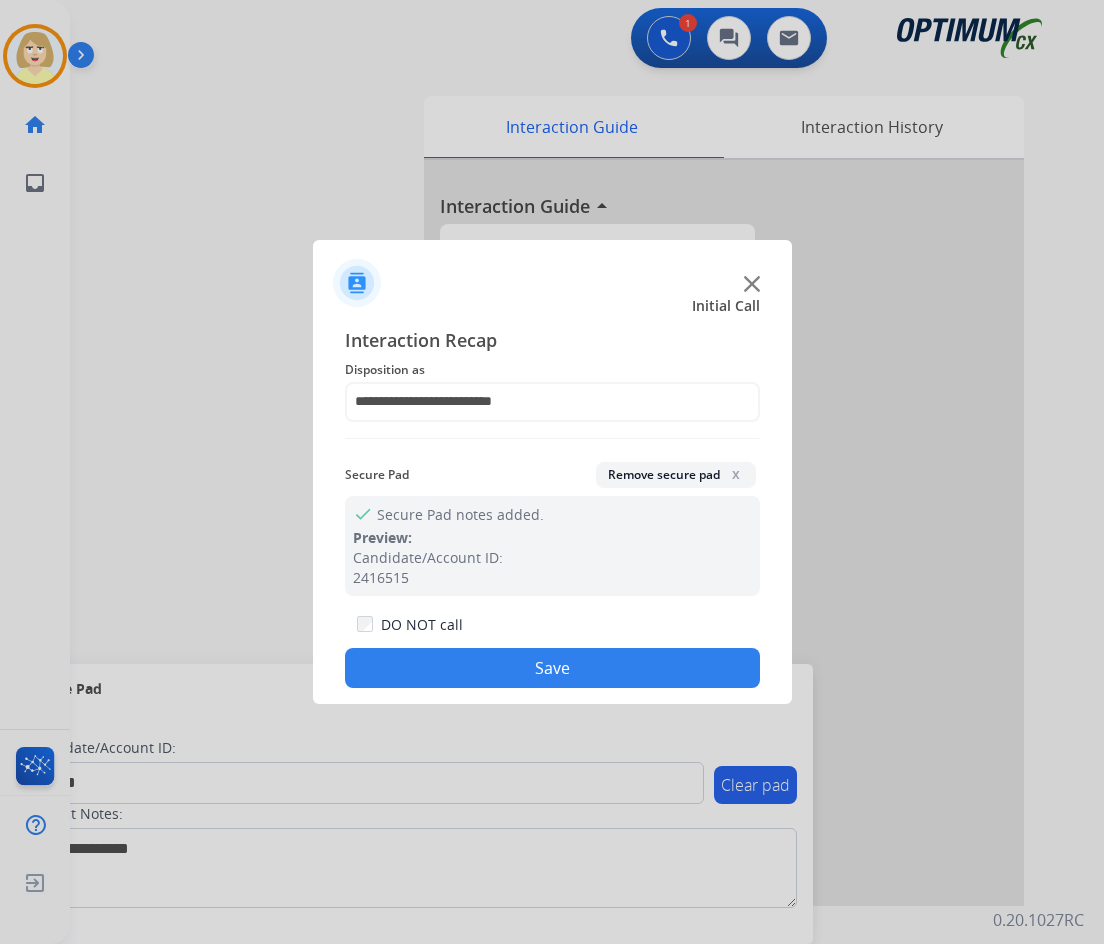 drag, startPoint x: 466, startPoint y: 663, endPoint x: 408, endPoint y: 643, distance: 61.351448 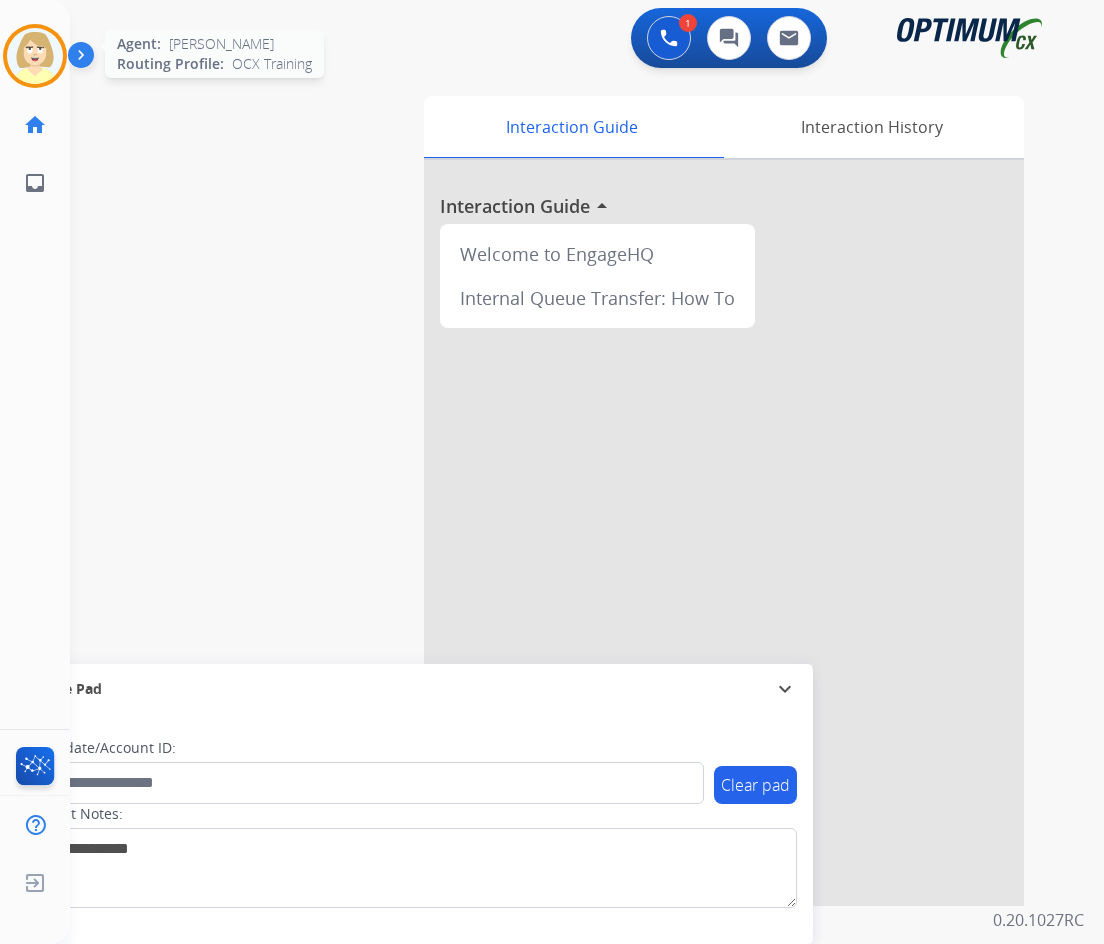 click at bounding box center [35, 56] 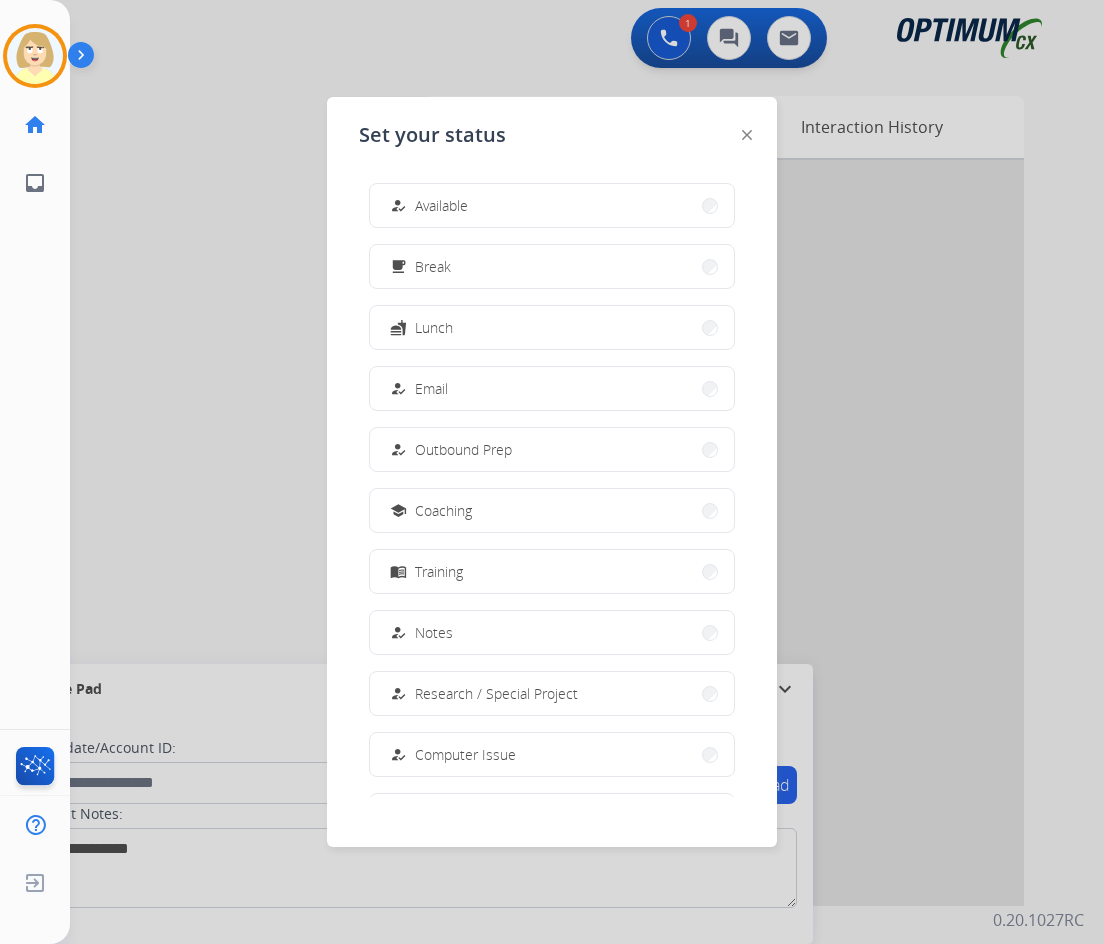 click on "Available" at bounding box center (441, 205) 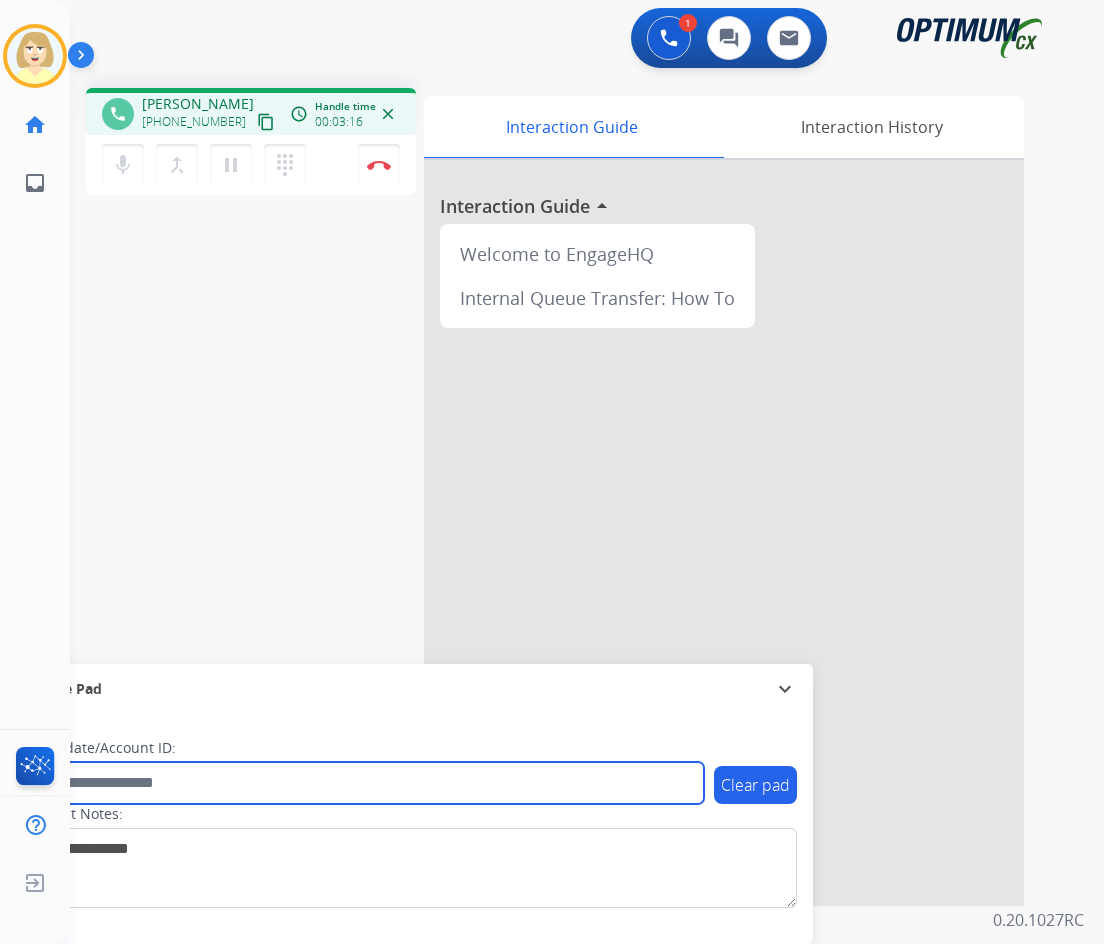 click at bounding box center [365, 783] 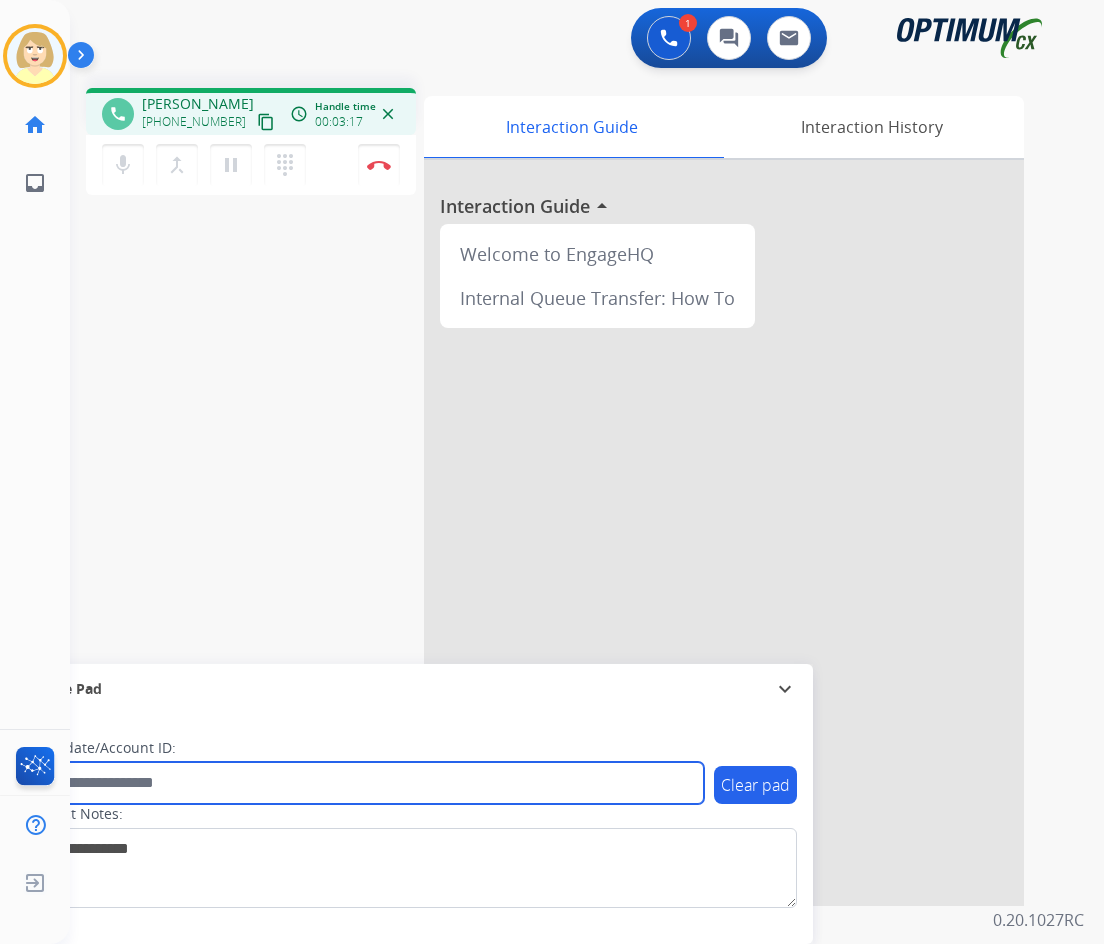 paste on "*******" 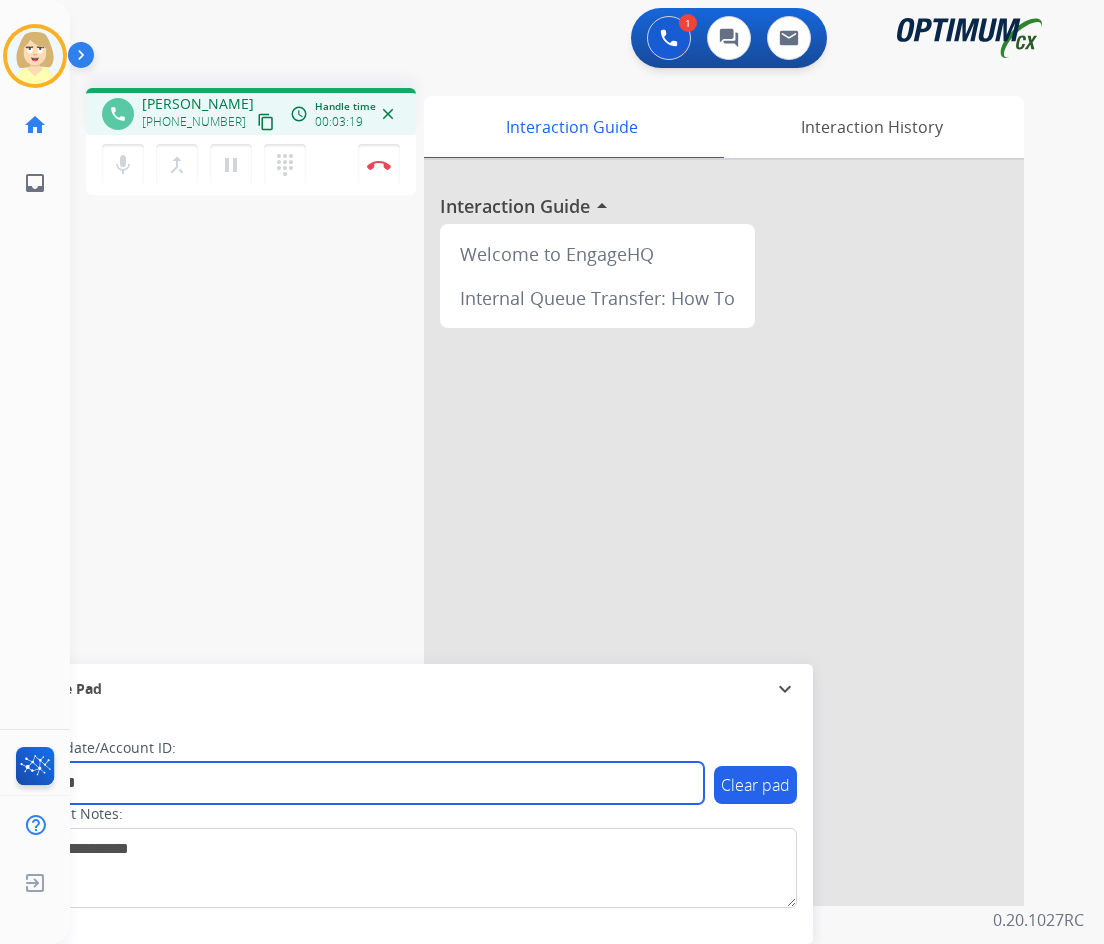 type on "*******" 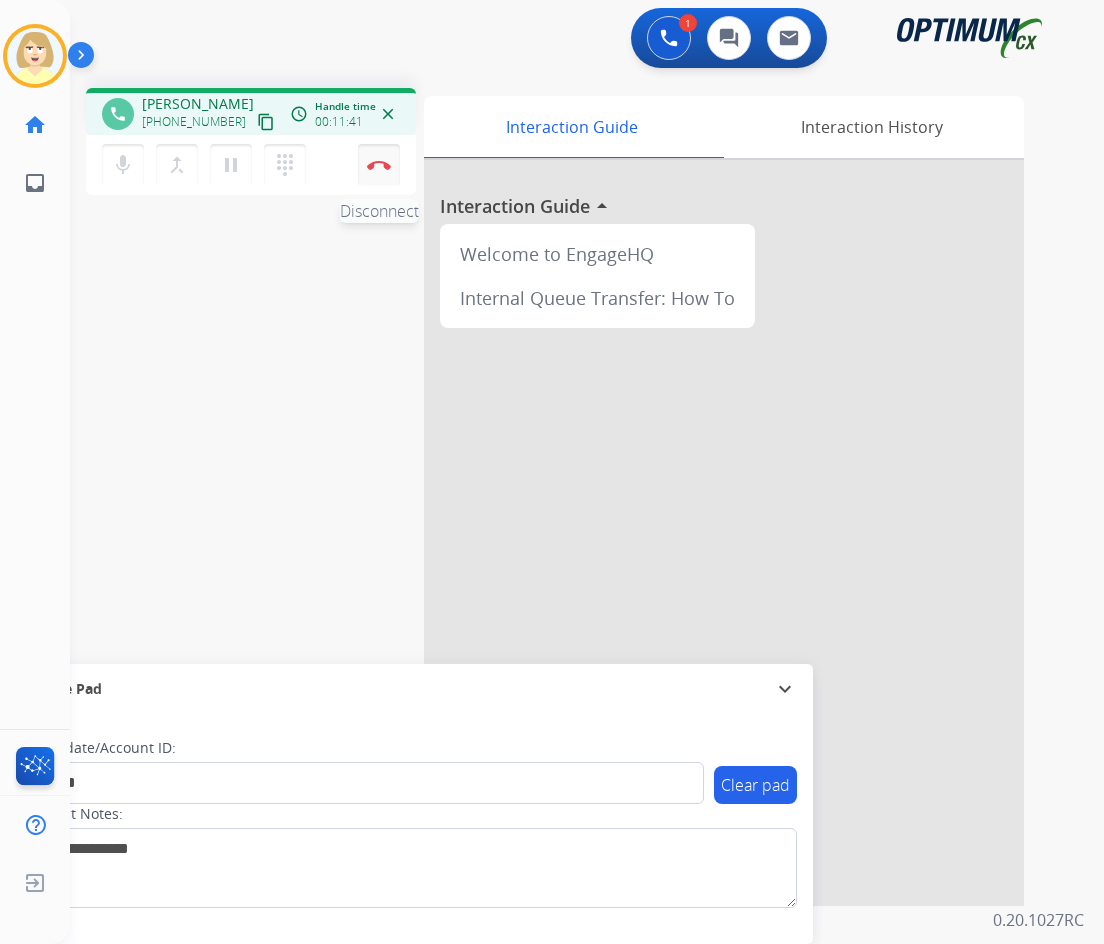 click at bounding box center (379, 165) 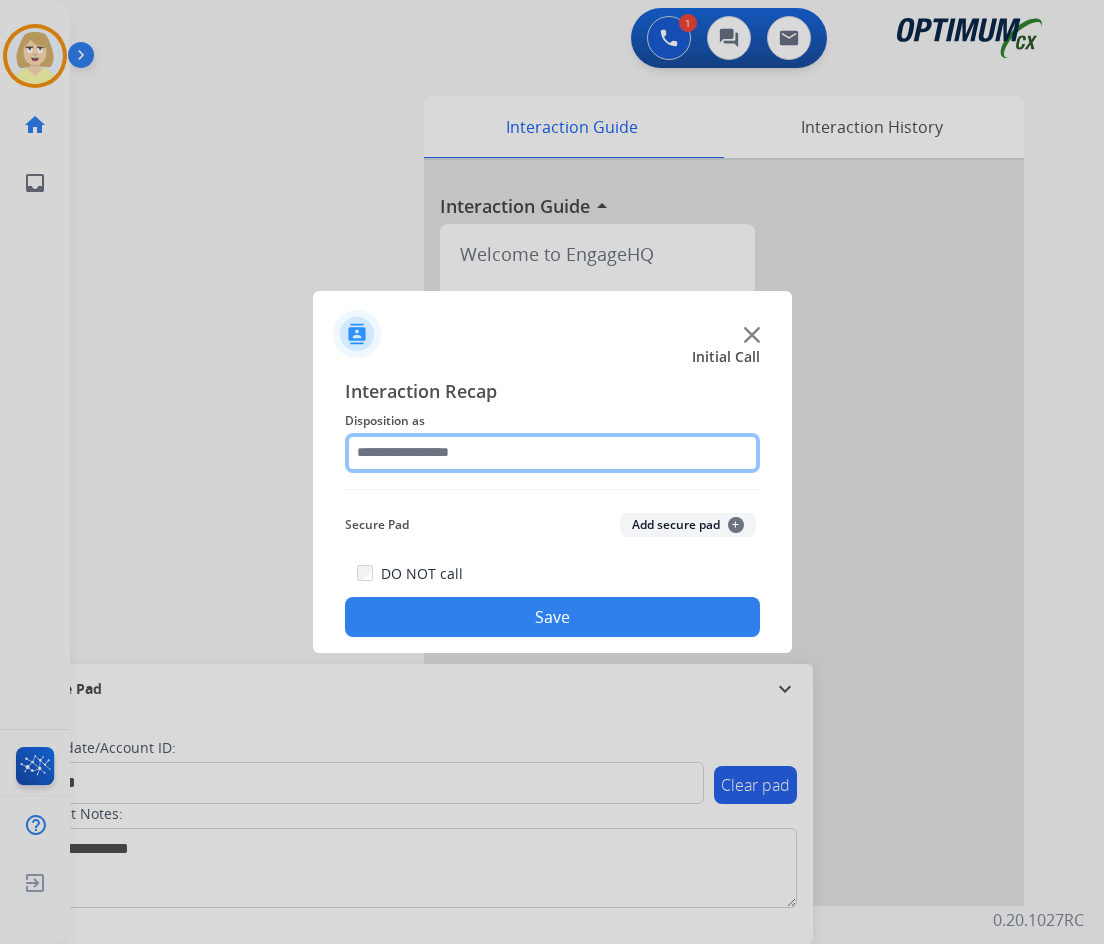 click 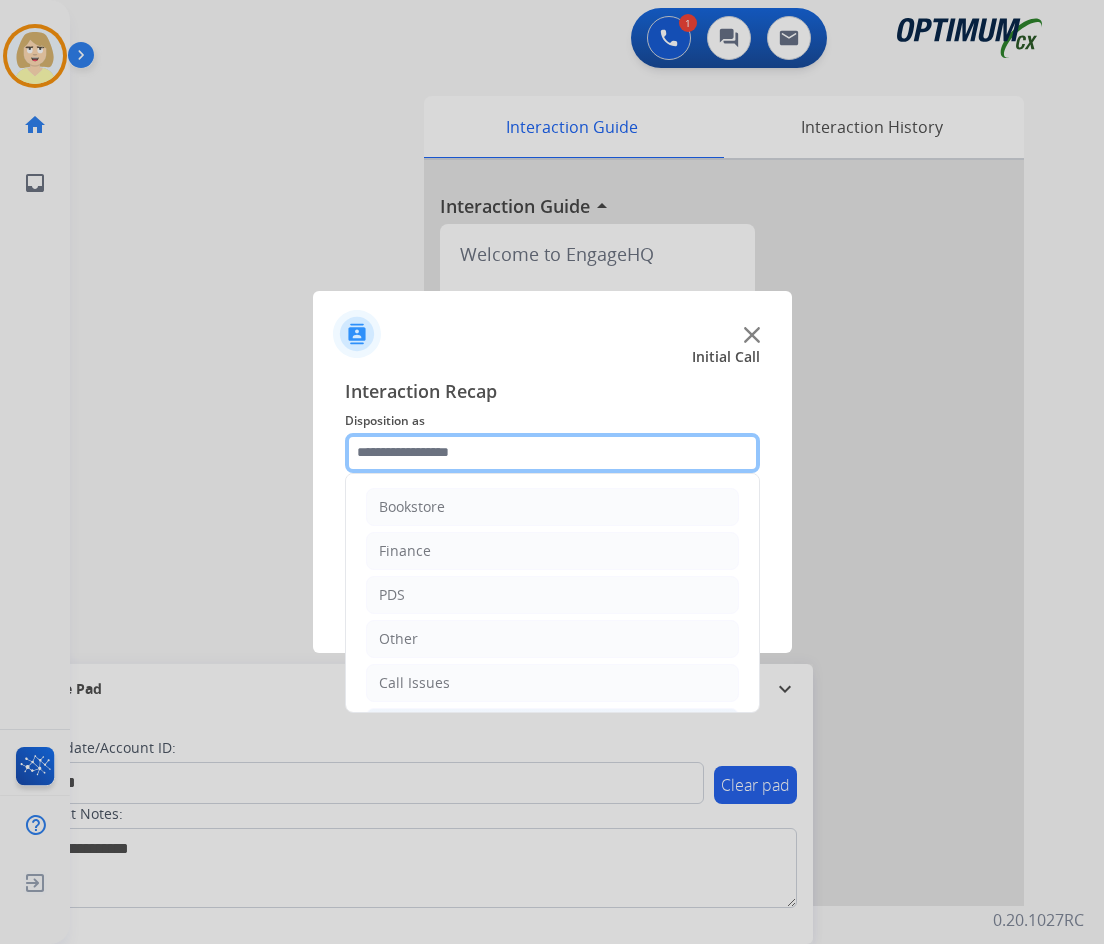 scroll, scrollTop: 136, scrollLeft: 0, axis: vertical 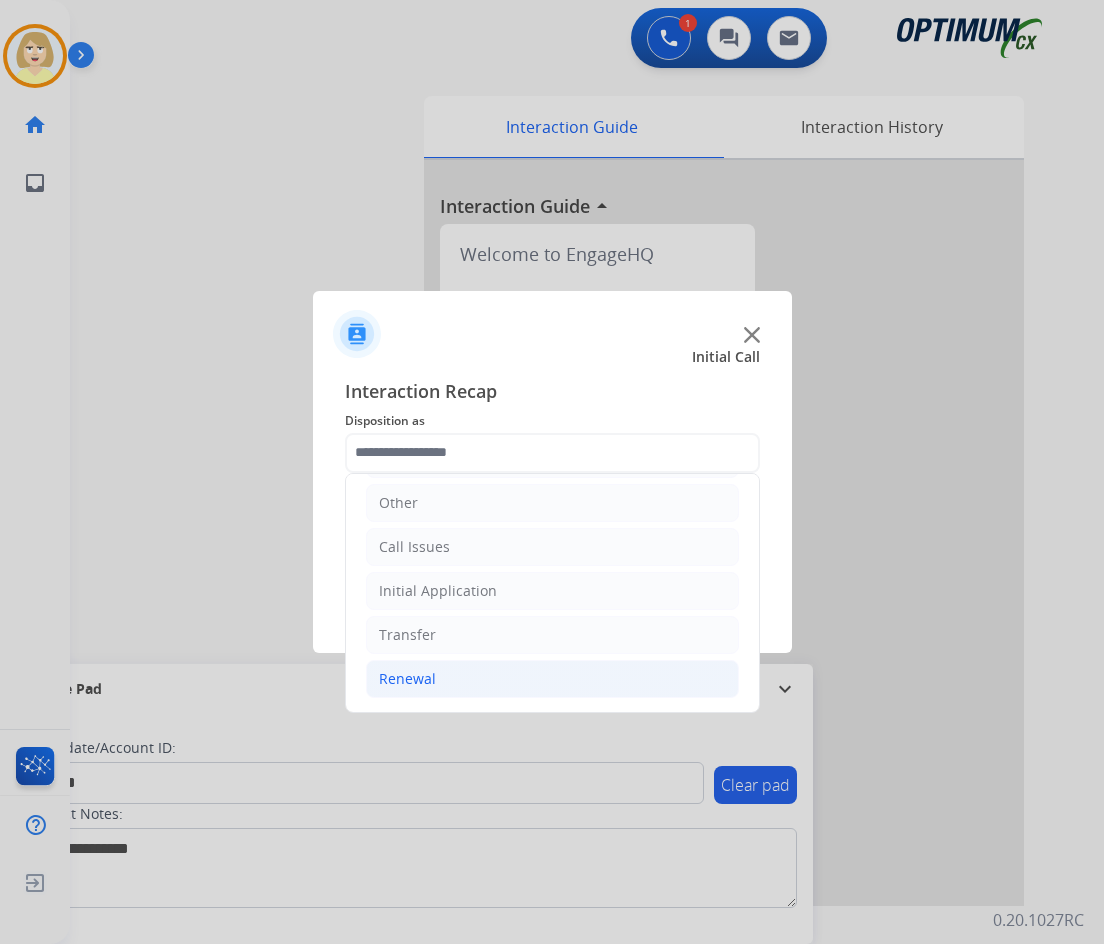 click on "Renewal" 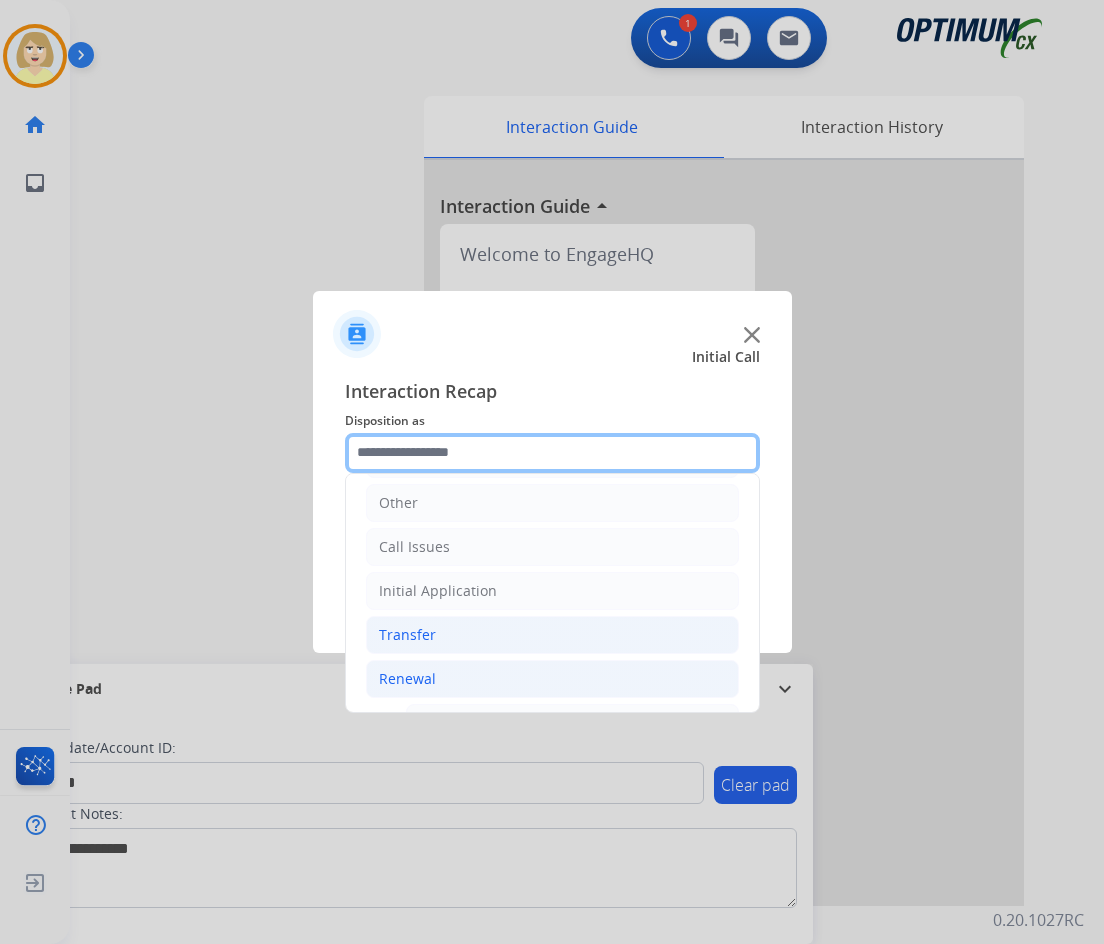 scroll, scrollTop: 436, scrollLeft: 0, axis: vertical 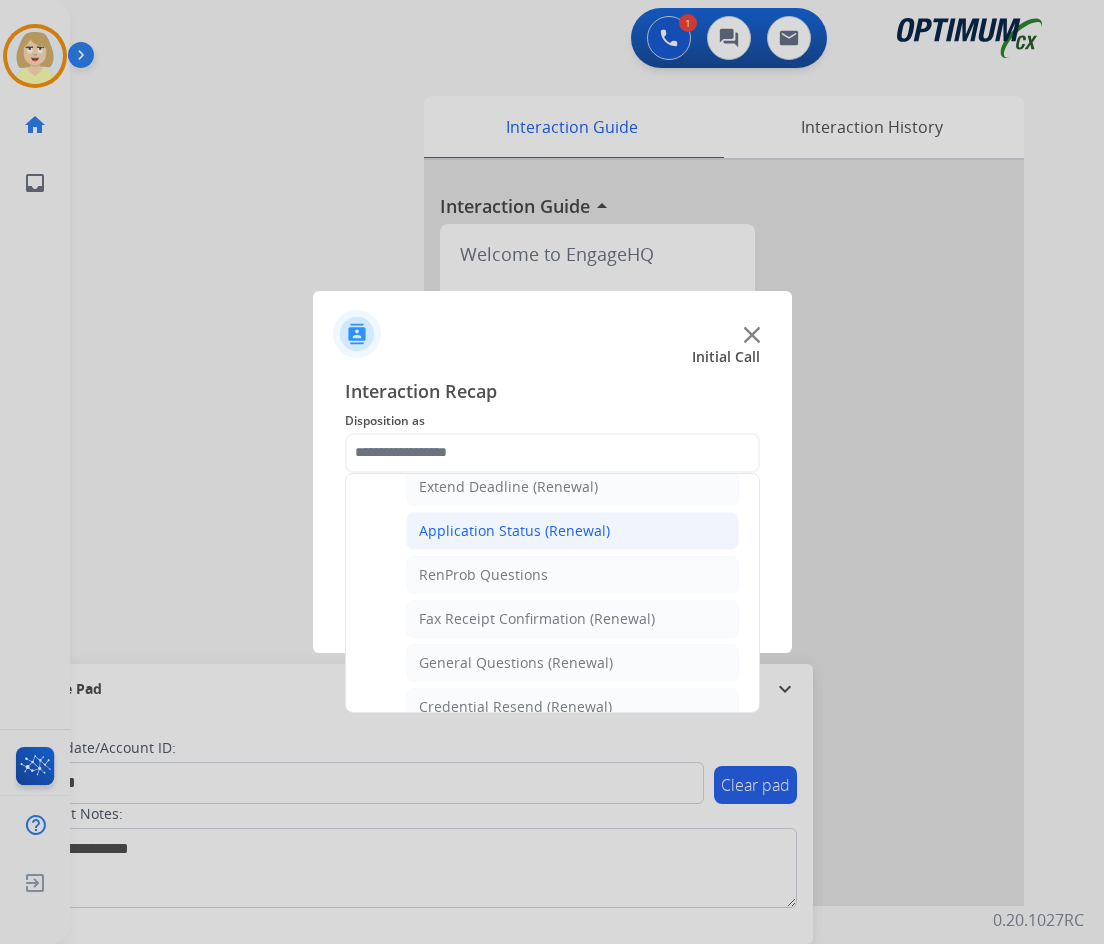 click on "Application Status (Renewal)" 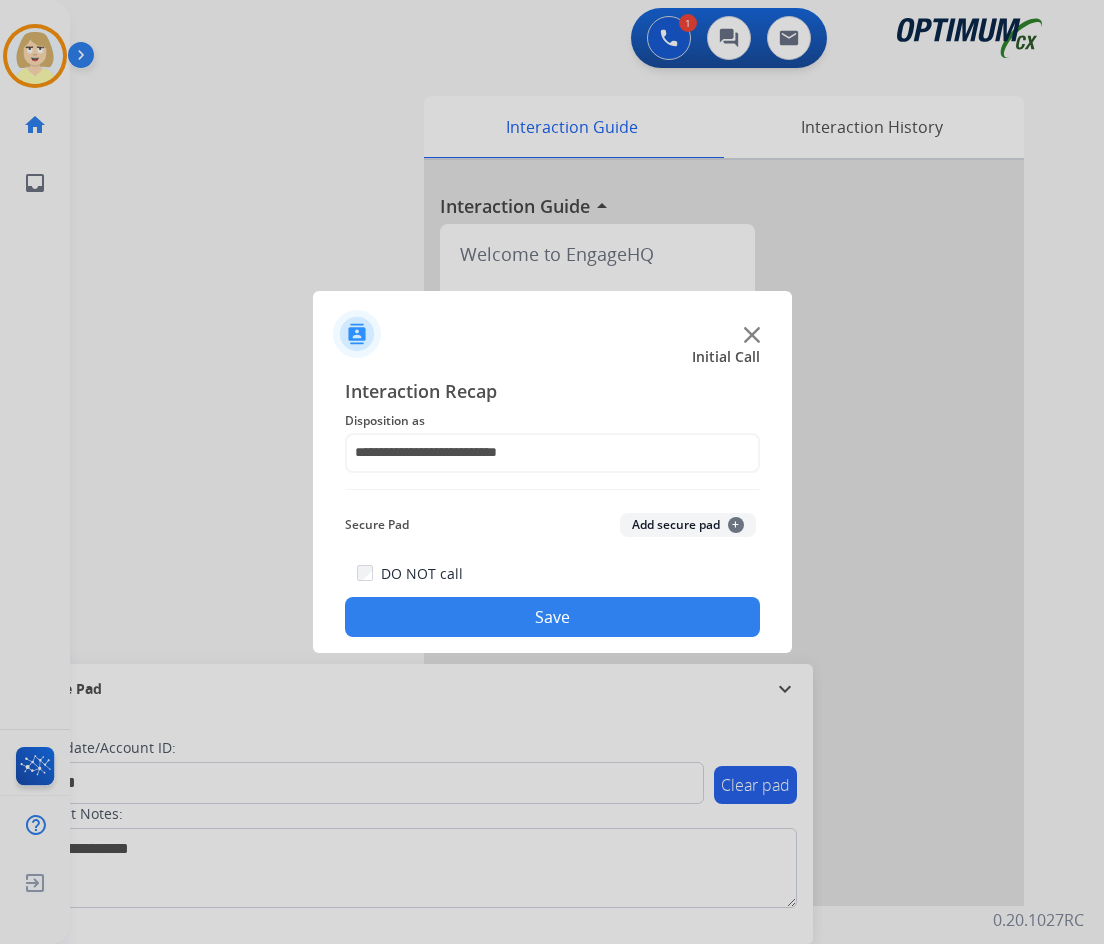 click on "Add secure pad  +" 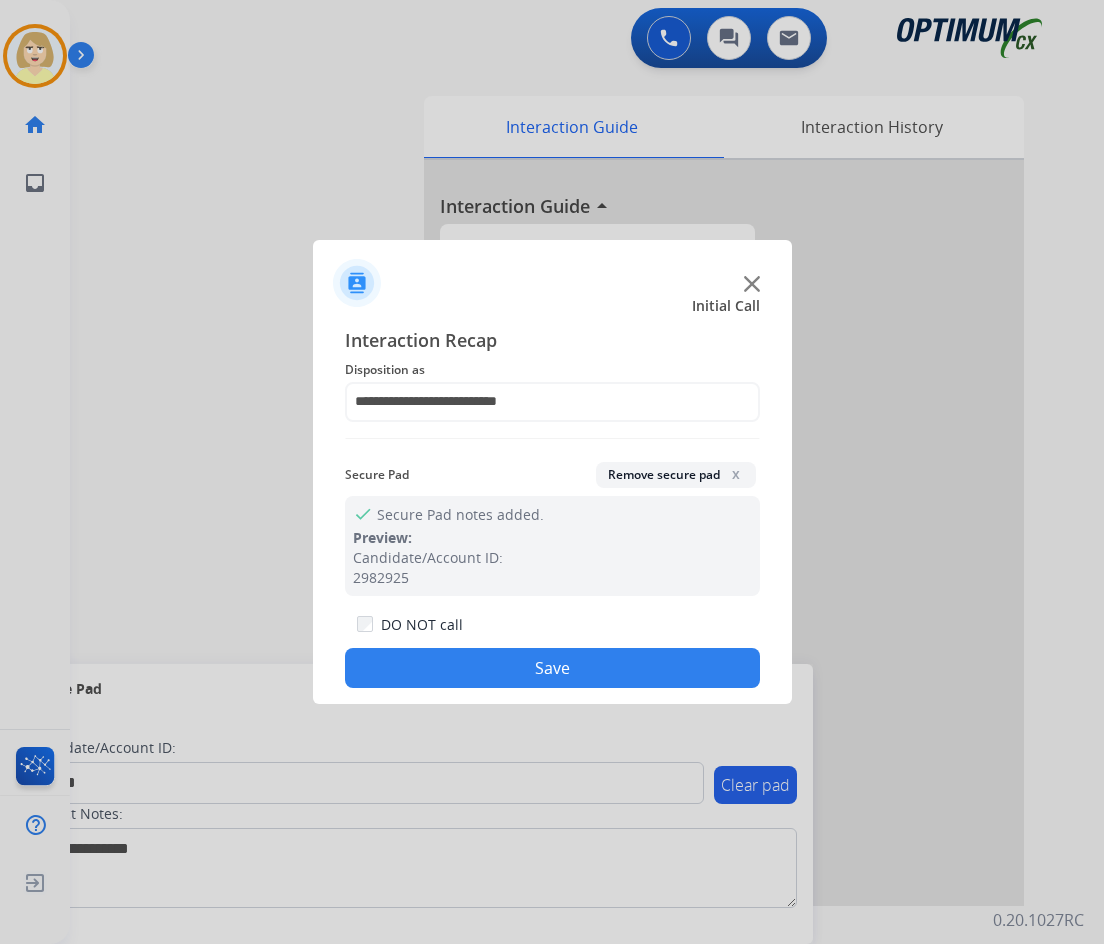click on "Save" 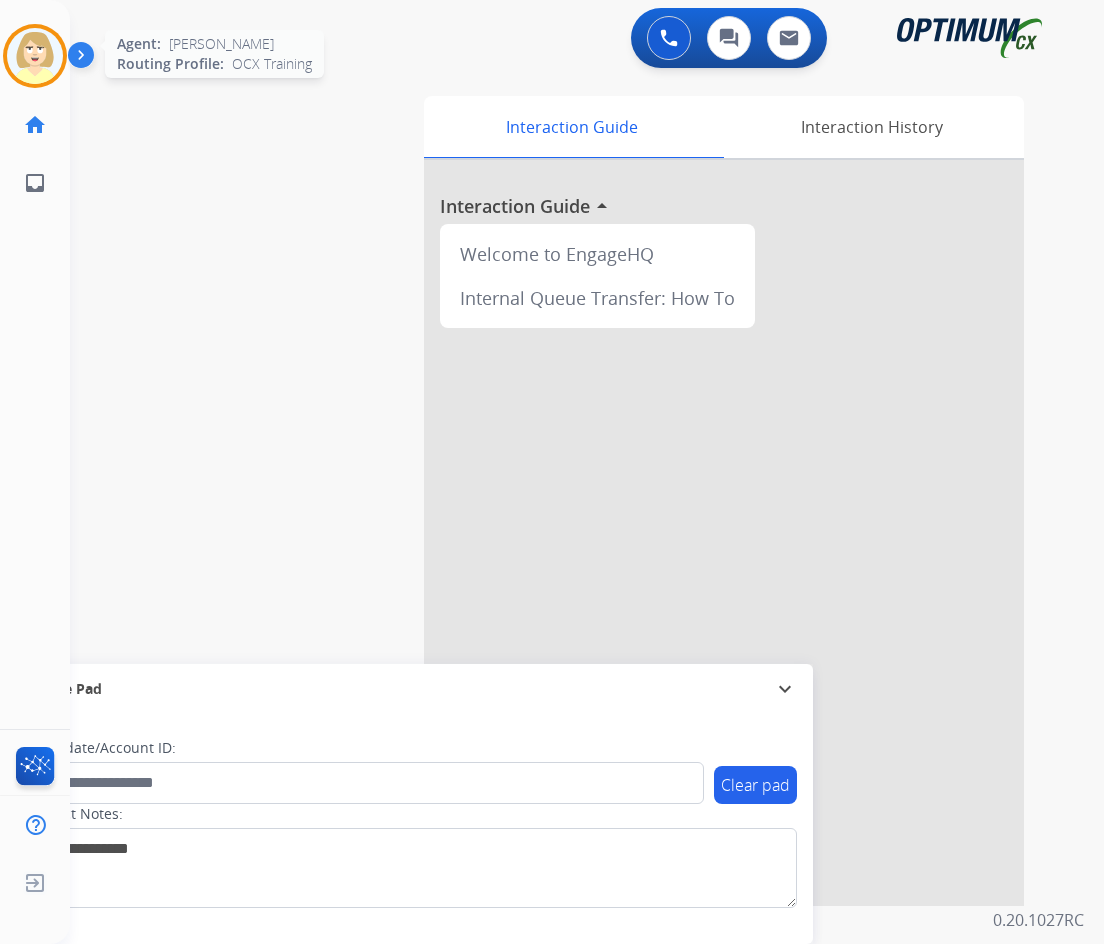 click at bounding box center (35, 56) 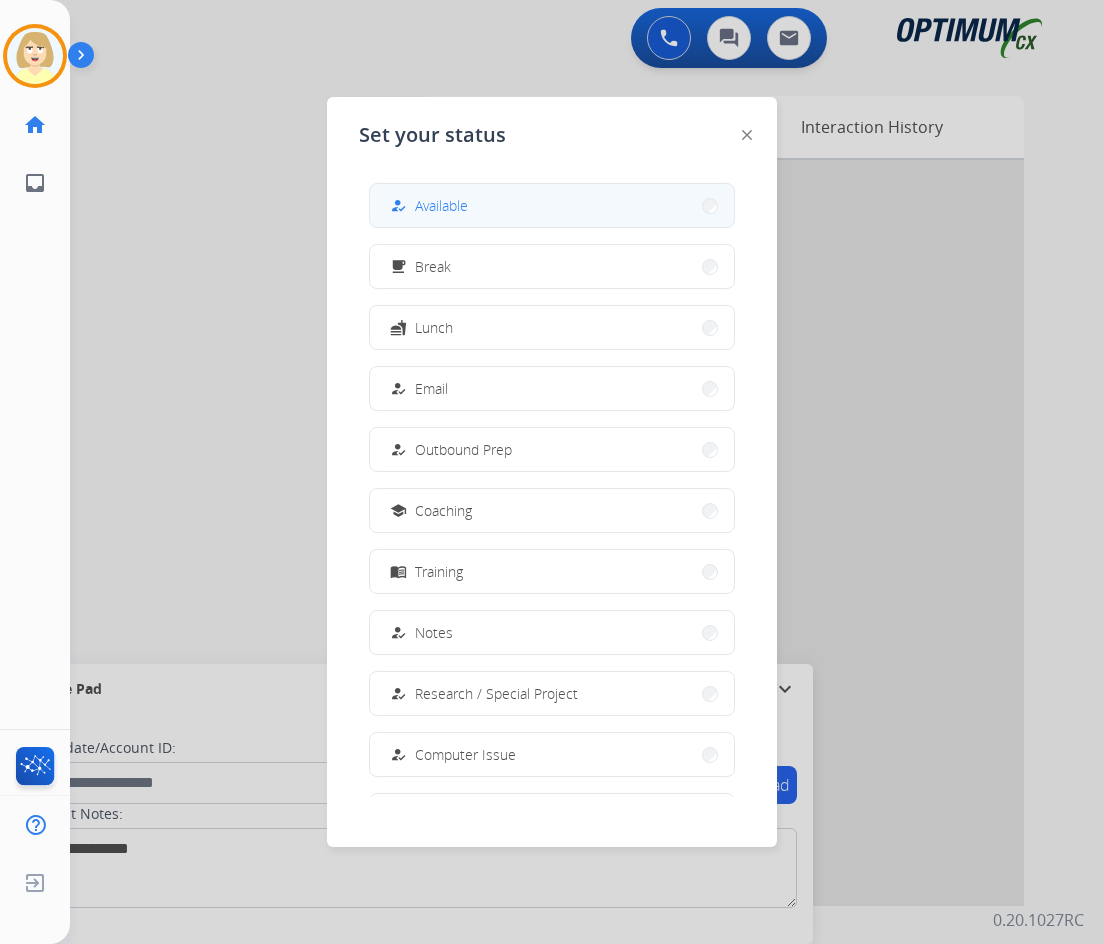 click on "Available" at bounding box center [441, 205] 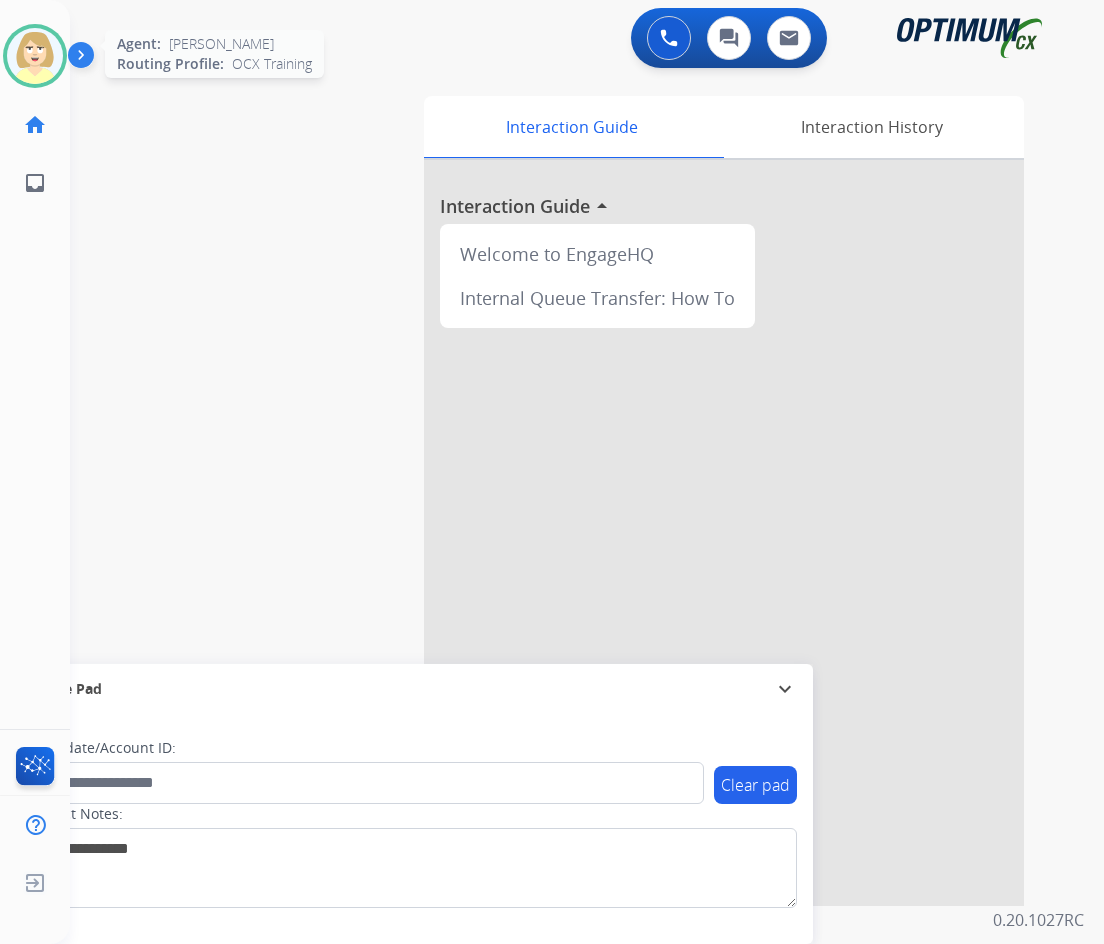 click at bounding box center (35, 56) 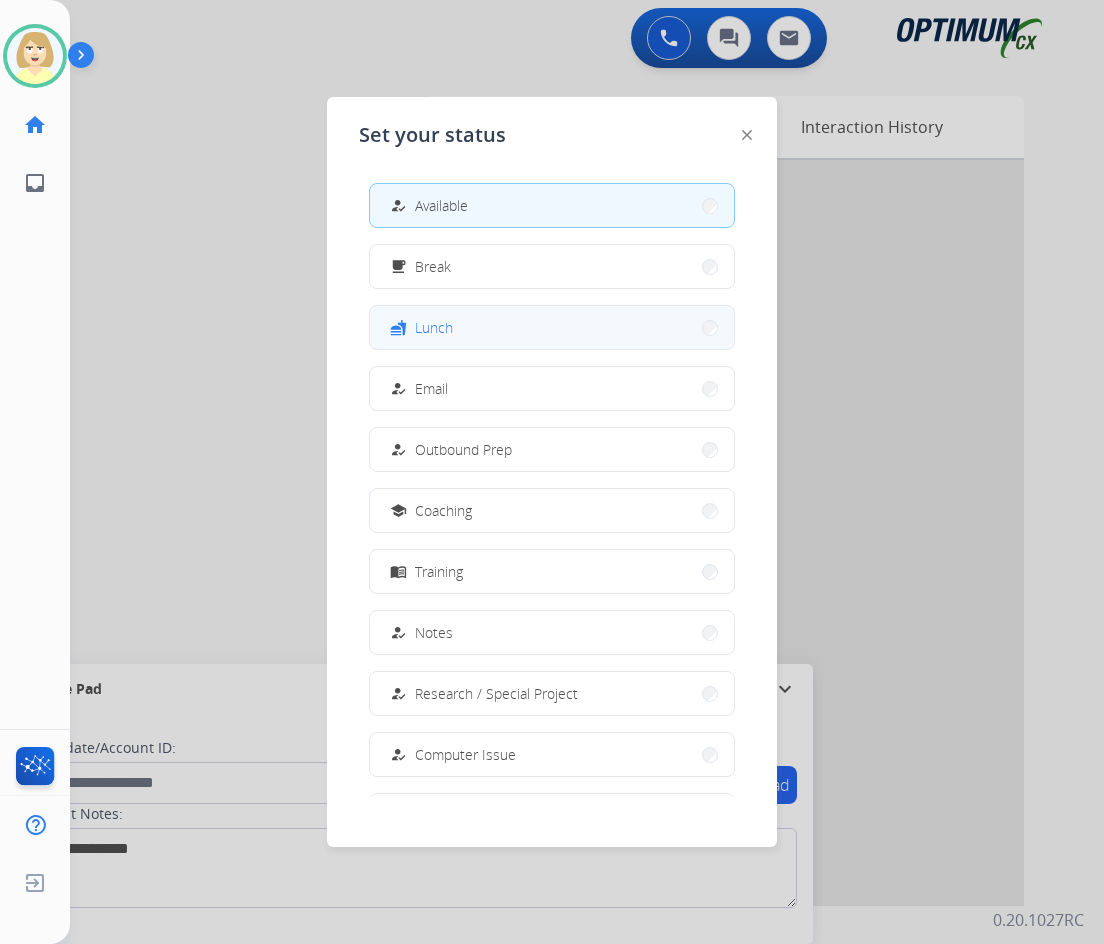 click on "fastfood Lunch" at bounding box center [552, 327] 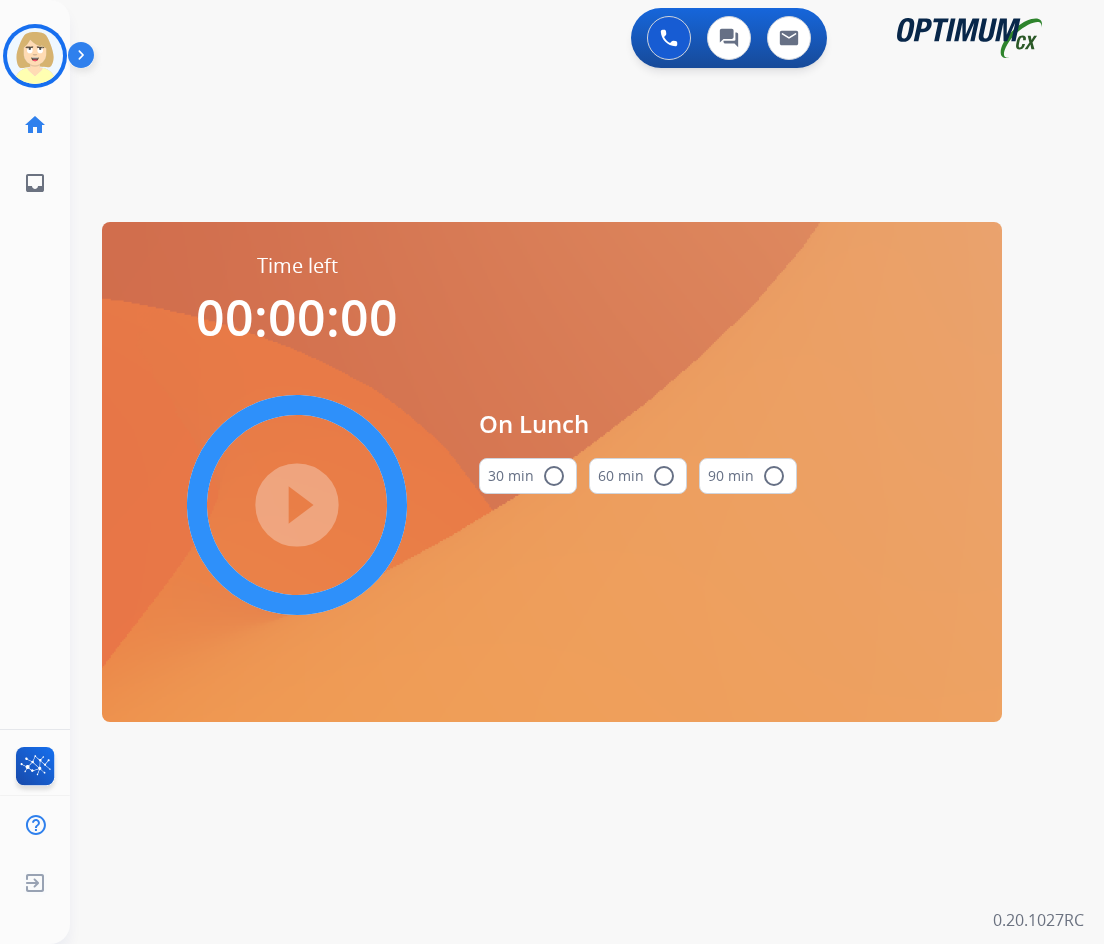click on "radio_button_unchecked" at bounding box center [554, 476] 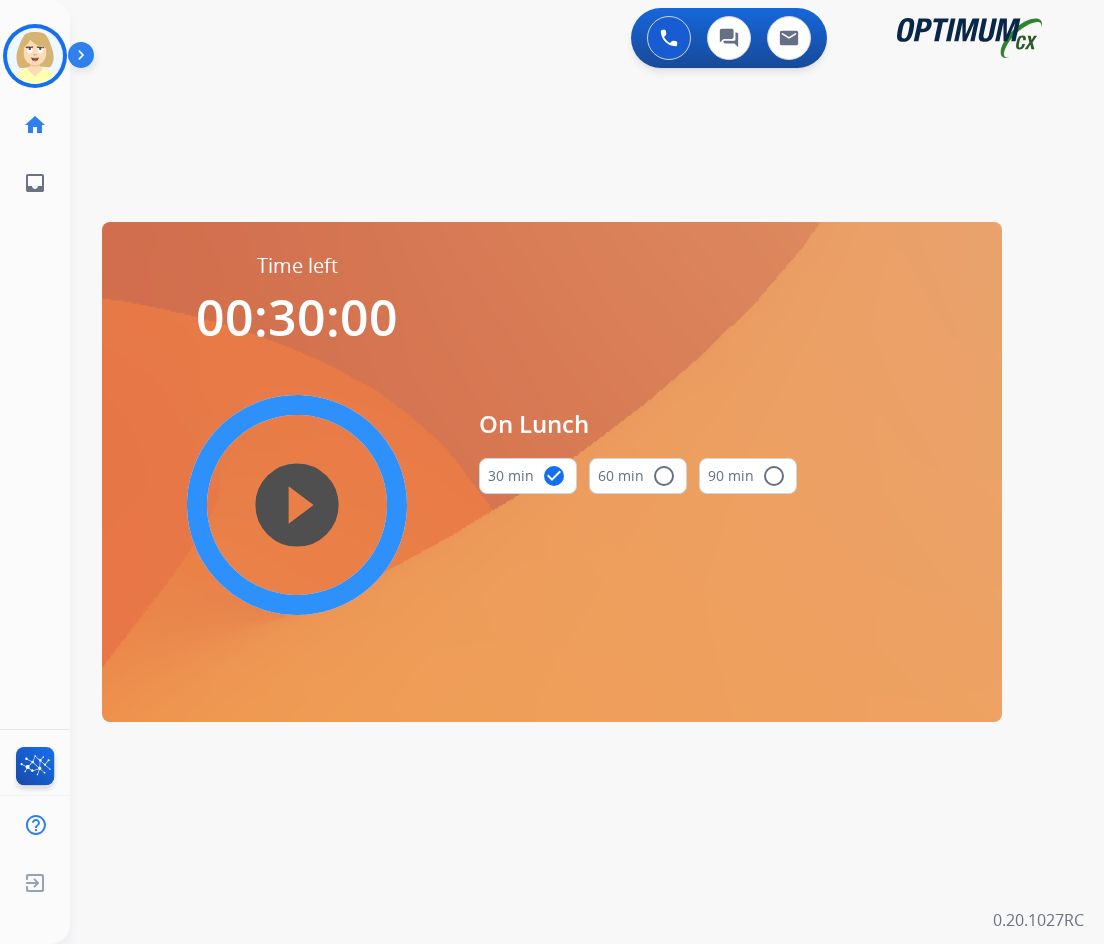 click on "play_circle_filled" at bounding box center [297, 505] 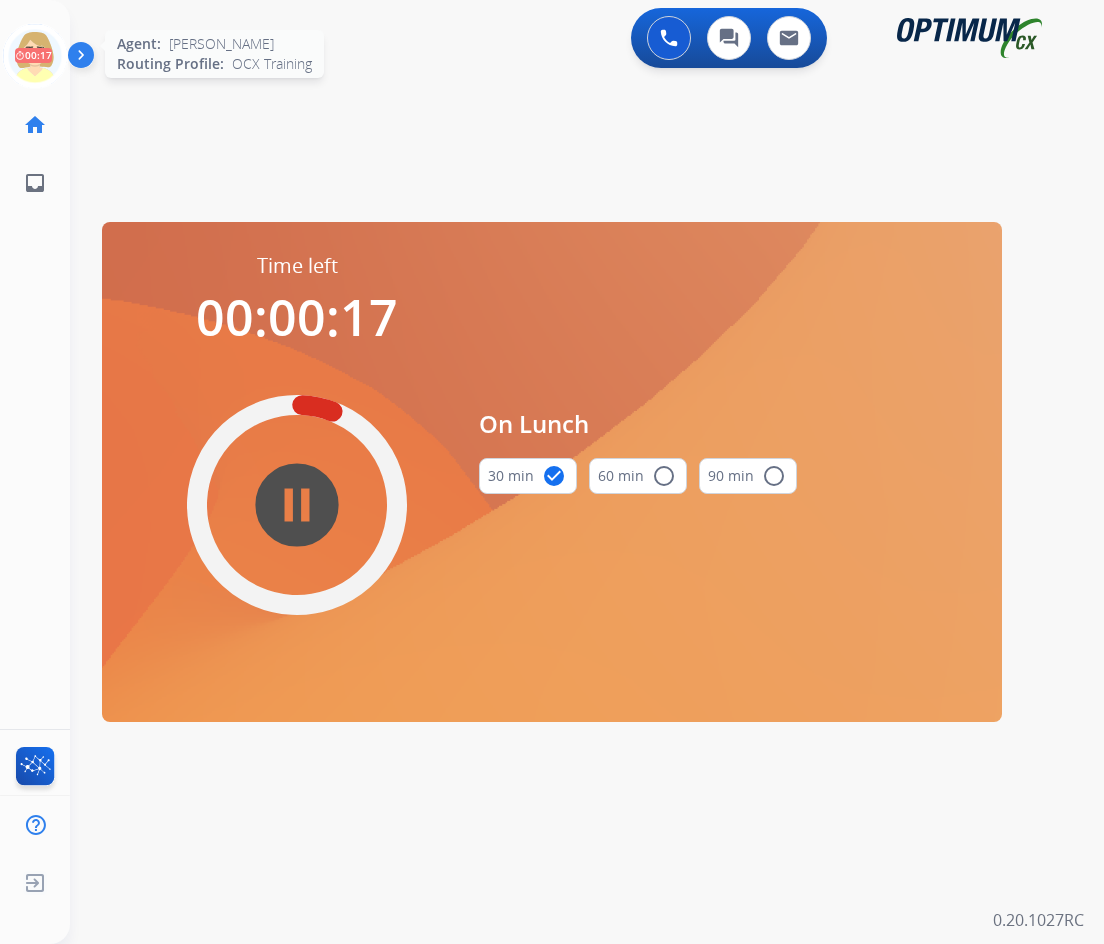 click 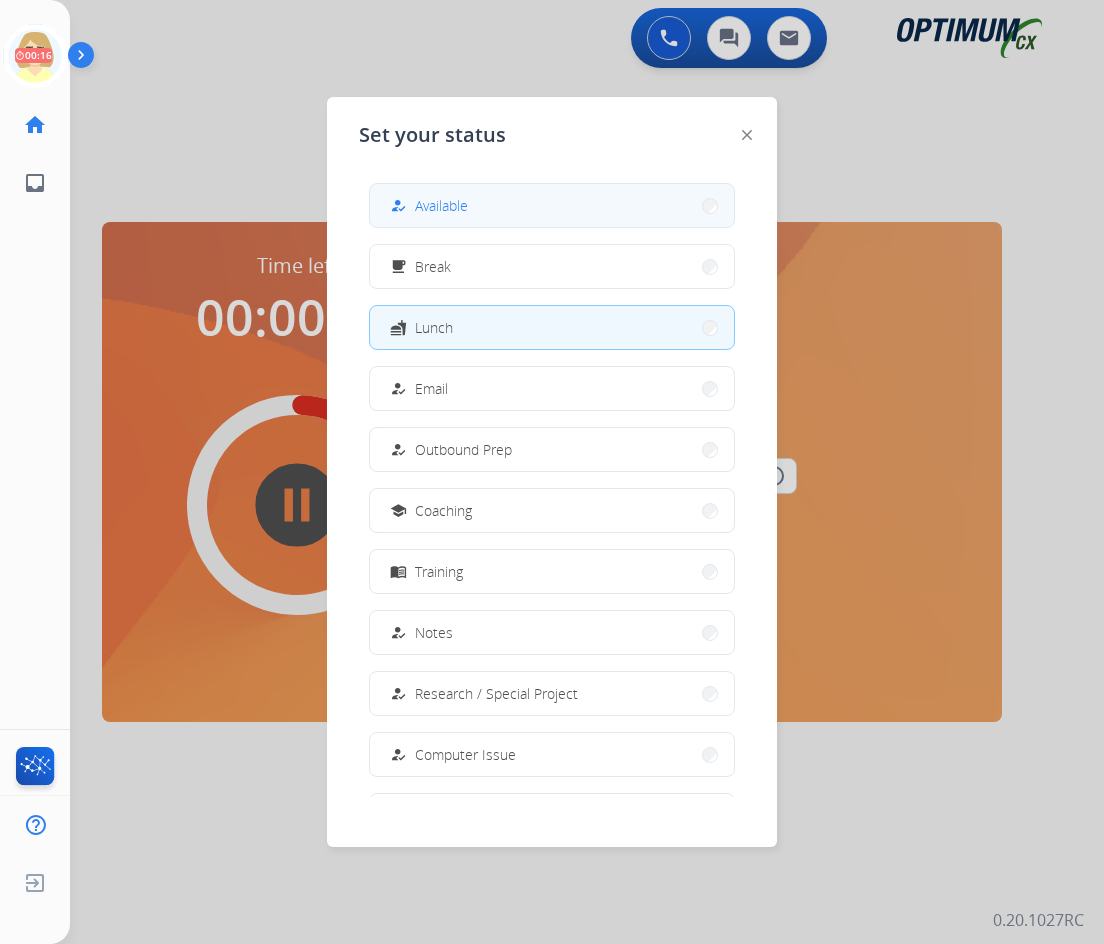click on "Available" at bounding box center [441, 205] 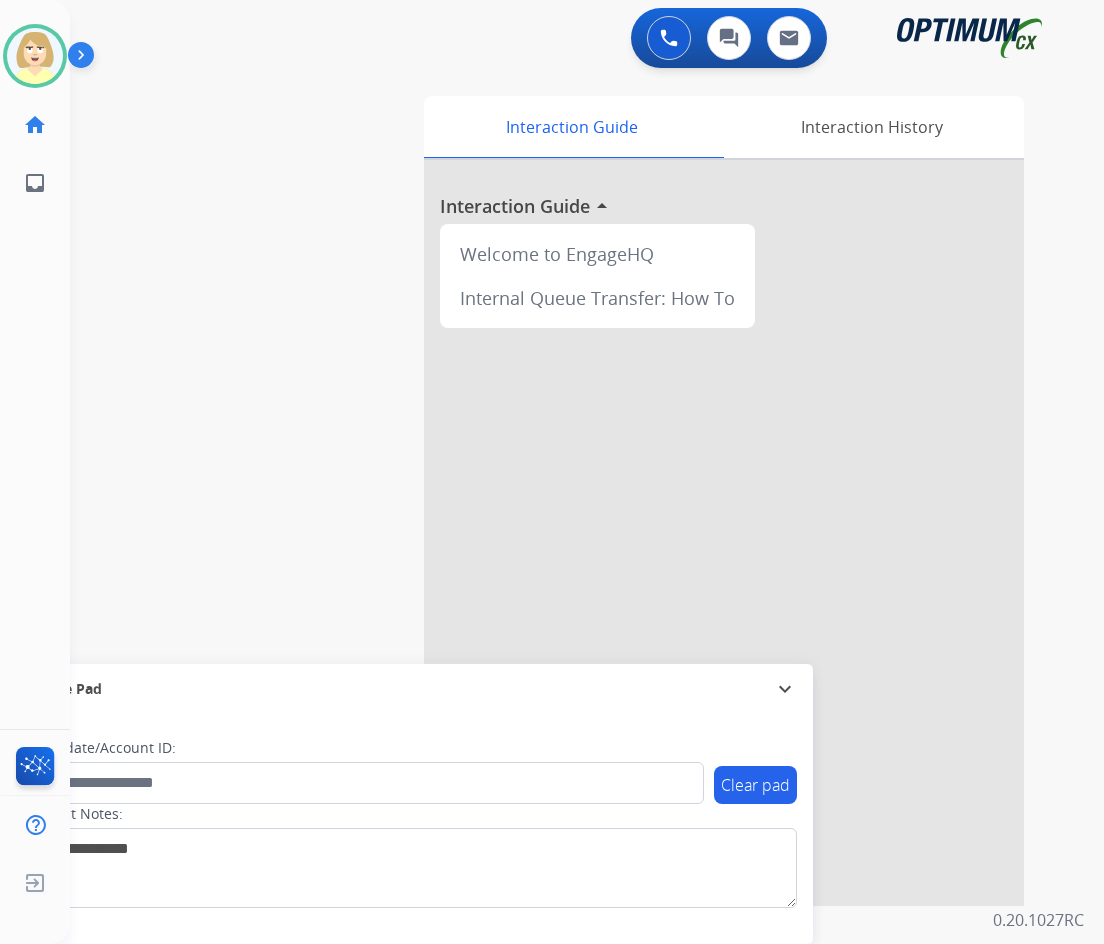 drag, startPoint x: 677, startPoint y: 43, endPoint x: 629, endPoint y: 37, distance: 48.373547 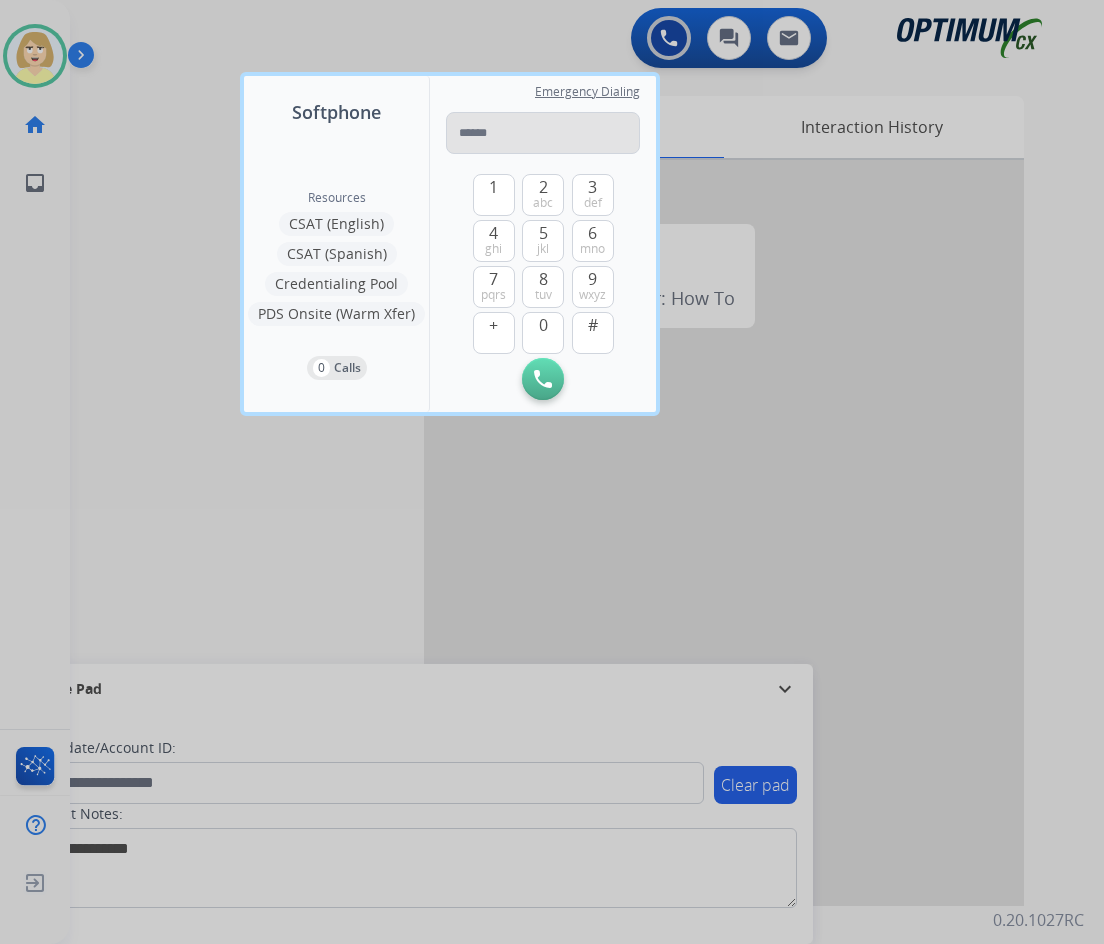 click at bounding box center [543, 133] 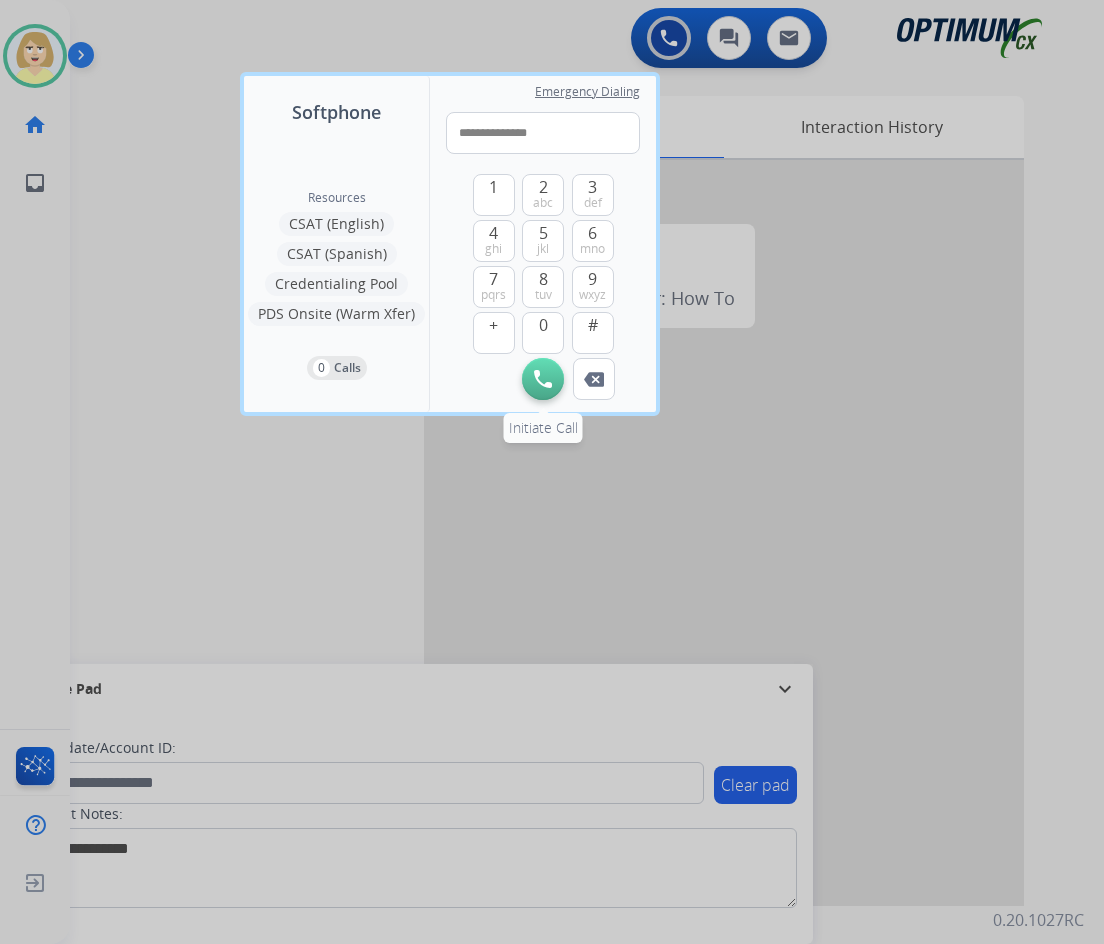 type on "**********" 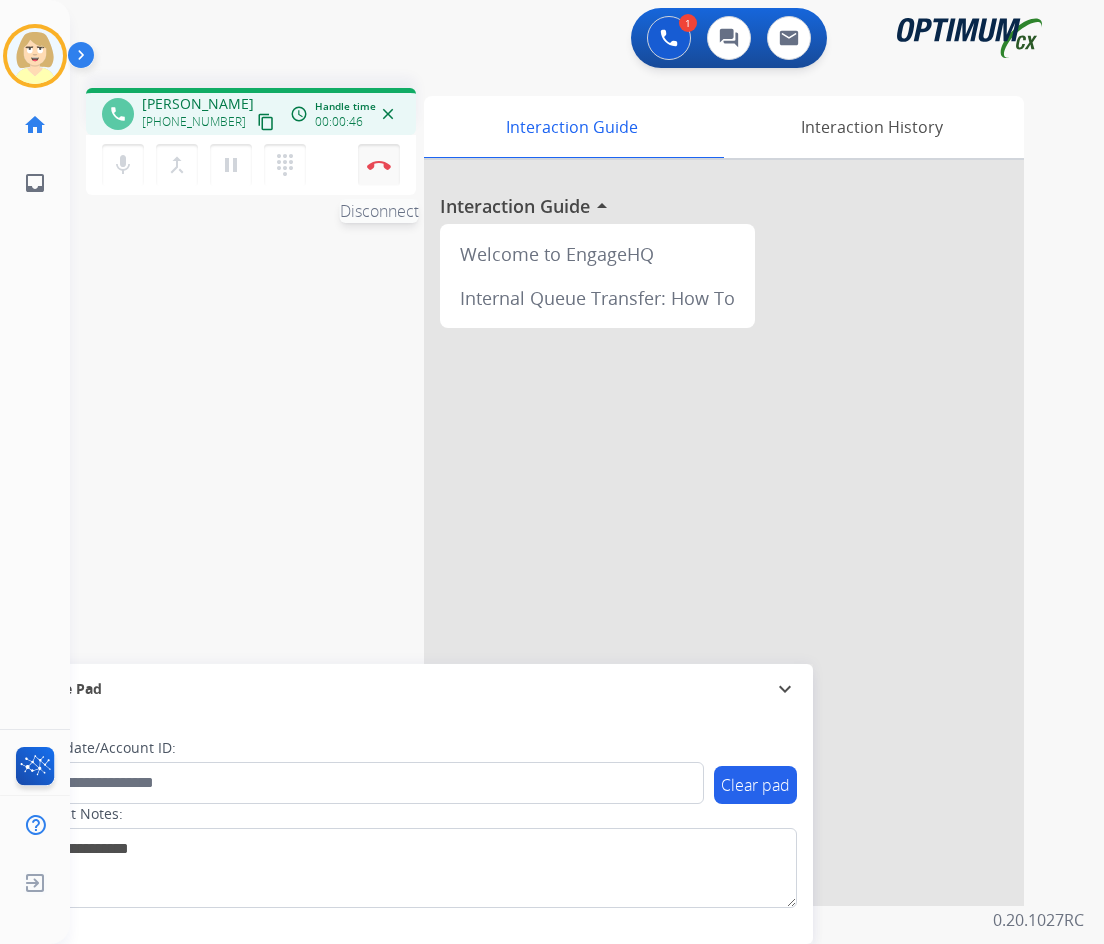 click at bounding box center (379, 165) 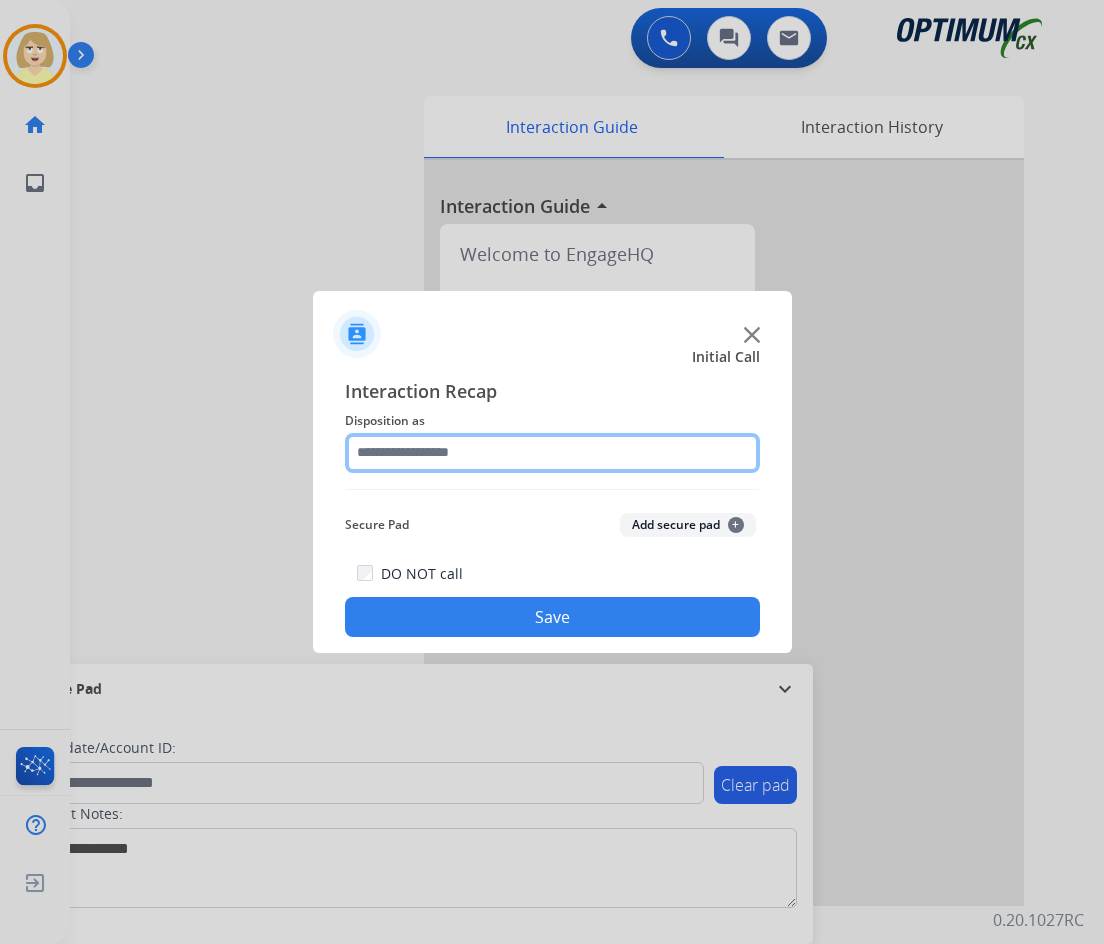 click 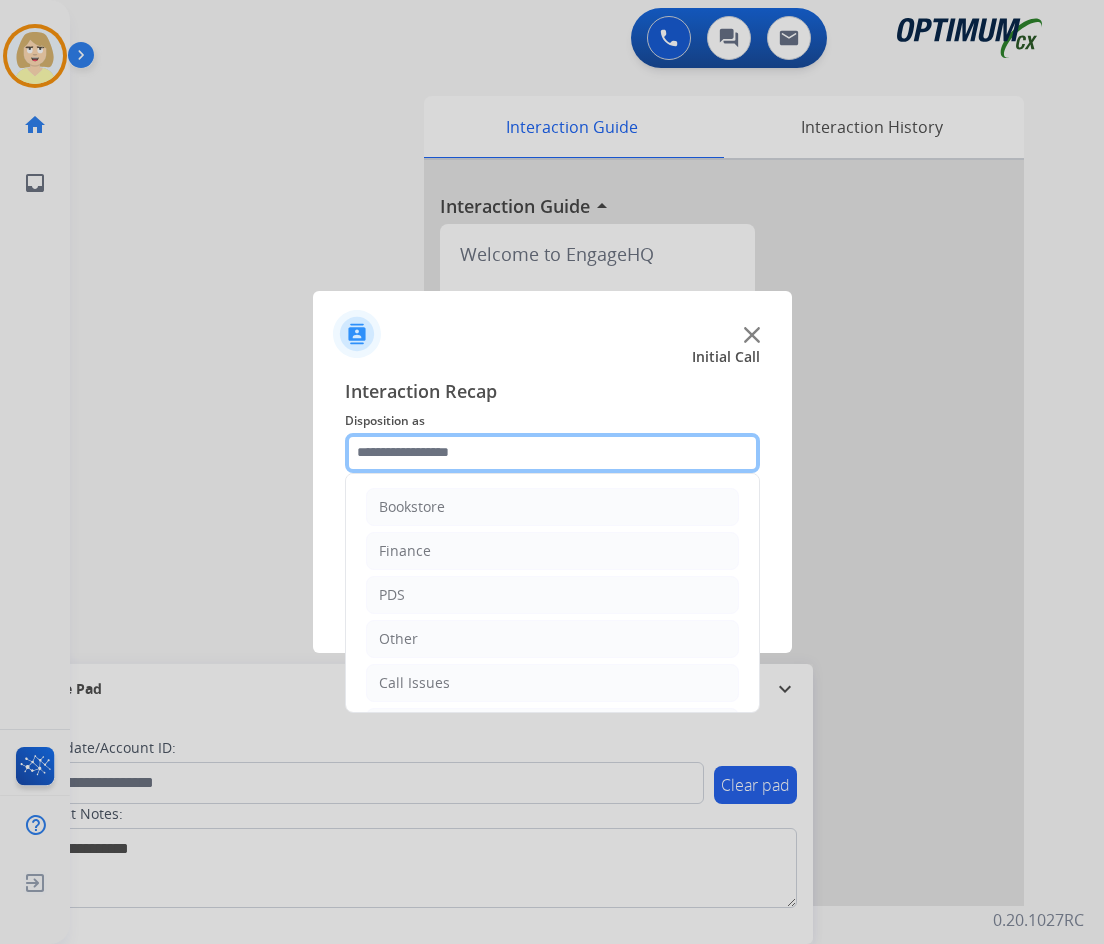 scroll, scrollTop: 136, scrollLeft: 0, axis: vertical 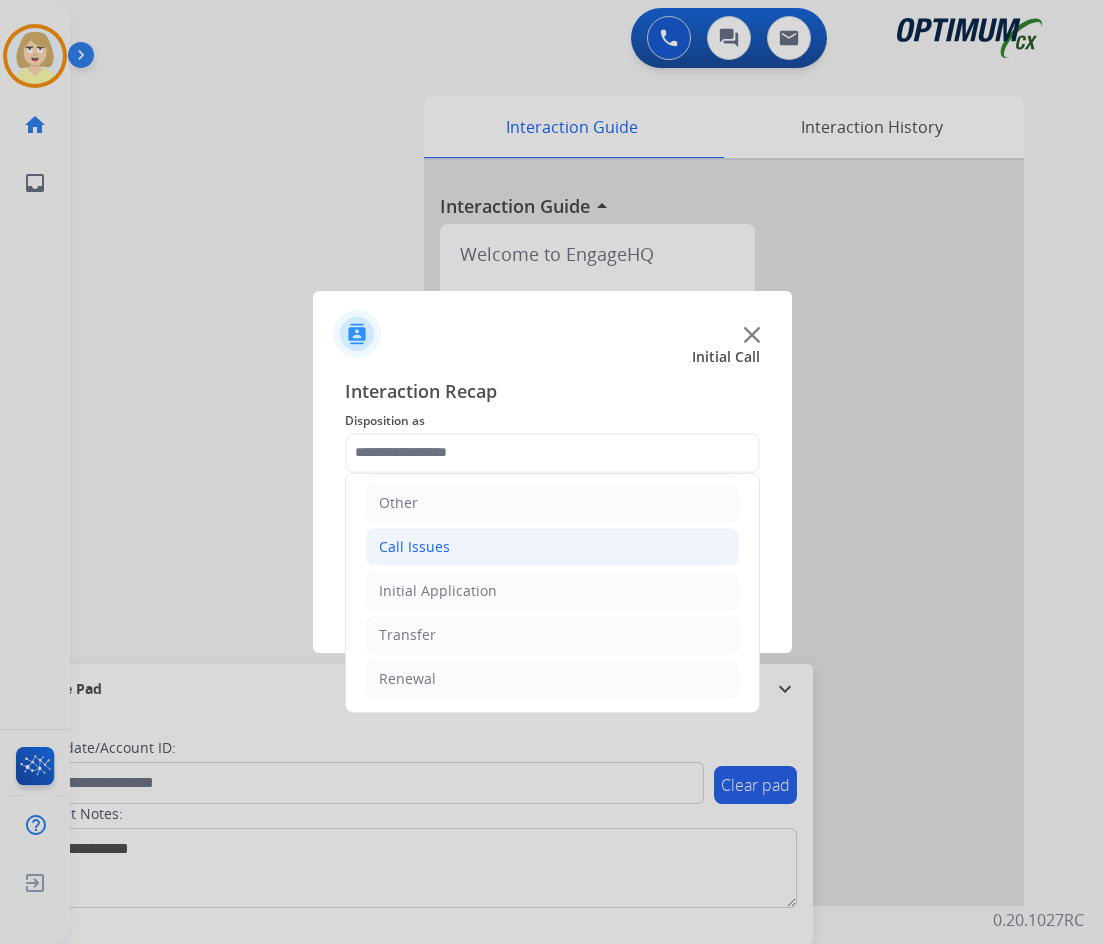 click on "Call Issues" 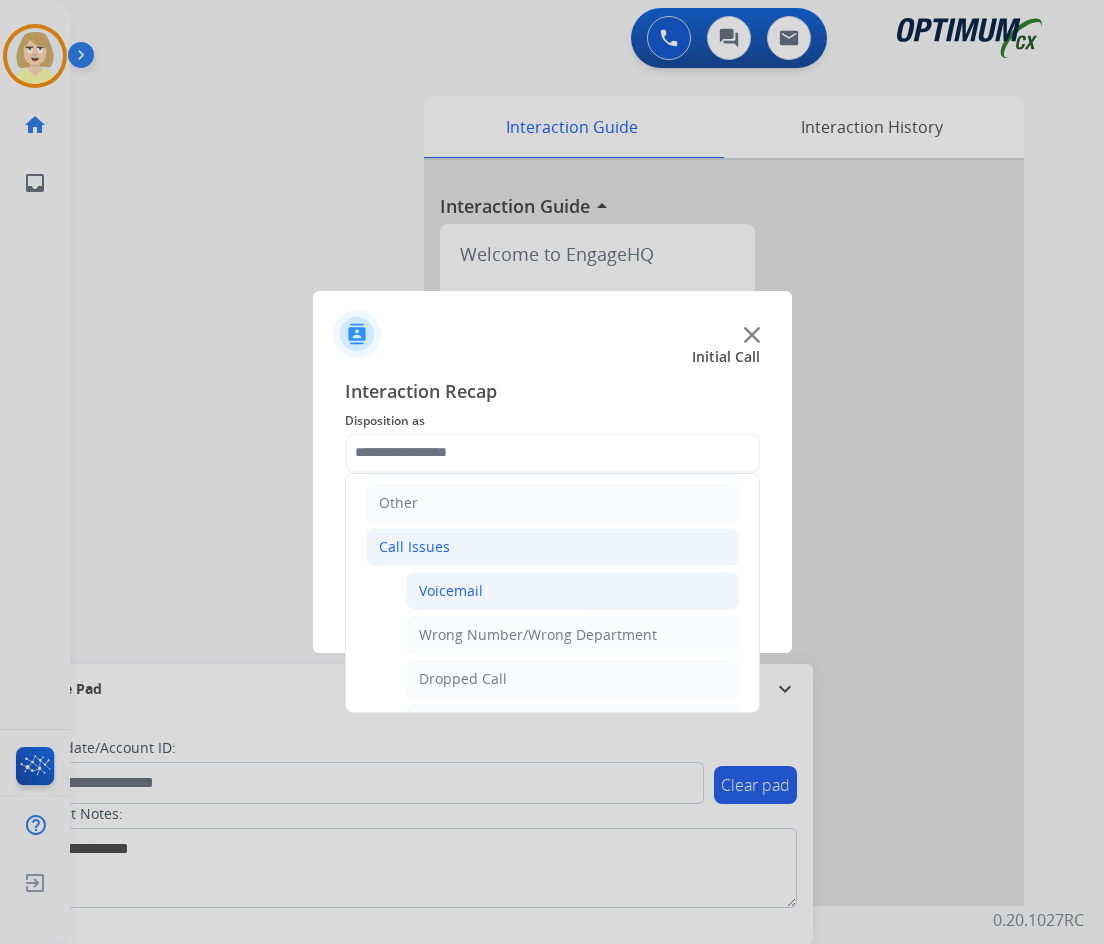 click on "Voicemail" 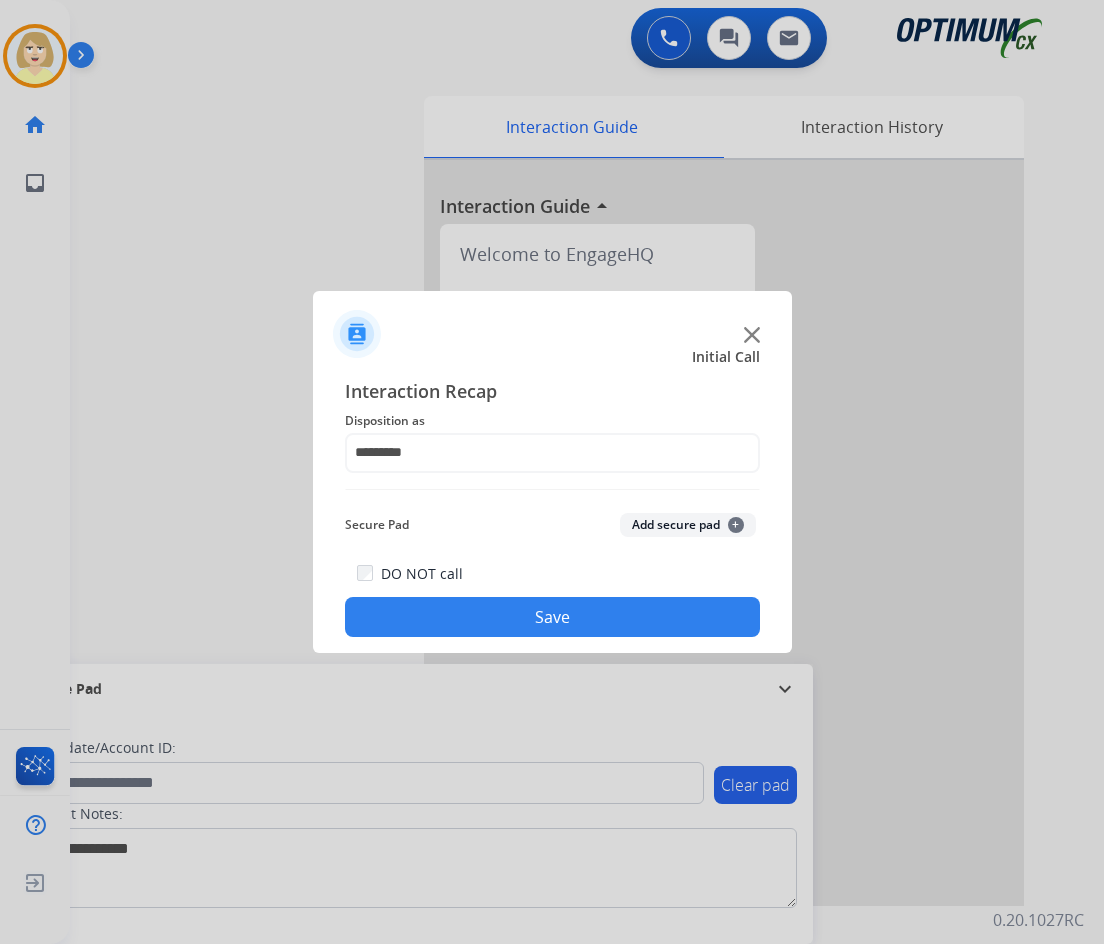 drag, startPoint x: 573, startPoint y: 632, endPoint x: 525, endPoint y: 556, distance: 89.88882 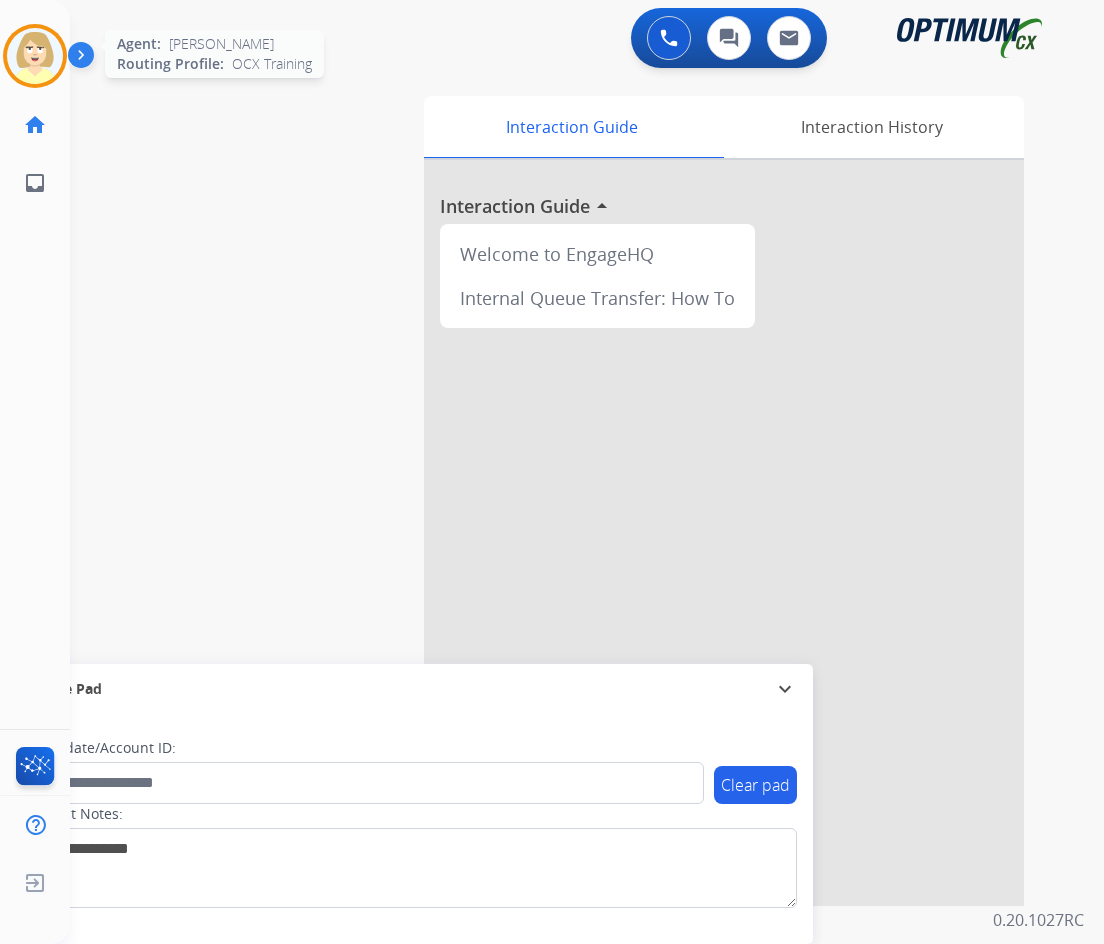 click at bounding box center [35, 56] 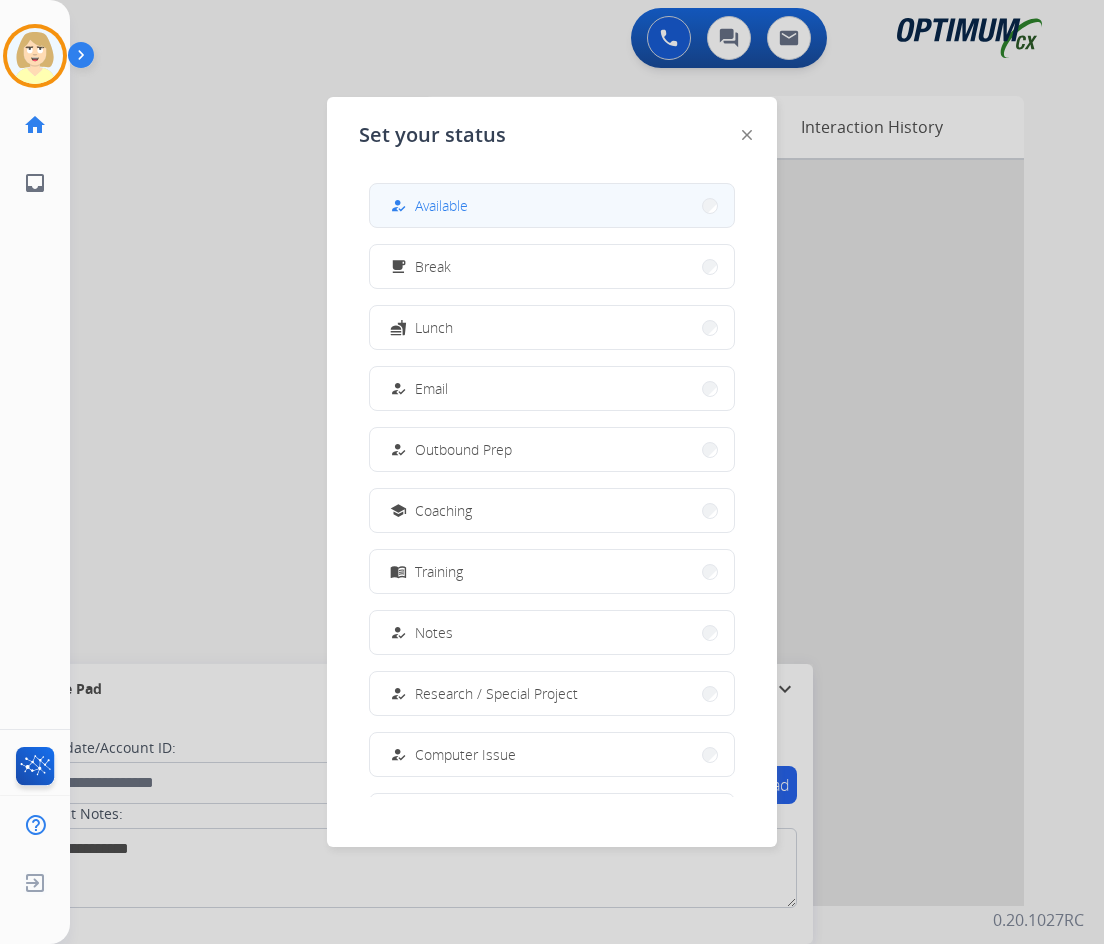 click on "Available" at bounding box center [441, 205] 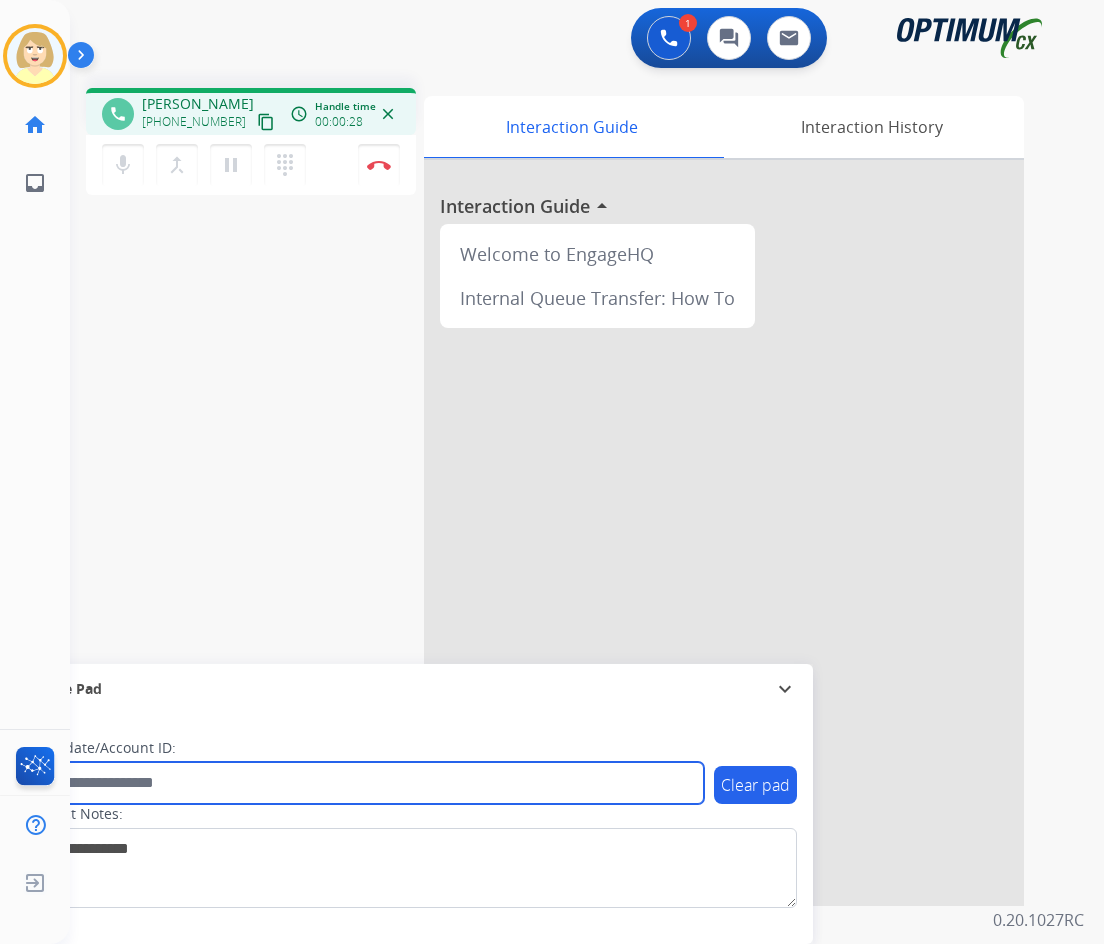 click at bounding box center [365, 783] 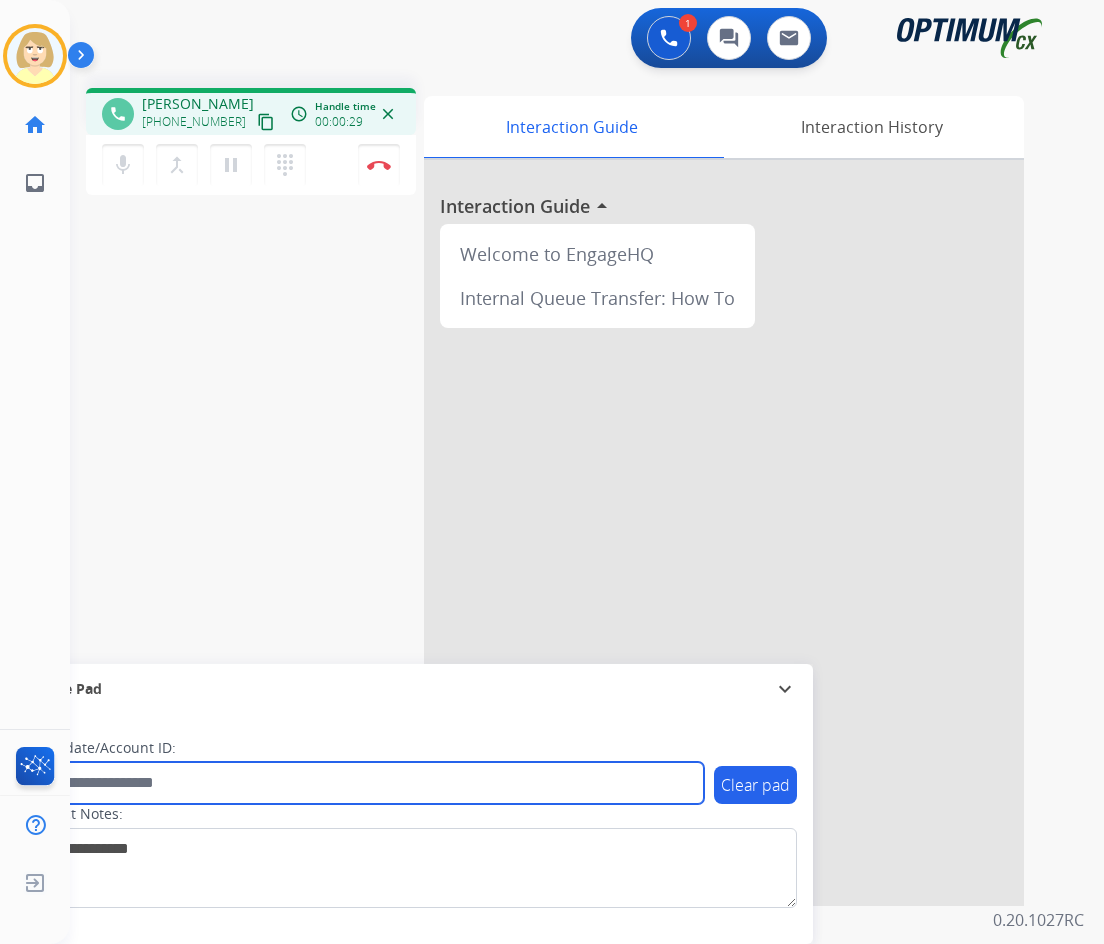 paste on "*******" 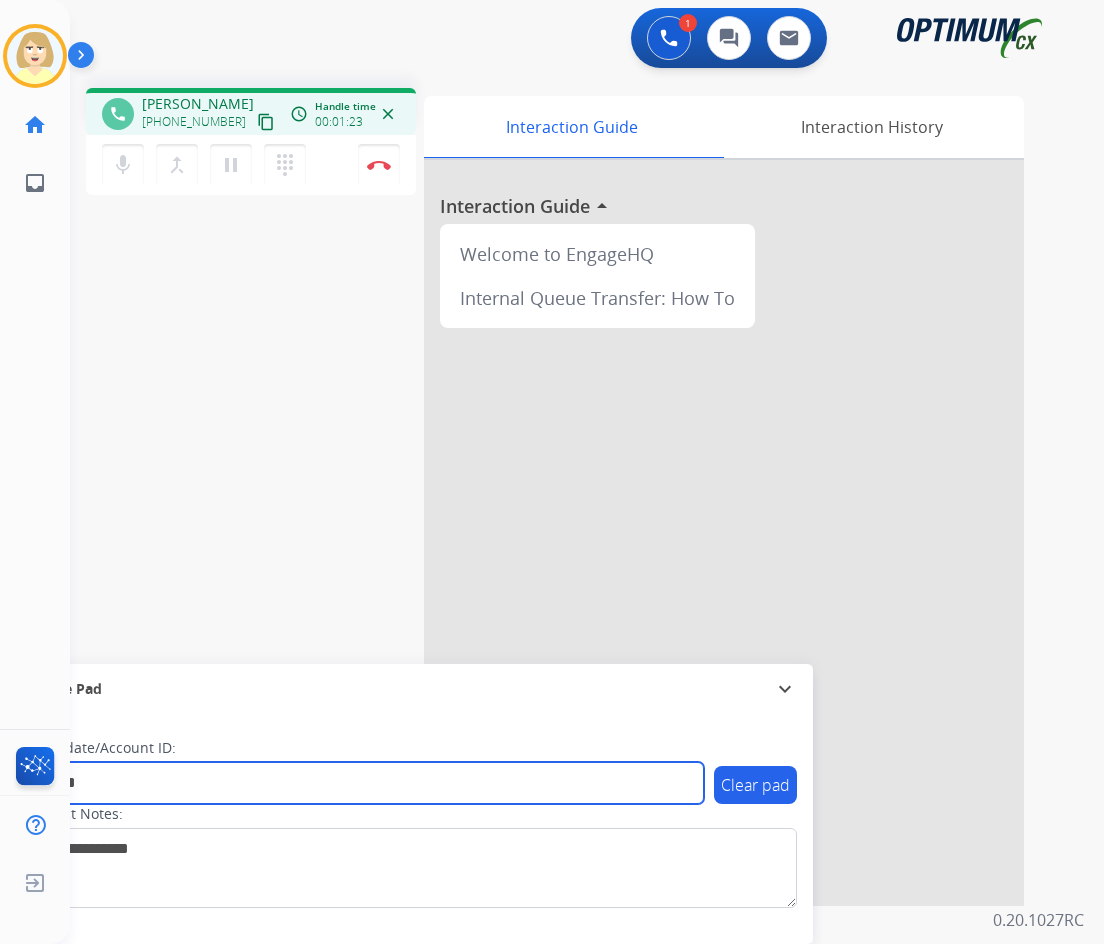 click on "*******" at bounding box center (365, 783) 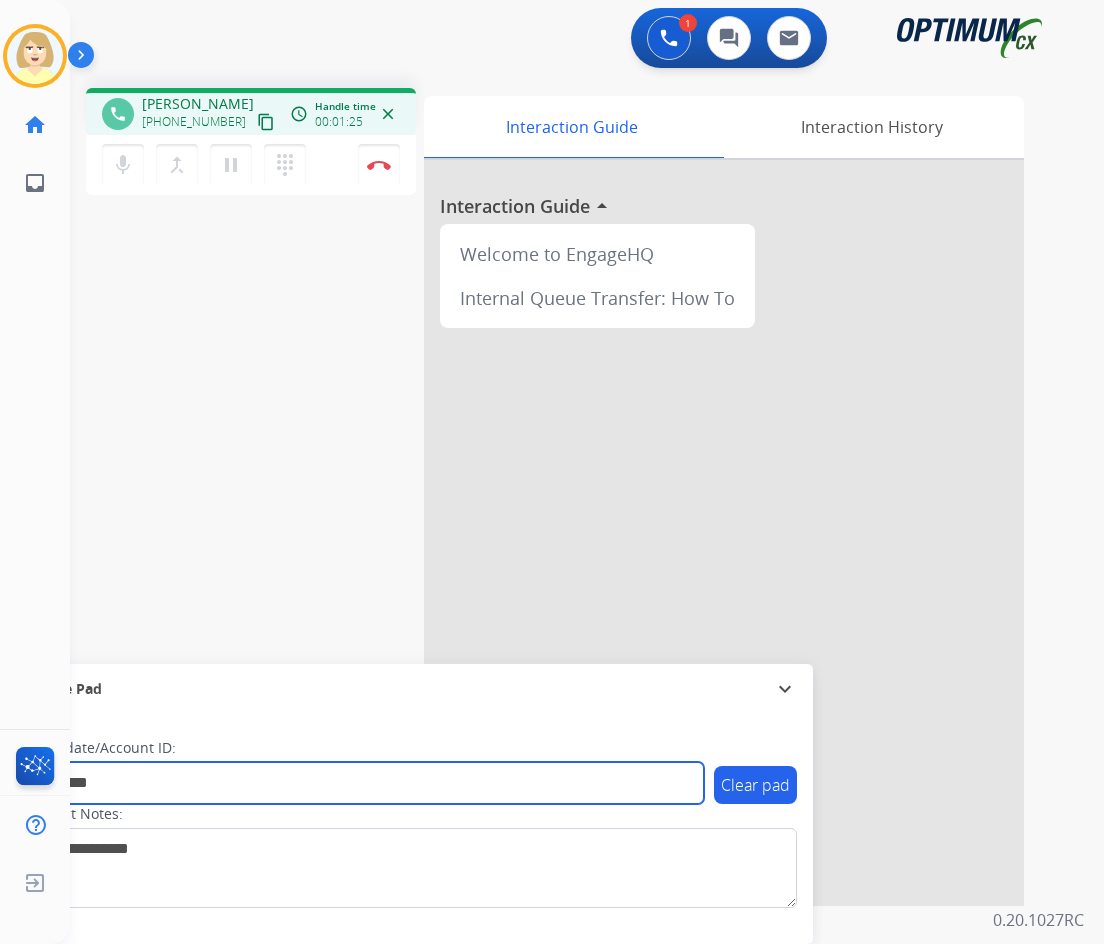 paste on "********" 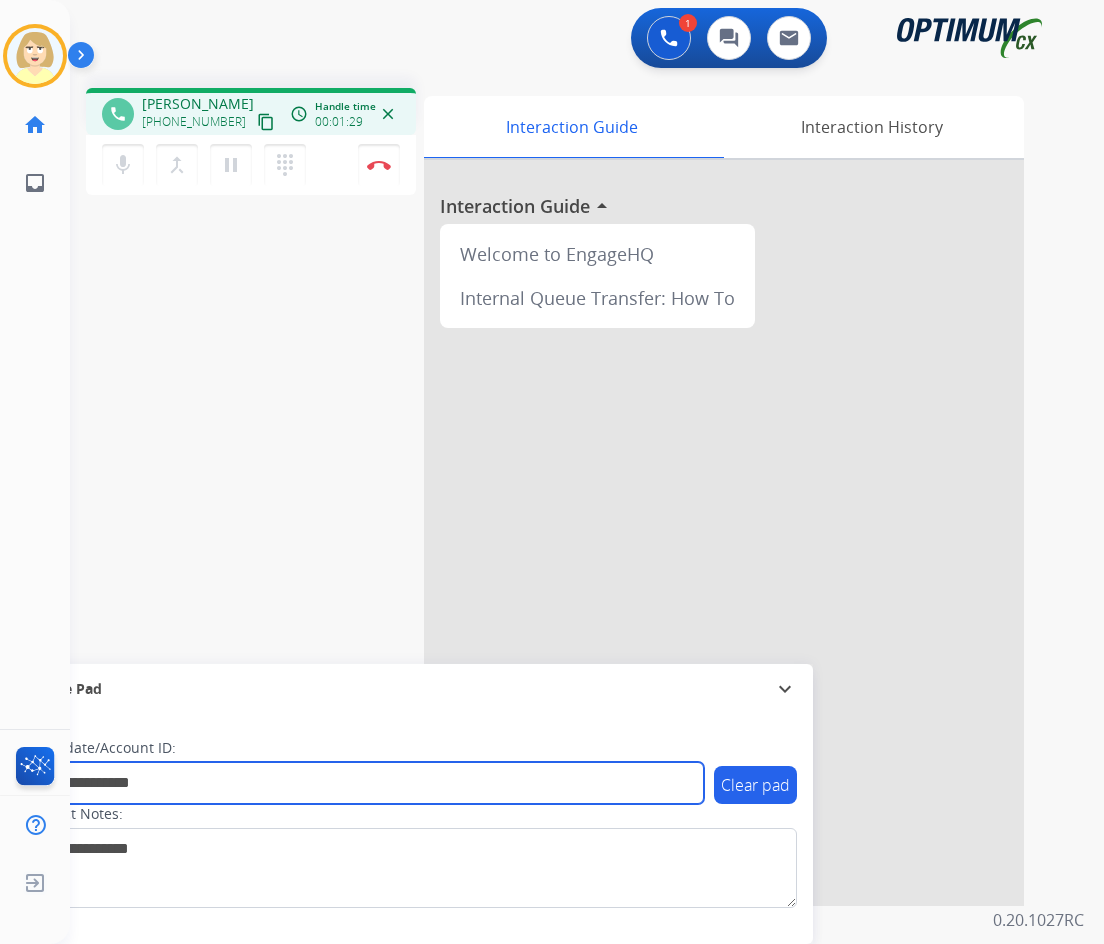 type on "**********" 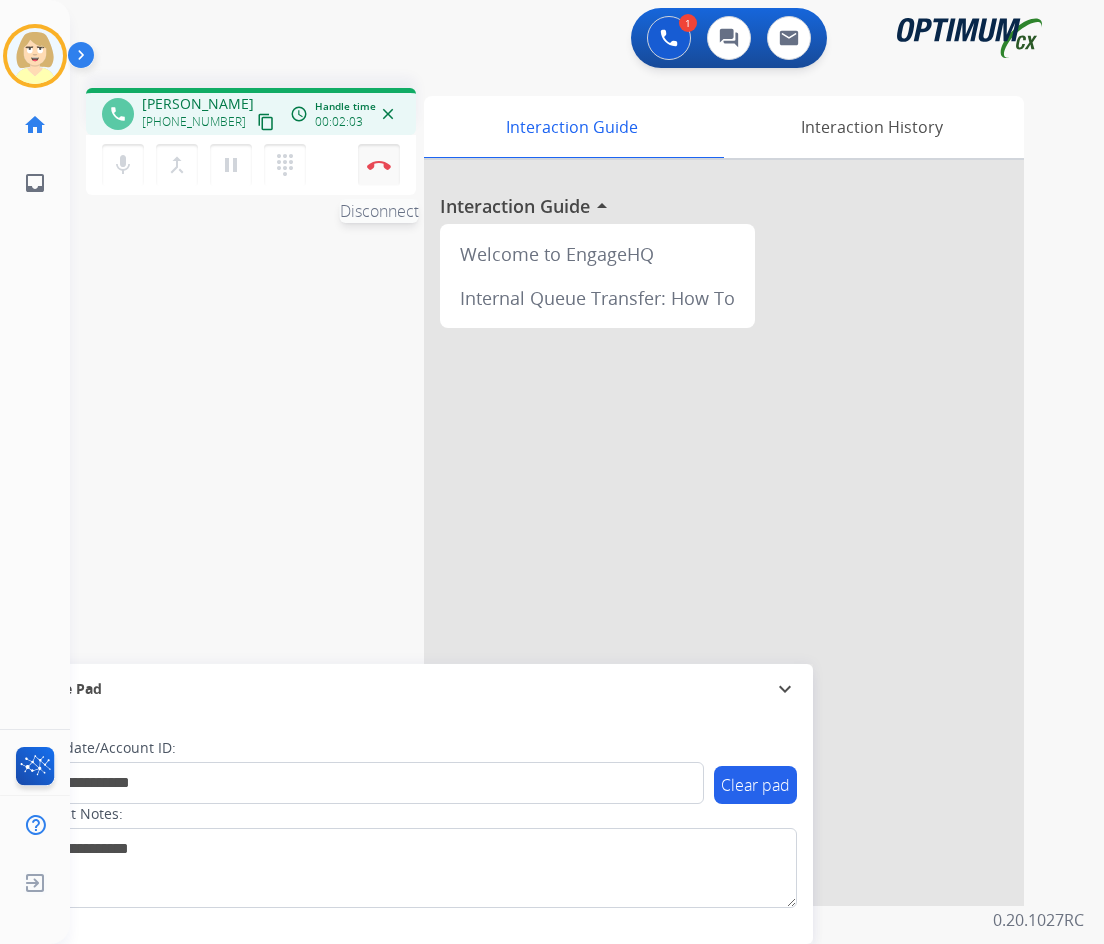 click at bounding box center (379, 165) 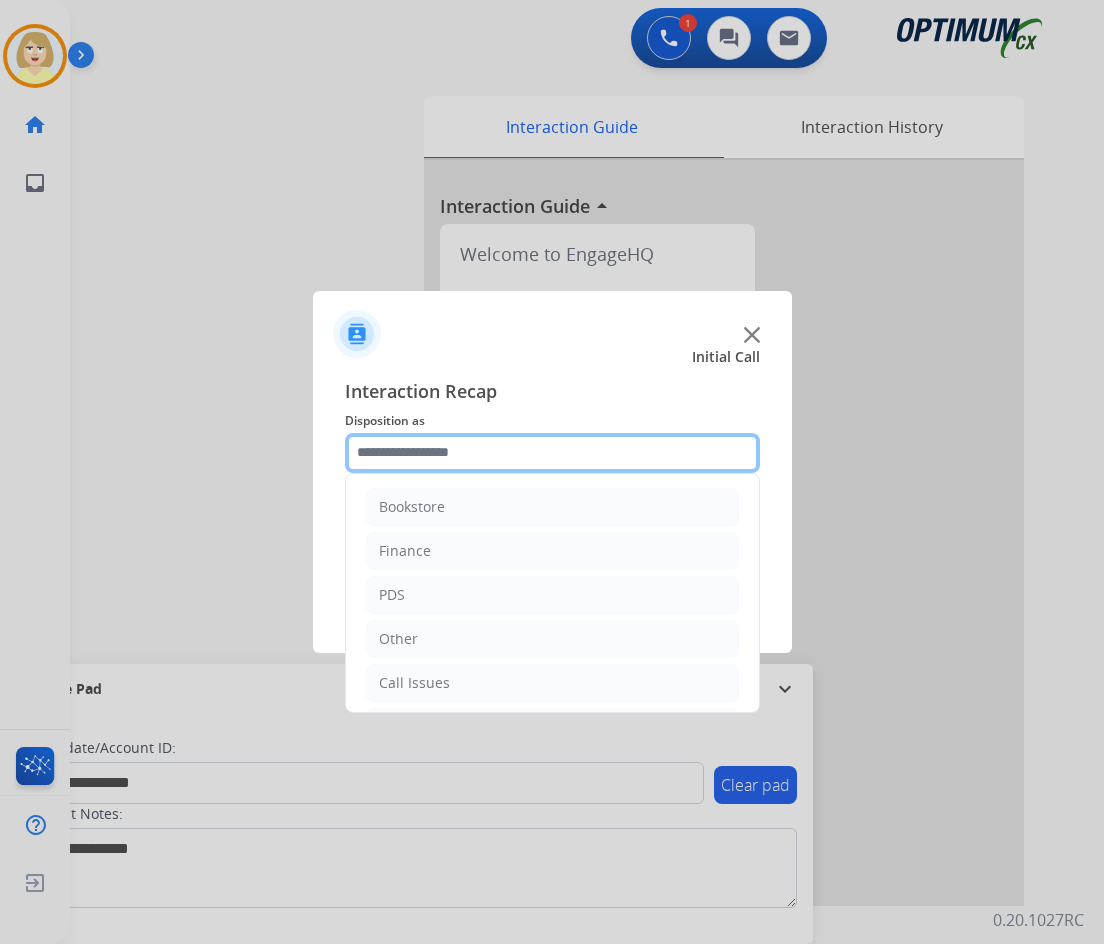 click 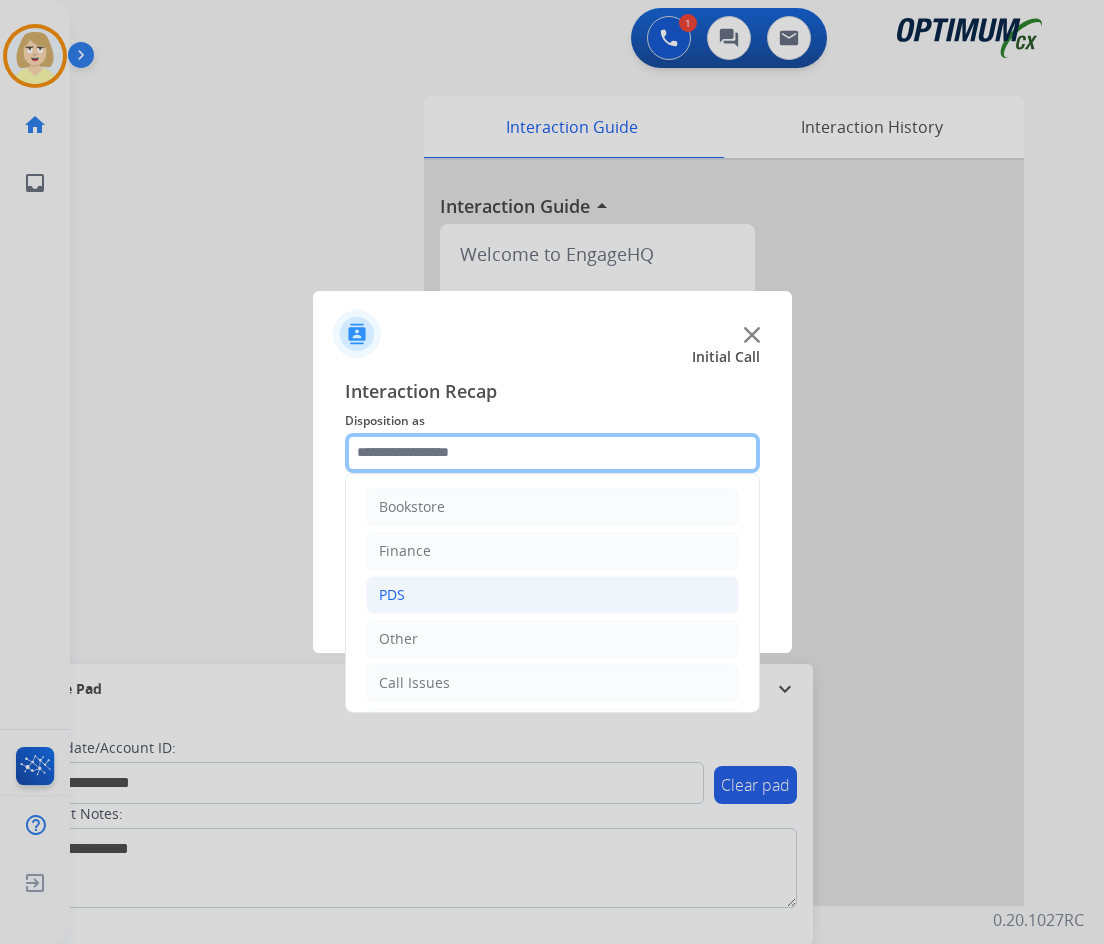 scroll, scrollTop: 136, scrollLeft: 0, axis: vertical 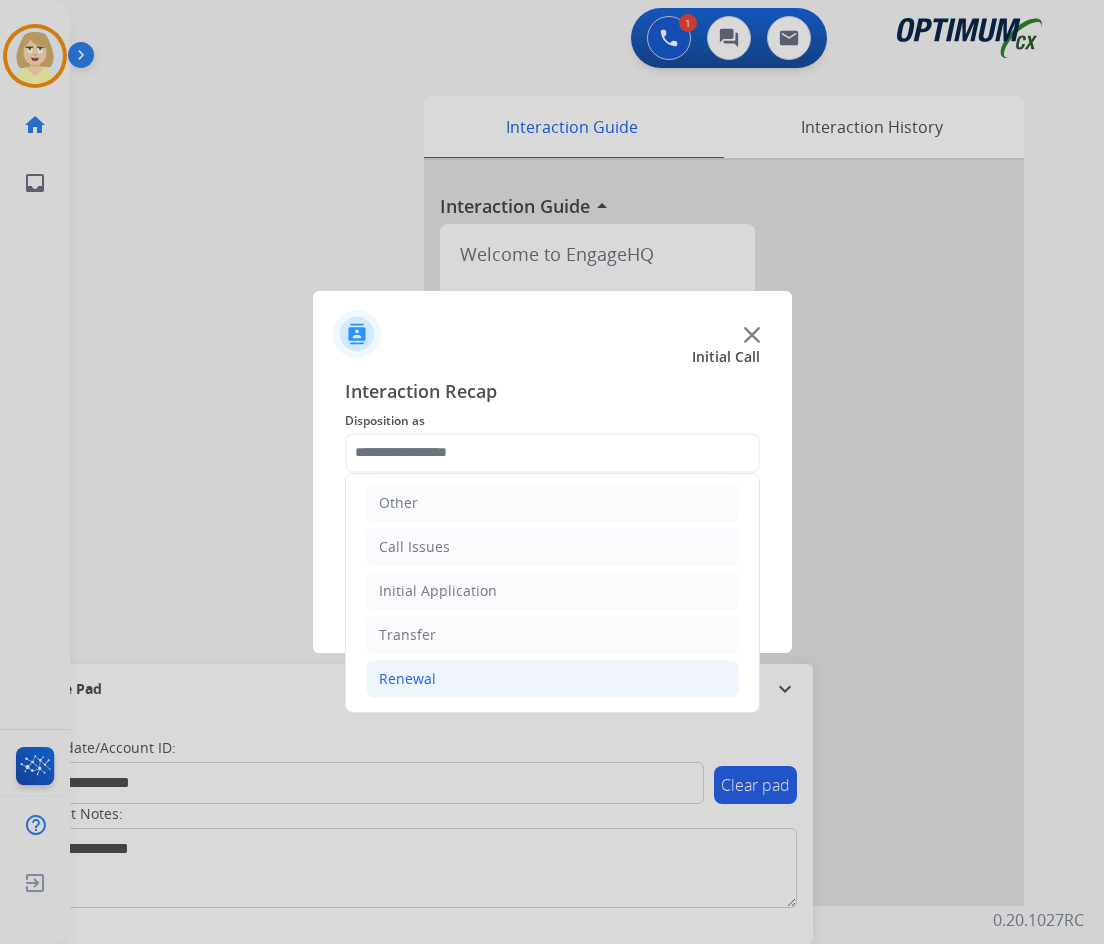 click on "Renewal" 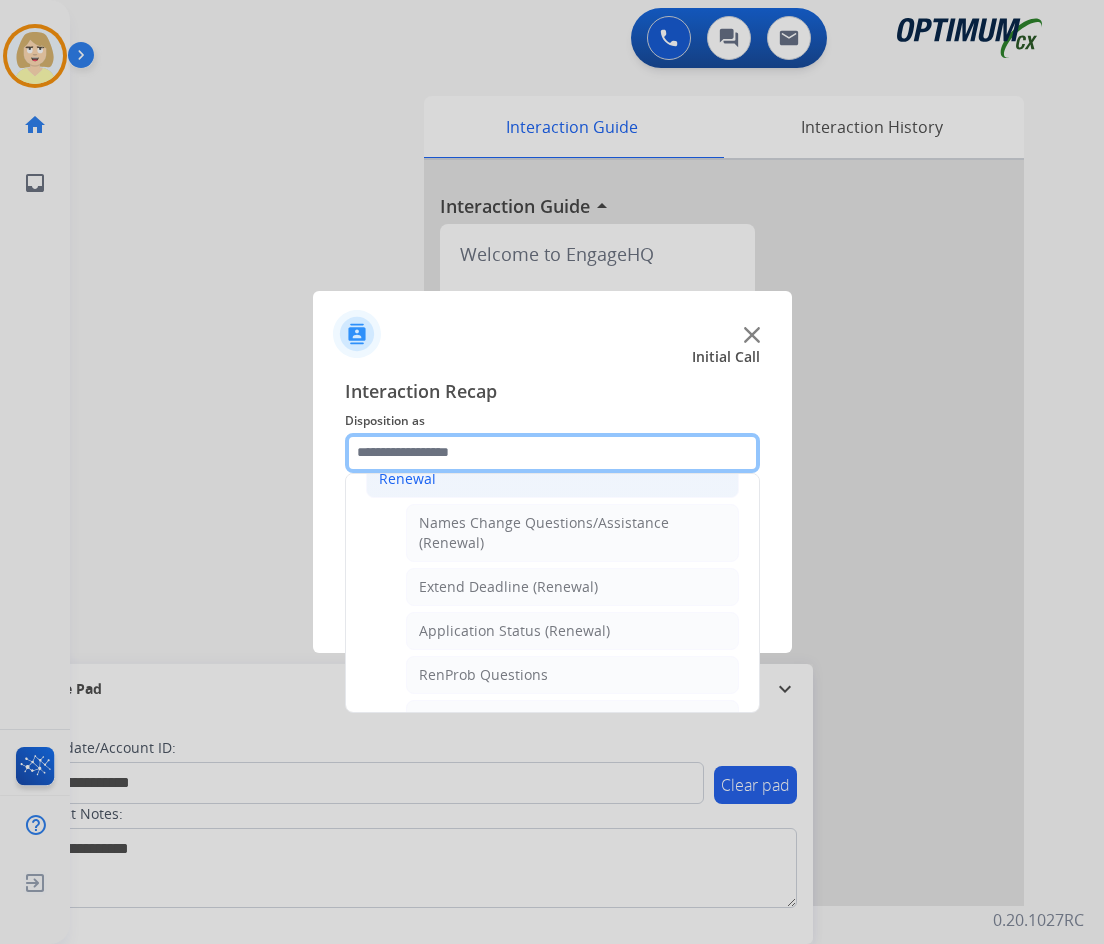 scroll, scrollTop: 636, scrollLeft: 0, axis: vertical 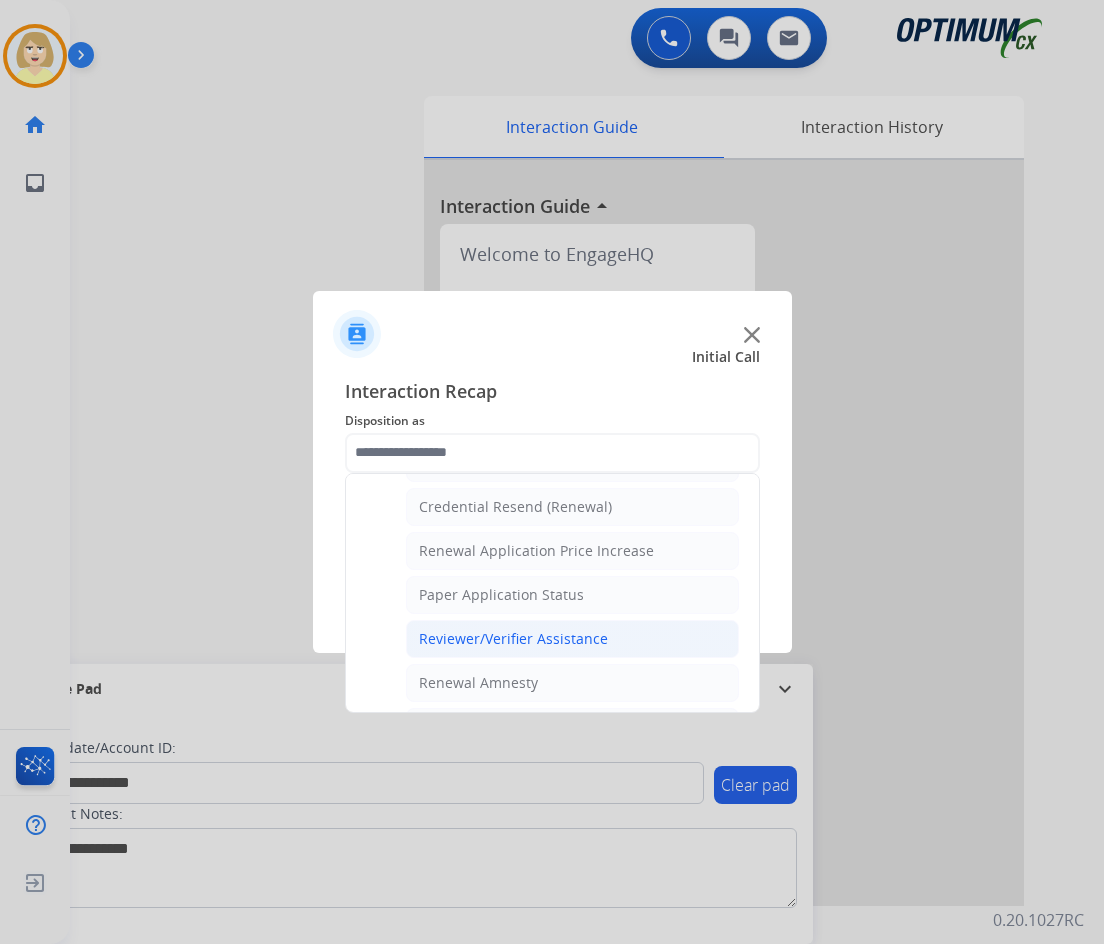 click on "Reviewer/Verifier Assistance" 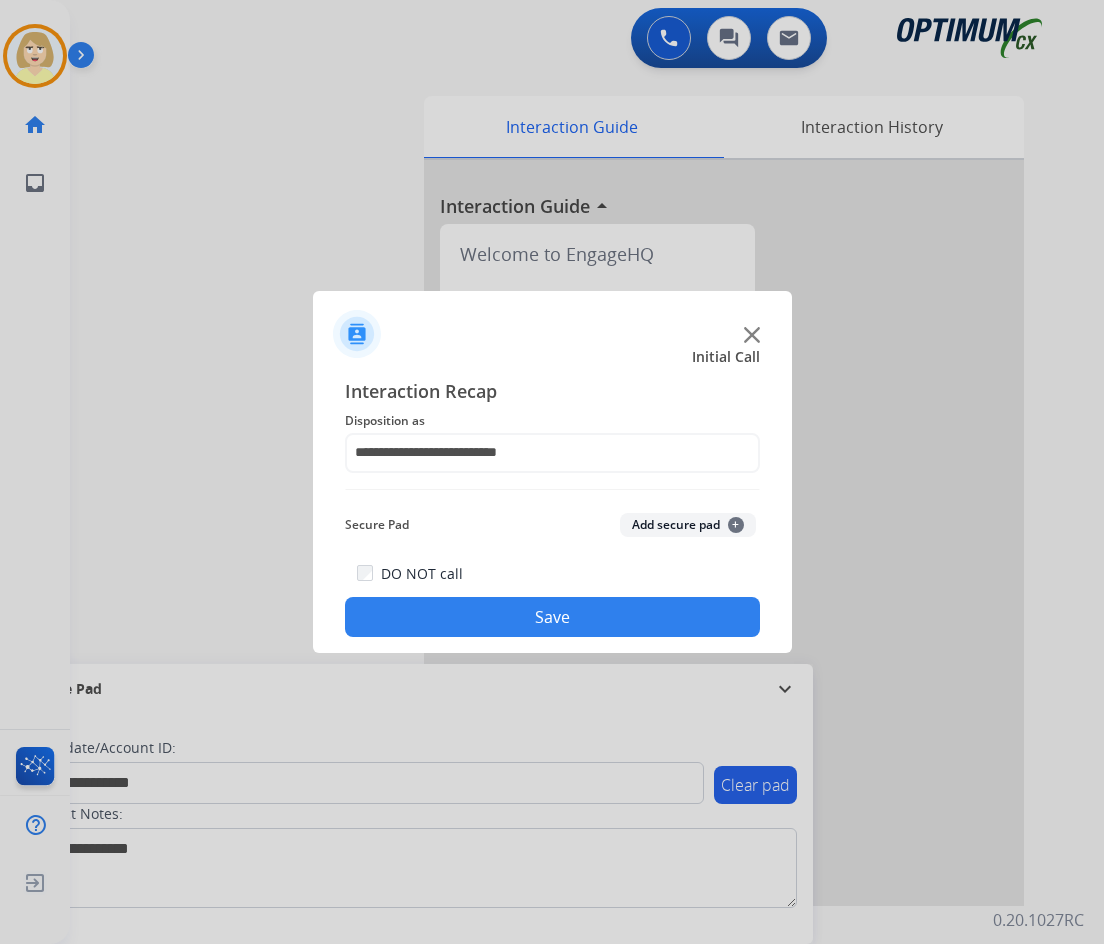 click on "Add secure pad  +" 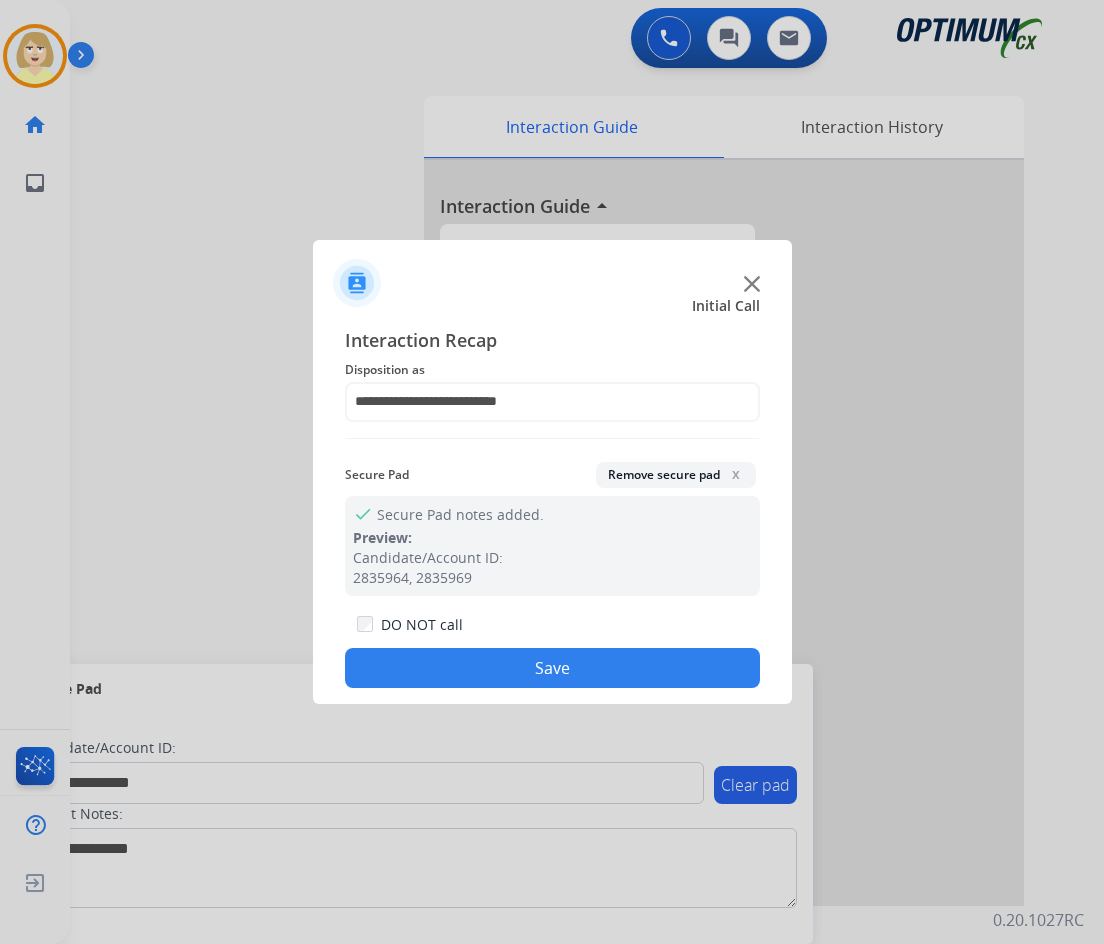 click on "Save" 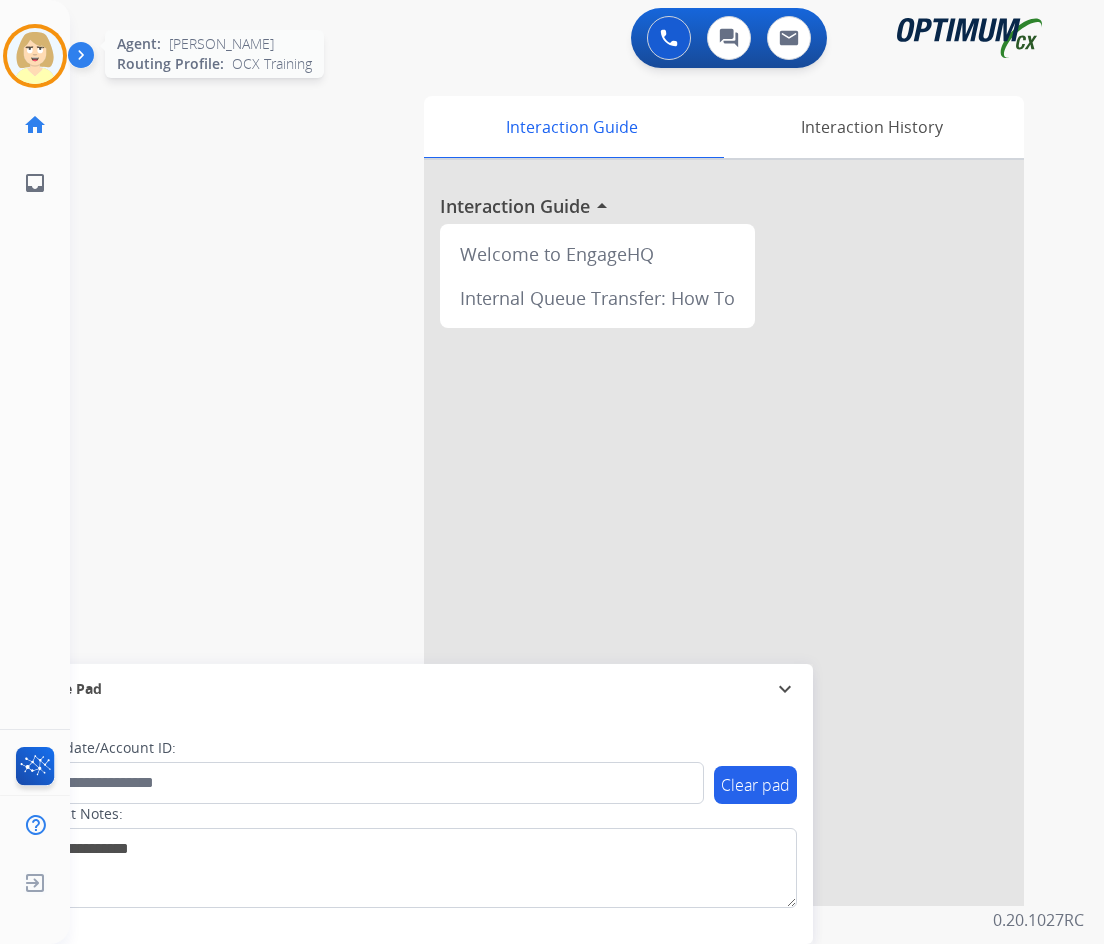 click at bounding box center [35, 56] 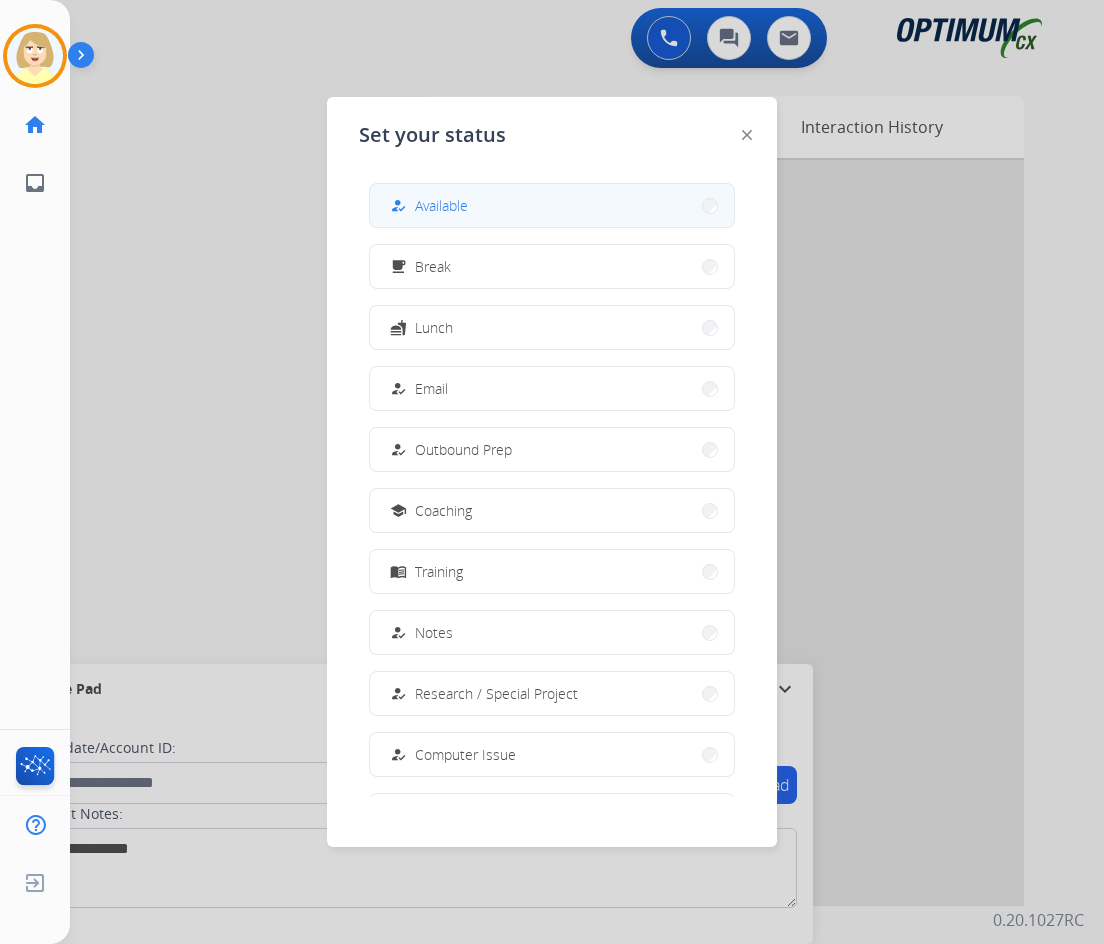 click on "Available" at bounding box center (441, 205) 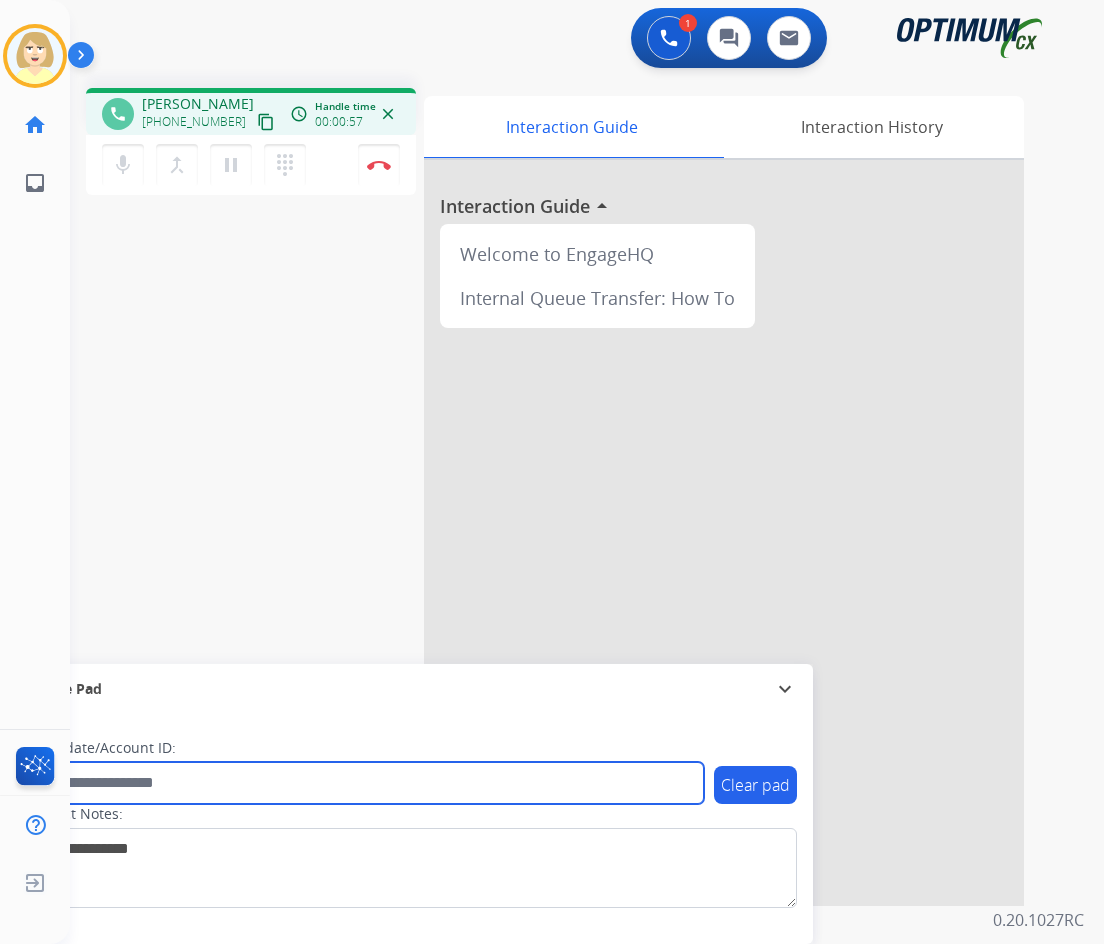 click at bounding box center (365, 783) 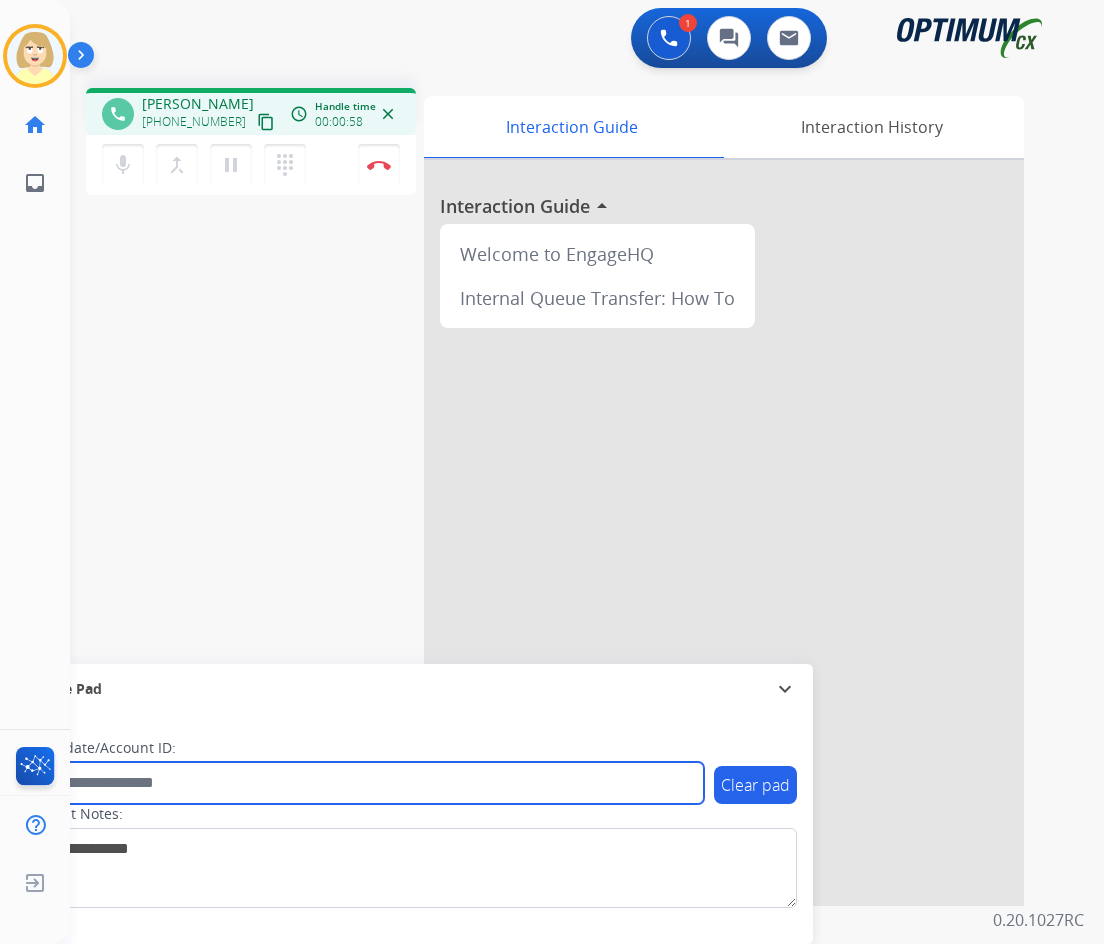 paste on "*******" 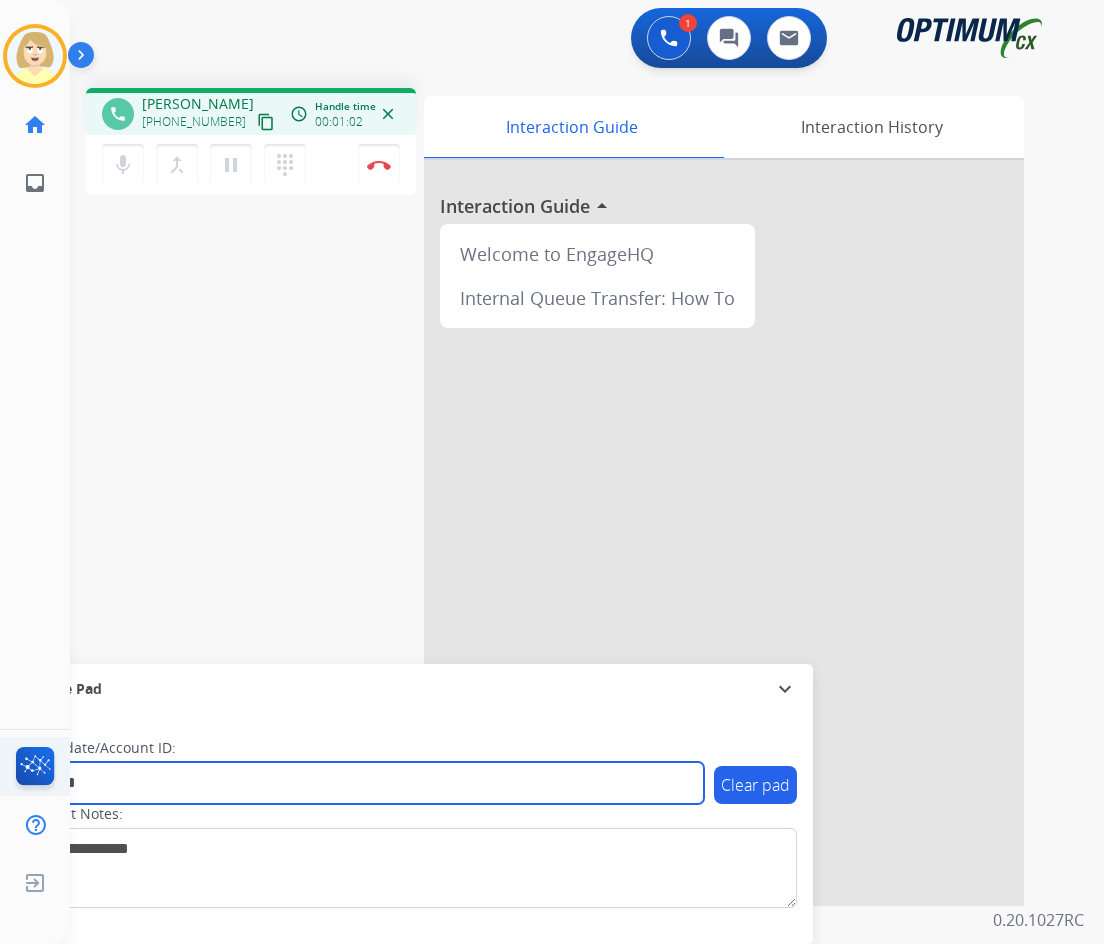 type on "*******" 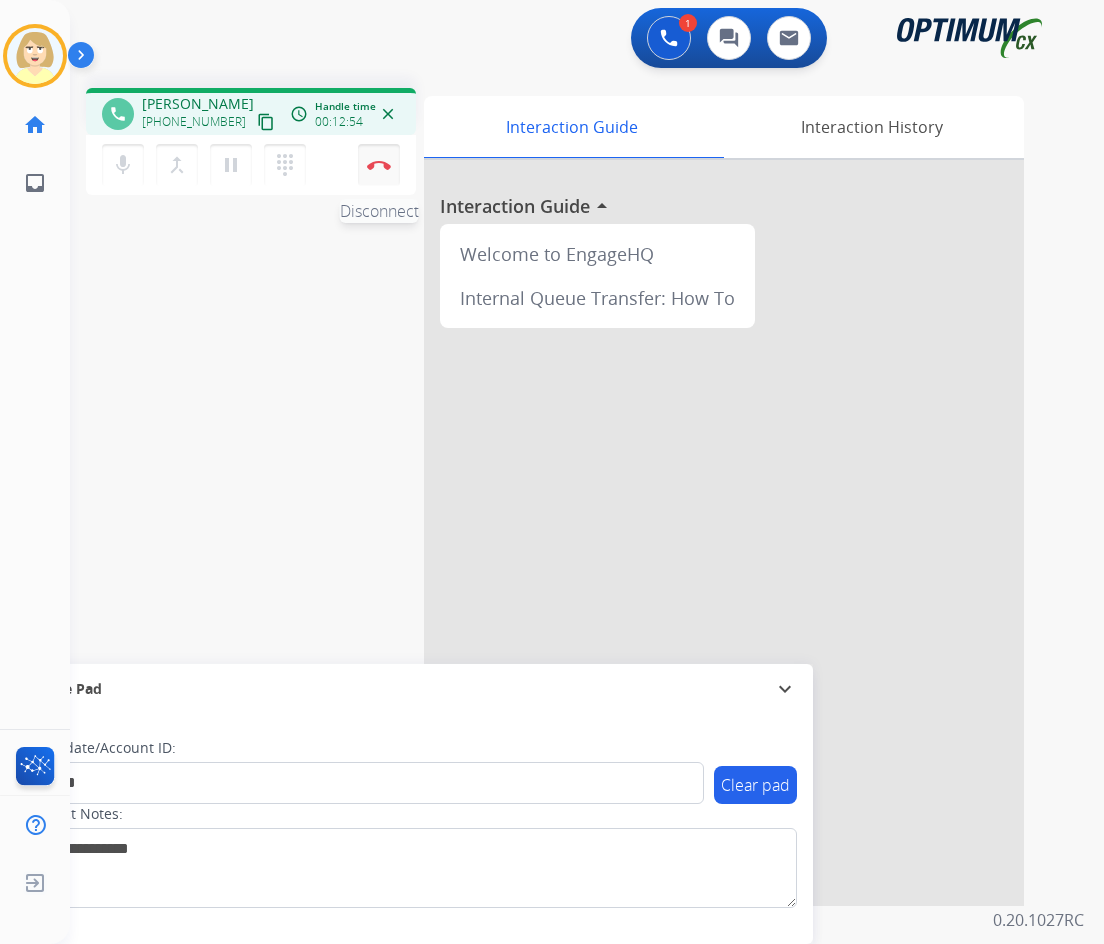click on "Disconnect" at bounding box center (379, 165) 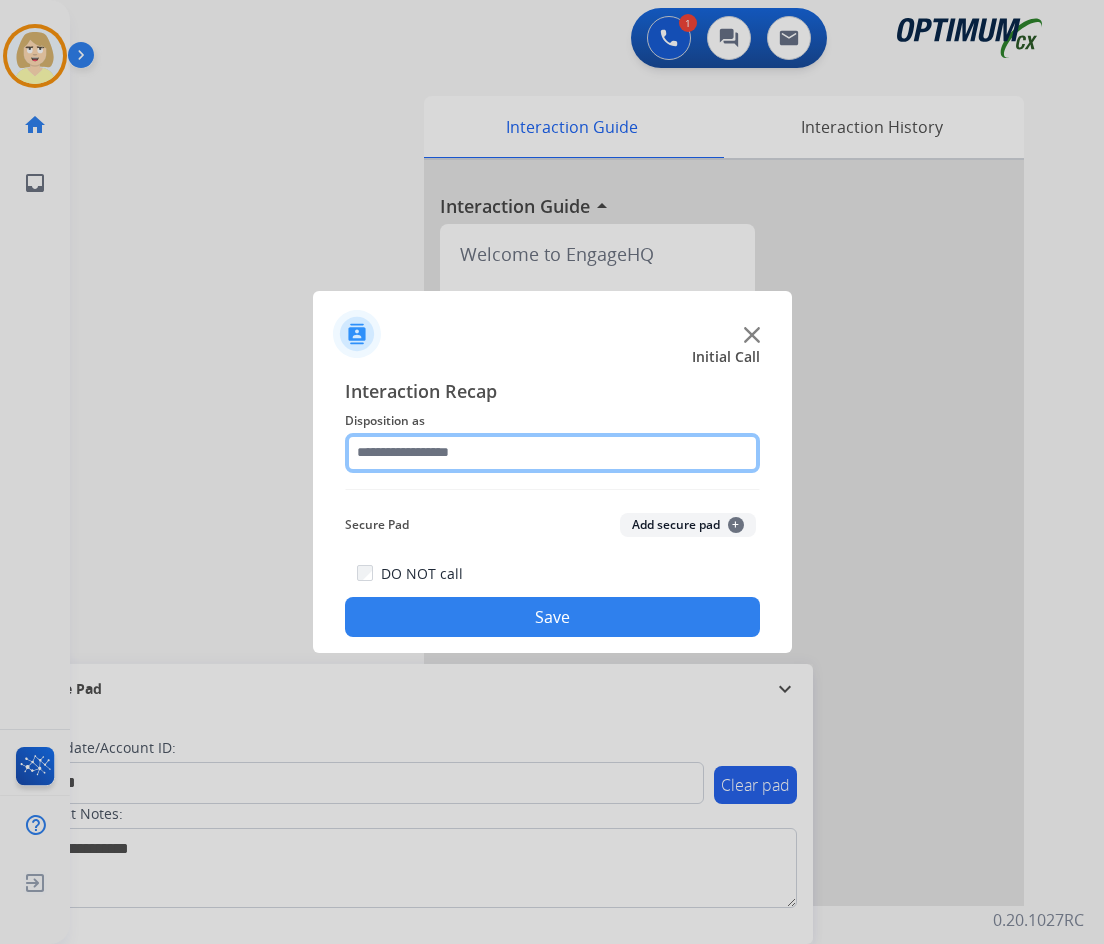 click 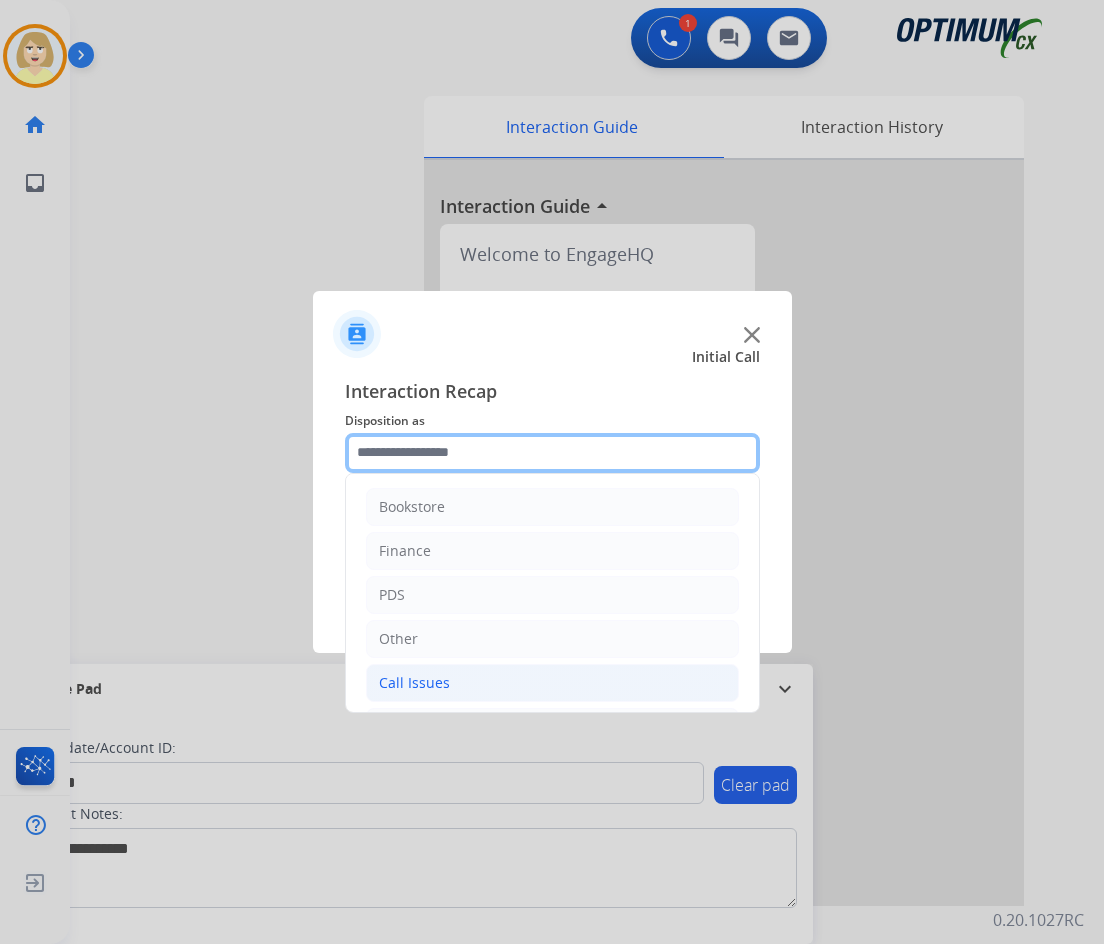 scroll, scrollTop: 136, scrollLeft: 0, axis: vertical 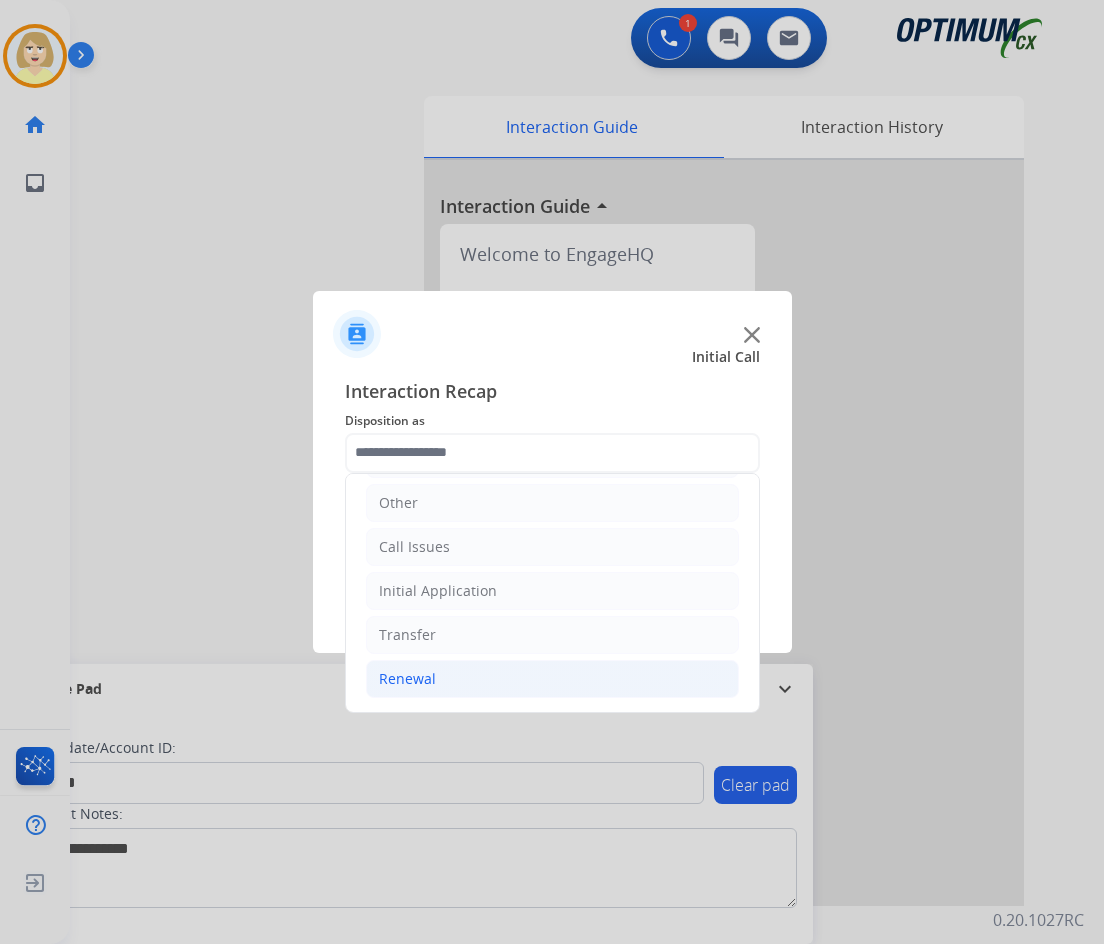 click on "Renewal" 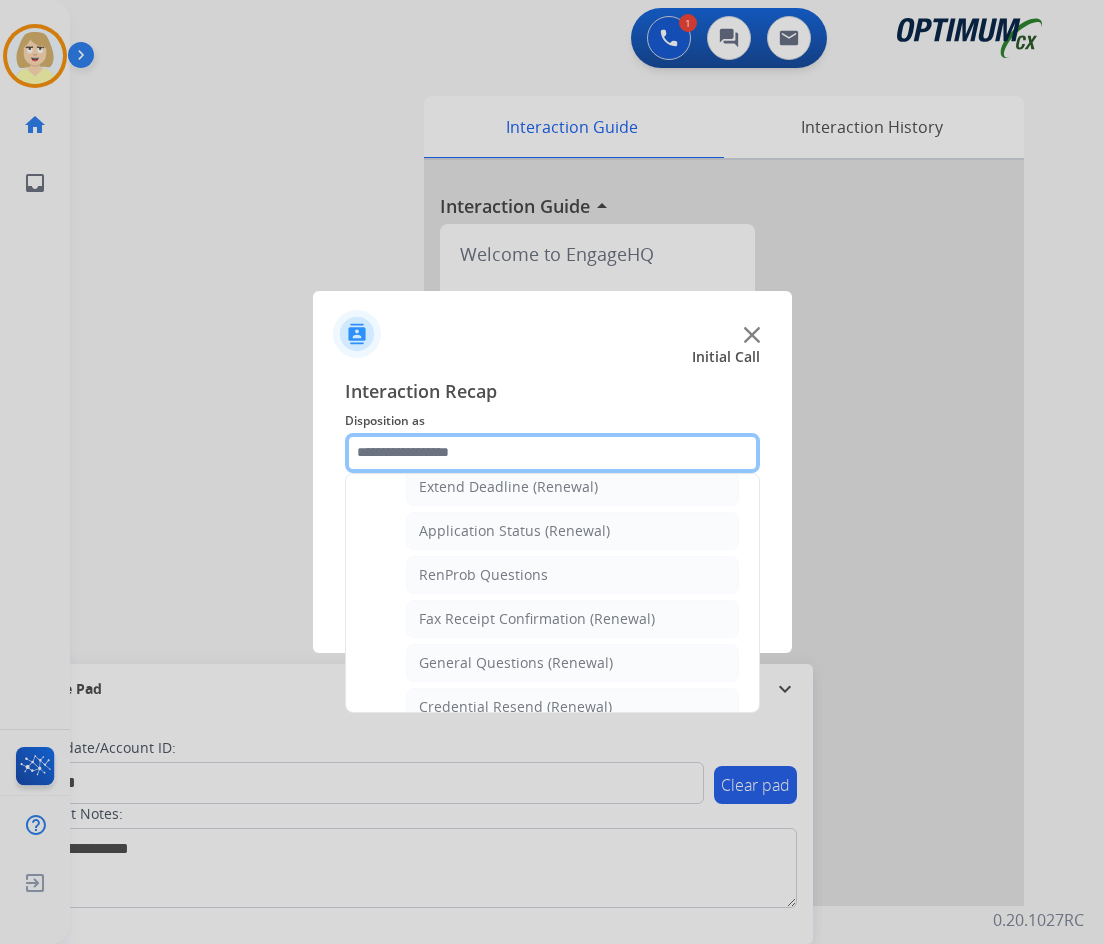 scroll, scrollTop: 636, scrollLeft: 0, axis: vertical 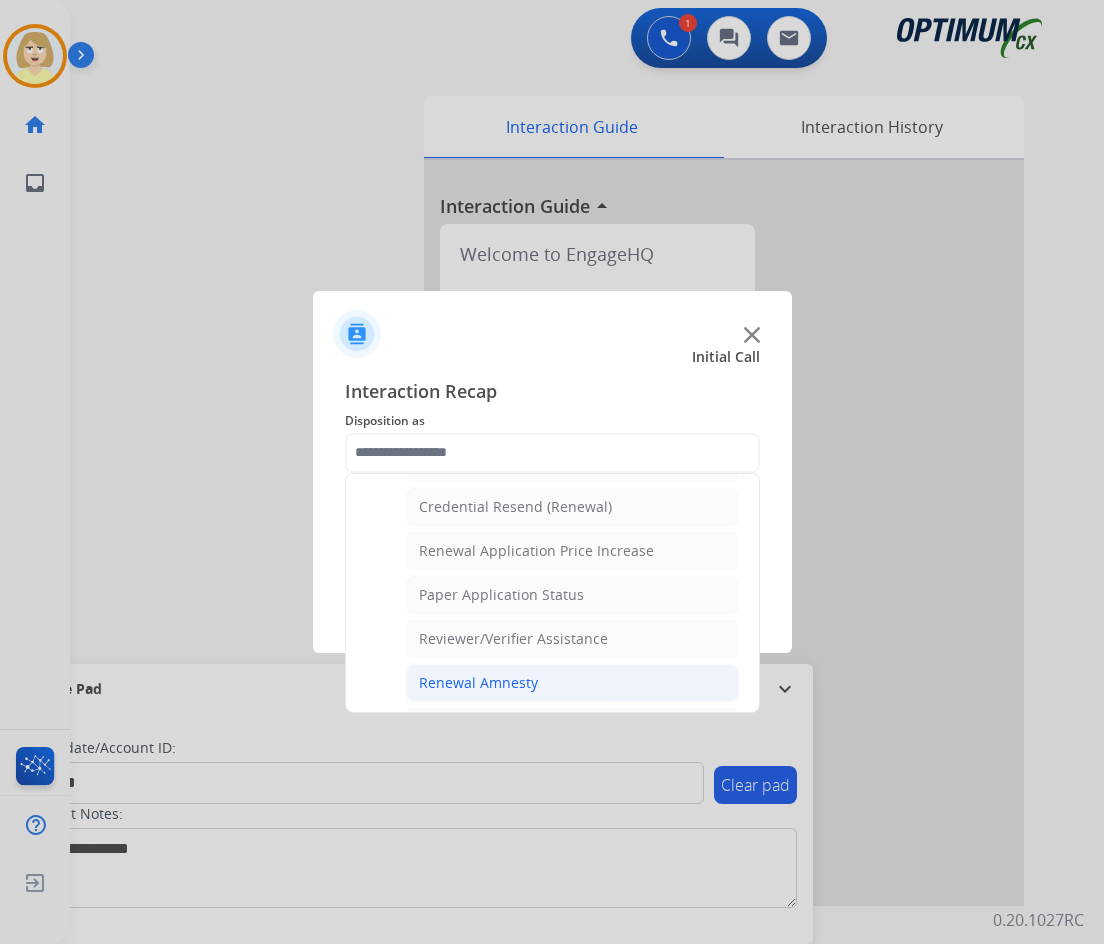 click on "Renewal Amnesty" 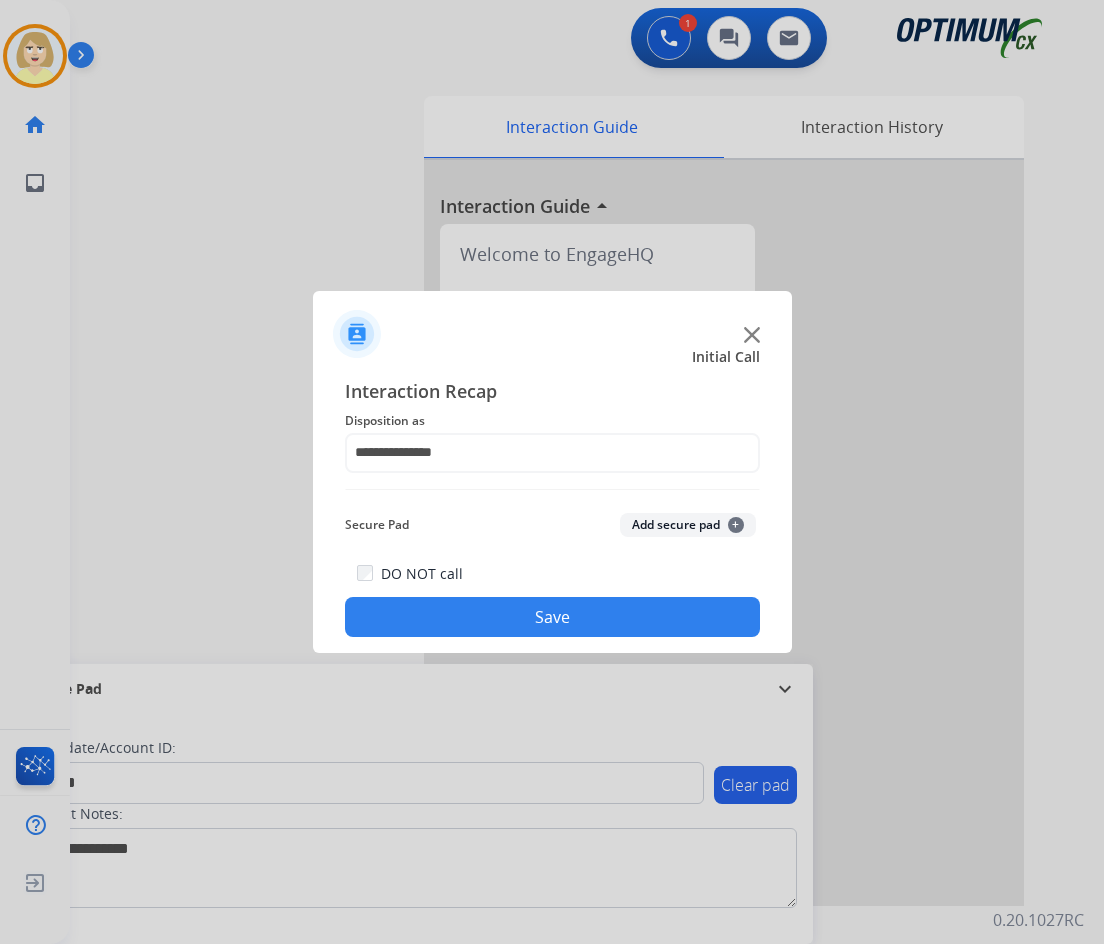 click on "Add secure pad  +" 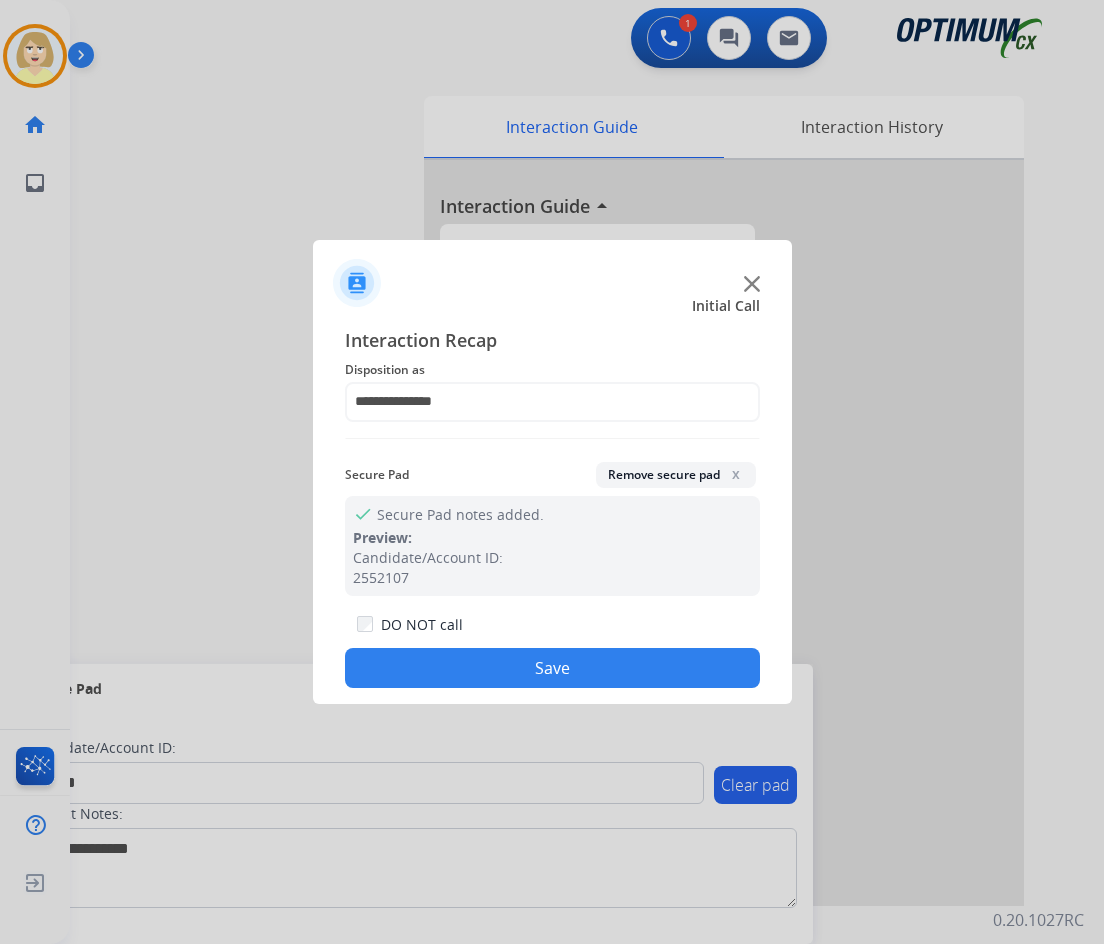 click on "Save" 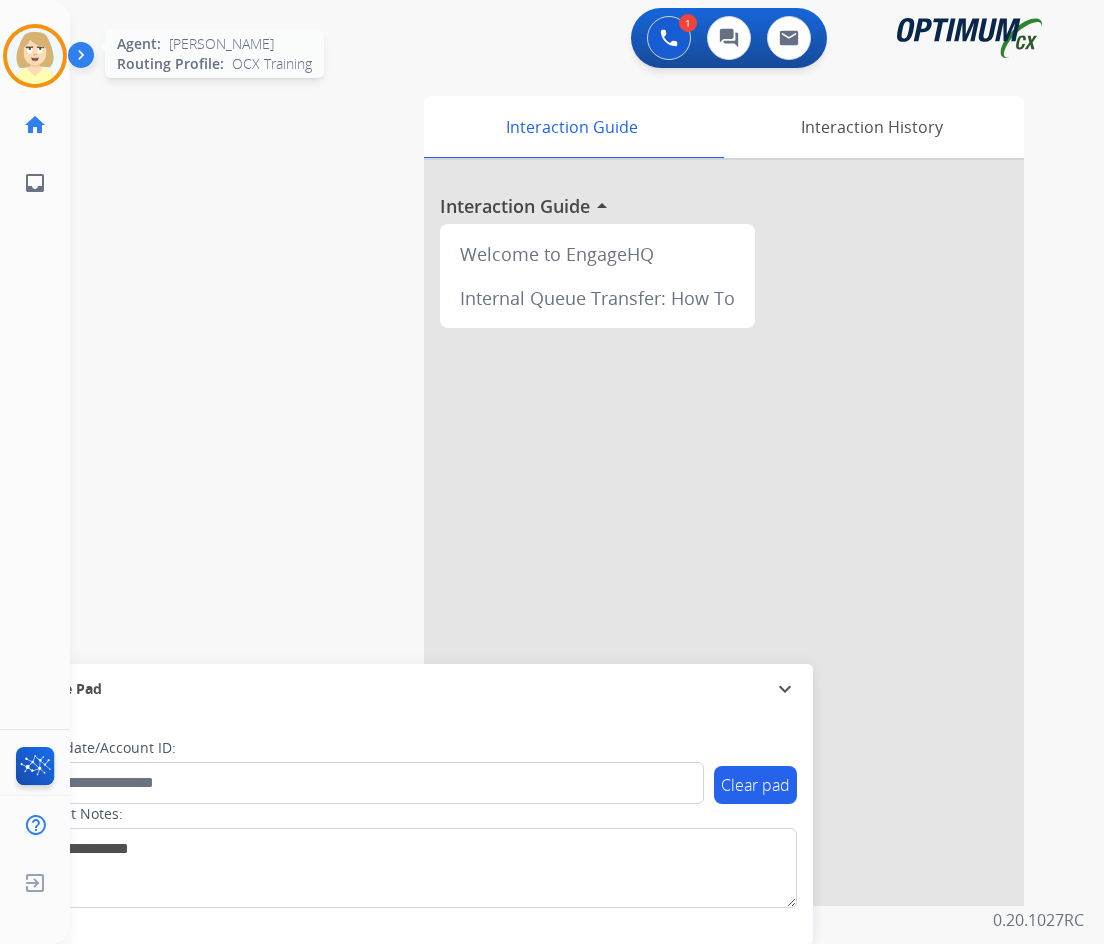 click at bounding box center [35, 56] 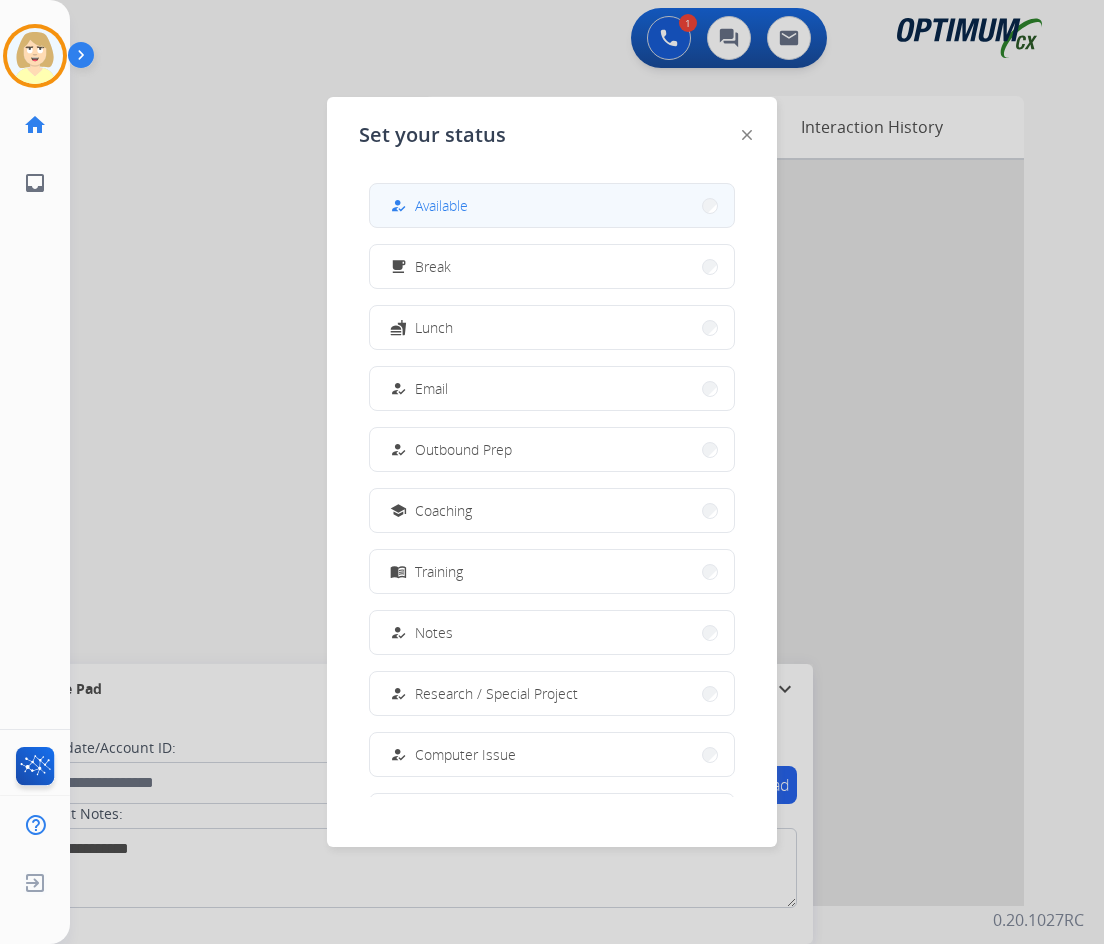 click on "Available" at bounding box center [441, 205] 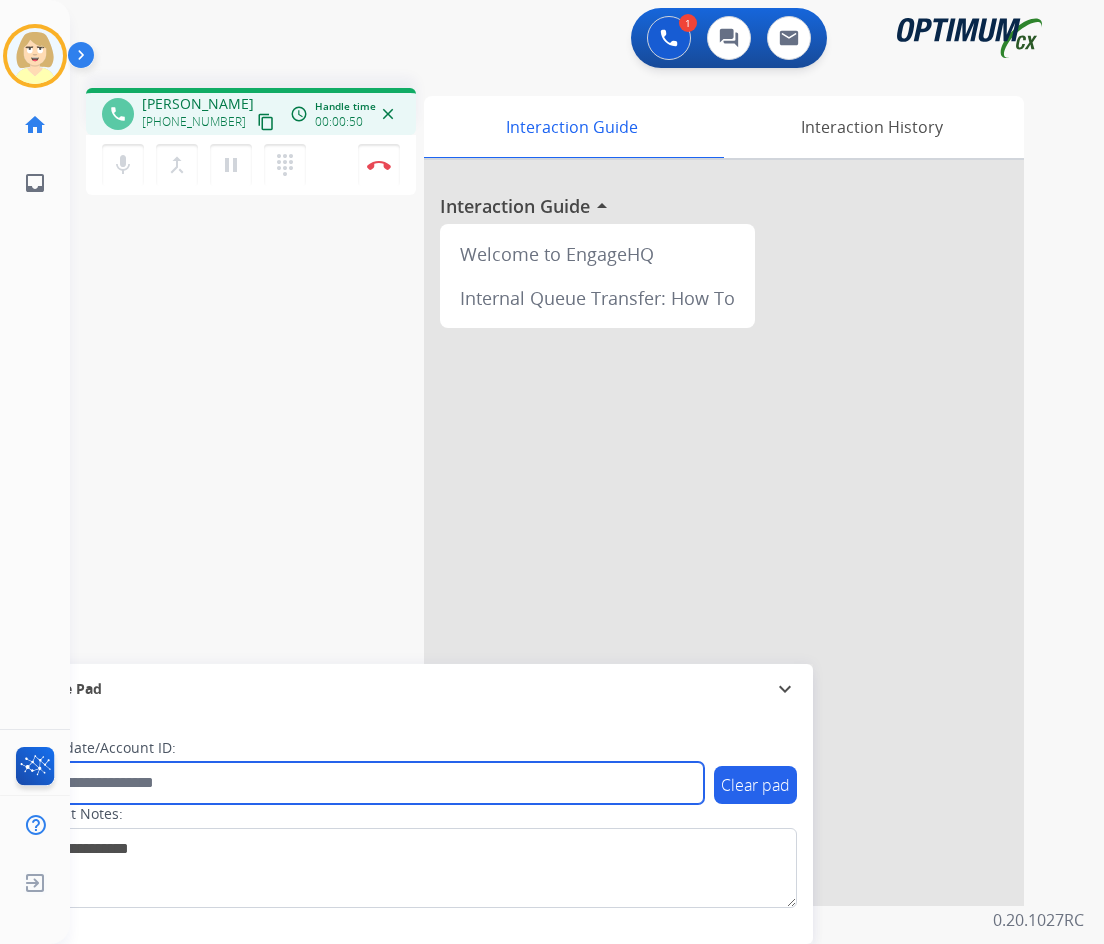 click at bounding box center (365, 783) 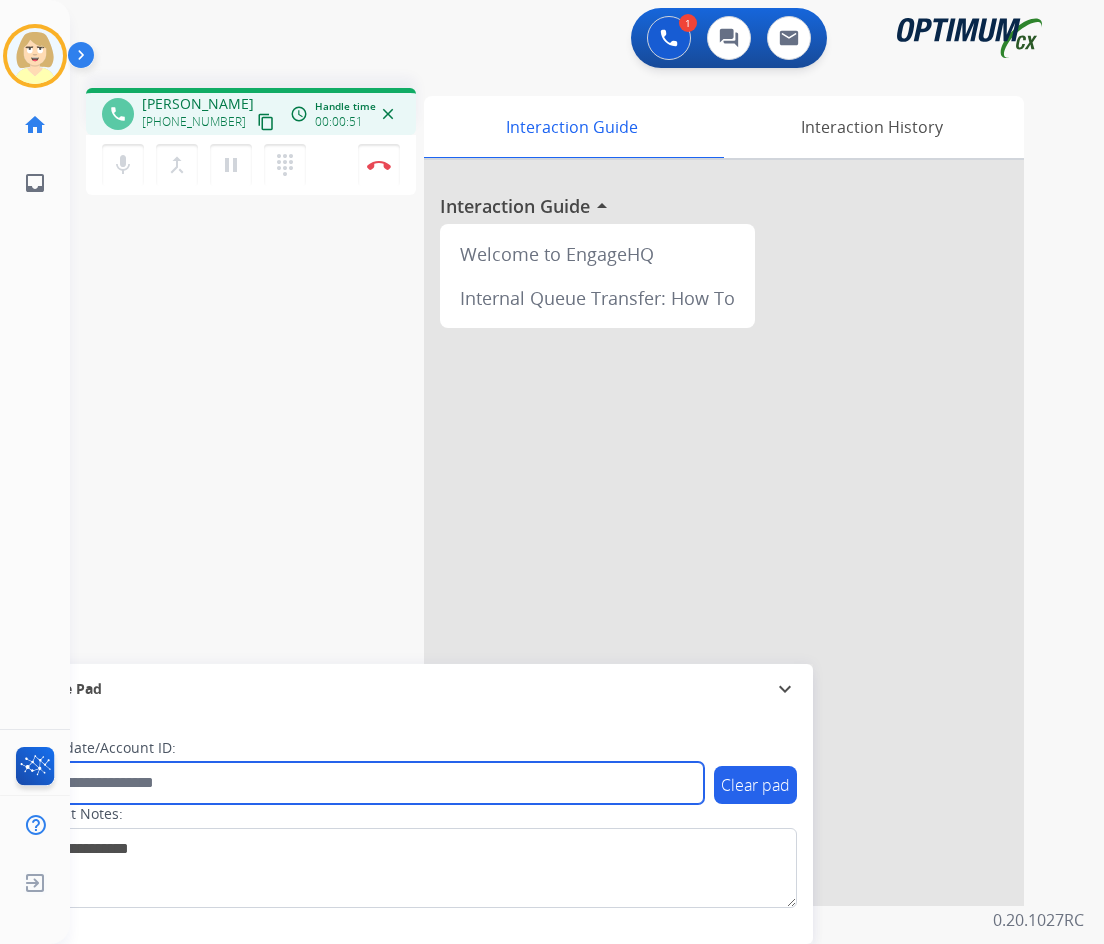 paste on "*******" 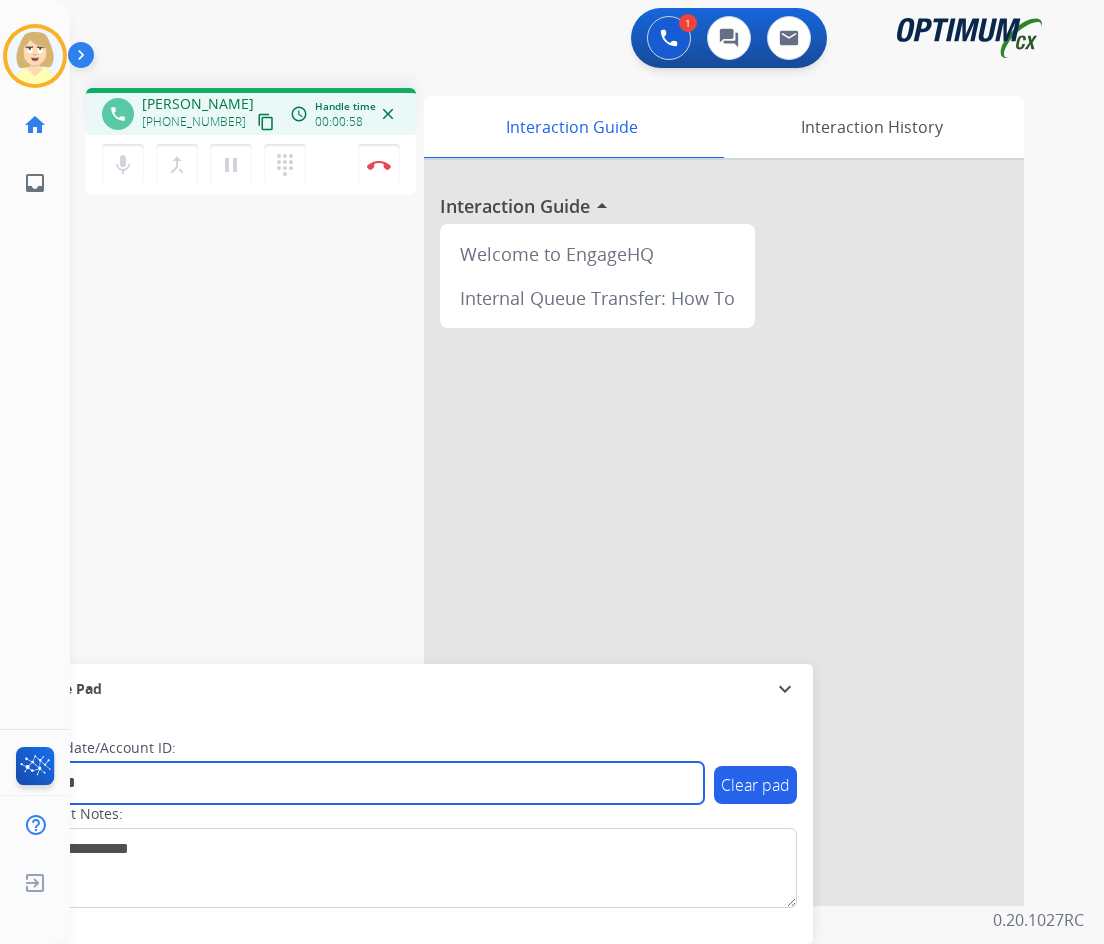 type on "*******" 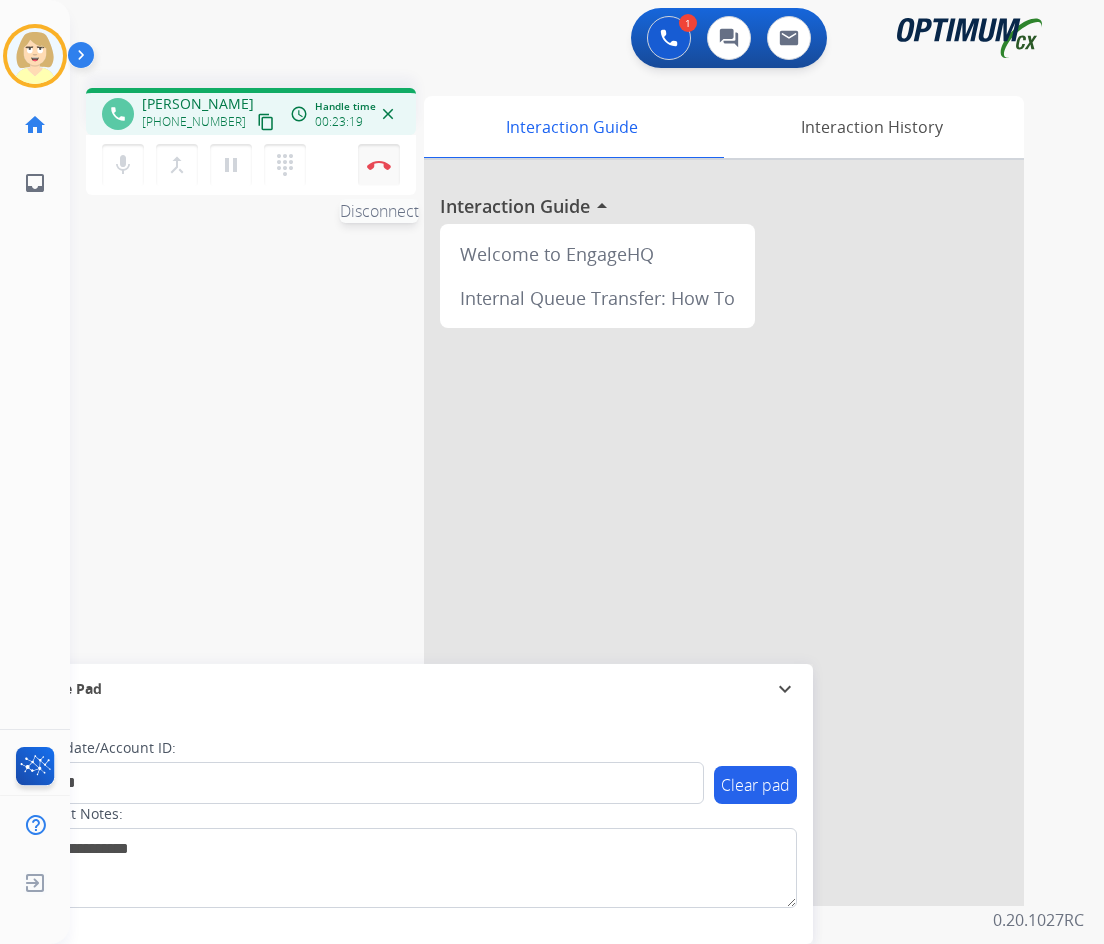 click on "Disconnect" at bounding box center [379, 165] 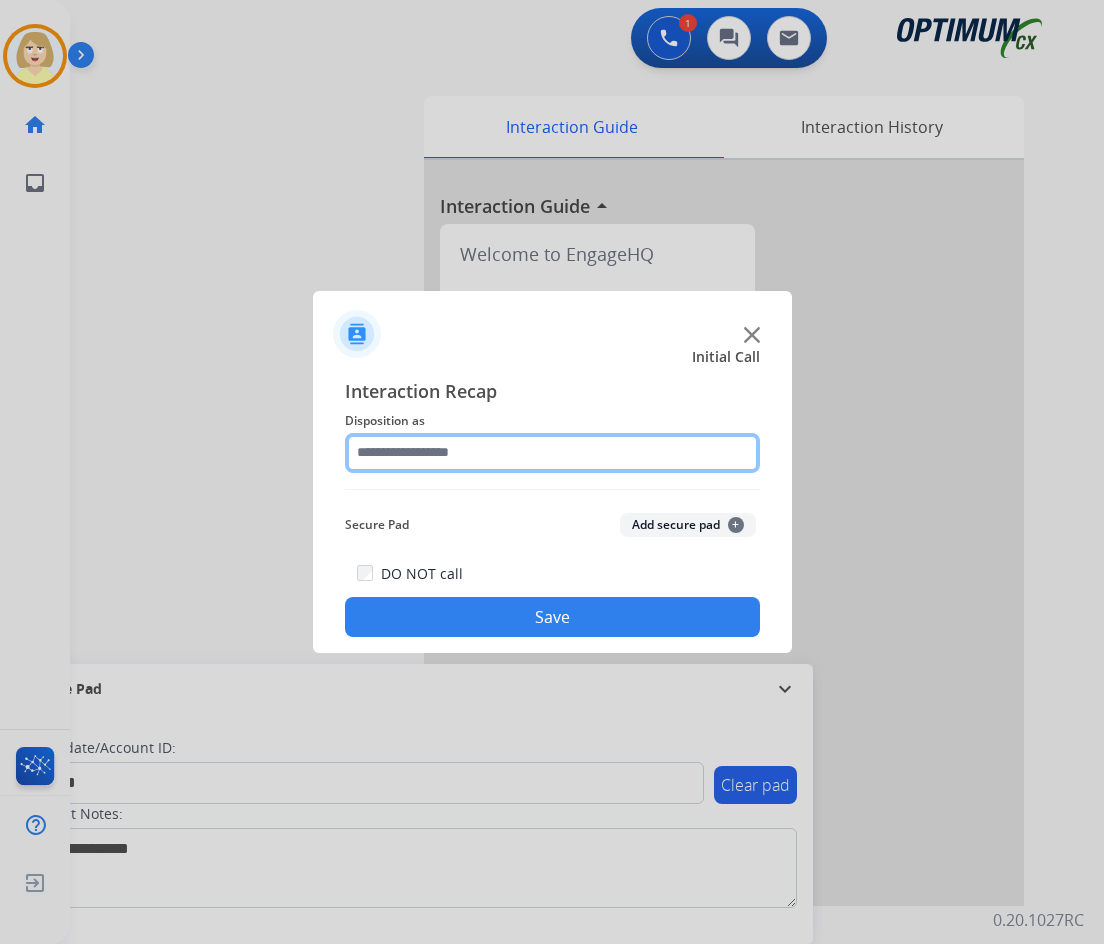 click 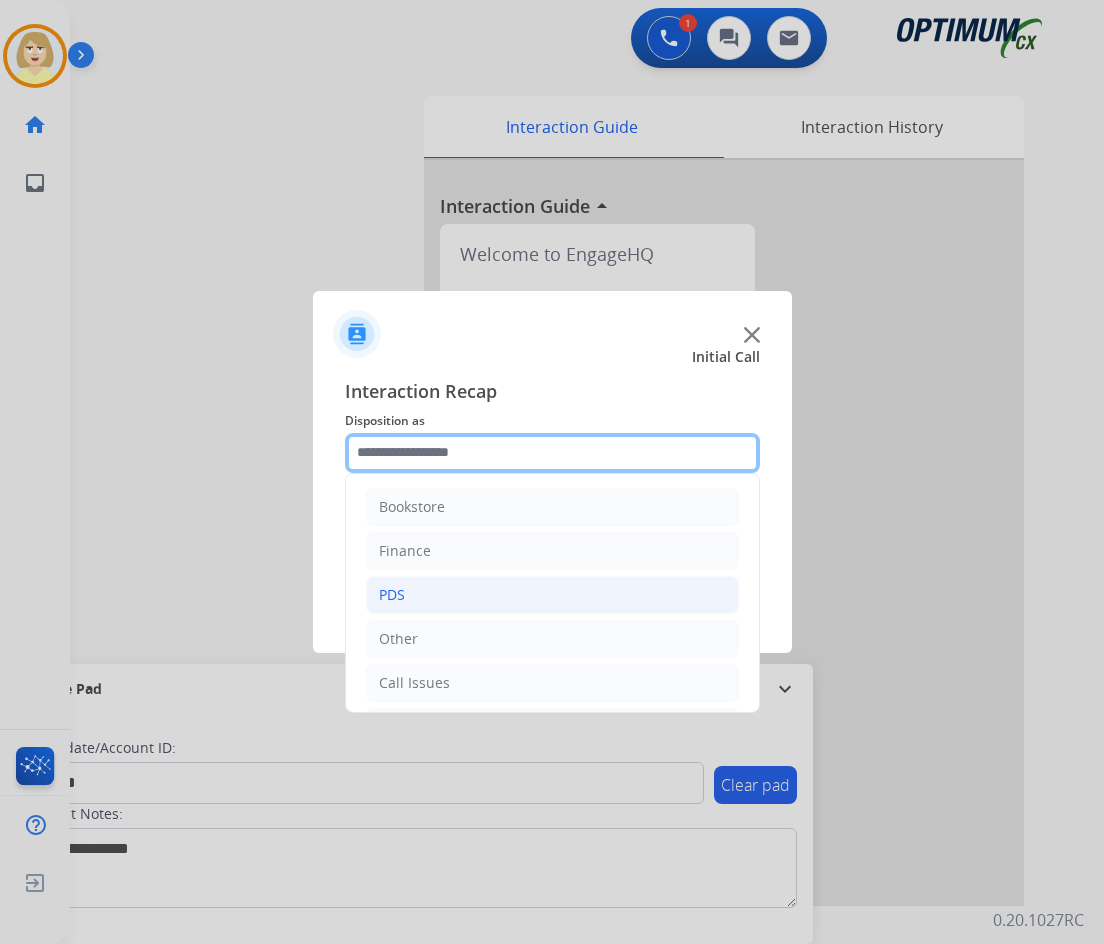 scroll, scrollTop: 136, scrollLeft: 0, axis: vertical 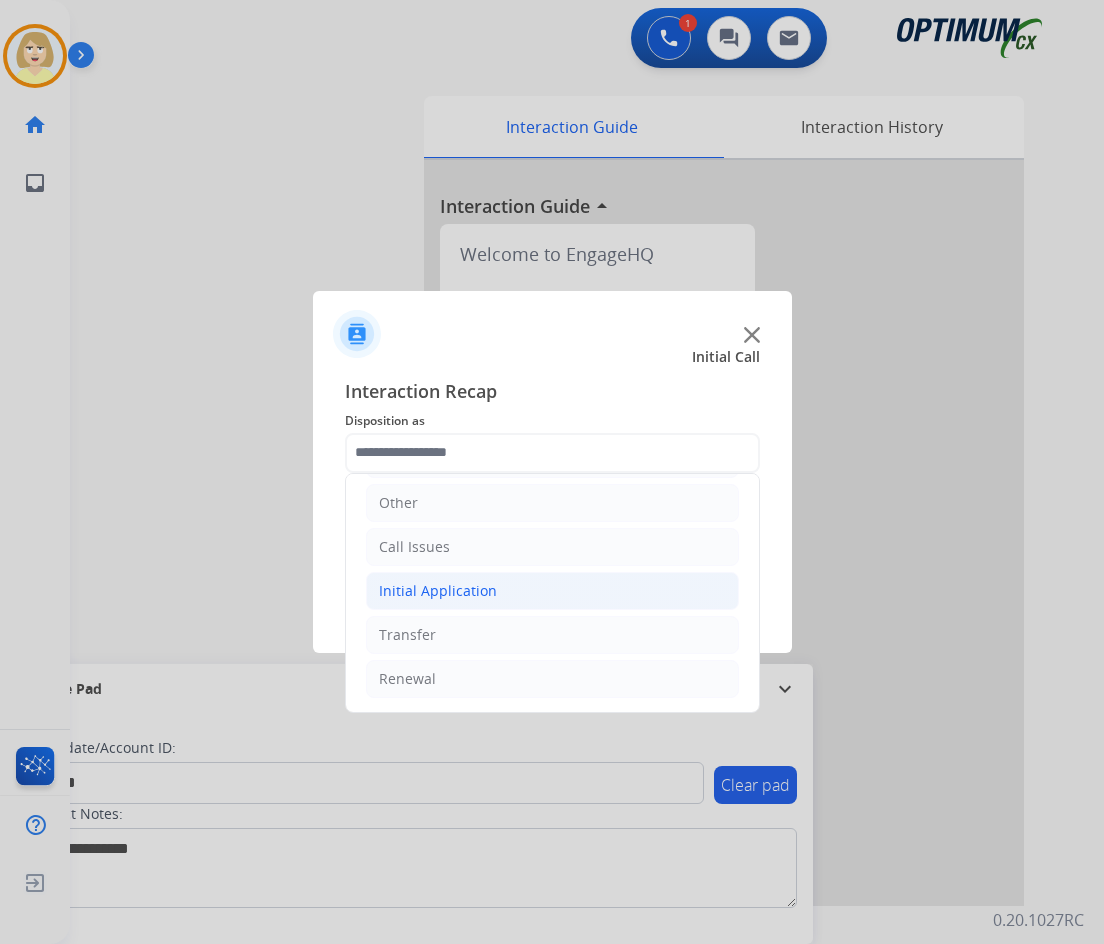 click on "Initial Application" 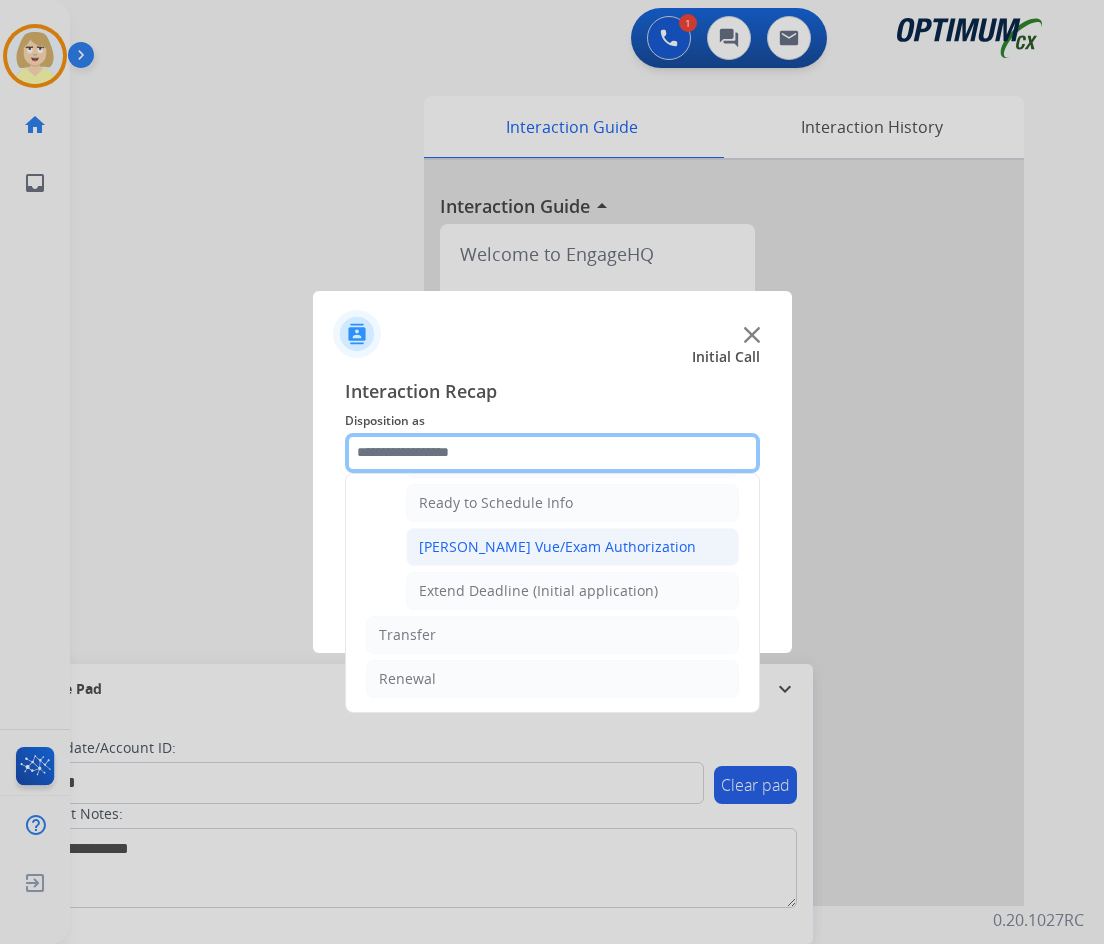 scroll, scrollTop: 1112, scrollLeft: 0, axis: vertical 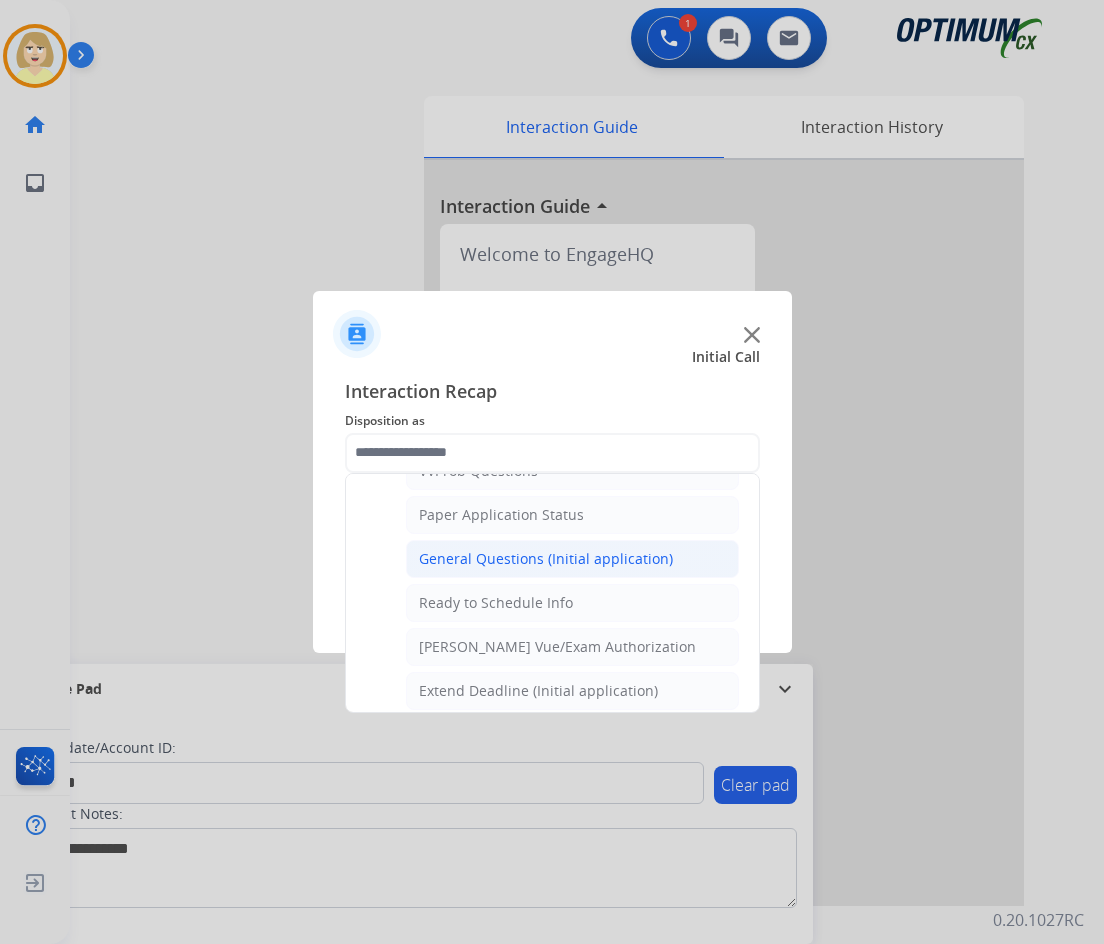 click on "General Questions (Initial application)" 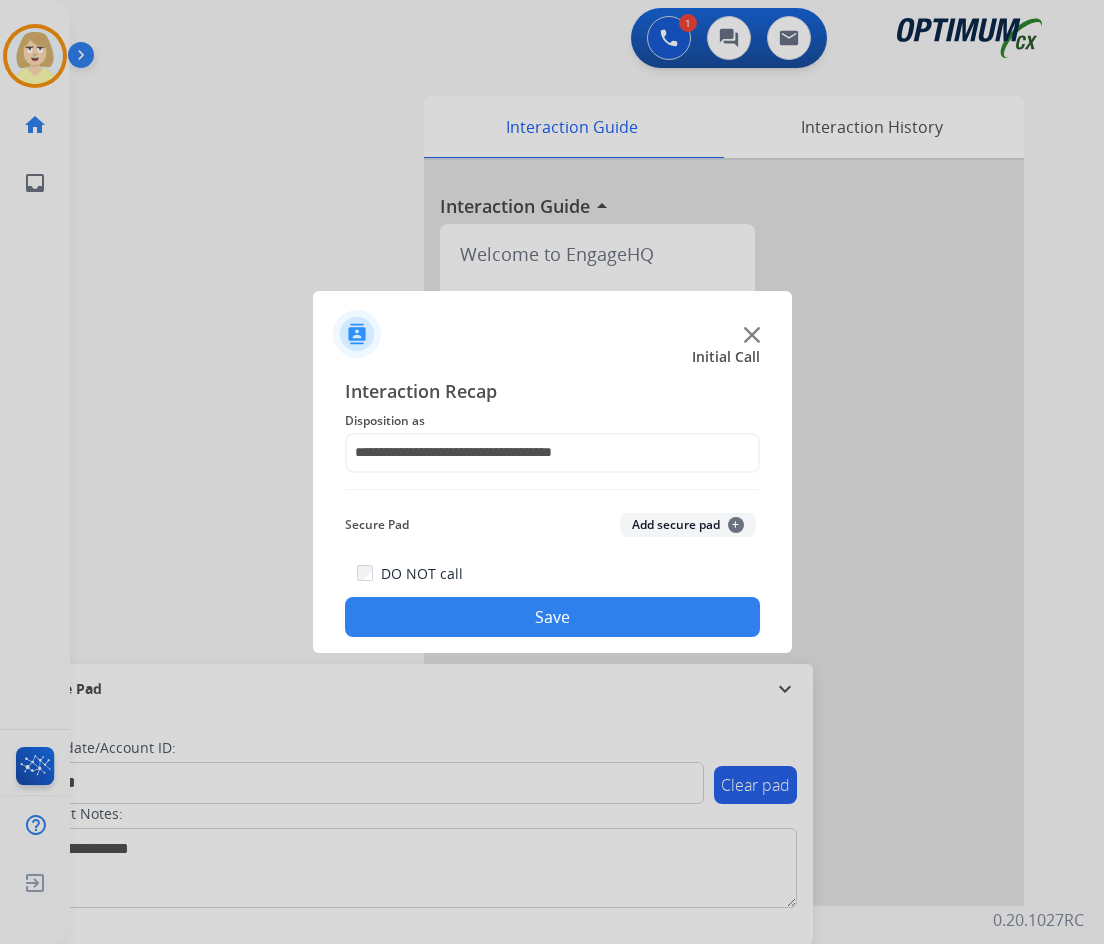 click on "Add secure pad  +" 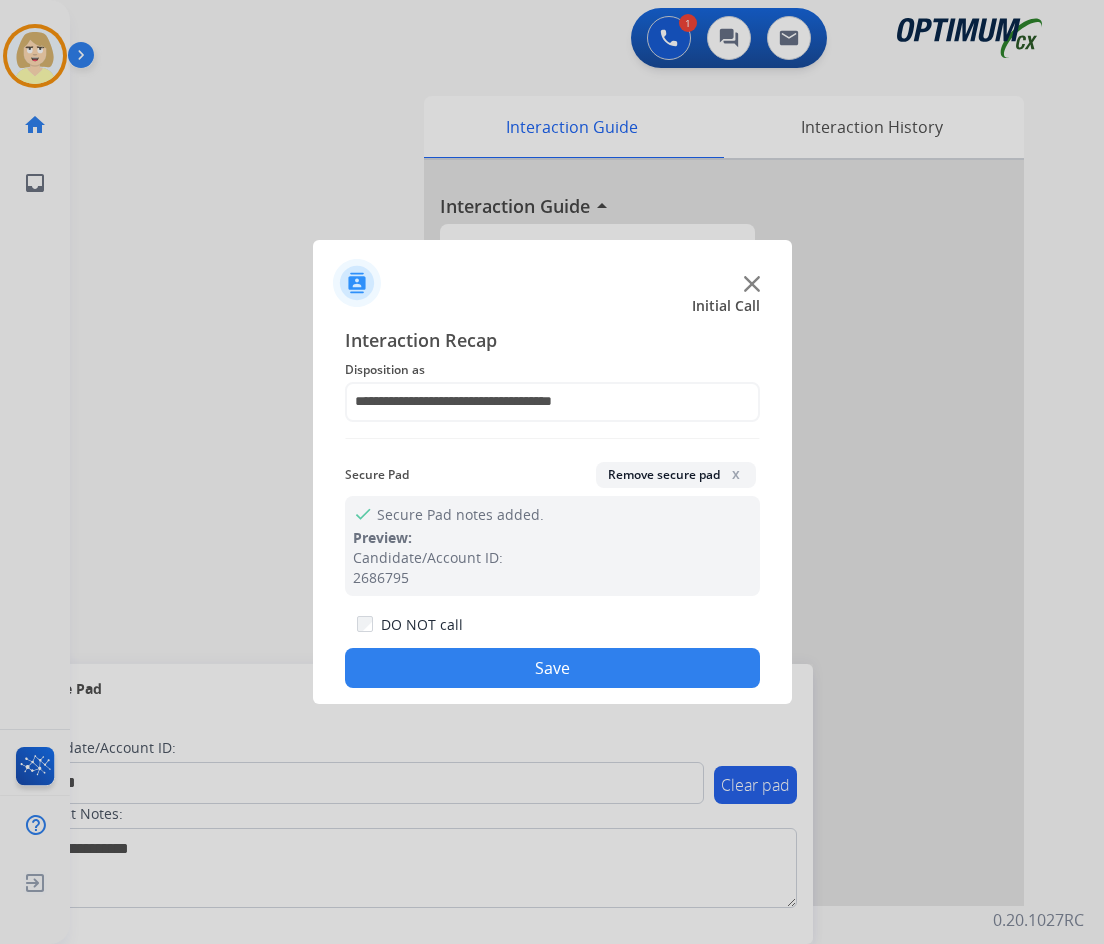 click on "Save" 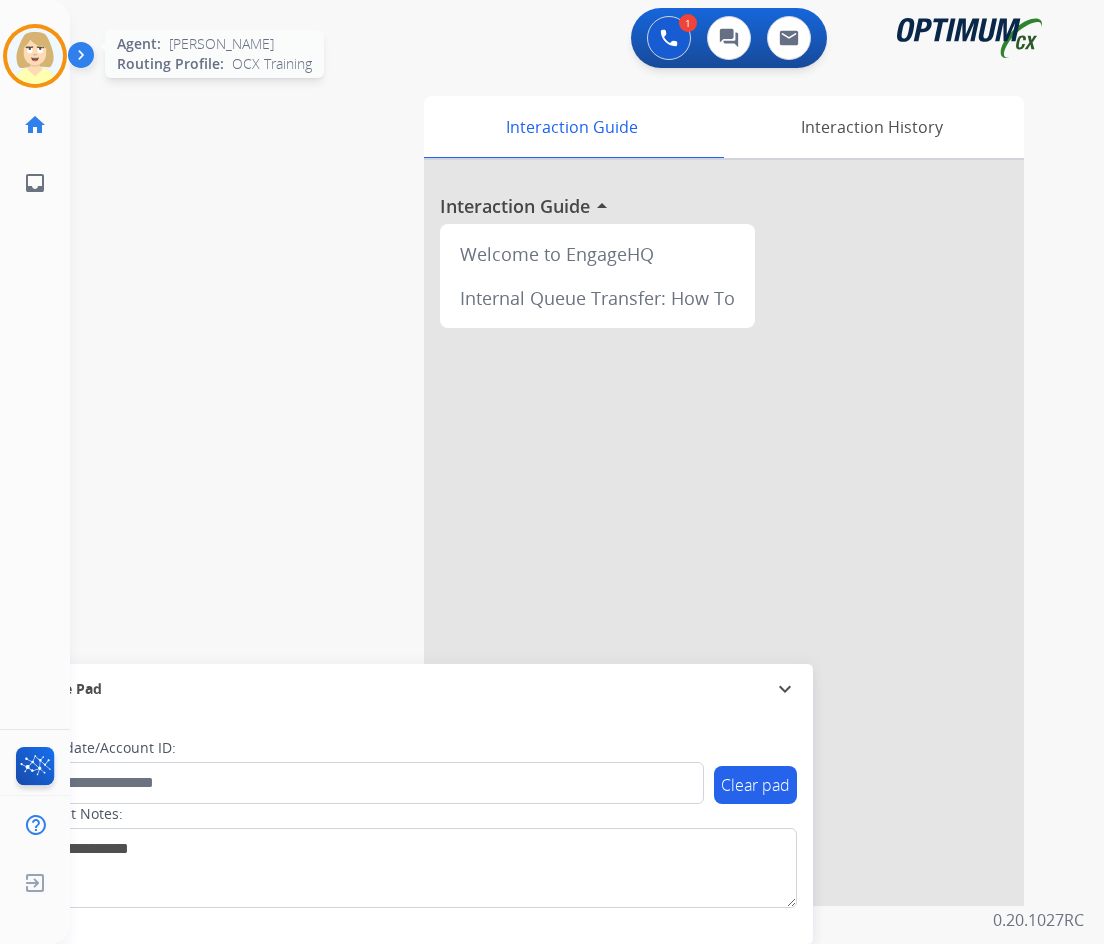 click at bounding box center [35, 56] 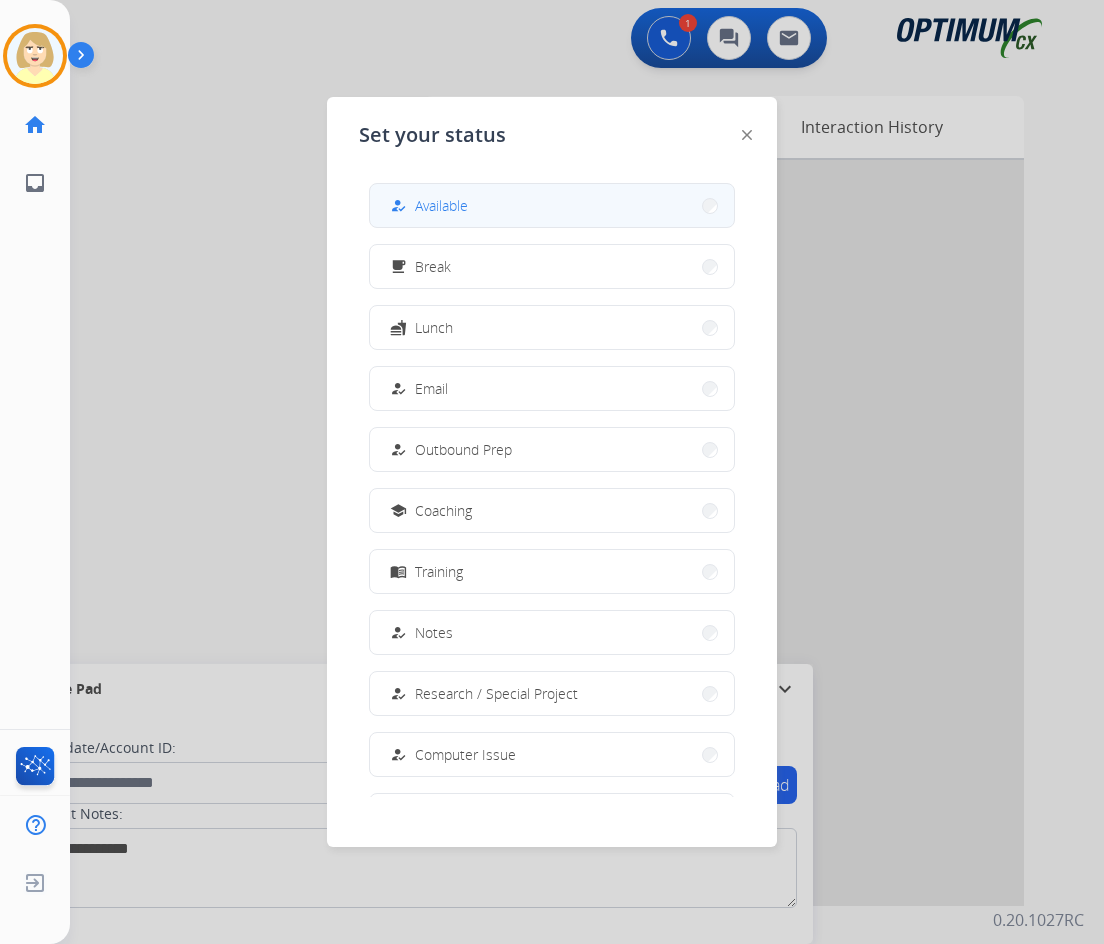 click on "how_to_reg Available" at bounding box center [552, 205] 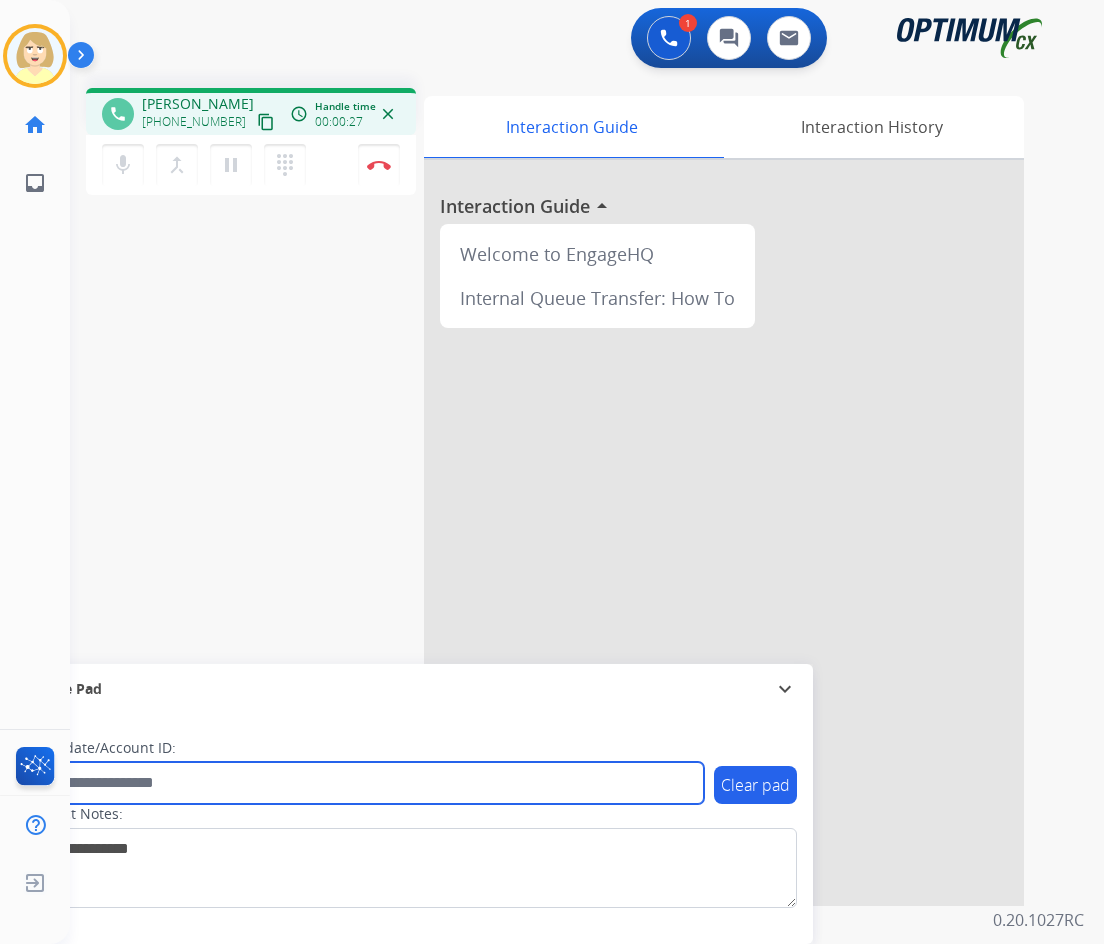 click at bounding box center (365, 783) 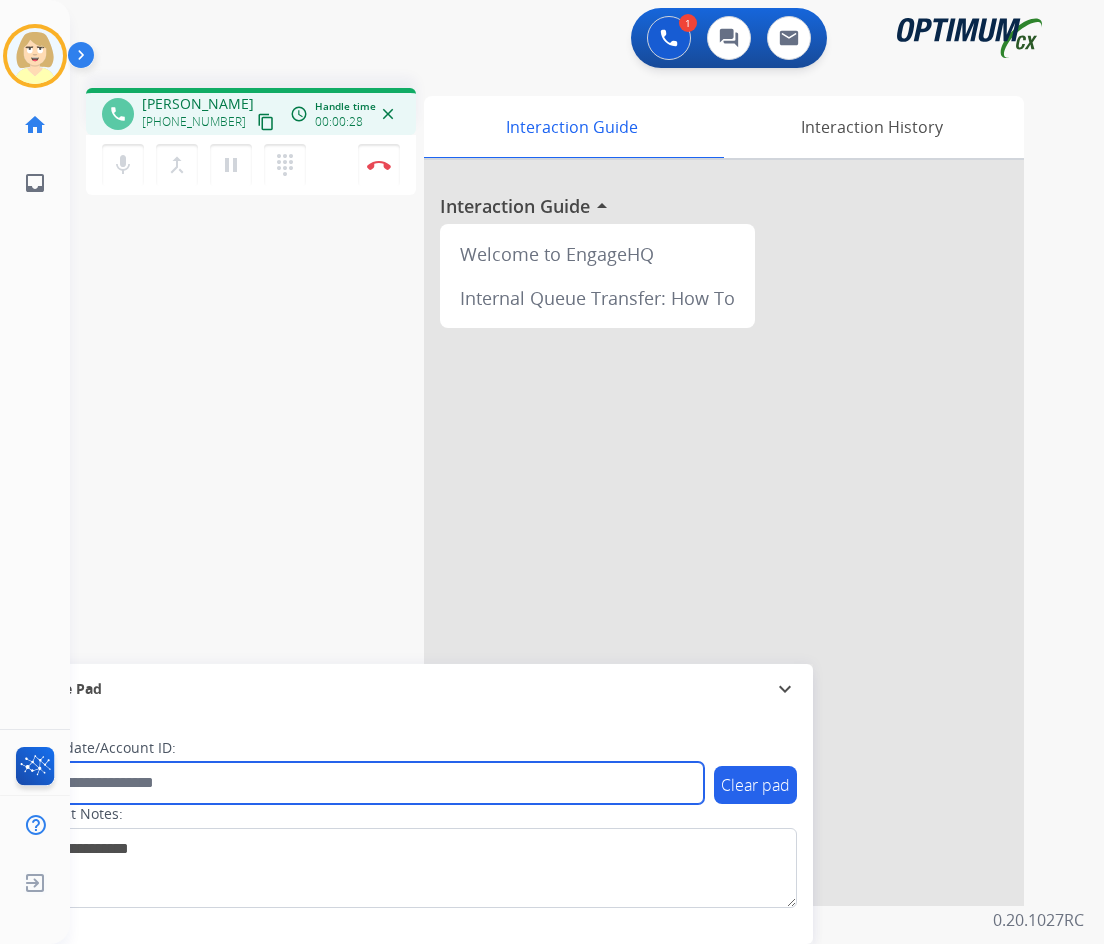 paste on "*******" 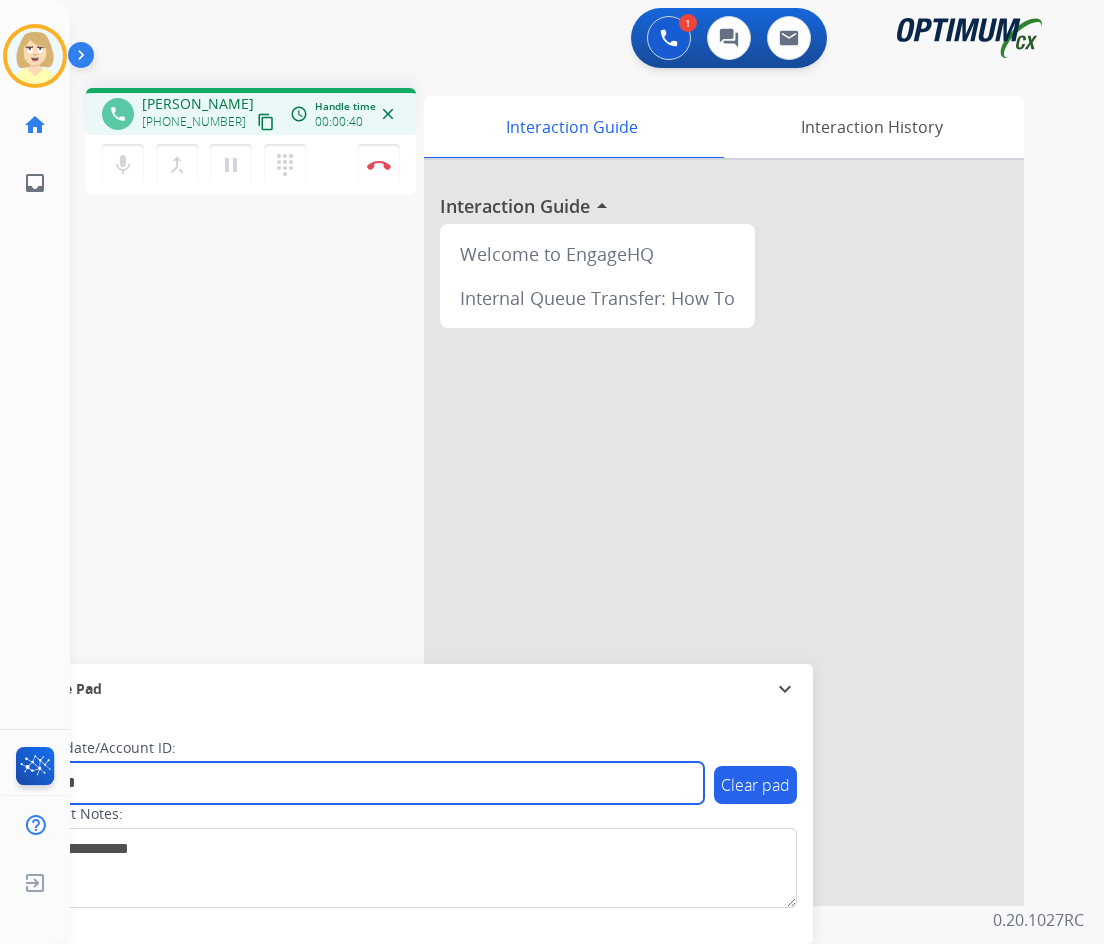 type on "*******" 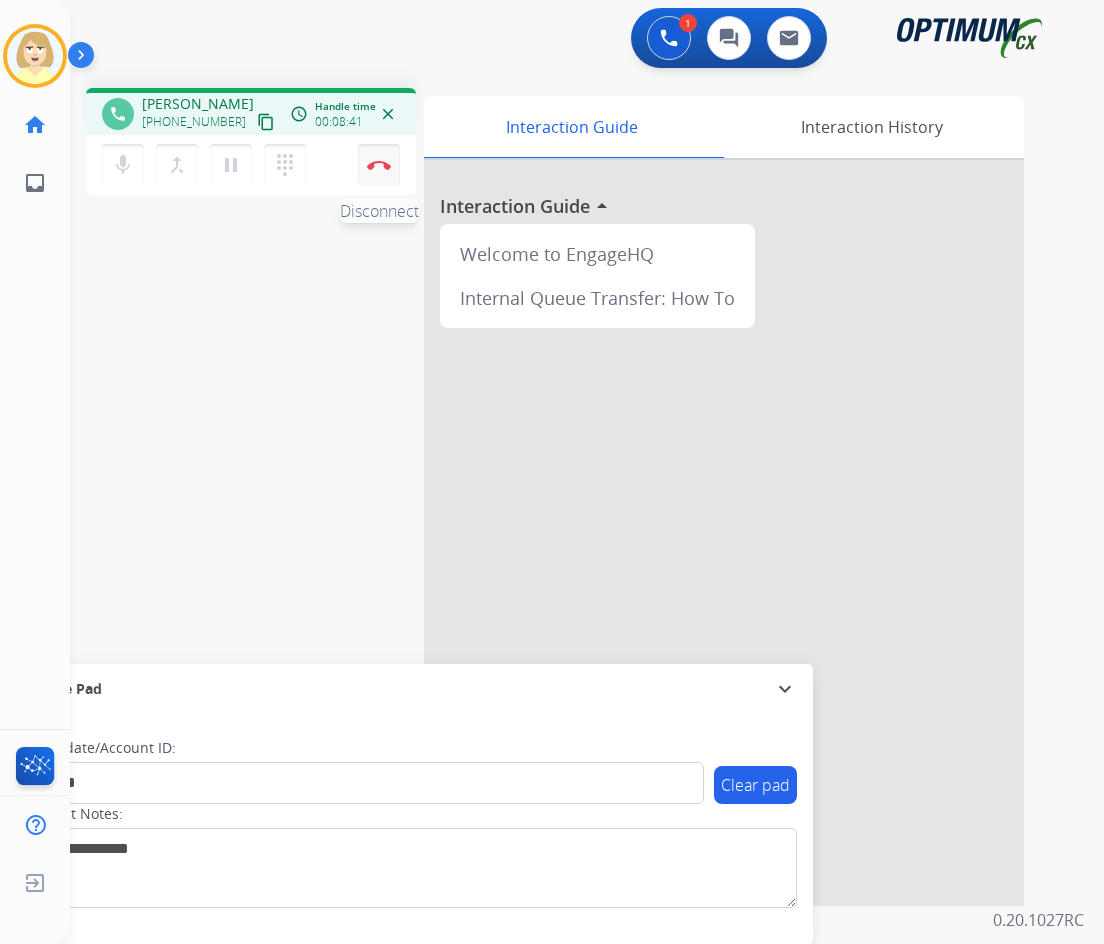 click on "Disconnect" at bounding box center [379, 165] 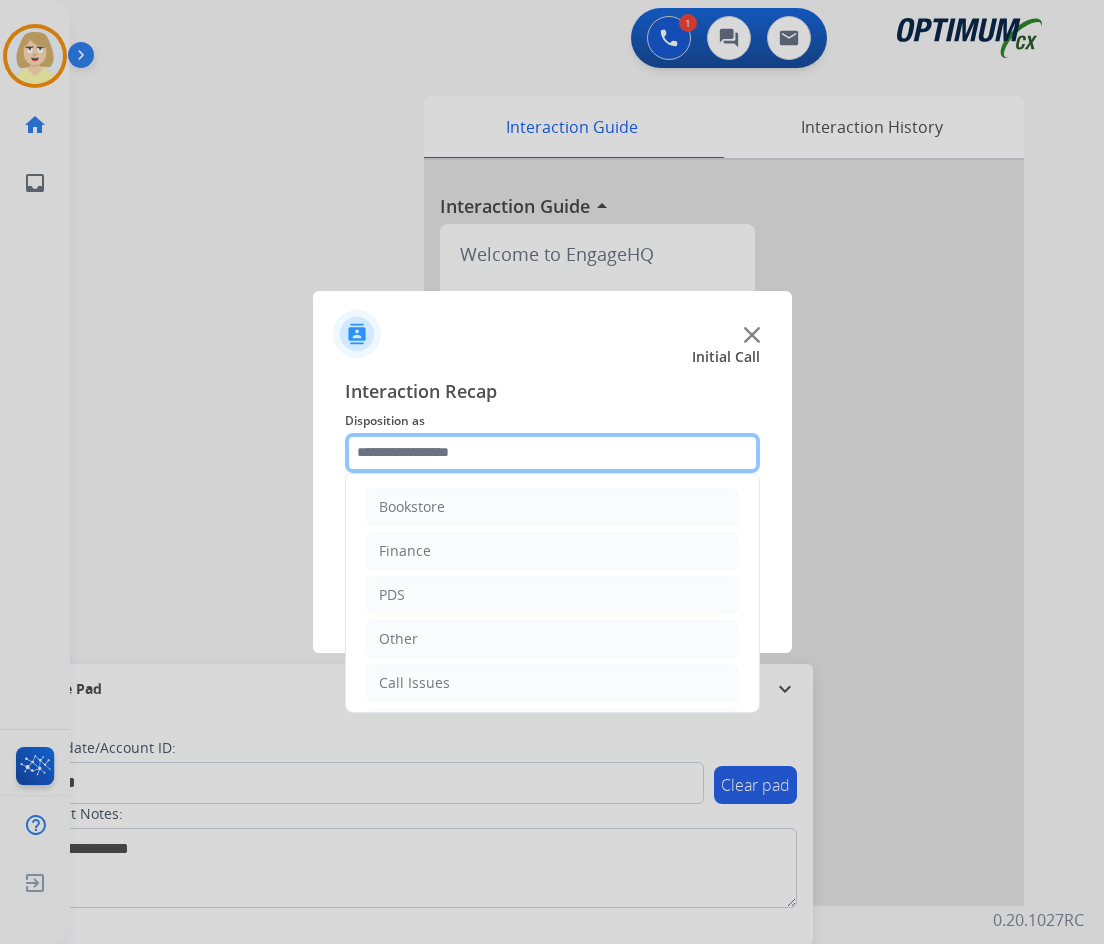click 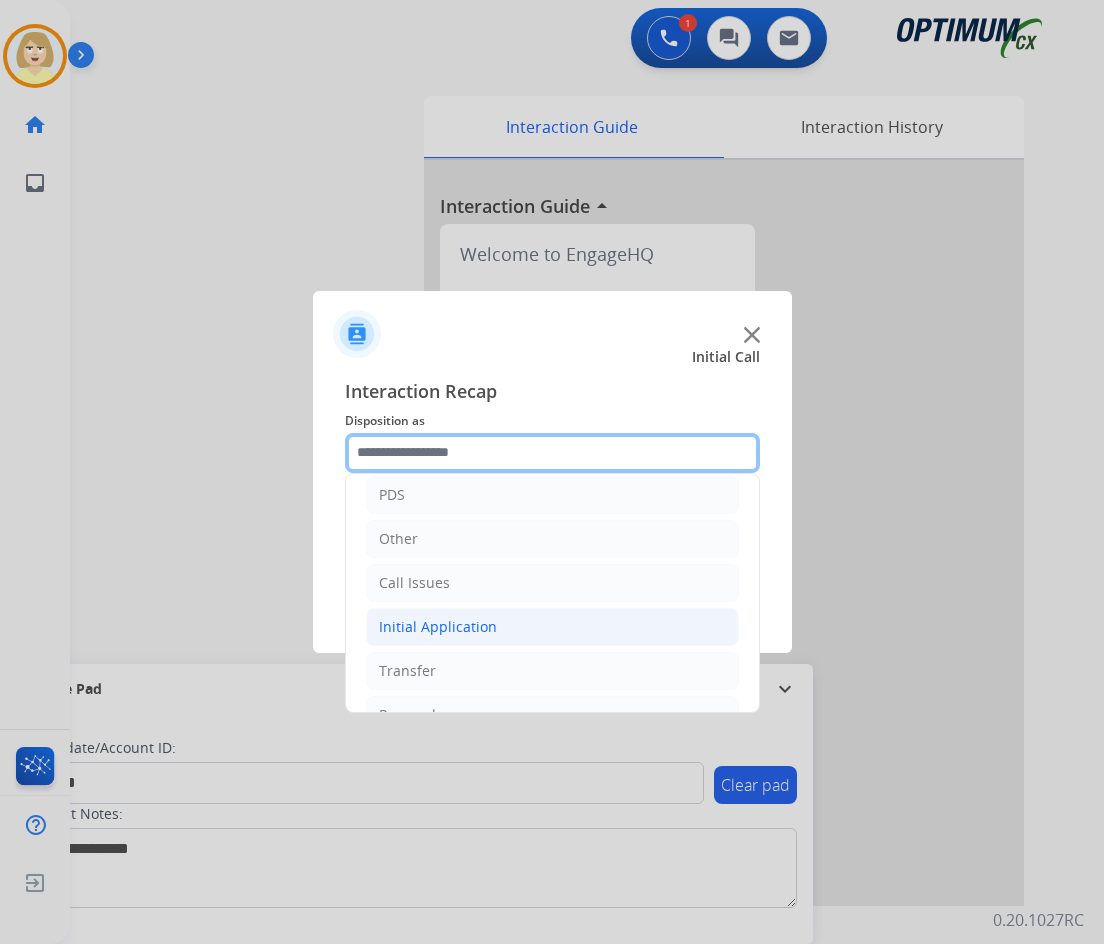 scroll, scrollTop: 136, scrollLeft: 0, axis: vertical 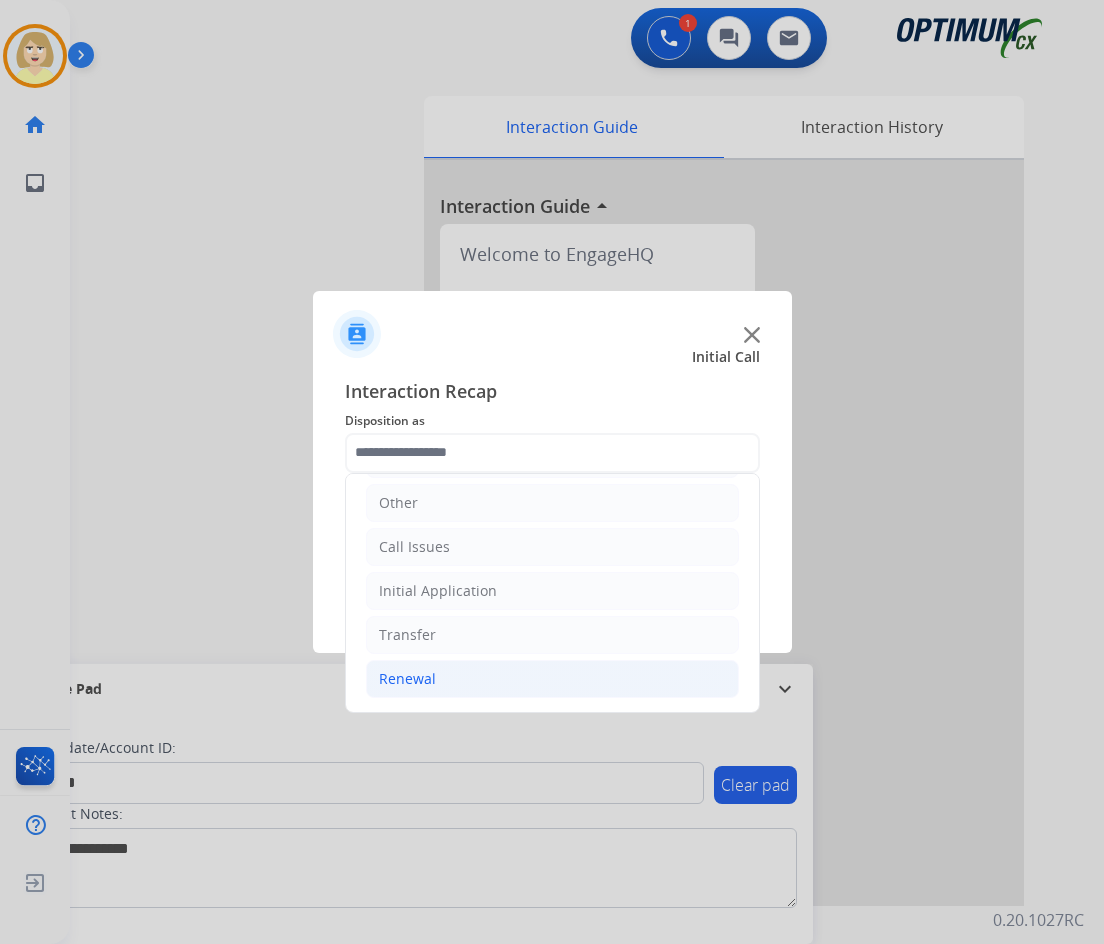 click on "Renewal" 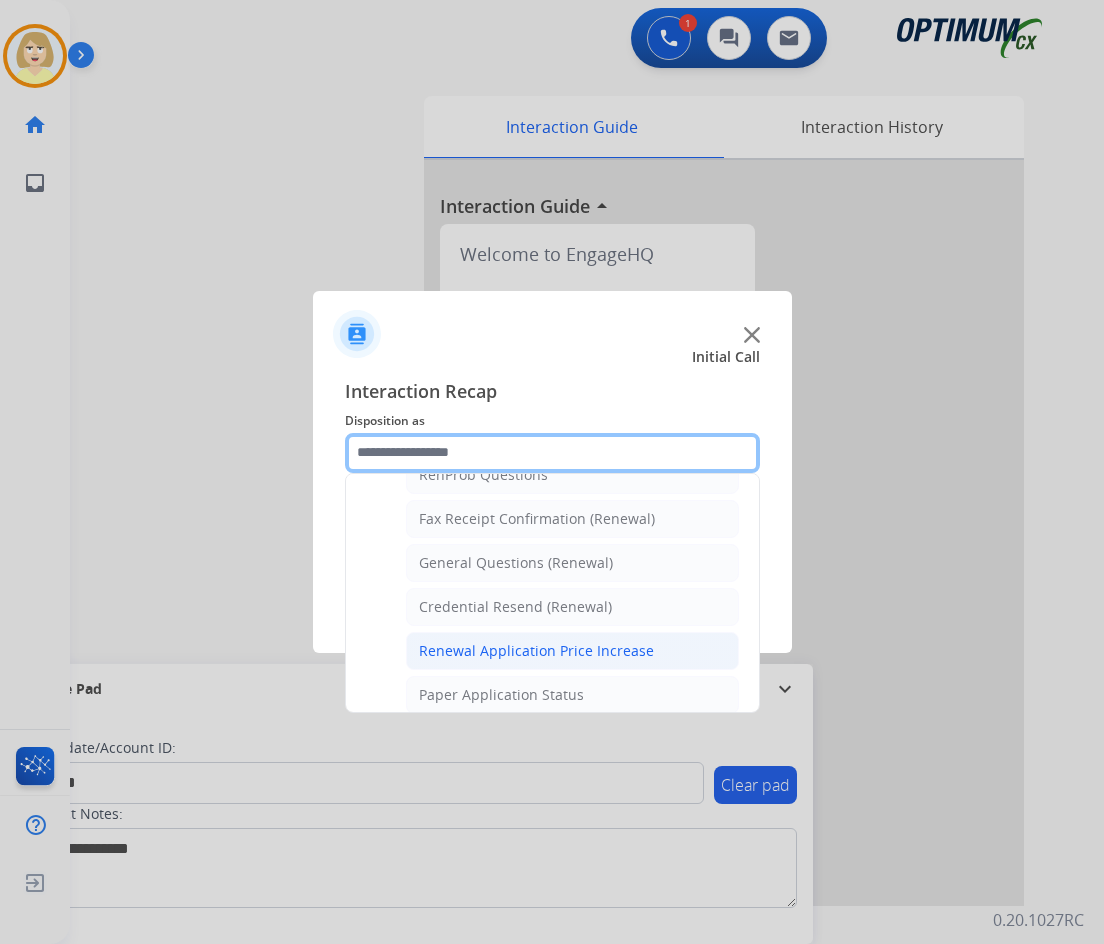 scroll, scrollTop: 772, scrollLeft: 0, axis: vertical 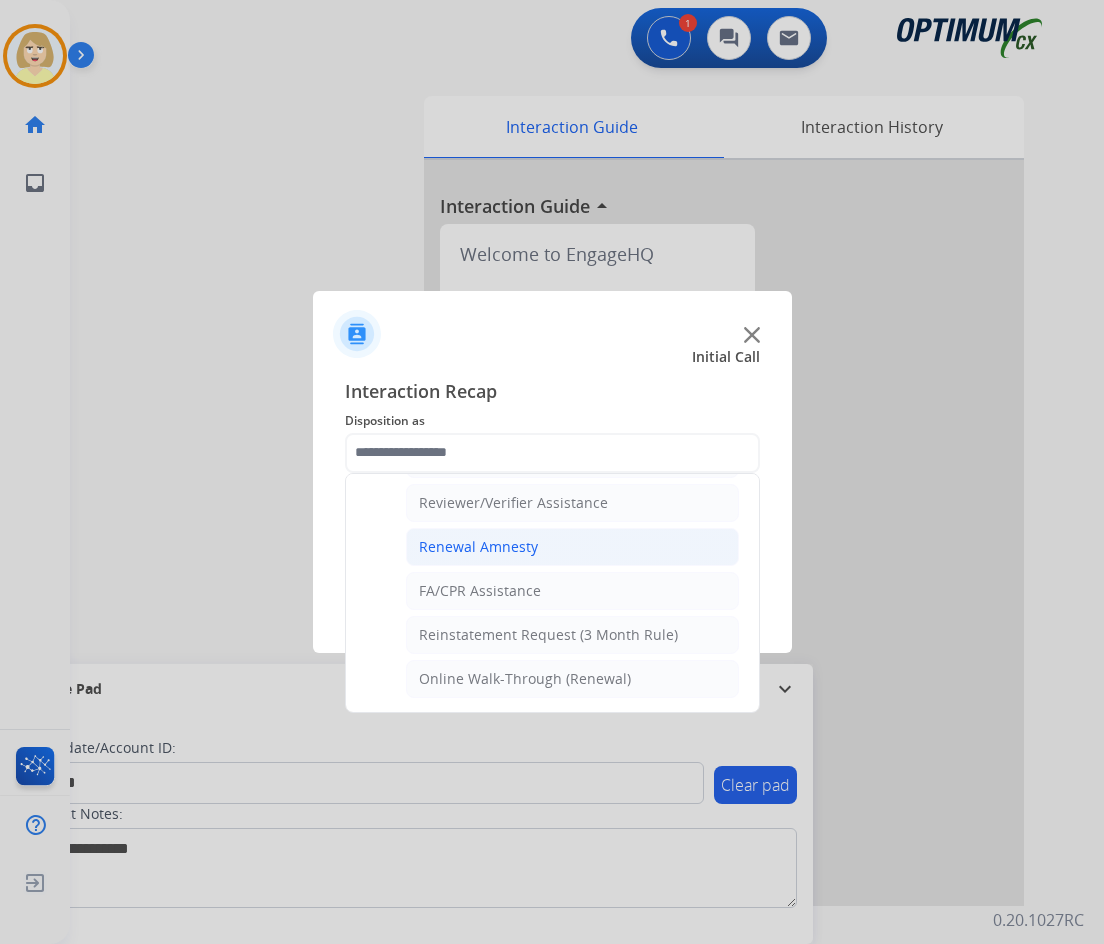 click on "Renewal Amnesty" 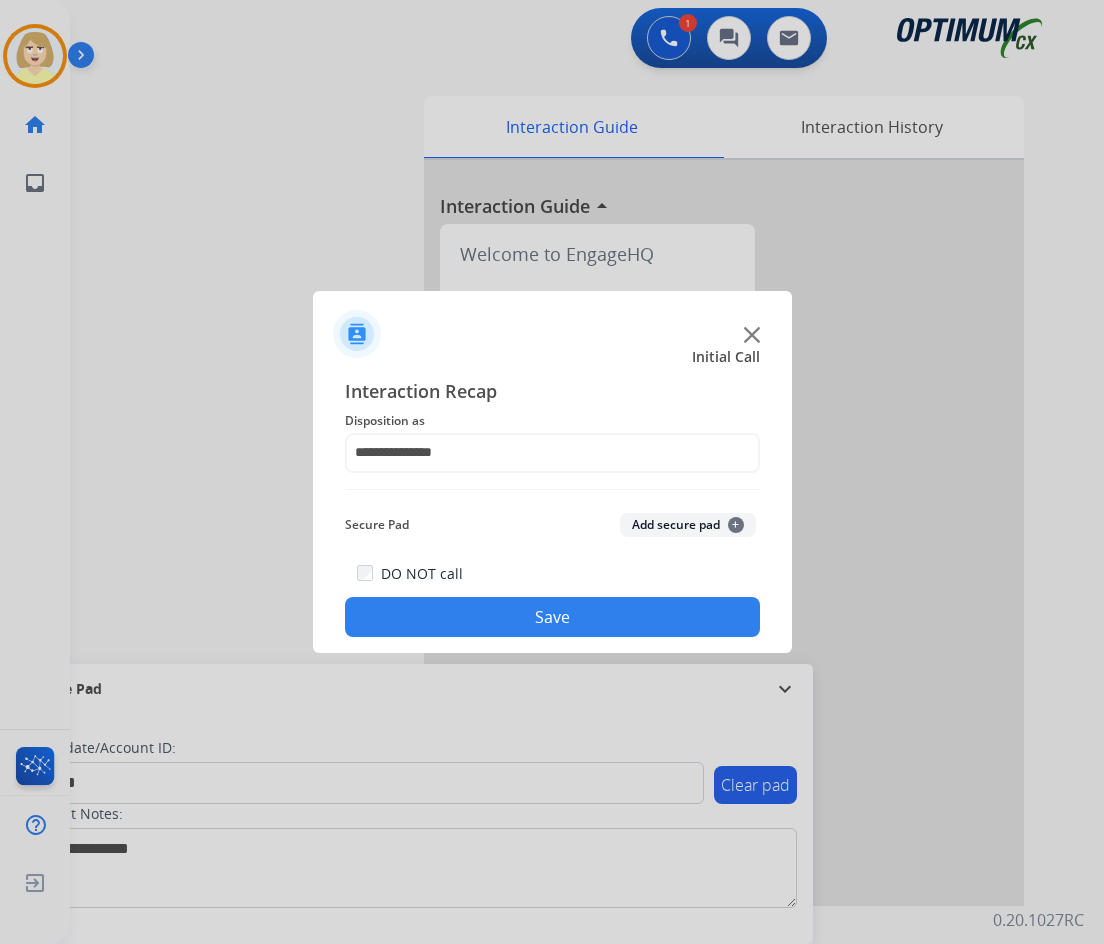 click on "Add secure pad  +" 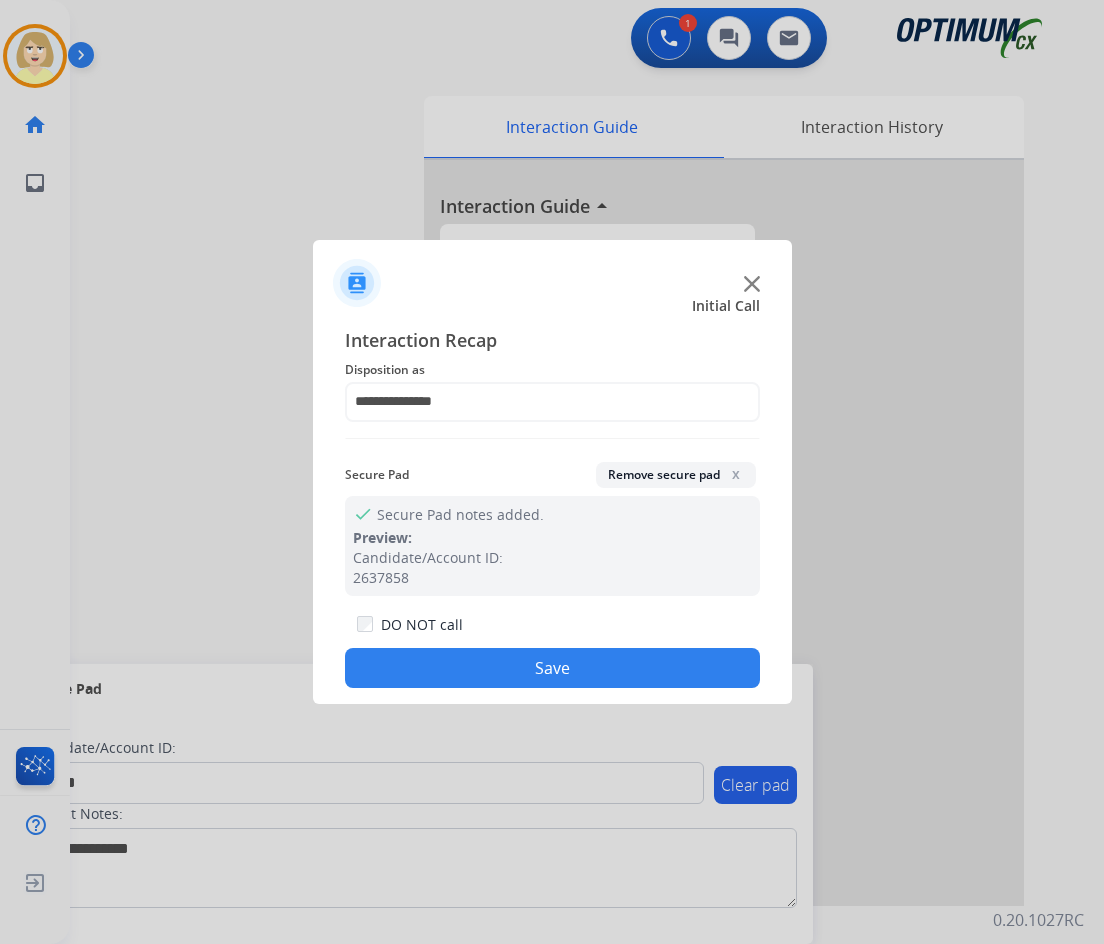 click on "Save" 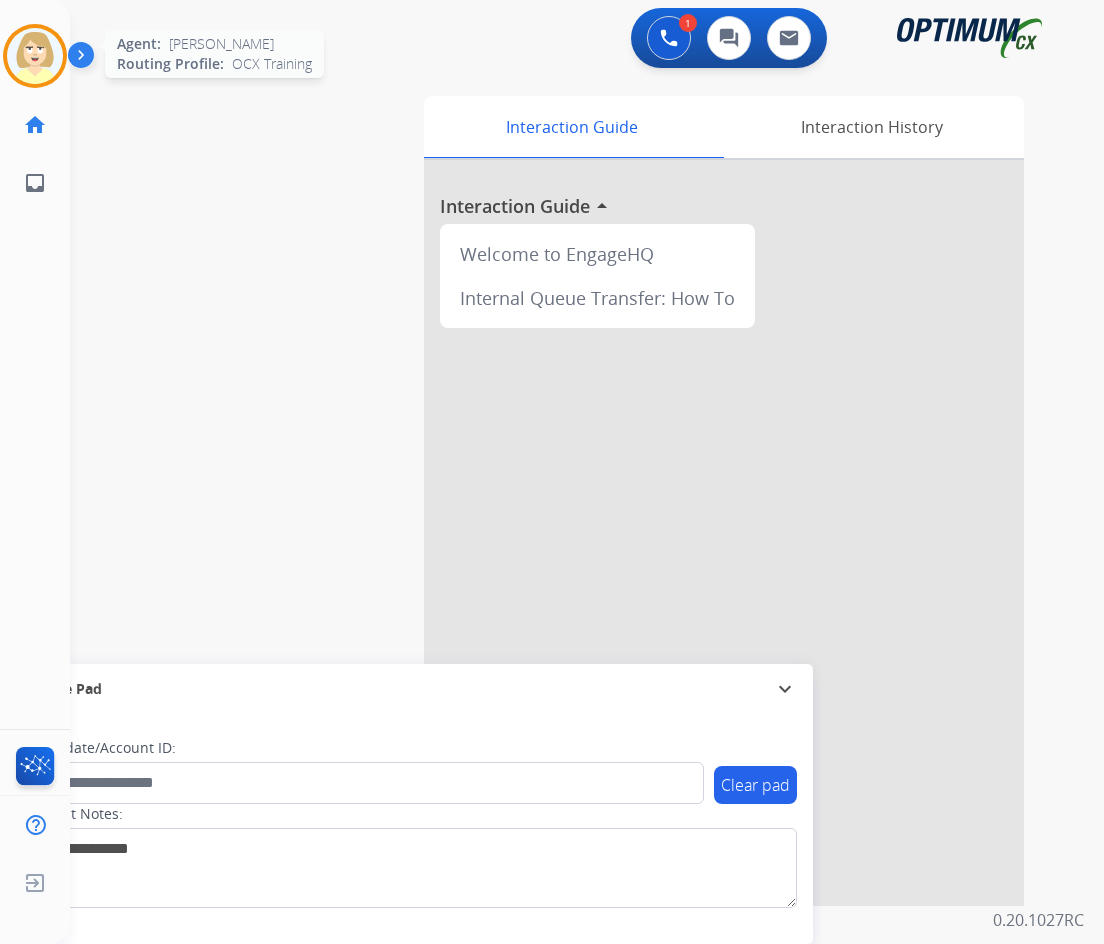 click at bounding box center [35, 56] 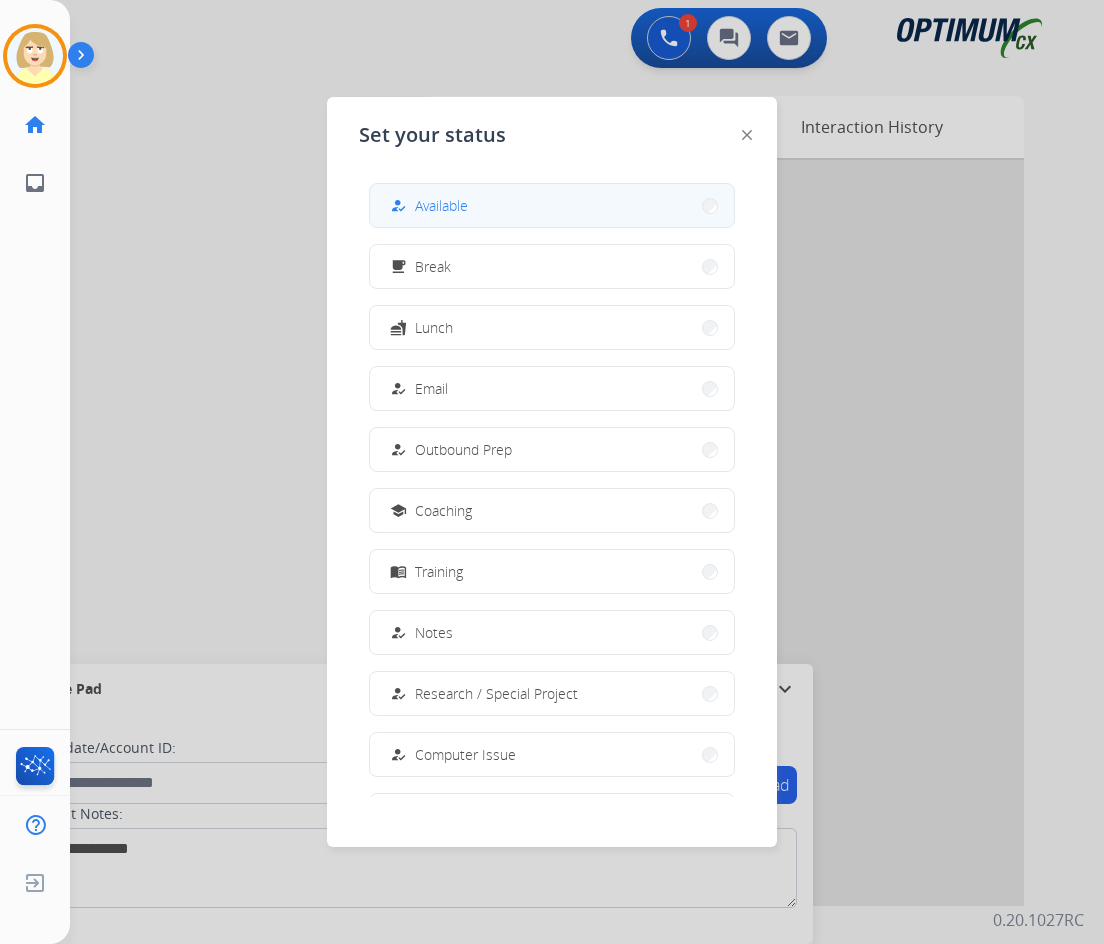 click on "Available" at bounding box center (441, 205) 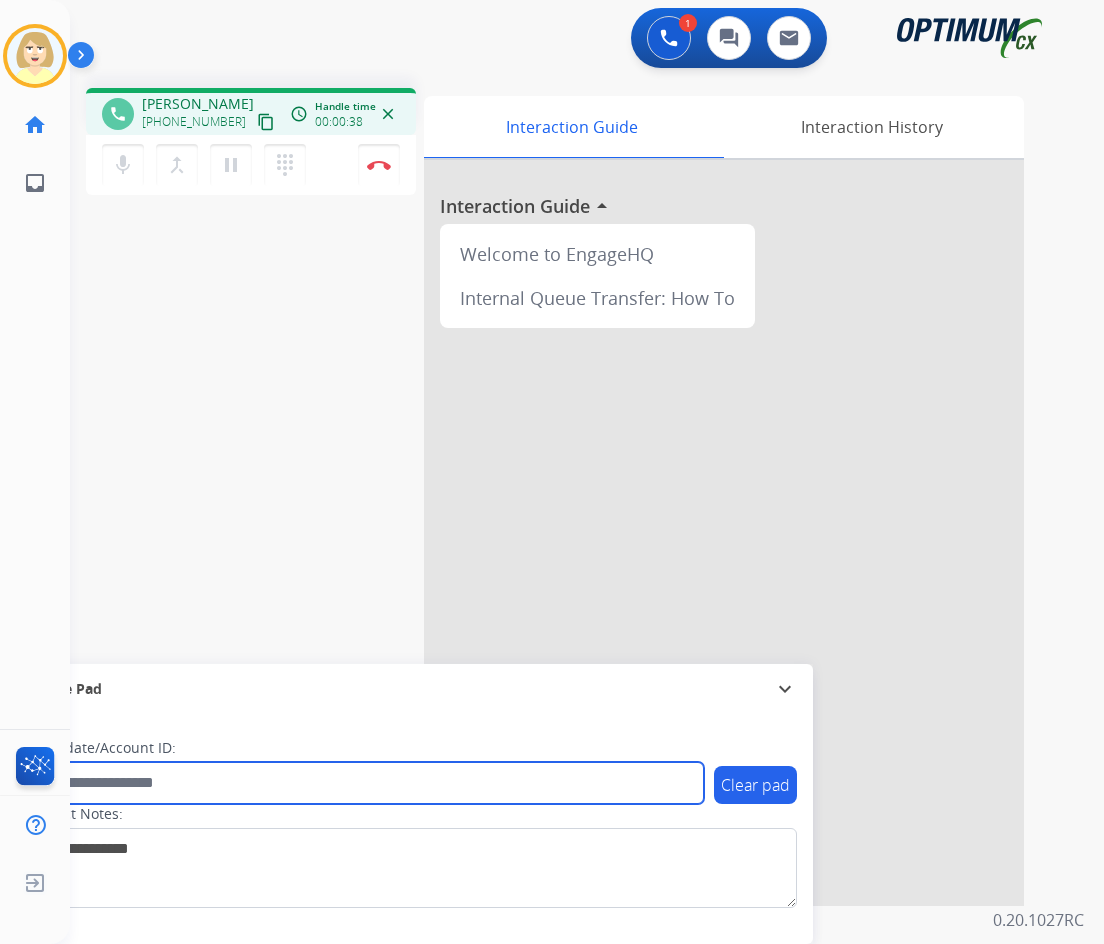 click at bounding box center [365, 783] 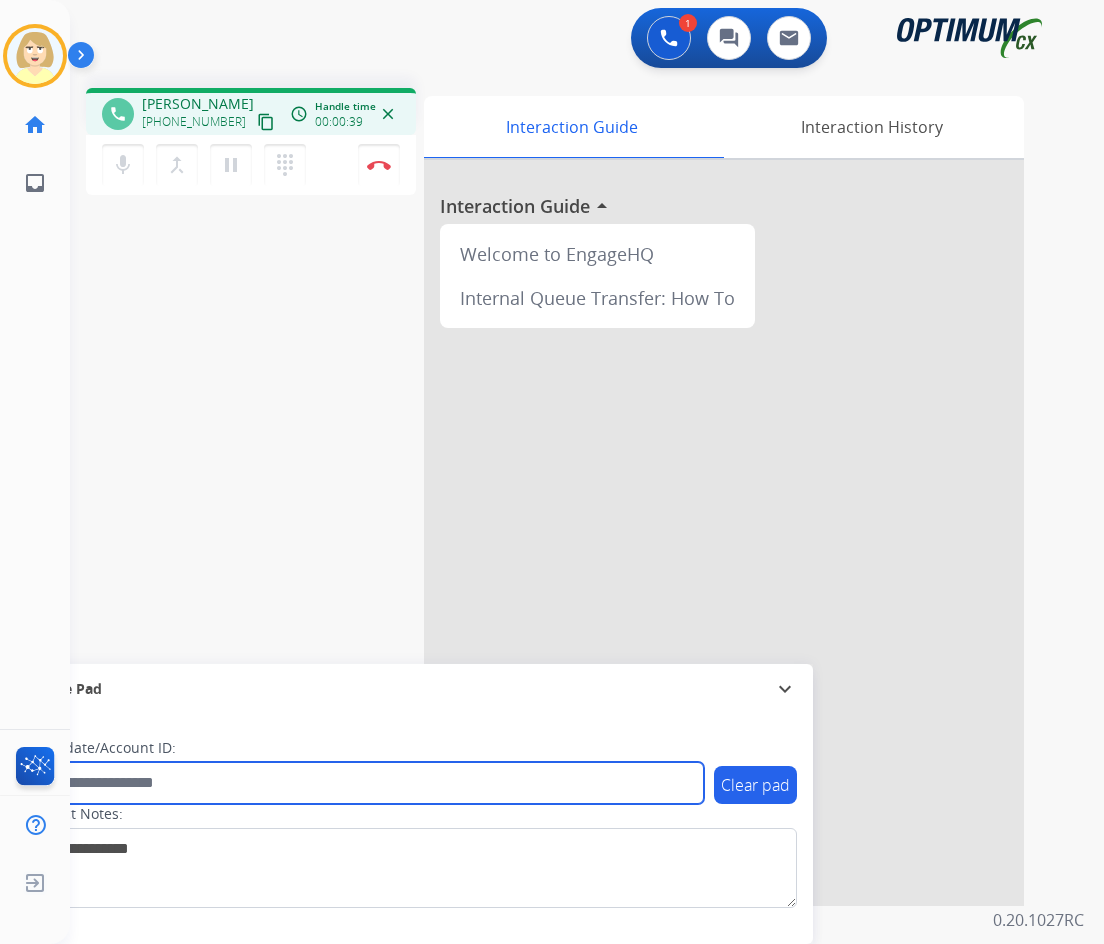 paste on "*******" 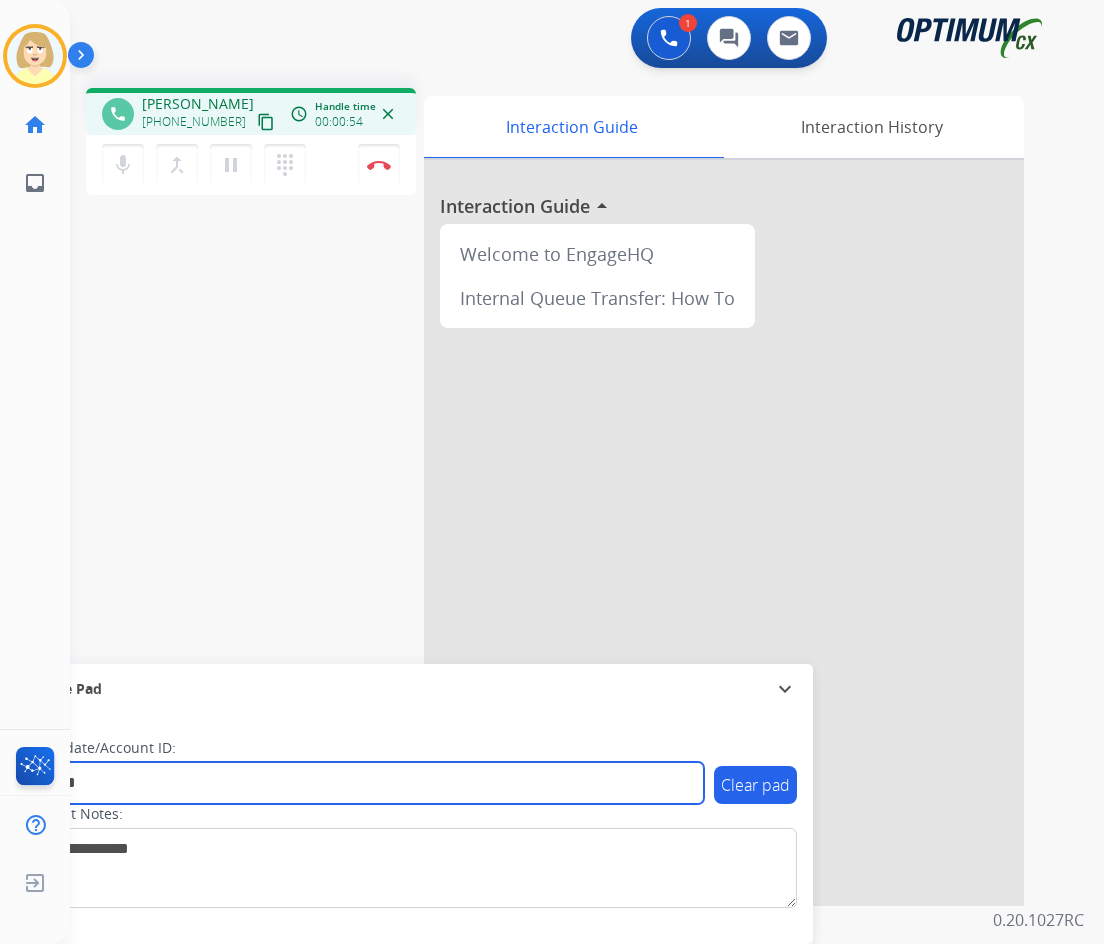 type on "*******" 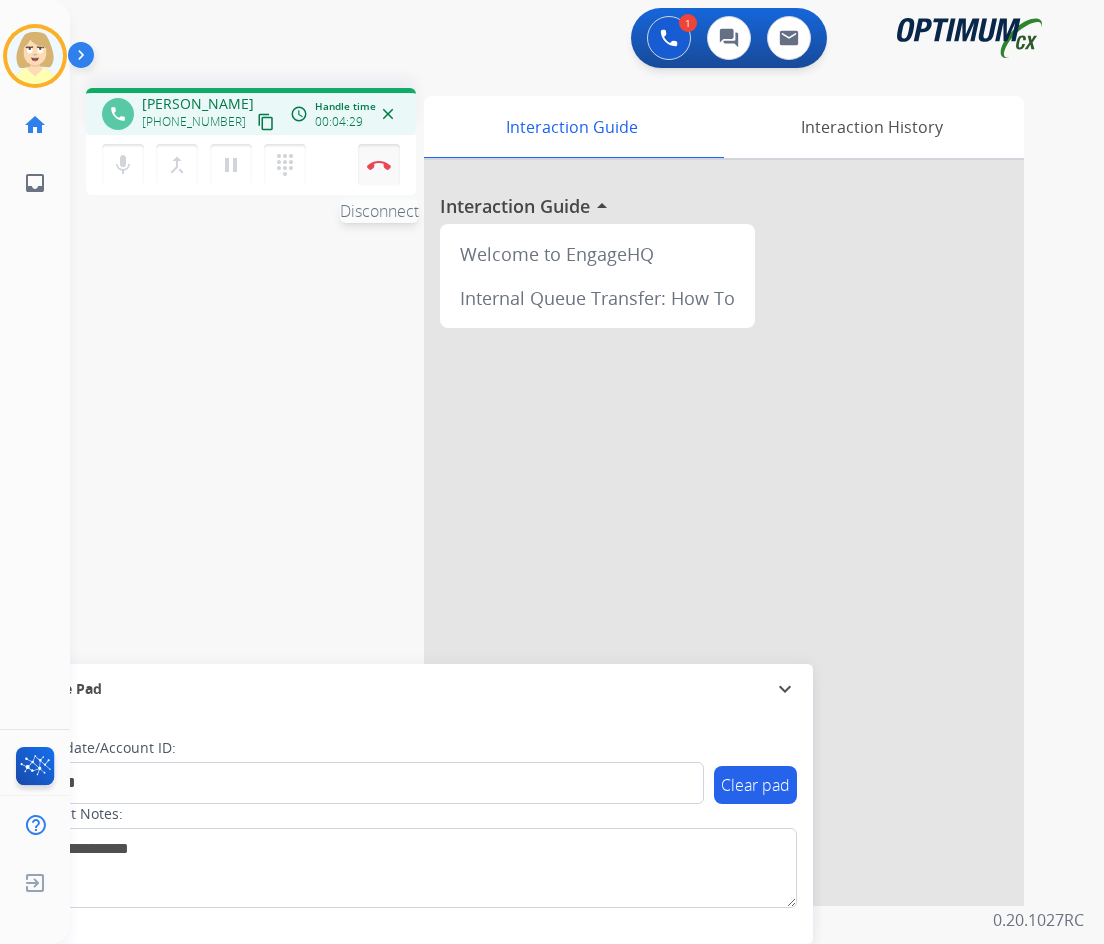 click at bounding box center (379, 165) 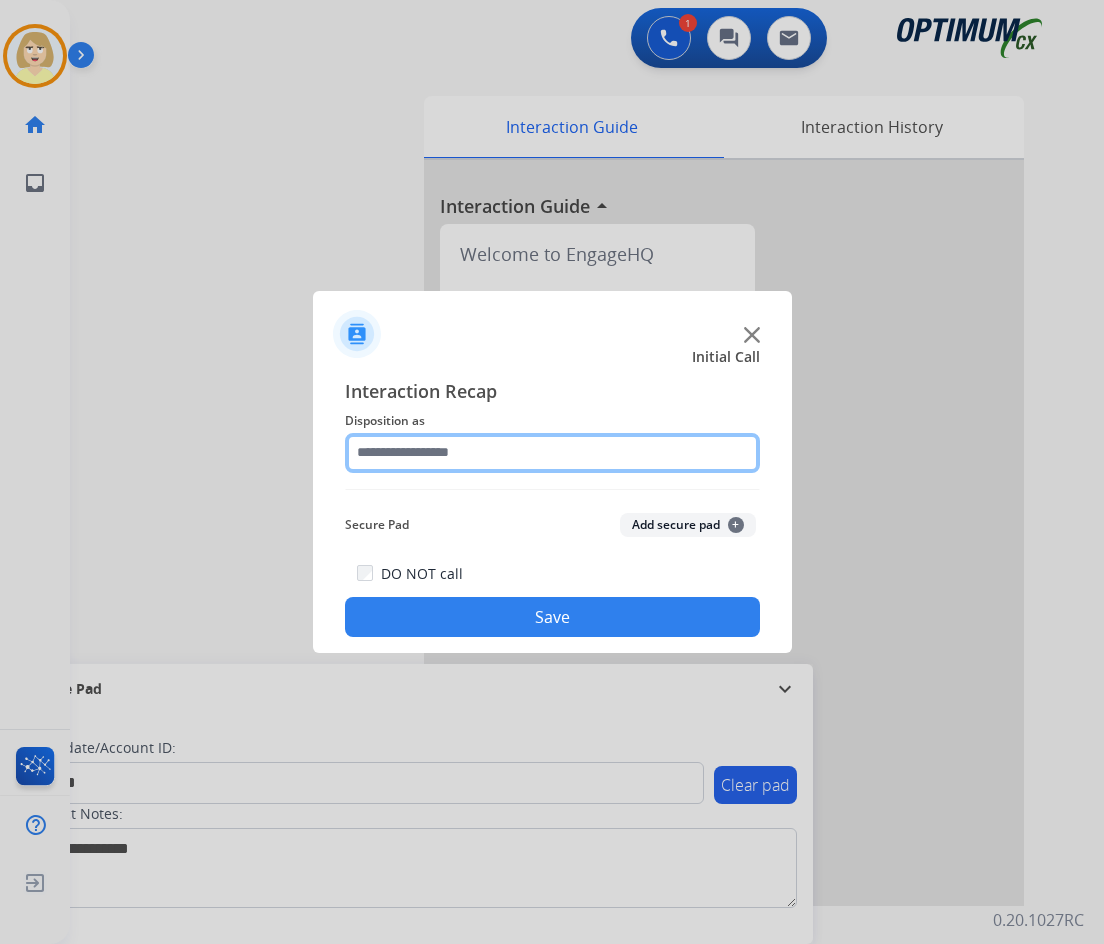 click 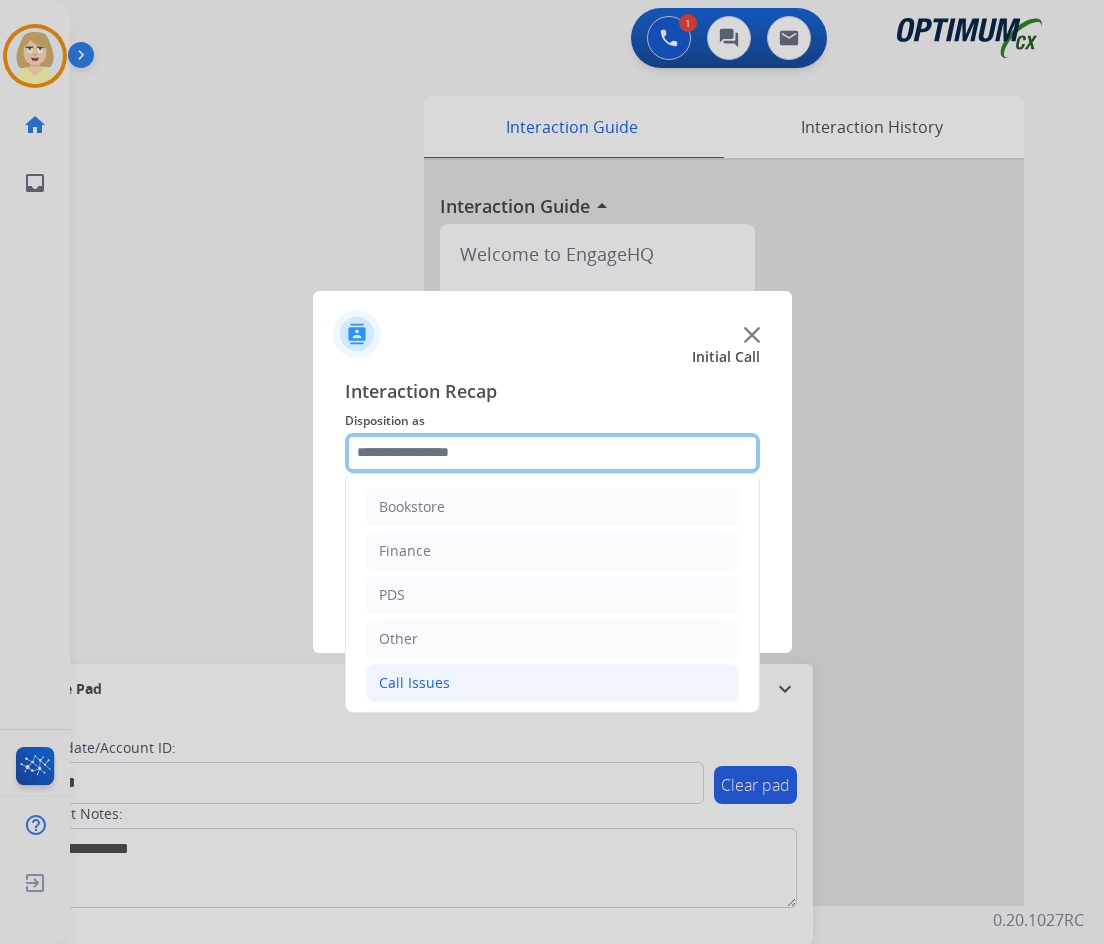 scroll, scrollTop: 136, scrollLeft: 0, axis: vertical 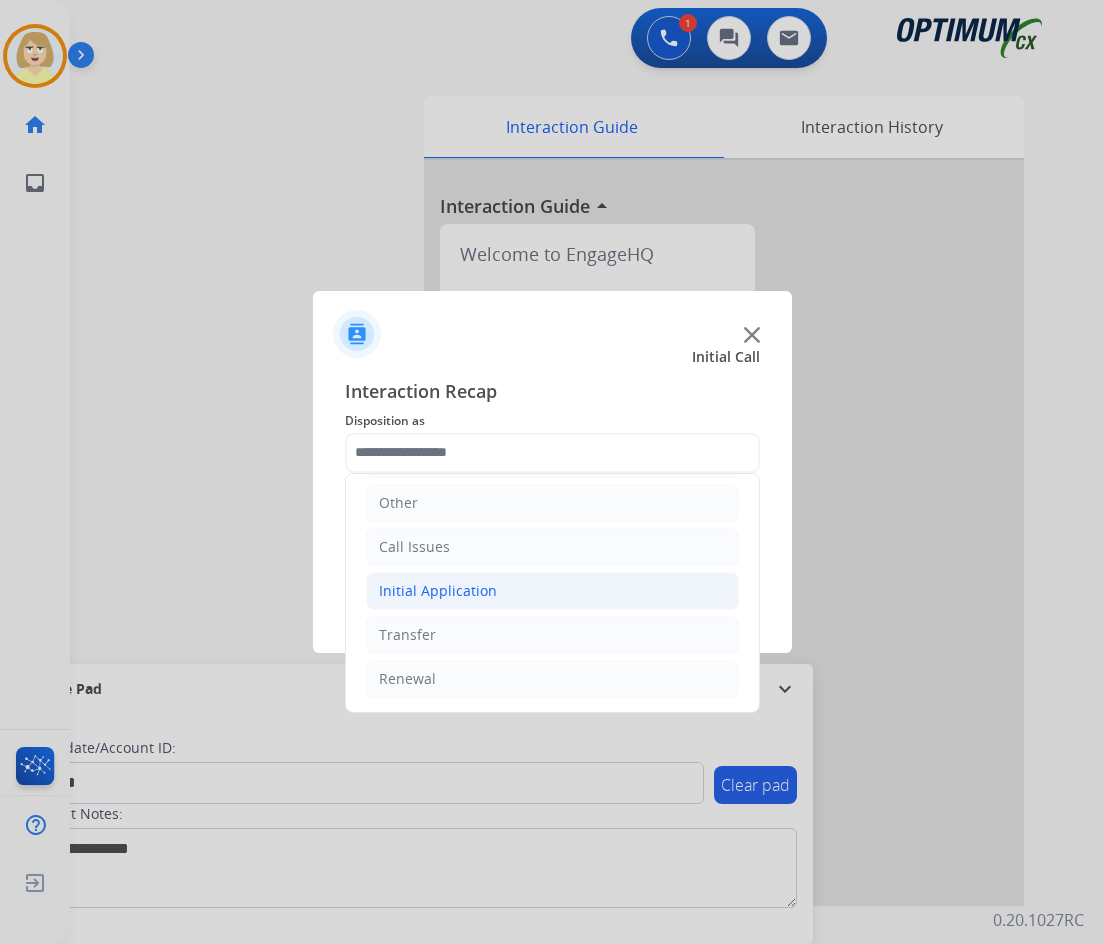 click on "Initial Application" 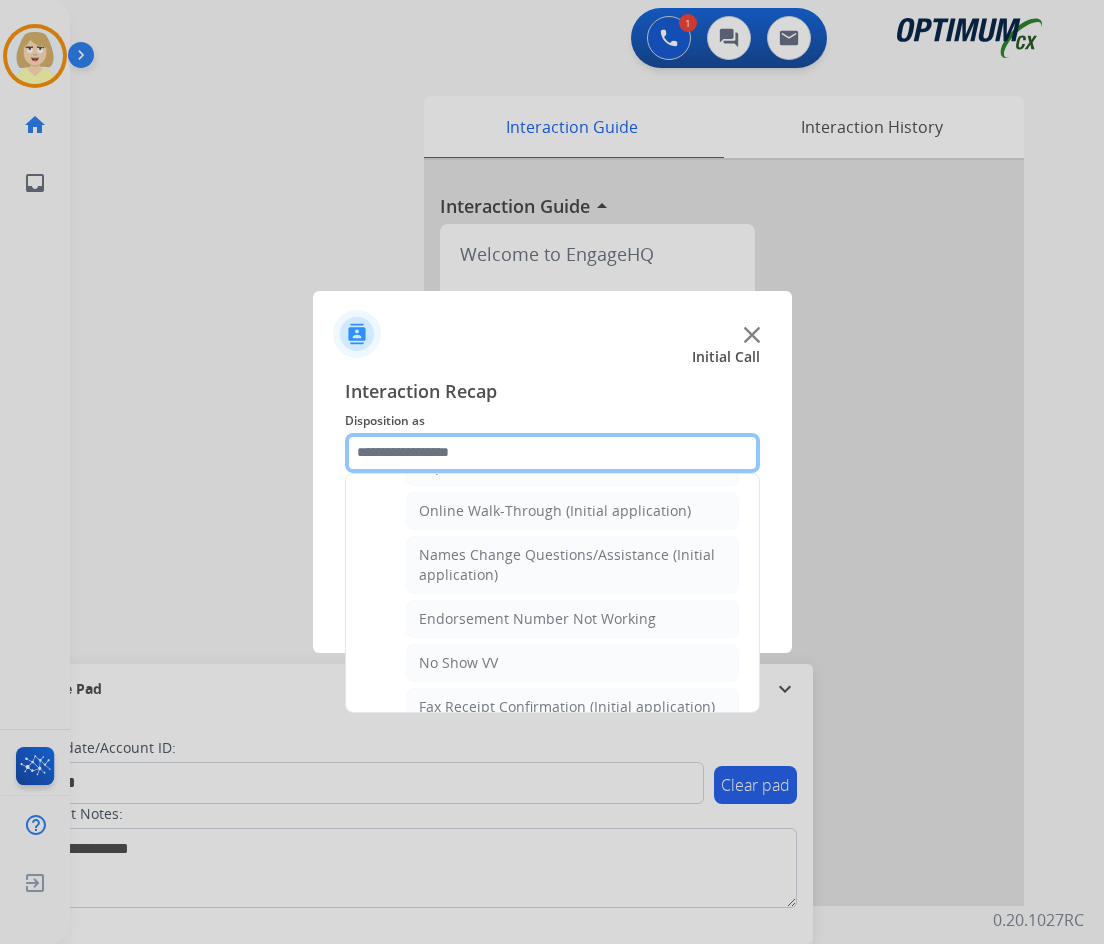 scroll, scrollTop: 836, scrollLeft: 0, axis: vertical 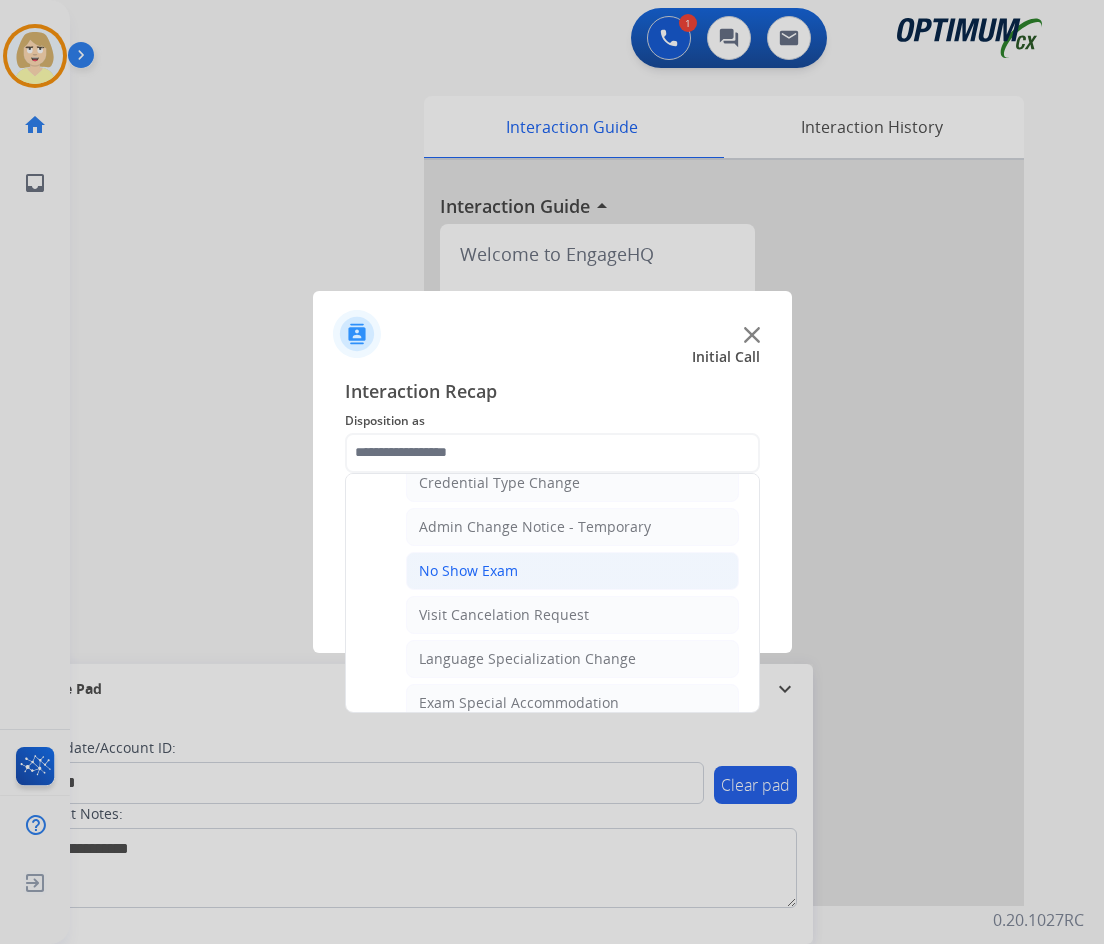 click on "No Show Exam" 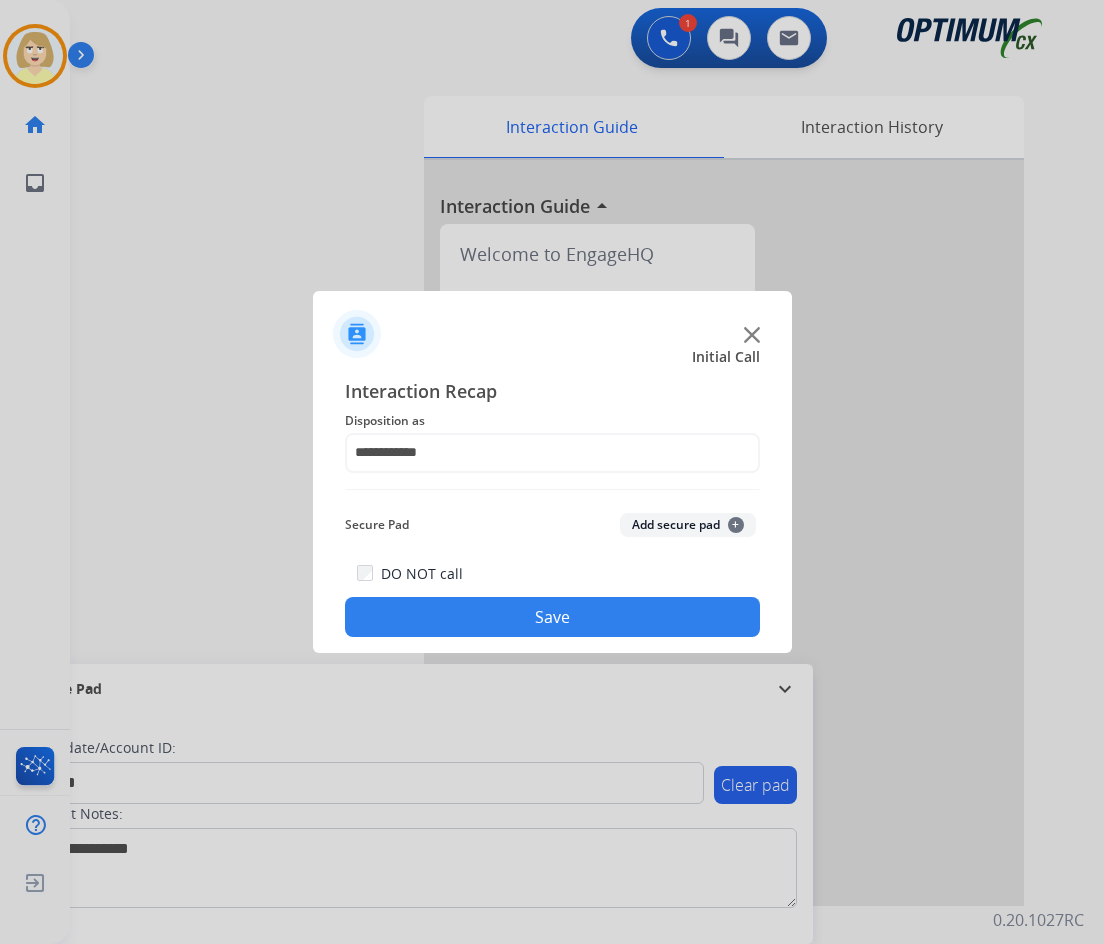click on "Add secure pad  +" 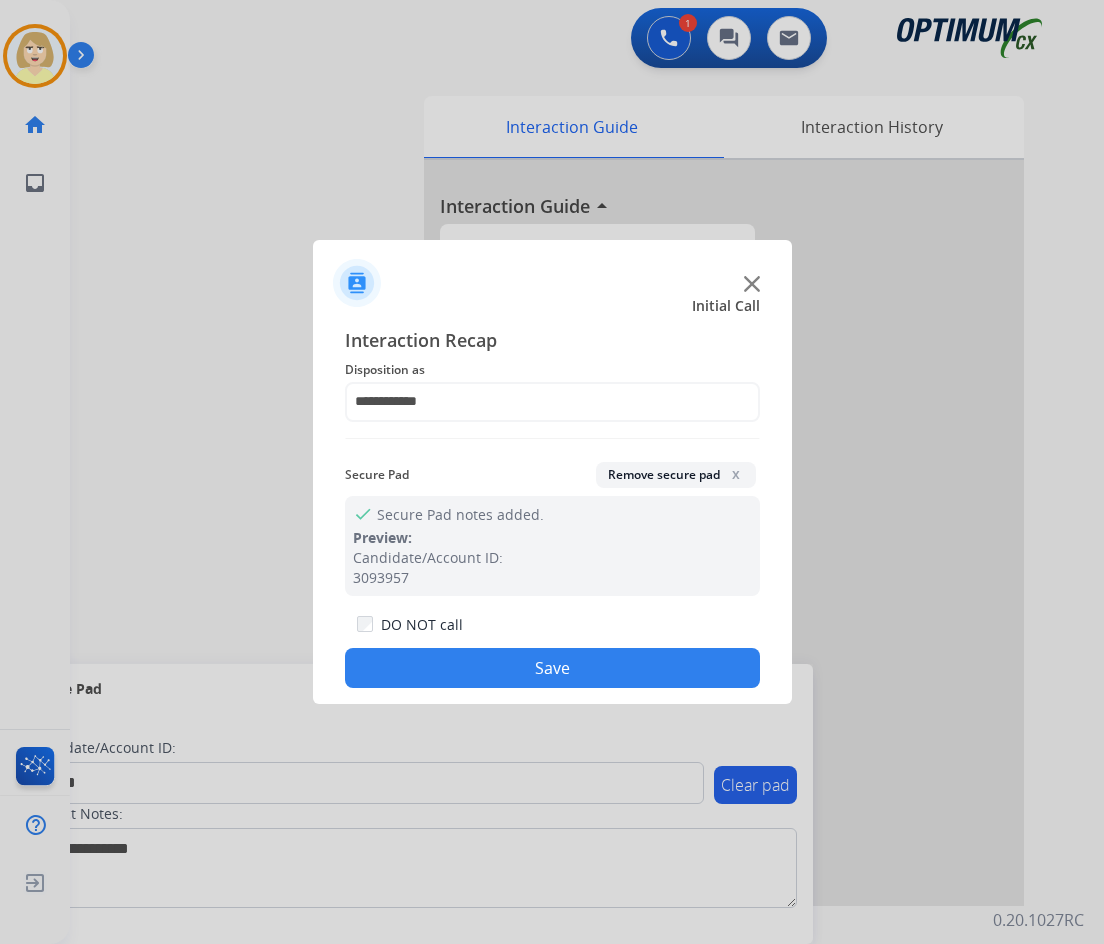 drag, startPoint x: 496, startPoint y: 668, endPoint x: 364, endPoint y: 546, distance: 179.74426 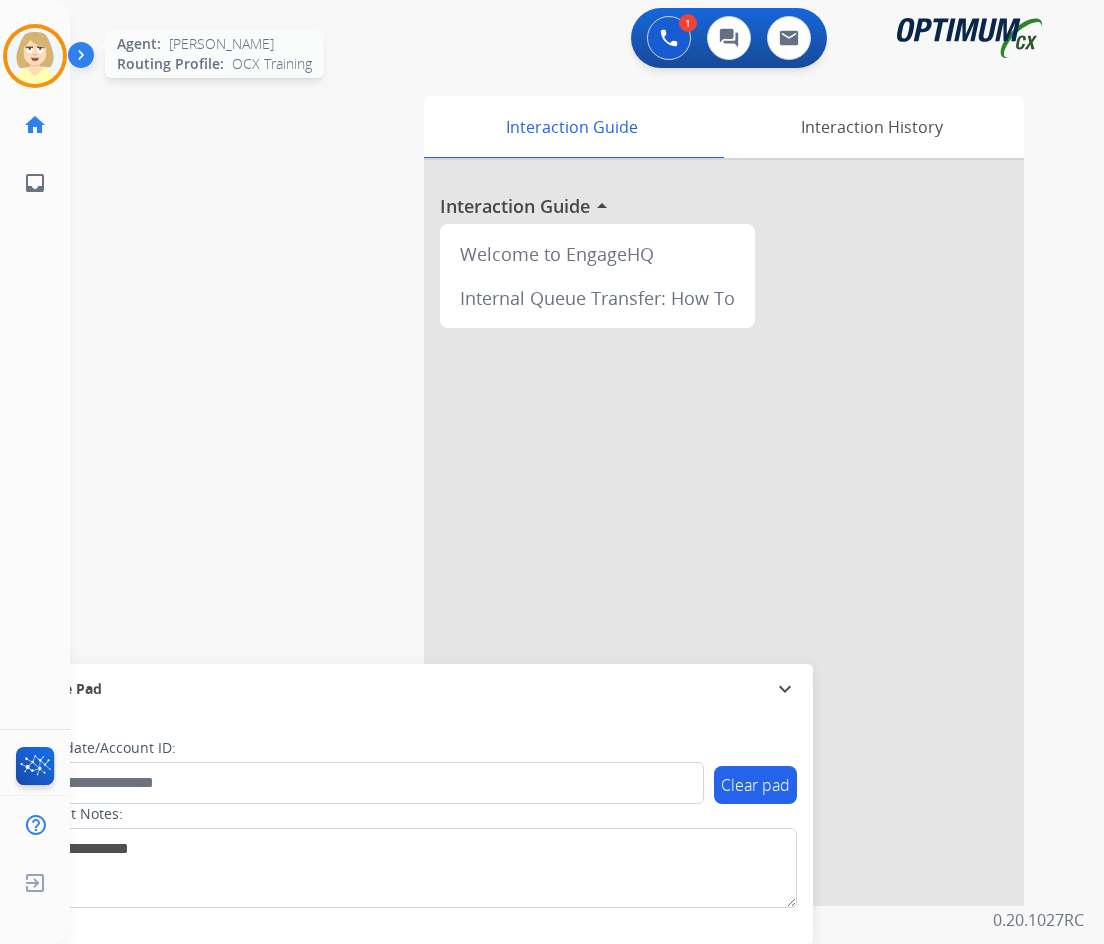 click at bounding box center [35, 56] 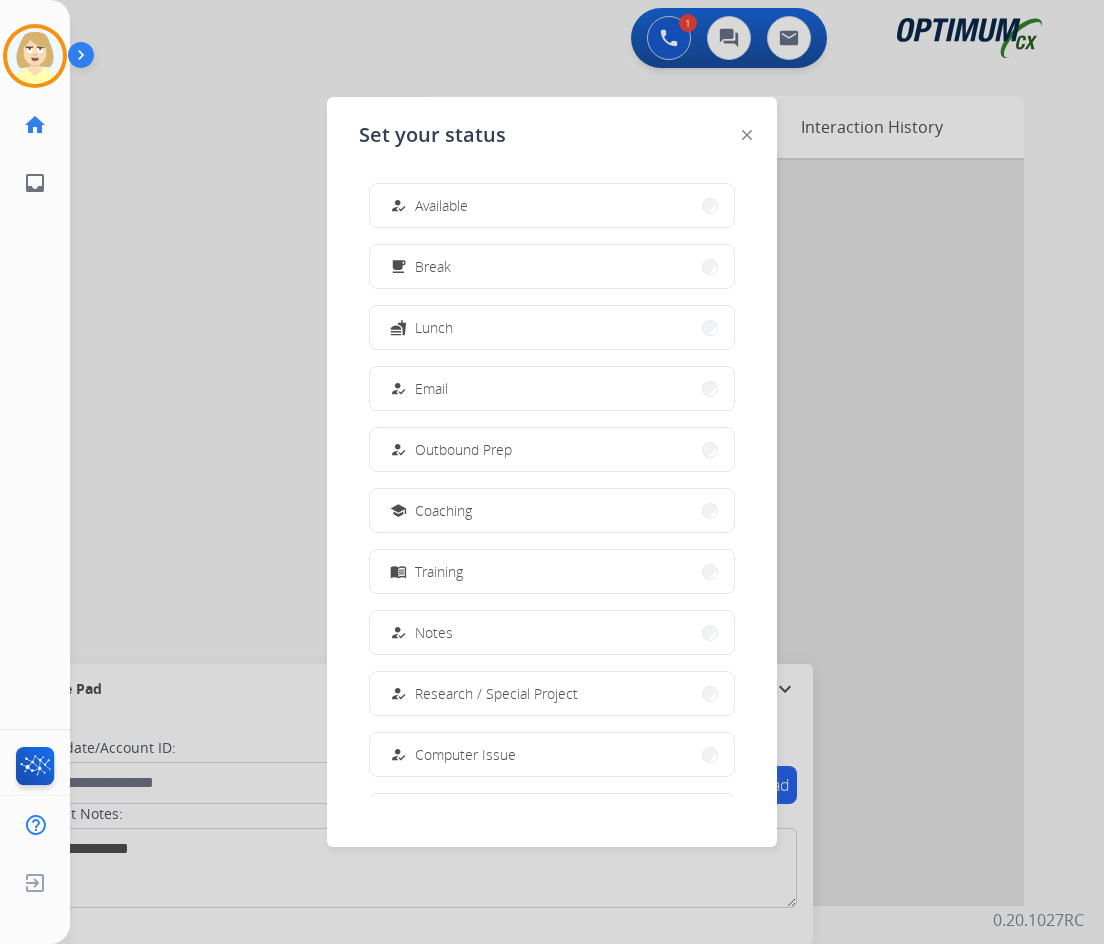 drag, startPoint x: 443, startPoint y: 204, endPoint x: 410, endPoint y: 209, distance: 33.37664 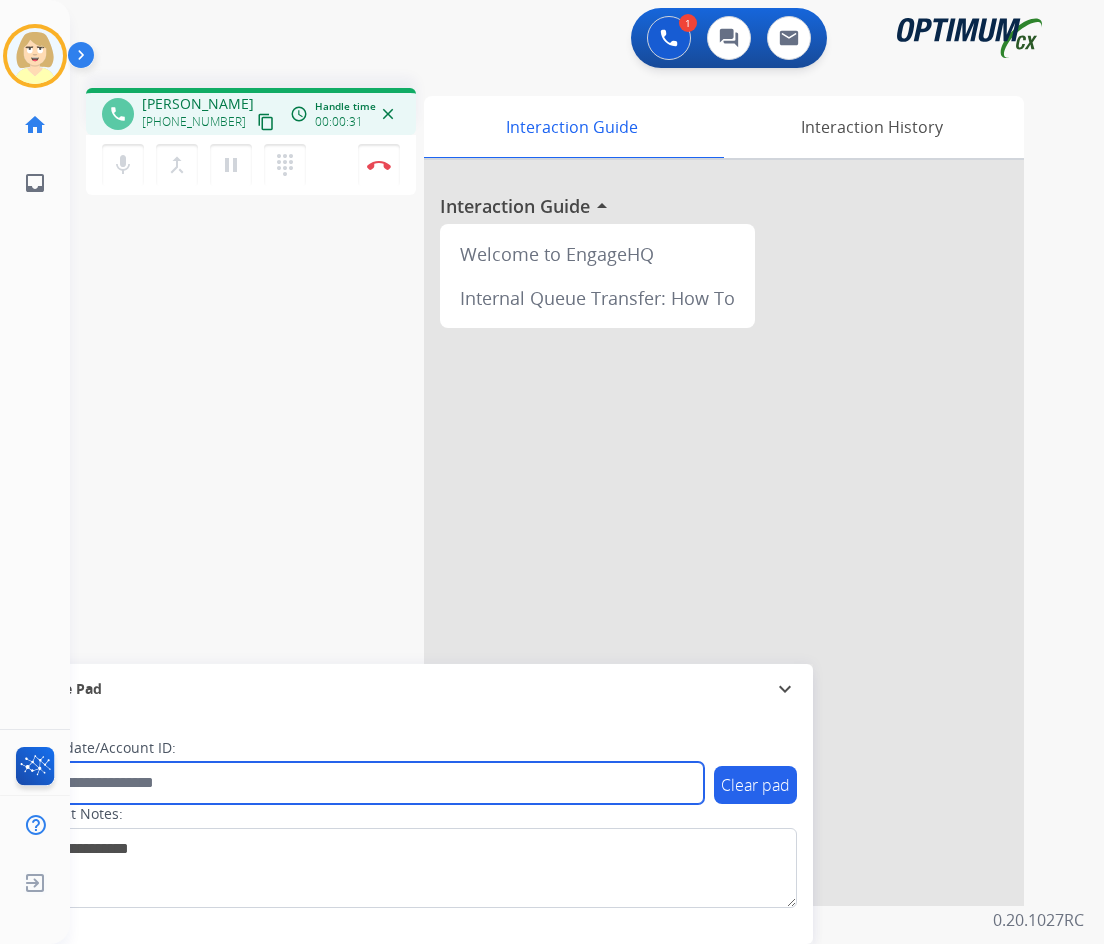 click at bounding box center [365, 783] 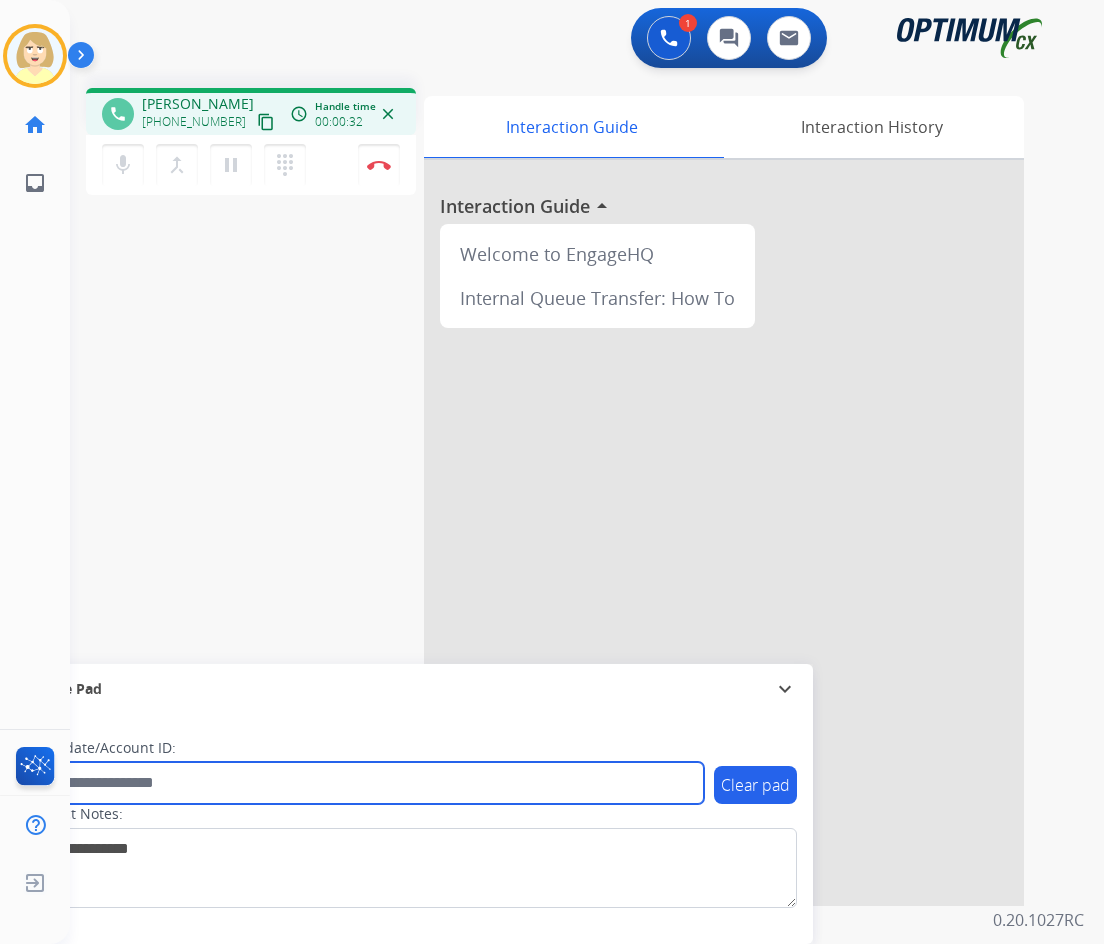 paste on "*******" 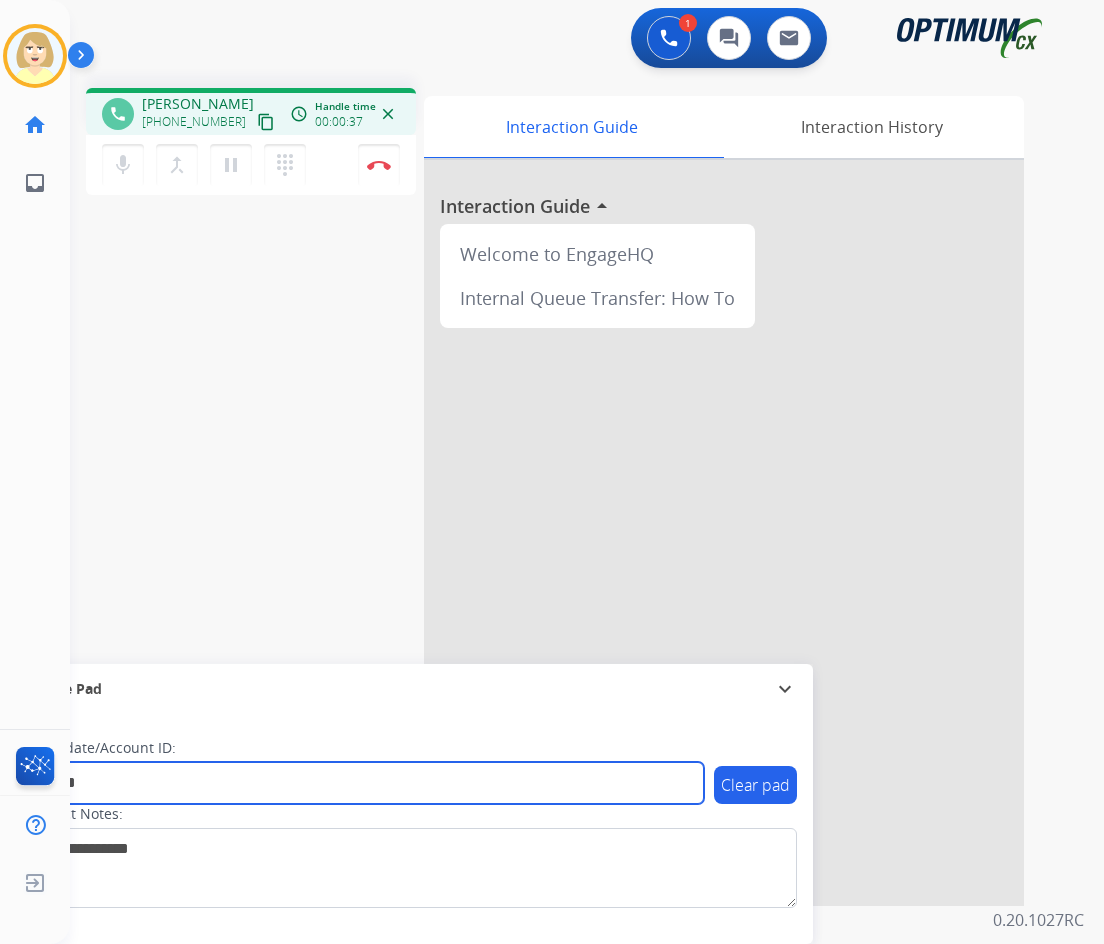 type on "*******" 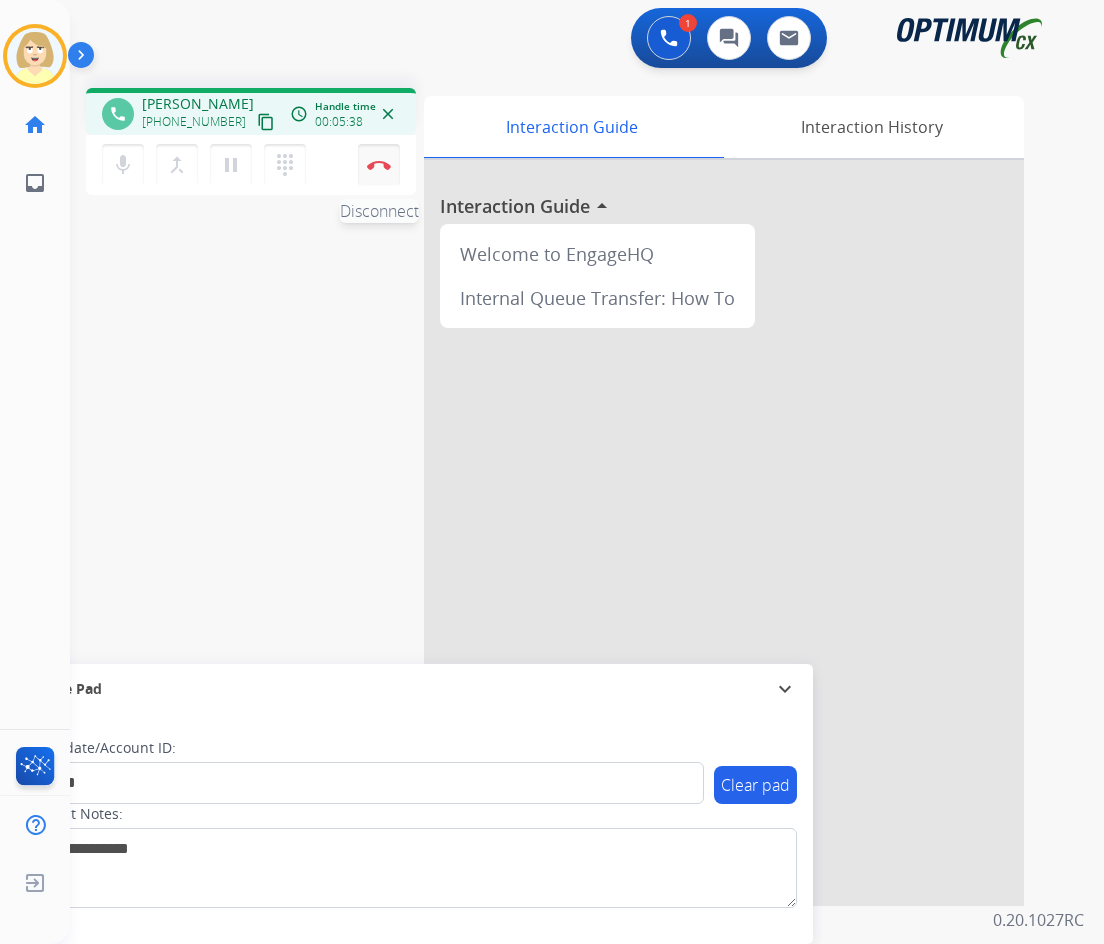 click on "Disconnect" at bounding box center [379, 165] 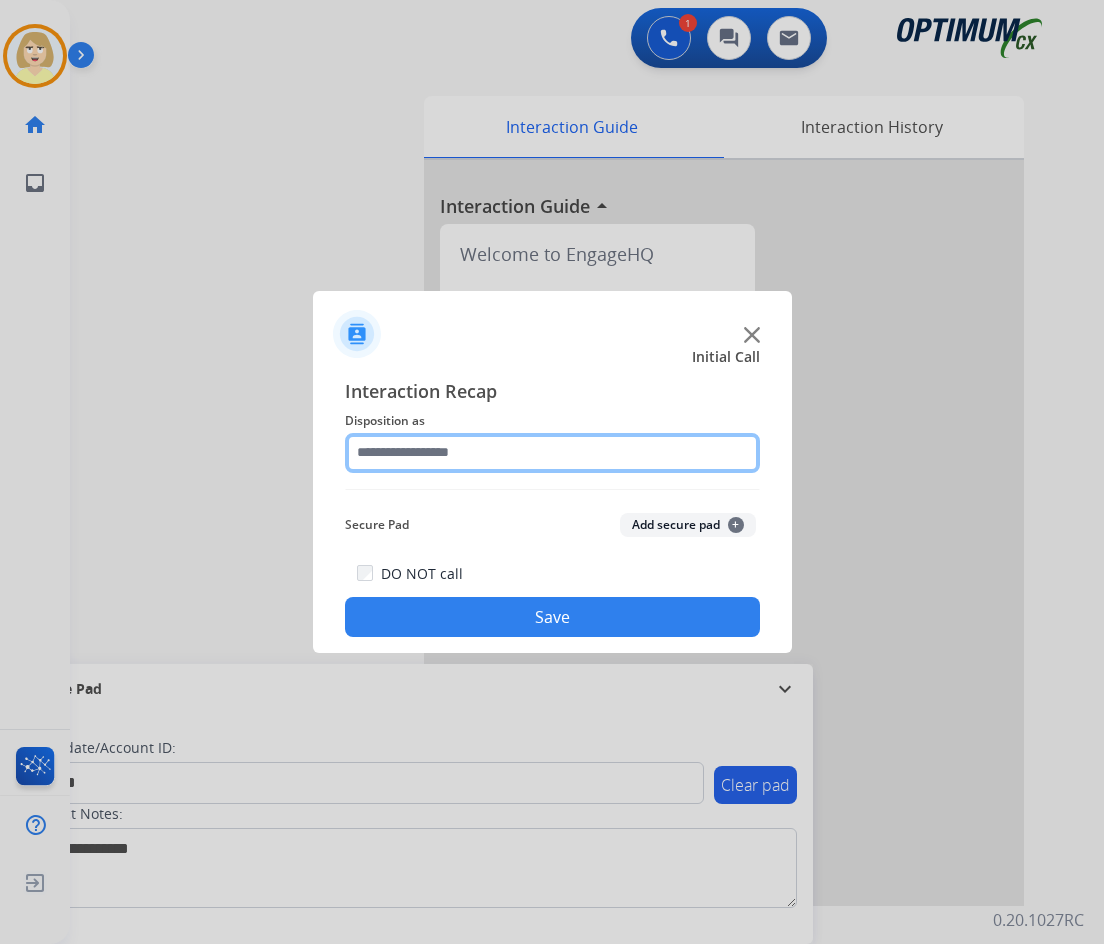 click 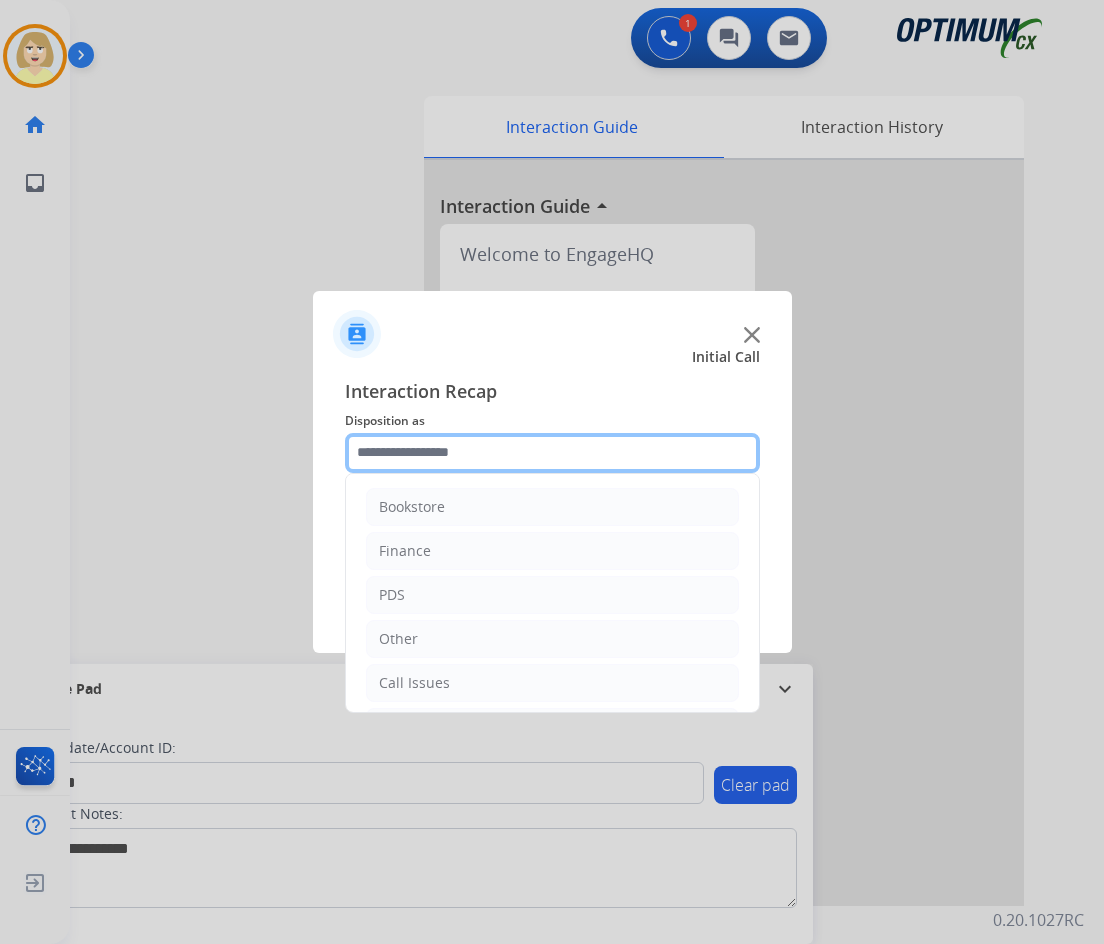 scroll, scrollTop: 136, scrollLeft: 0, axis: vertical 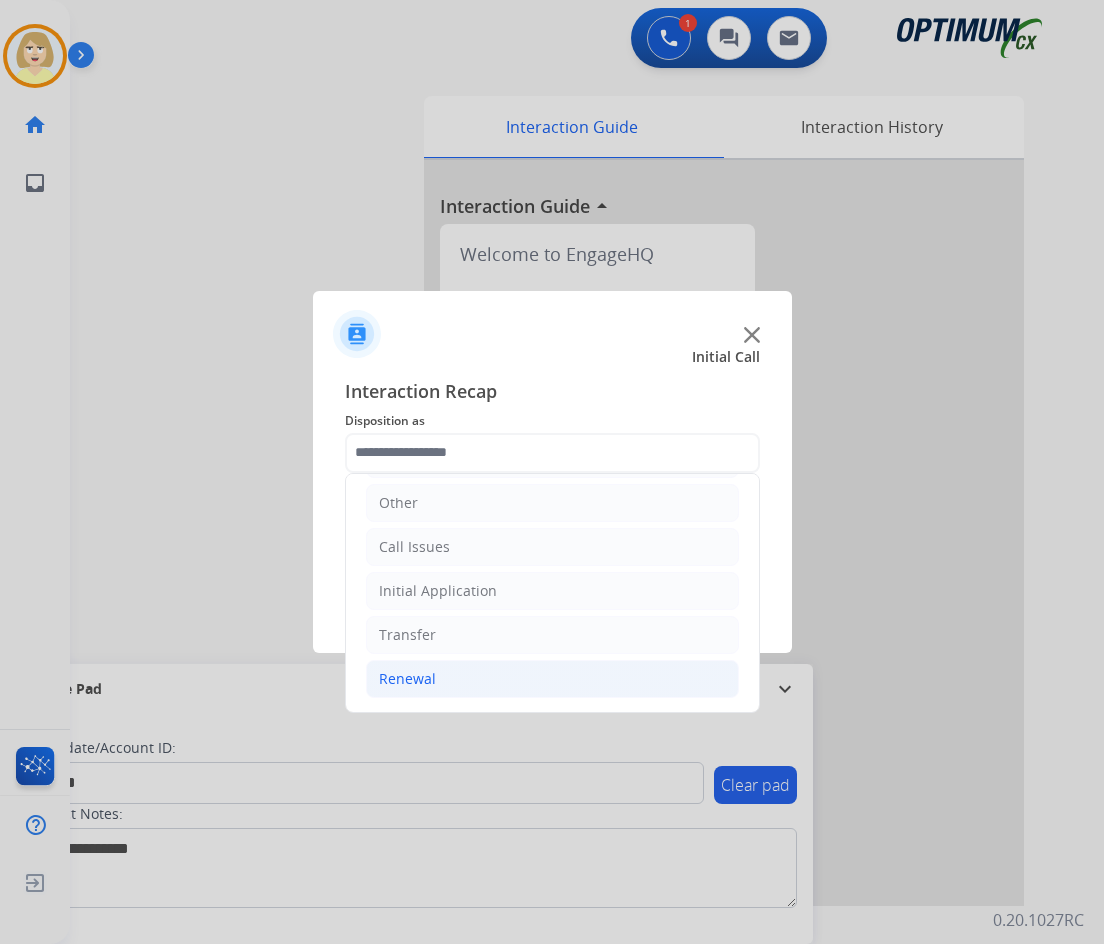 click on "Renewal" 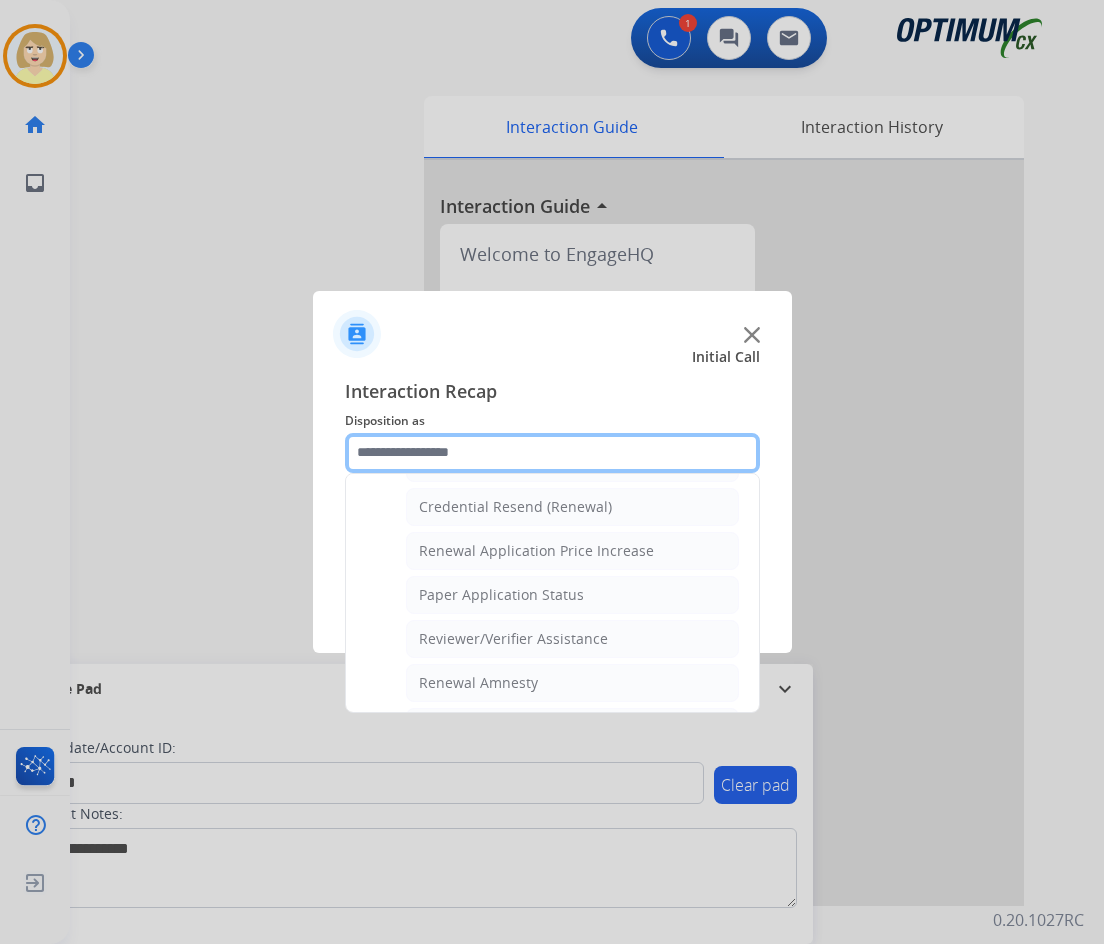 scroll, scrollTop: 736, scrollLeft: 0, axis: vertical 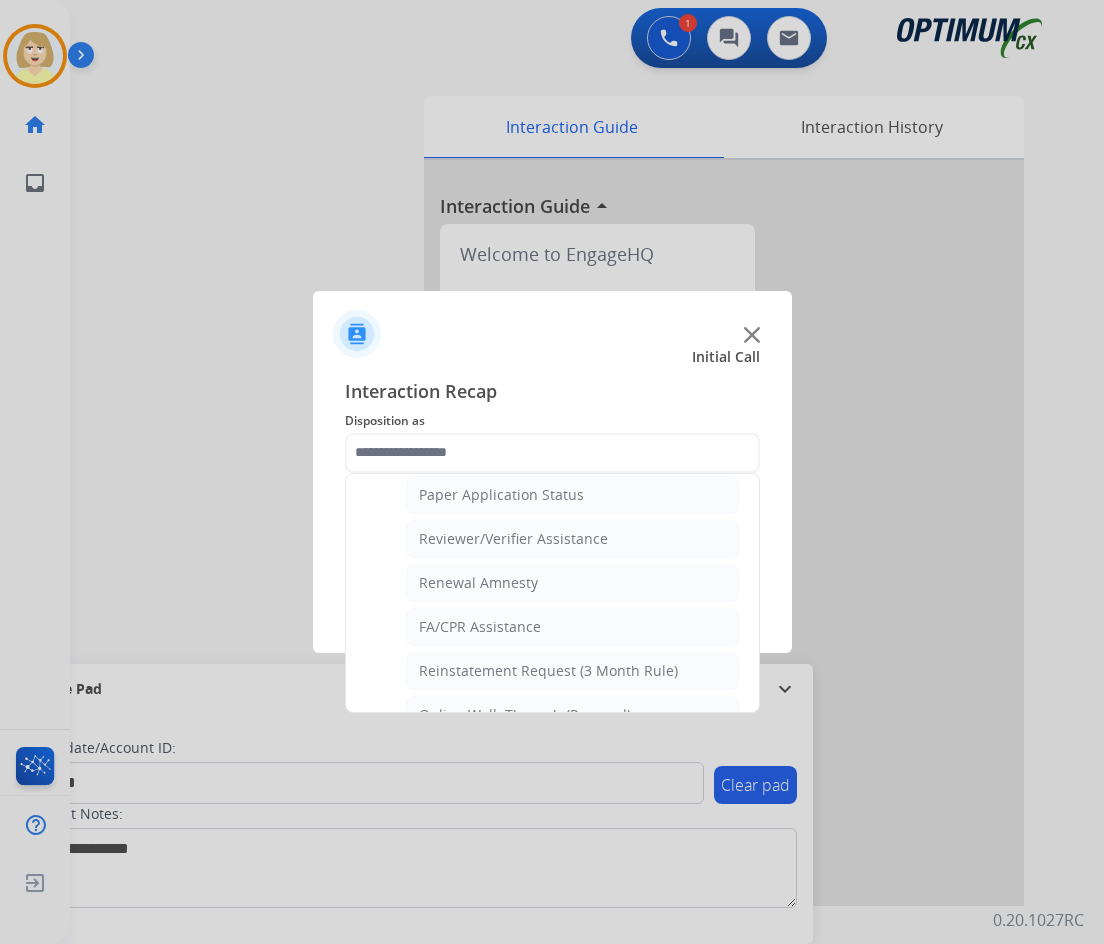 drag, startPoint x: 479, startPoint y: 631, endPoint x: 511, endPoint y: 607, distance: 40 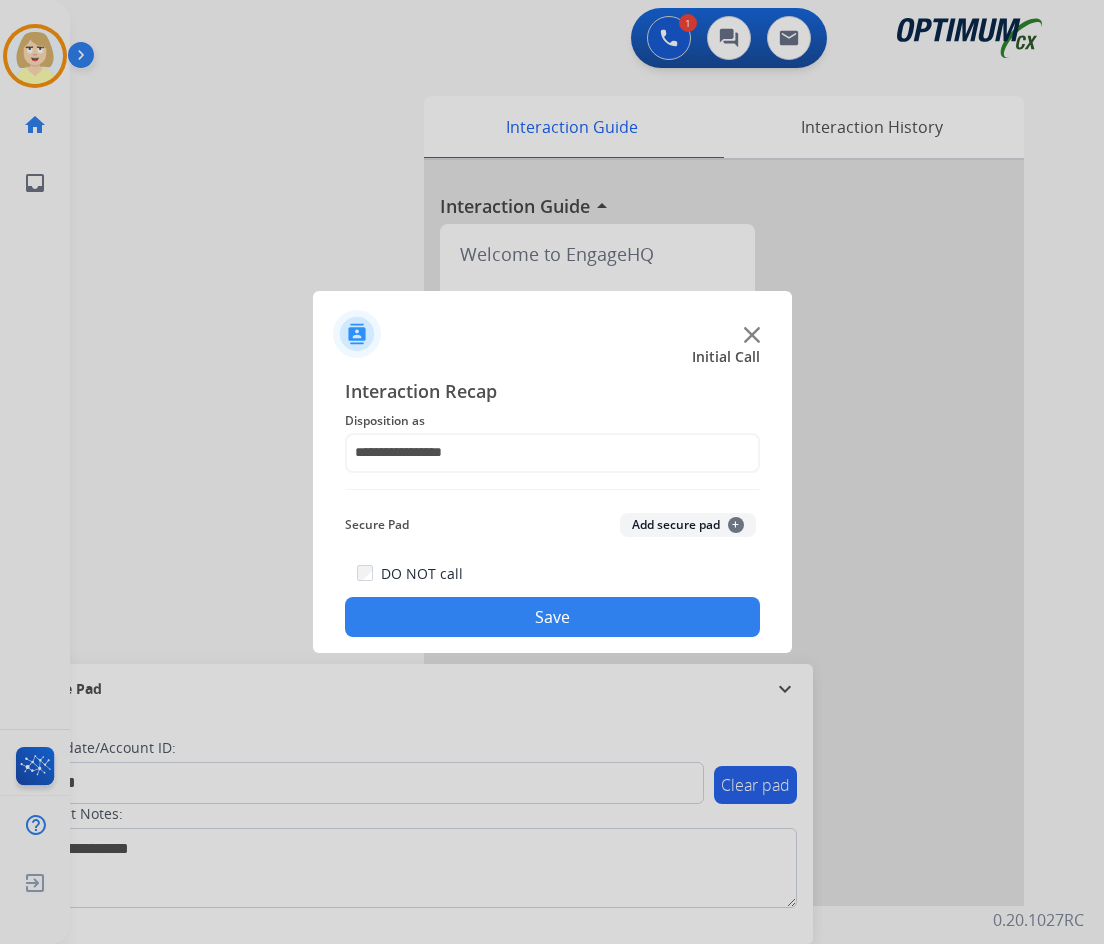 drag, startPoint x: 647, startPoint y: 520, endPoint x: 549, endPoint y: 626, distance: 144.36066 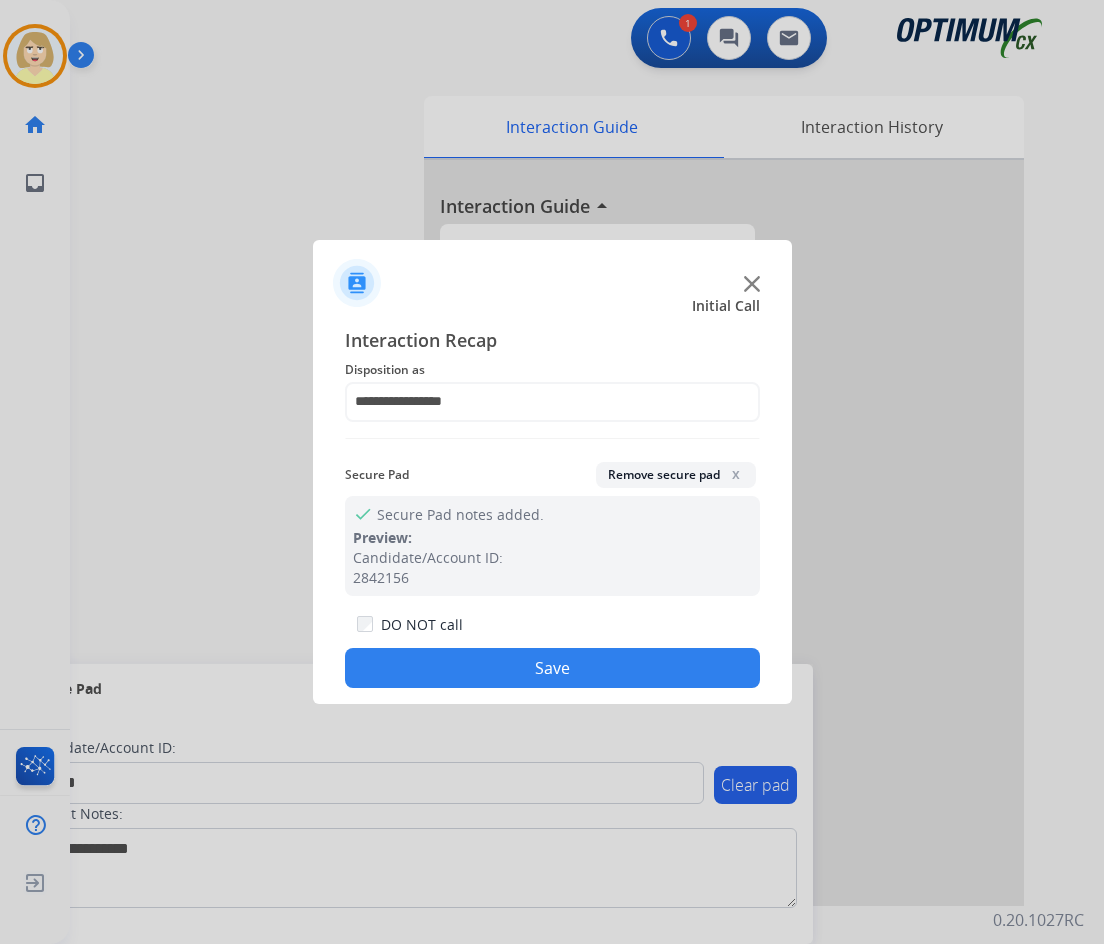 drag, startPoint x: 526, startPoint y: 663, endPoint x: 514, endPoint y: 659, distance: 12.649111 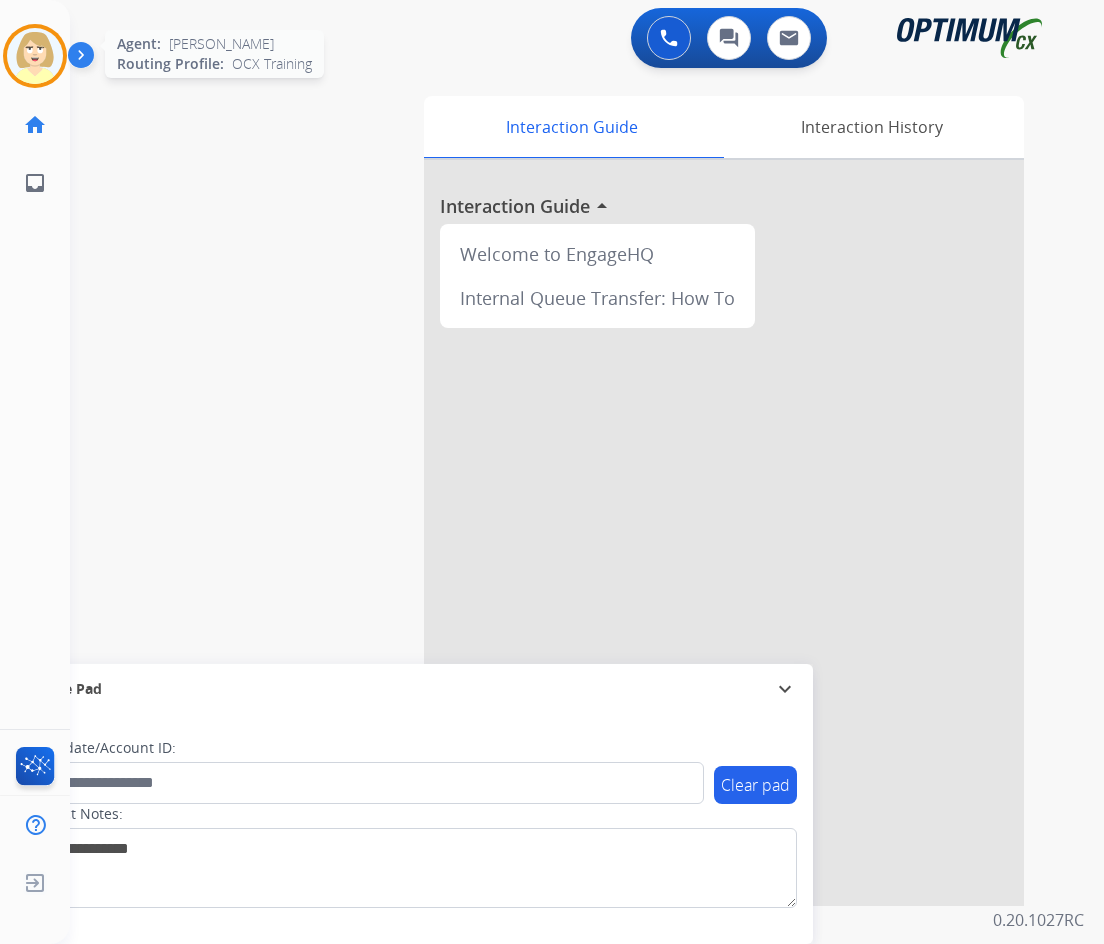 click at bounding box center [35, 56] 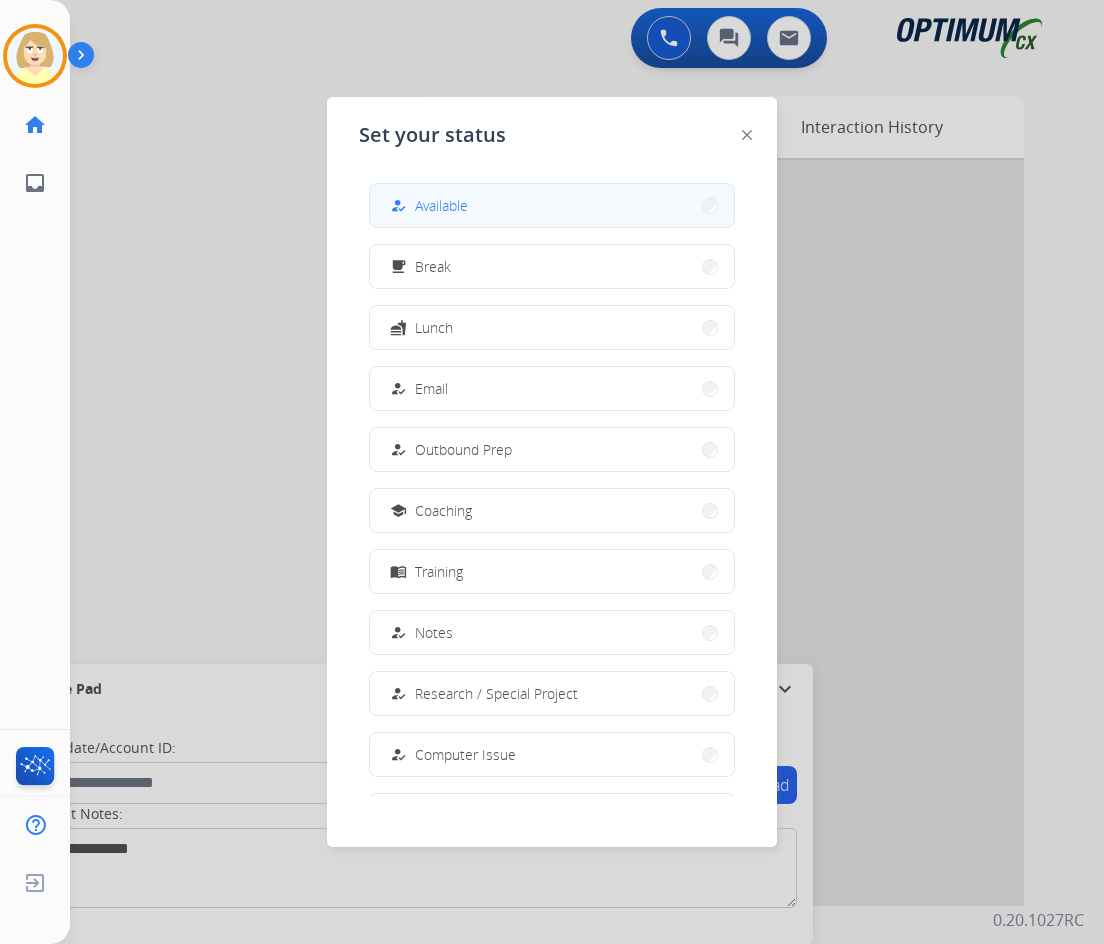 click on "Available" at bounding box center [441, 205] 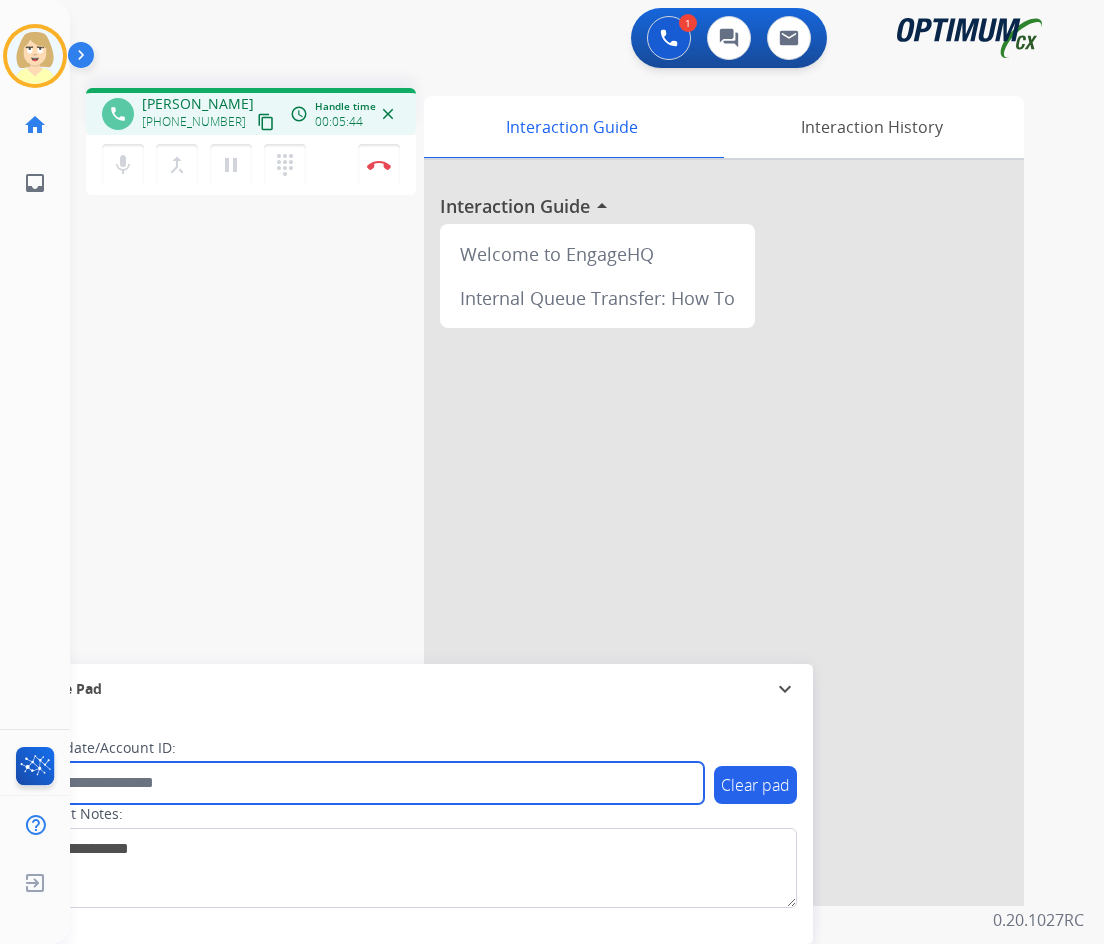 click at bounding box center [365, 783] 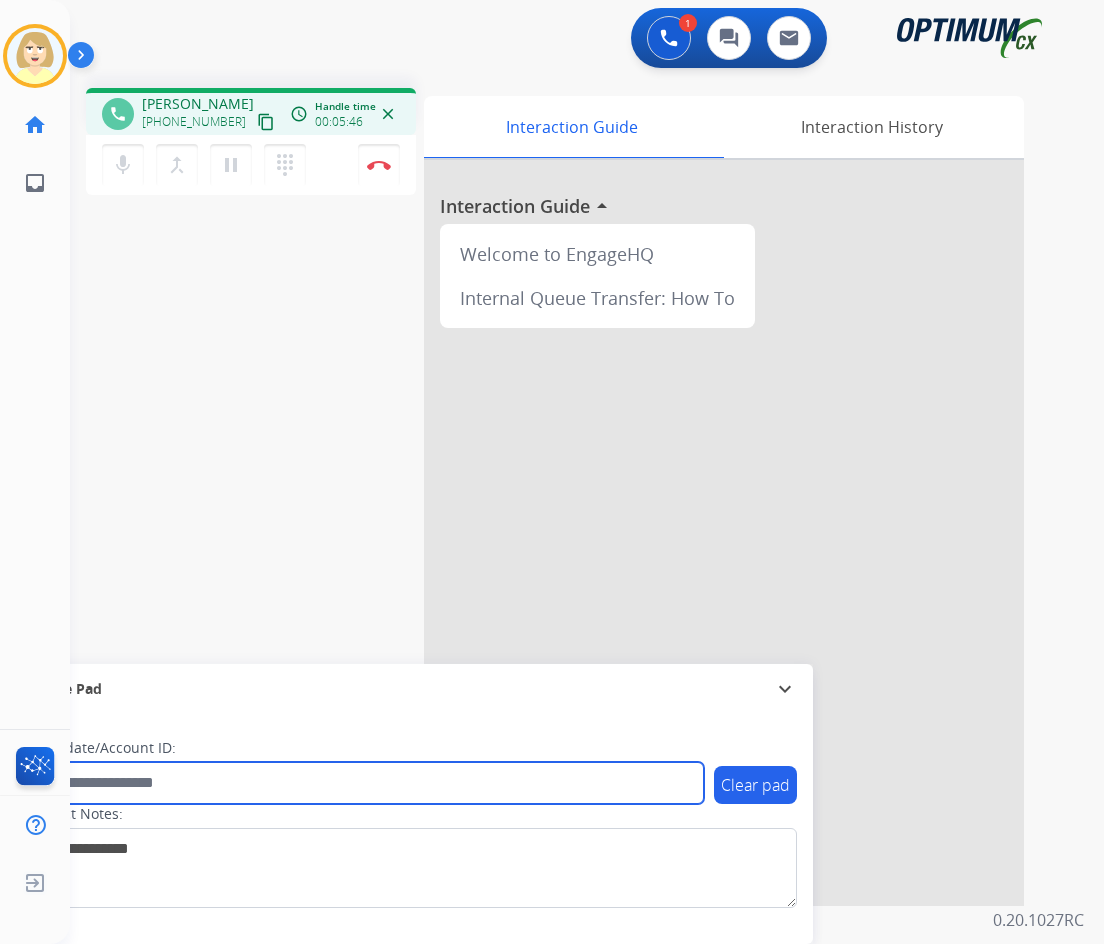 paste on "*******" 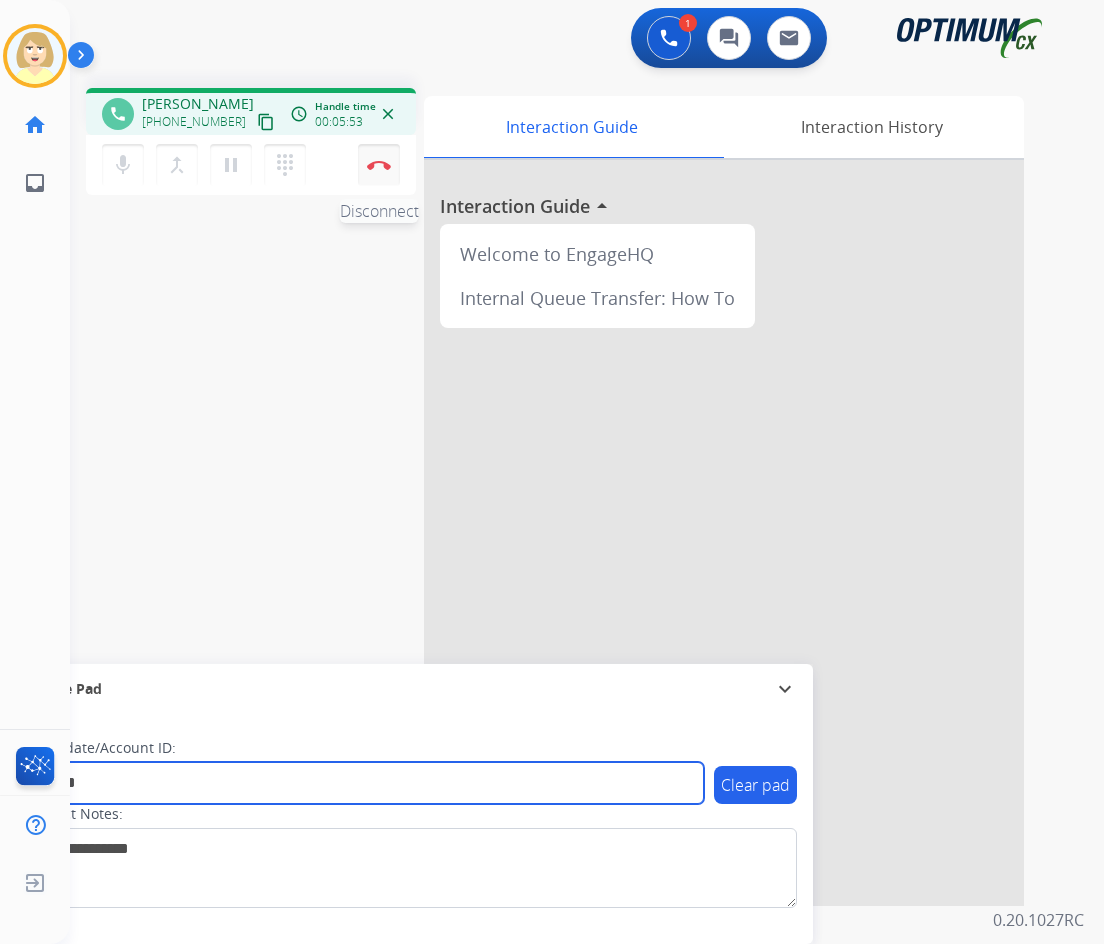 type on "*******" 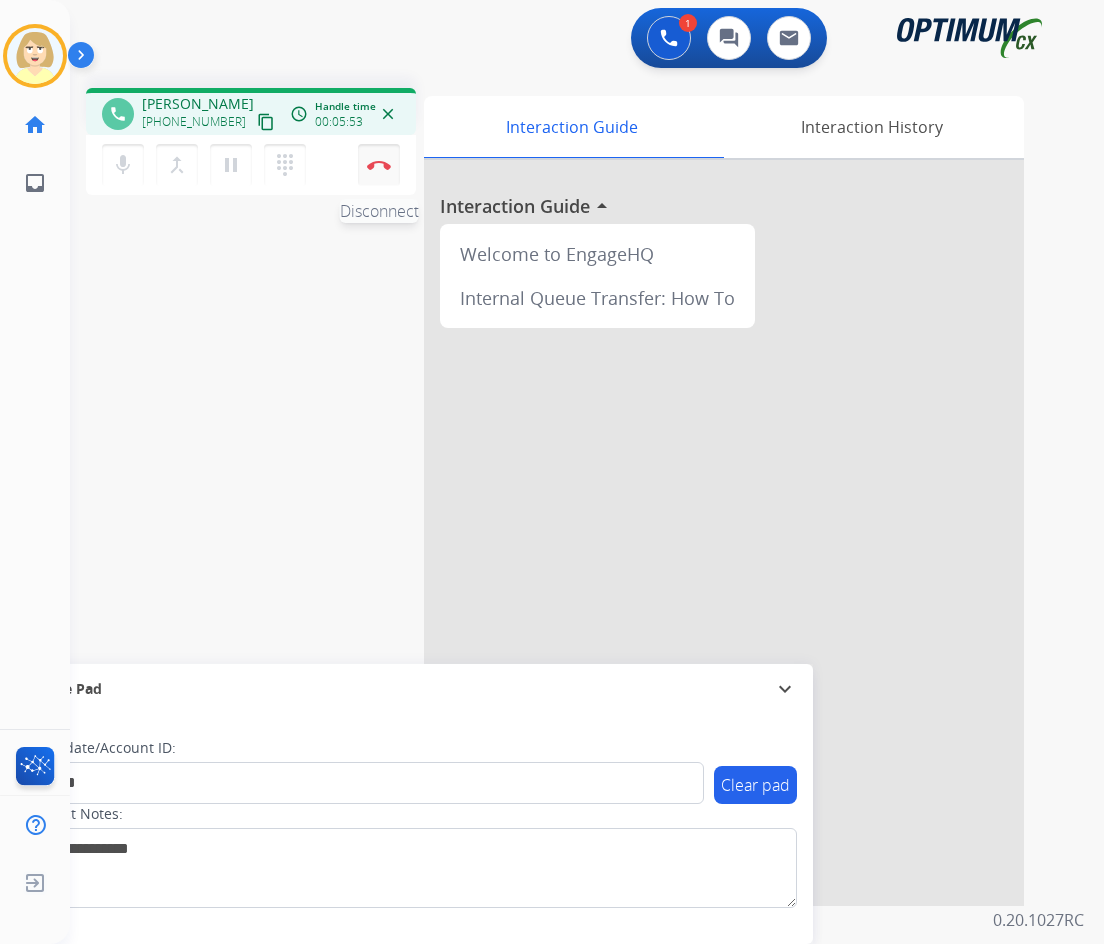 click at bounding box center (379, 165) 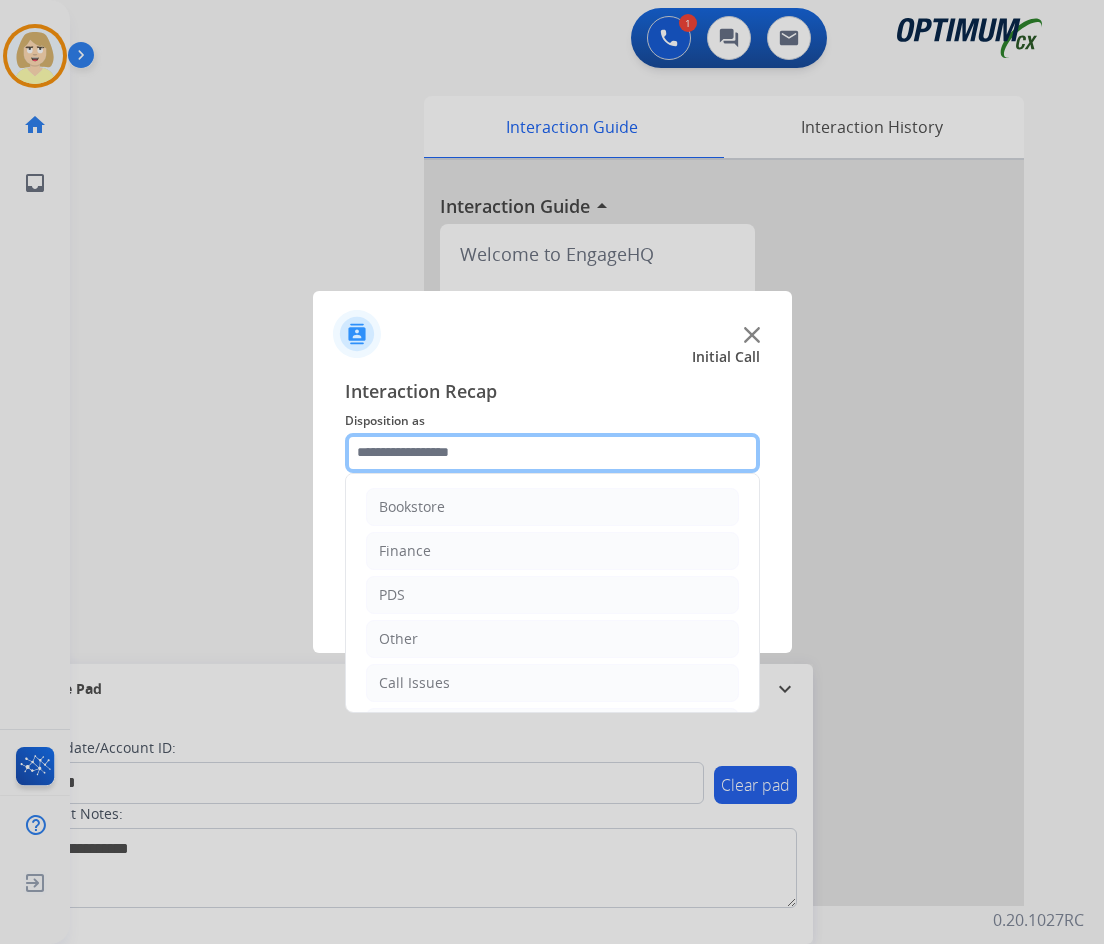 click 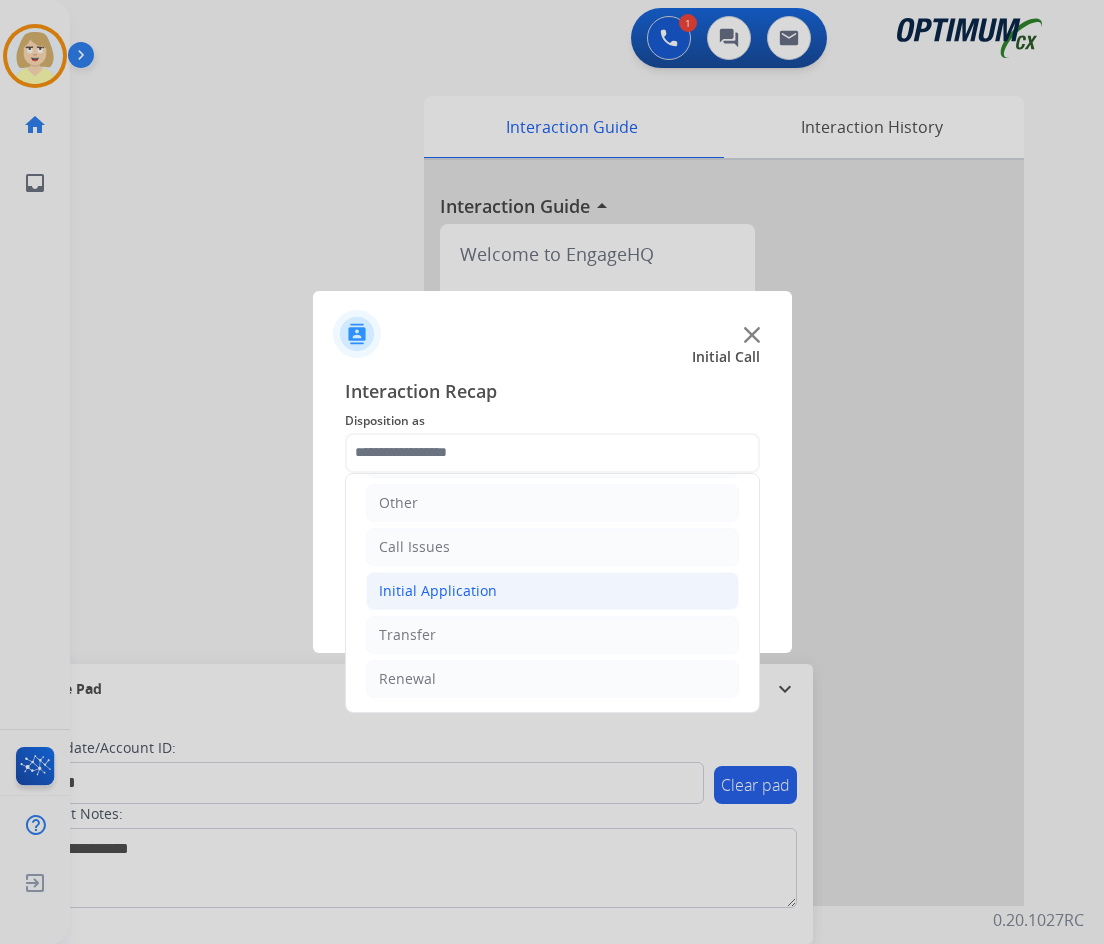 click on "Initial Application" 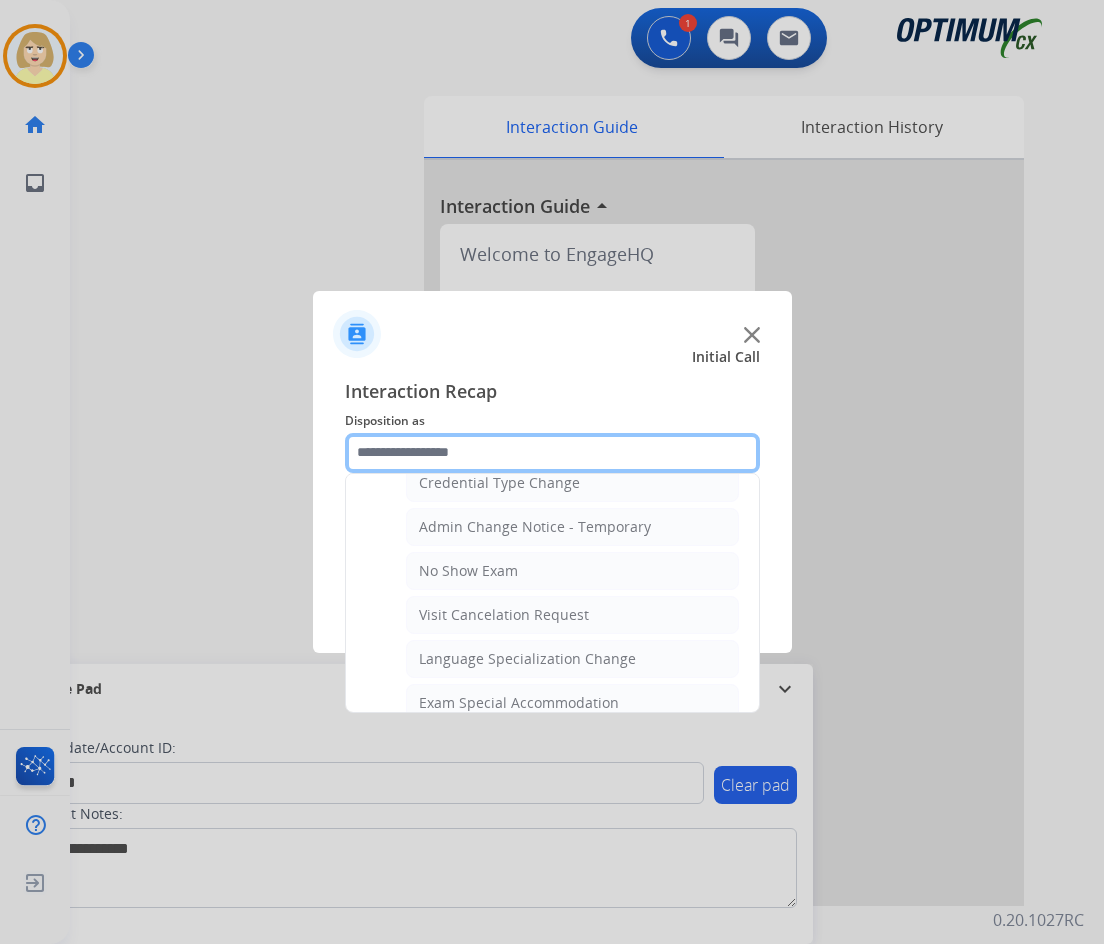 scroll, scrollTop: 1036, scrollLeft: 0, axis: vertical 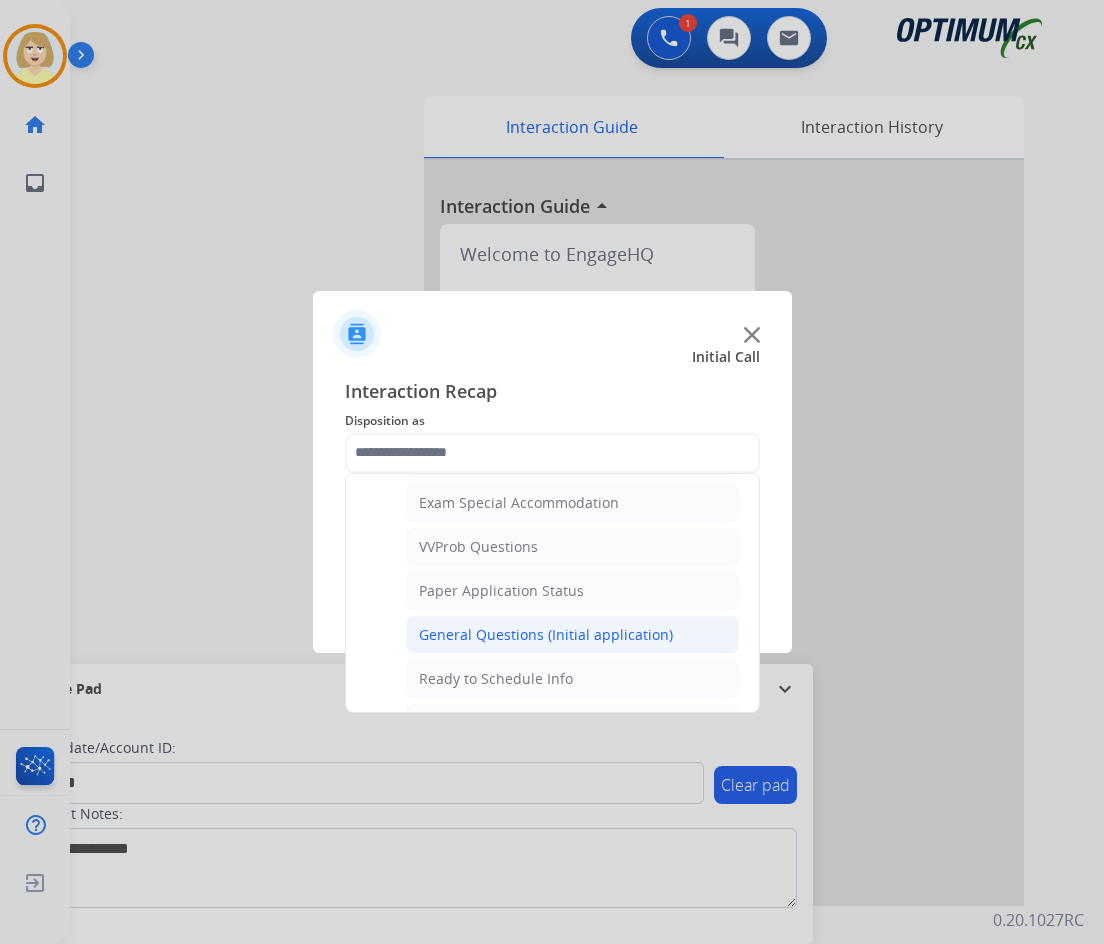 click on "General Questions (Initial application)" 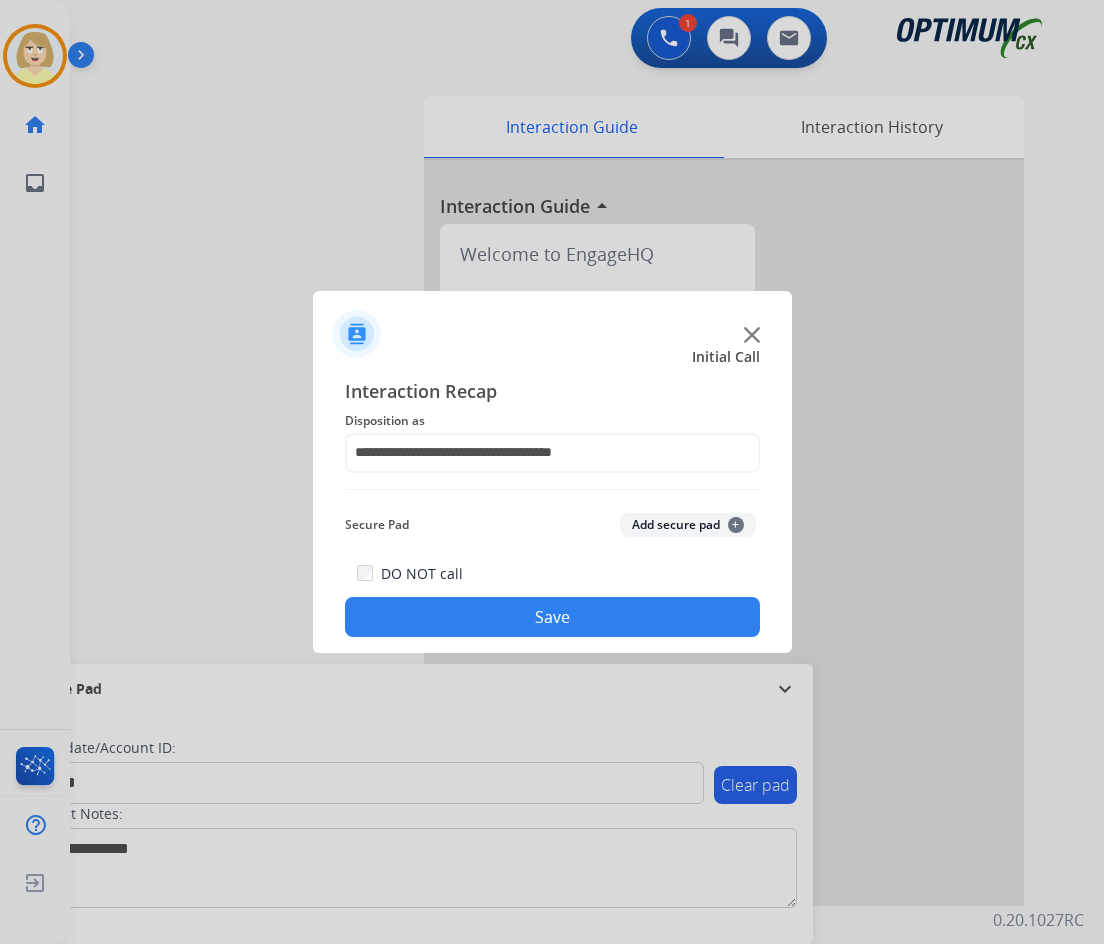 click on "Add secure pad  +" 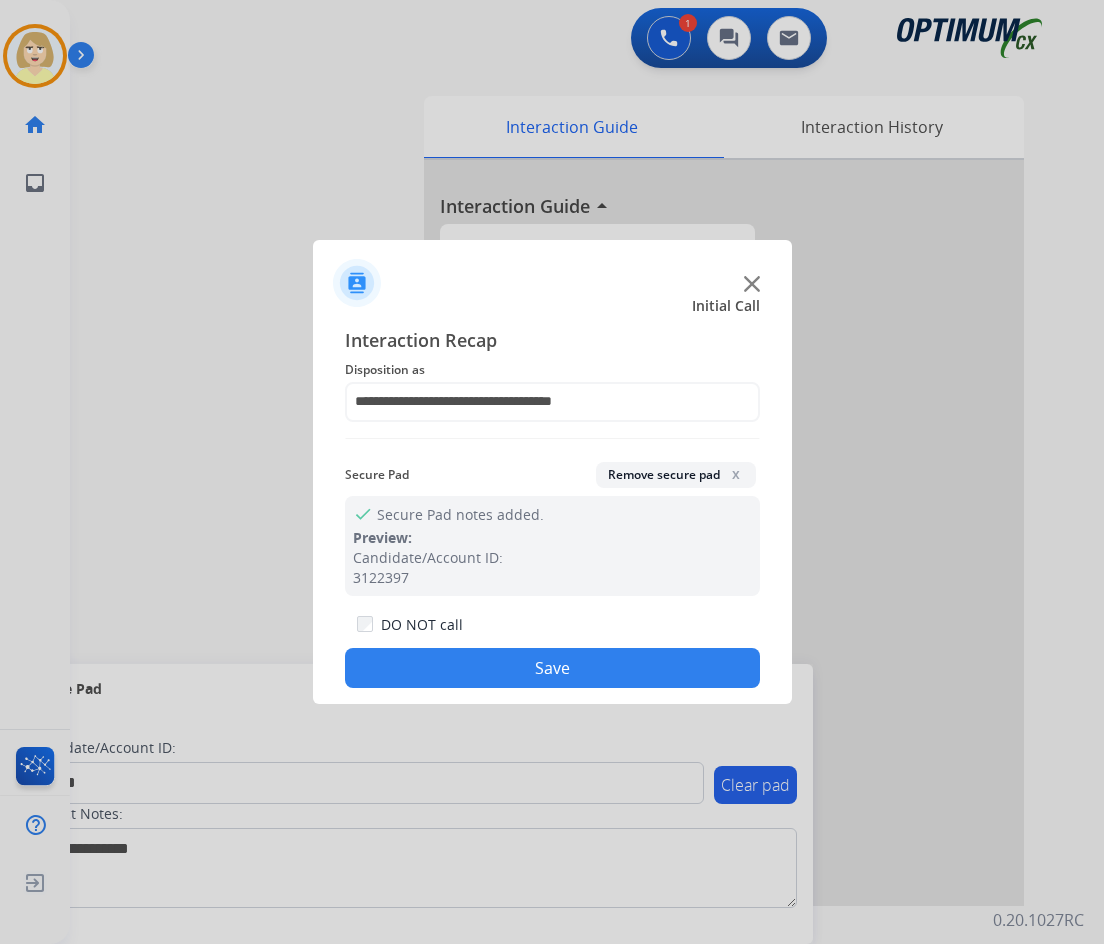 click on "Save" 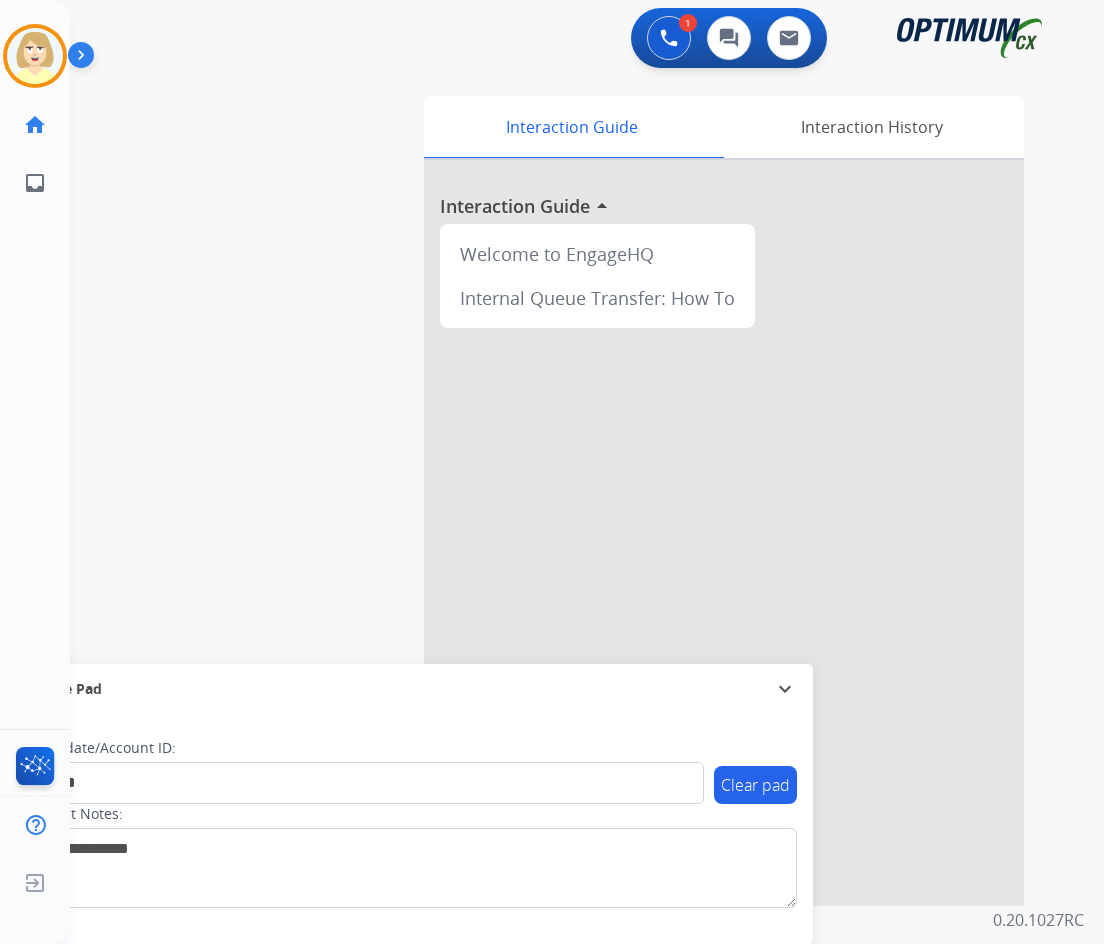 type 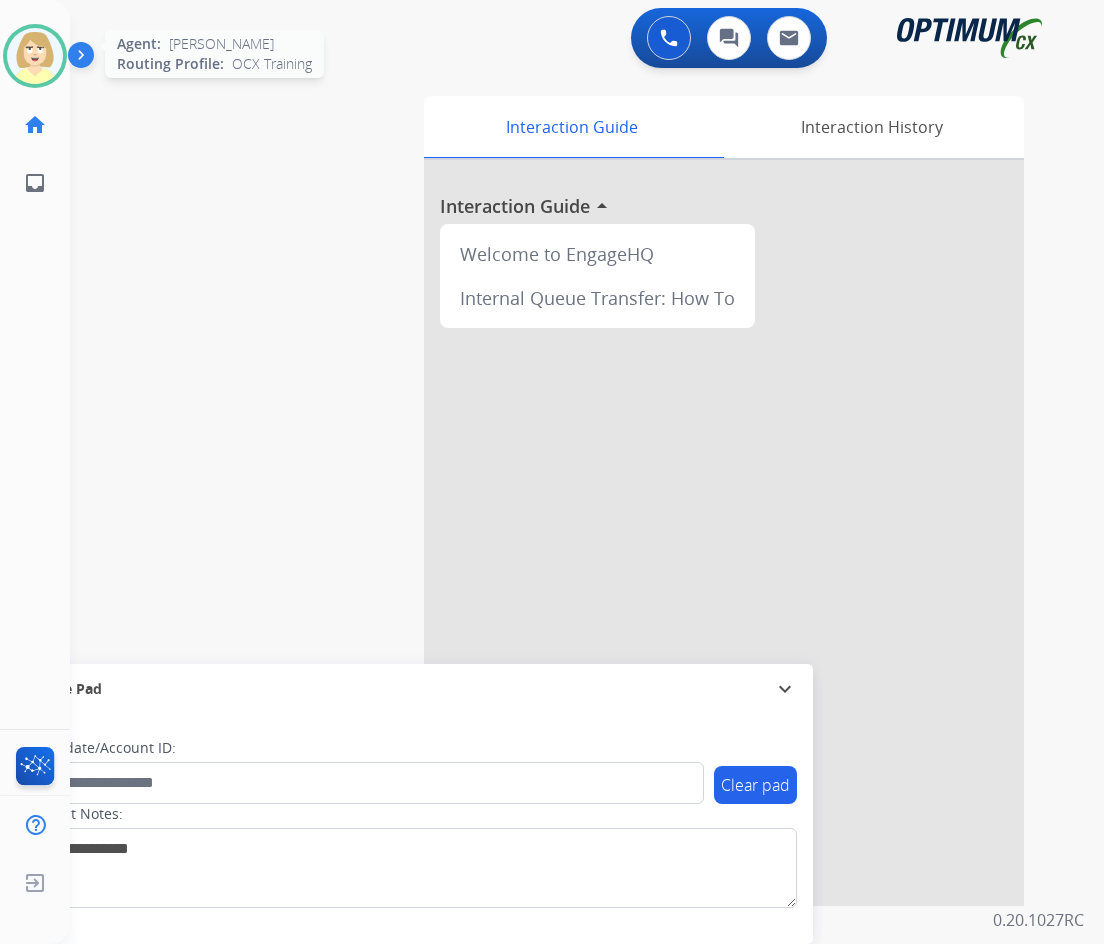click at bounding box center [35, 56] 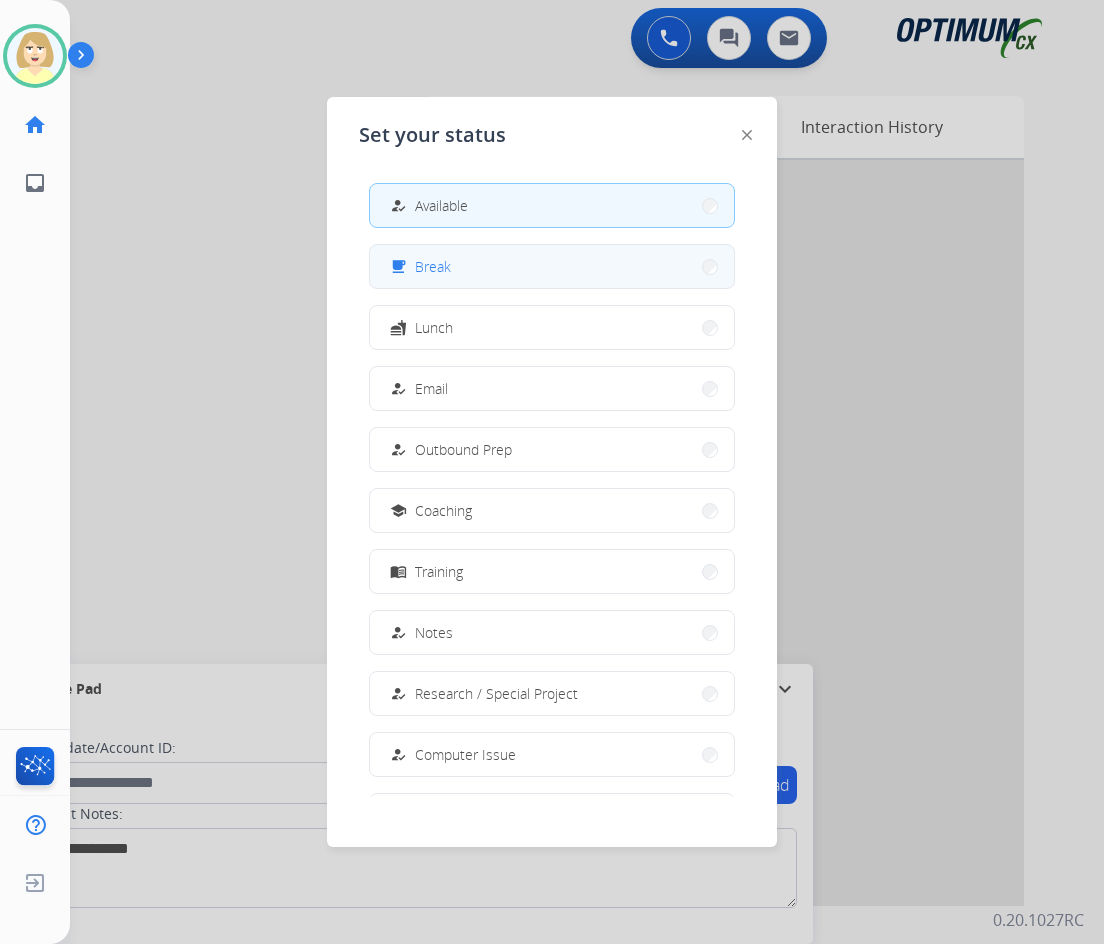 click on "Break" at bounding box center [433, 266] 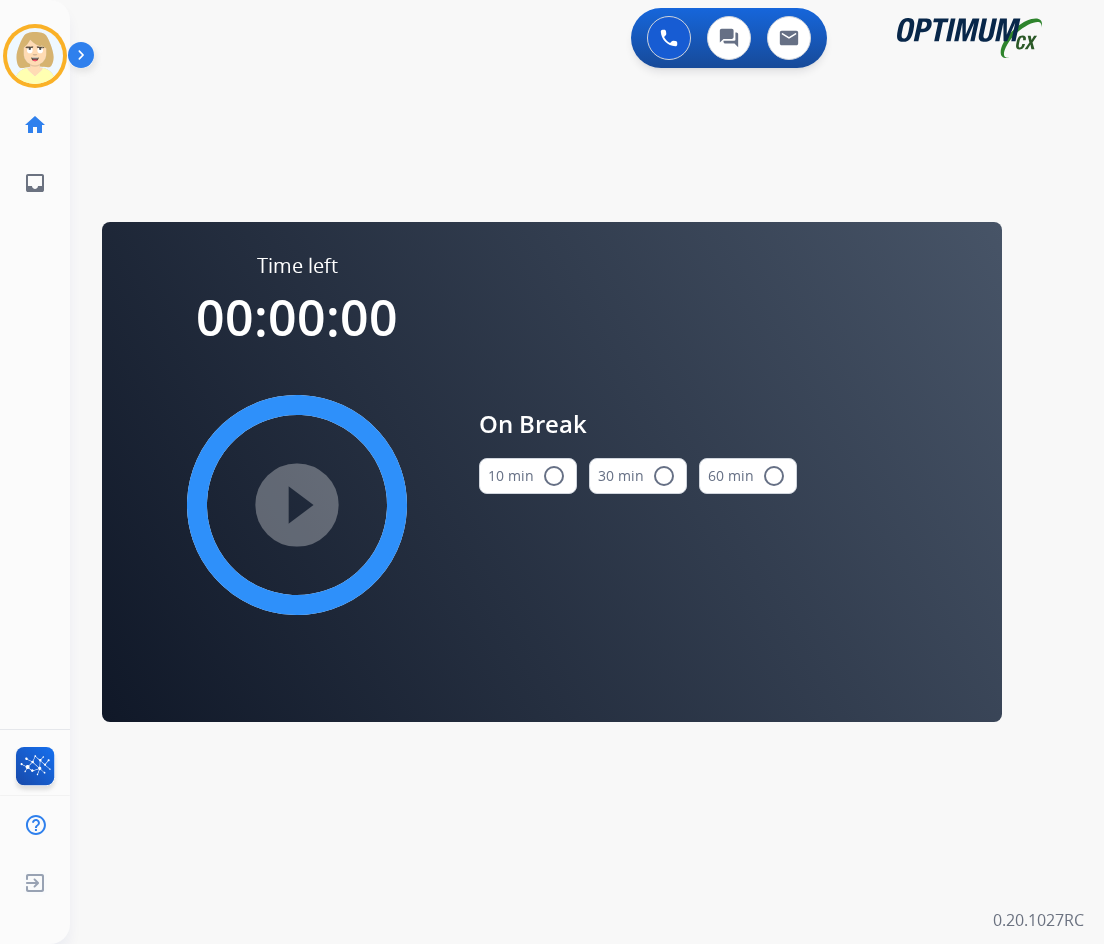 click on "10 min  radio_button_unchecked" at bounding box center (528, 476) 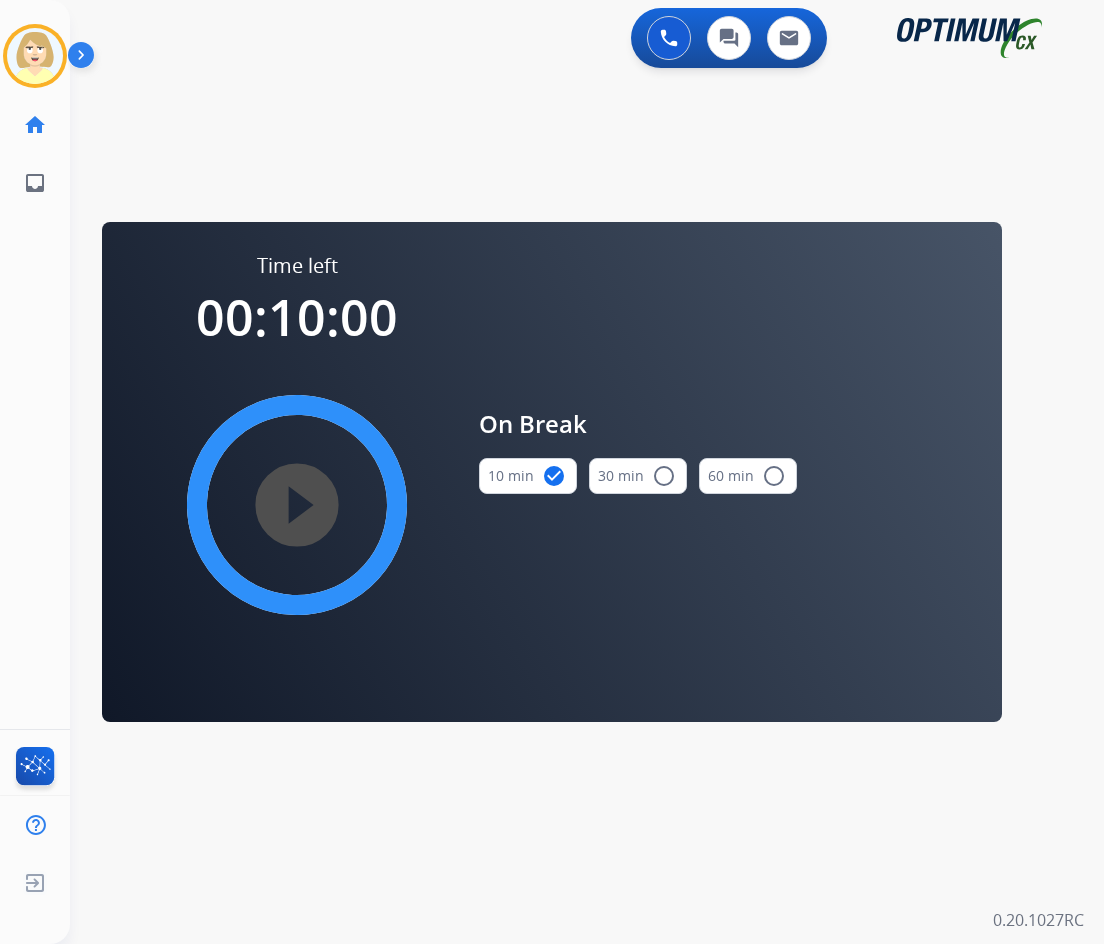click on "play_circle_filled" at bounding box center (297, 505) 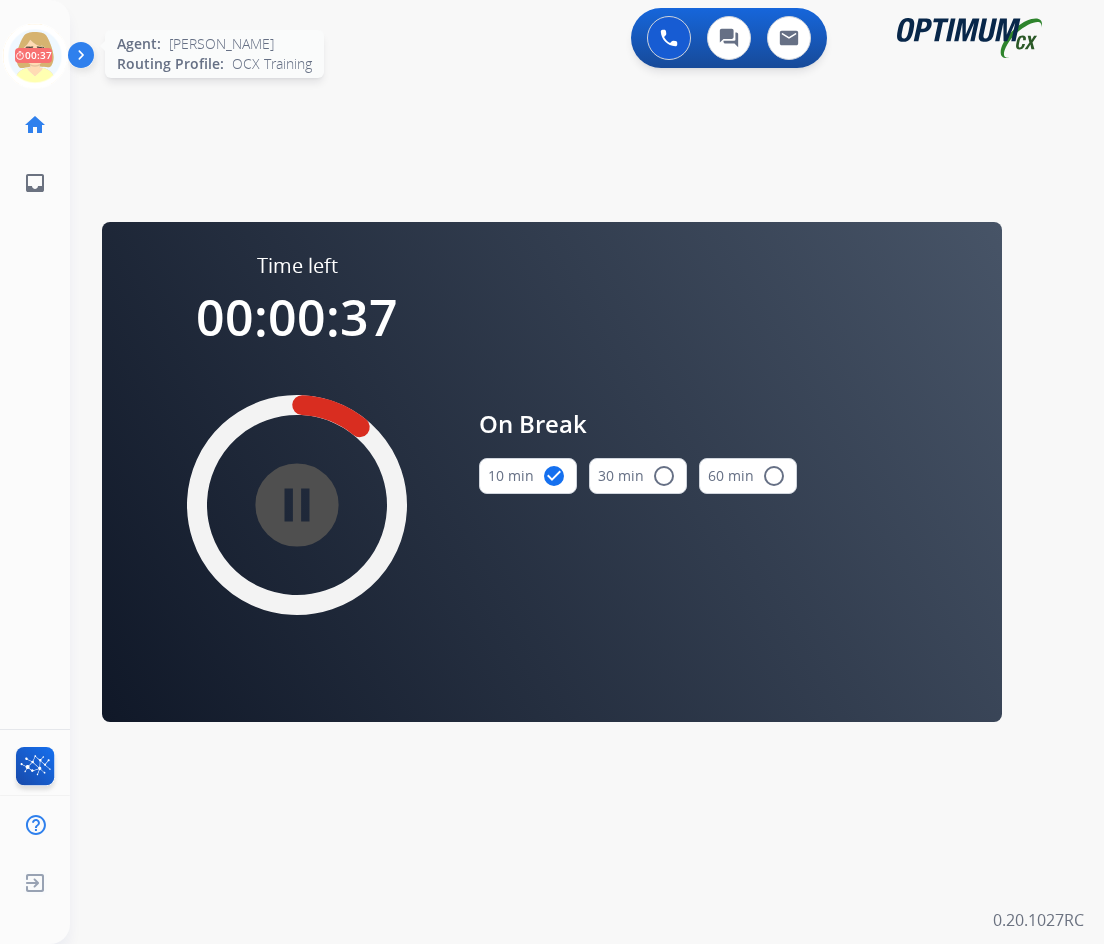 click 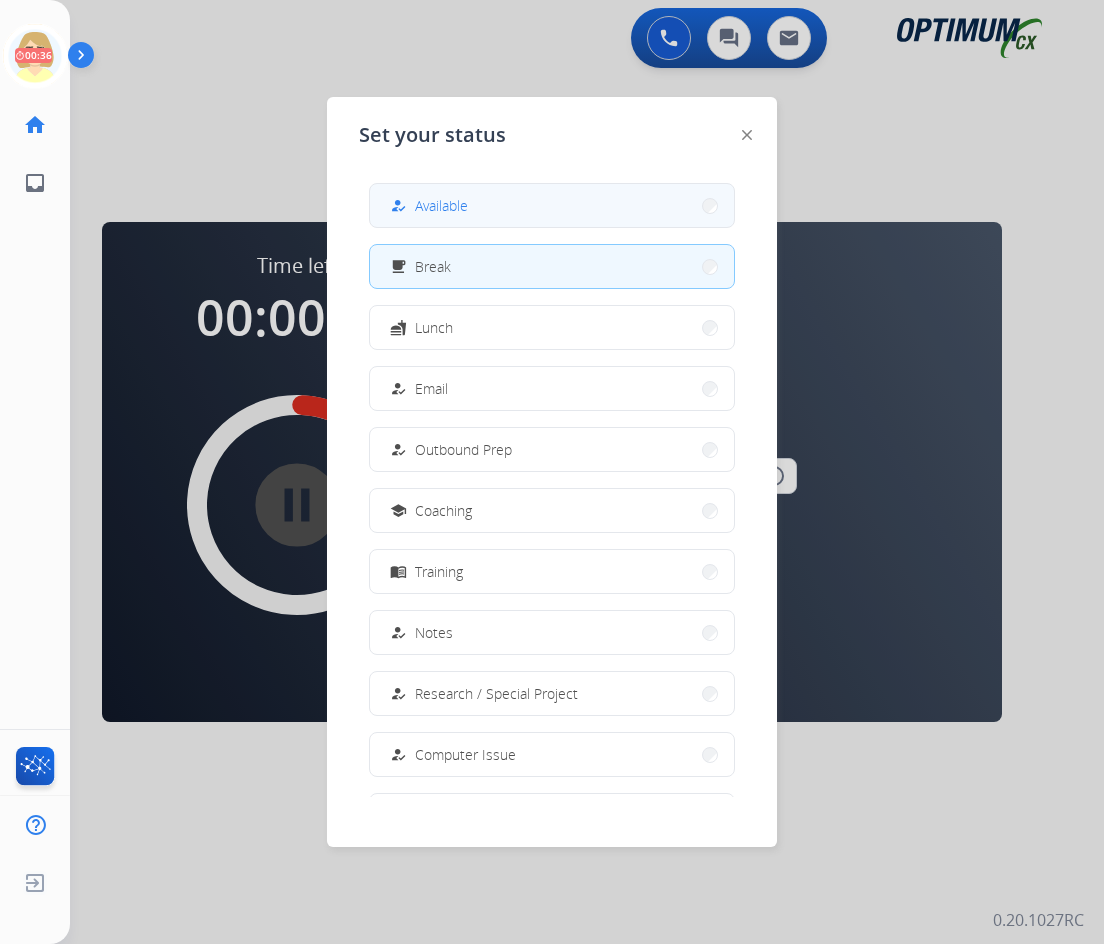 click on "Available" at bounding box center [441, 205] 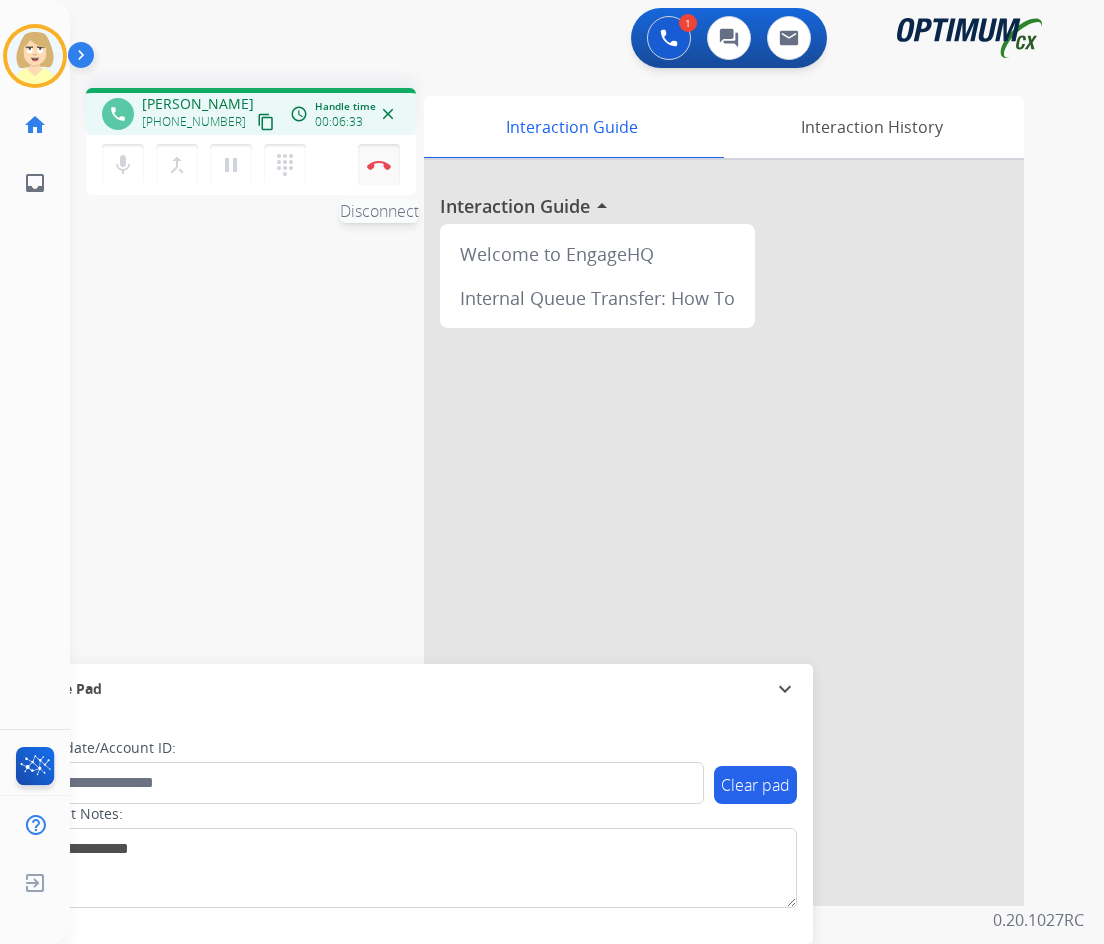 click on "Disconnect" at bounding box center (379, 165) 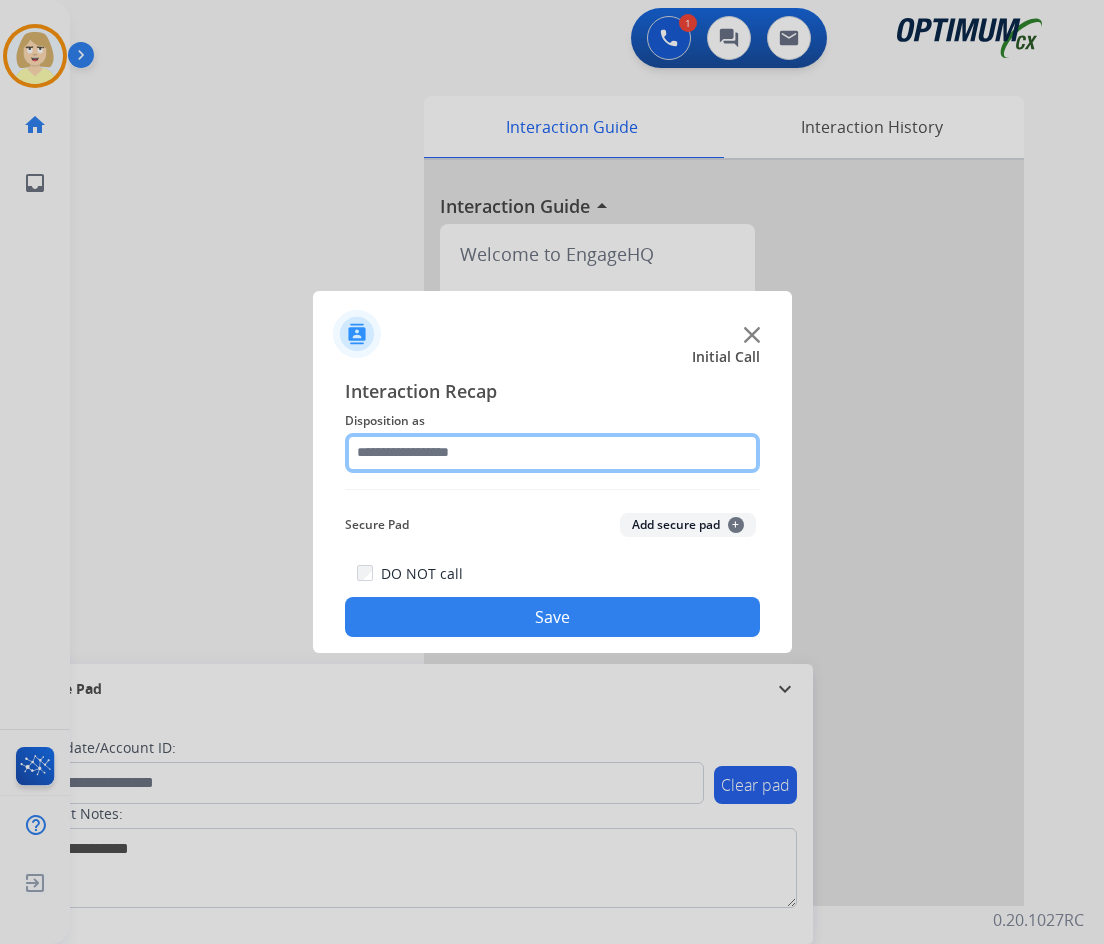 click 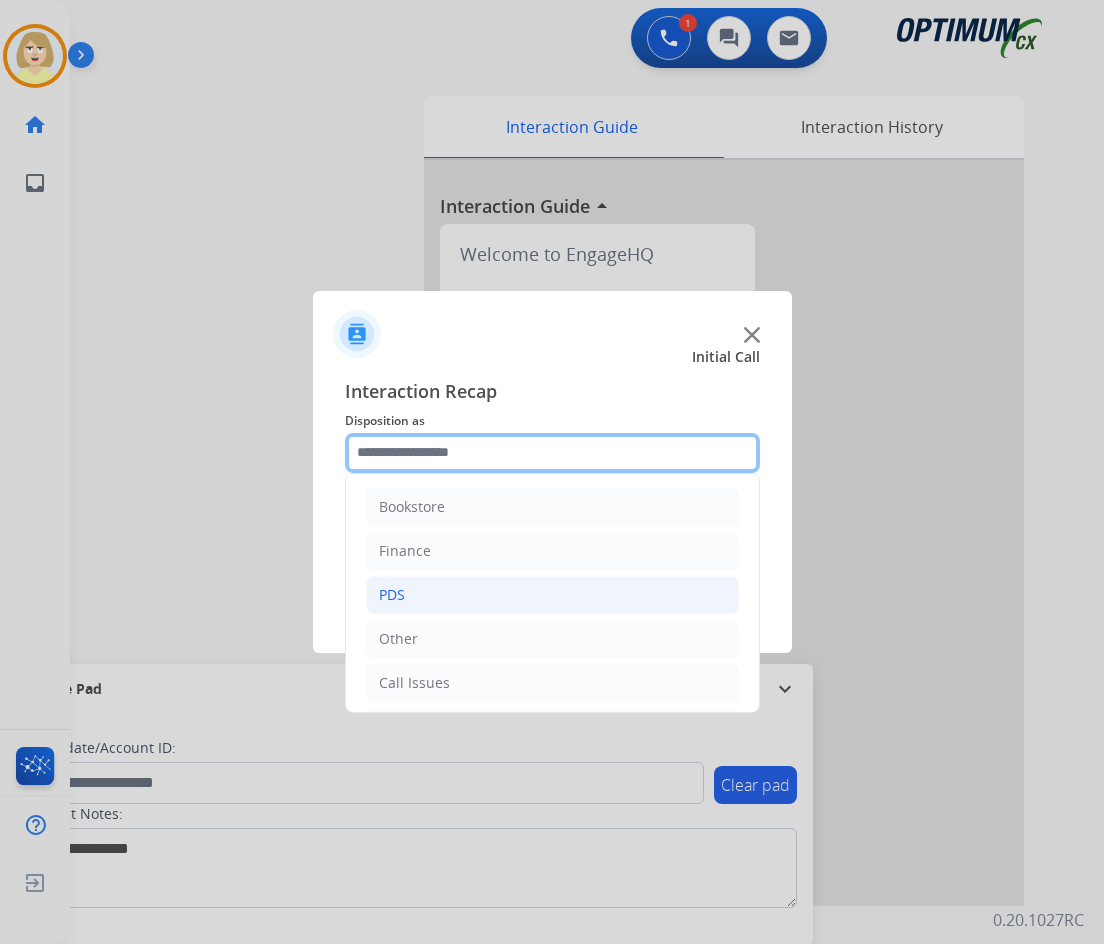 scroll, scrollTop: 100, scrollLeft: 0, axis: vertical 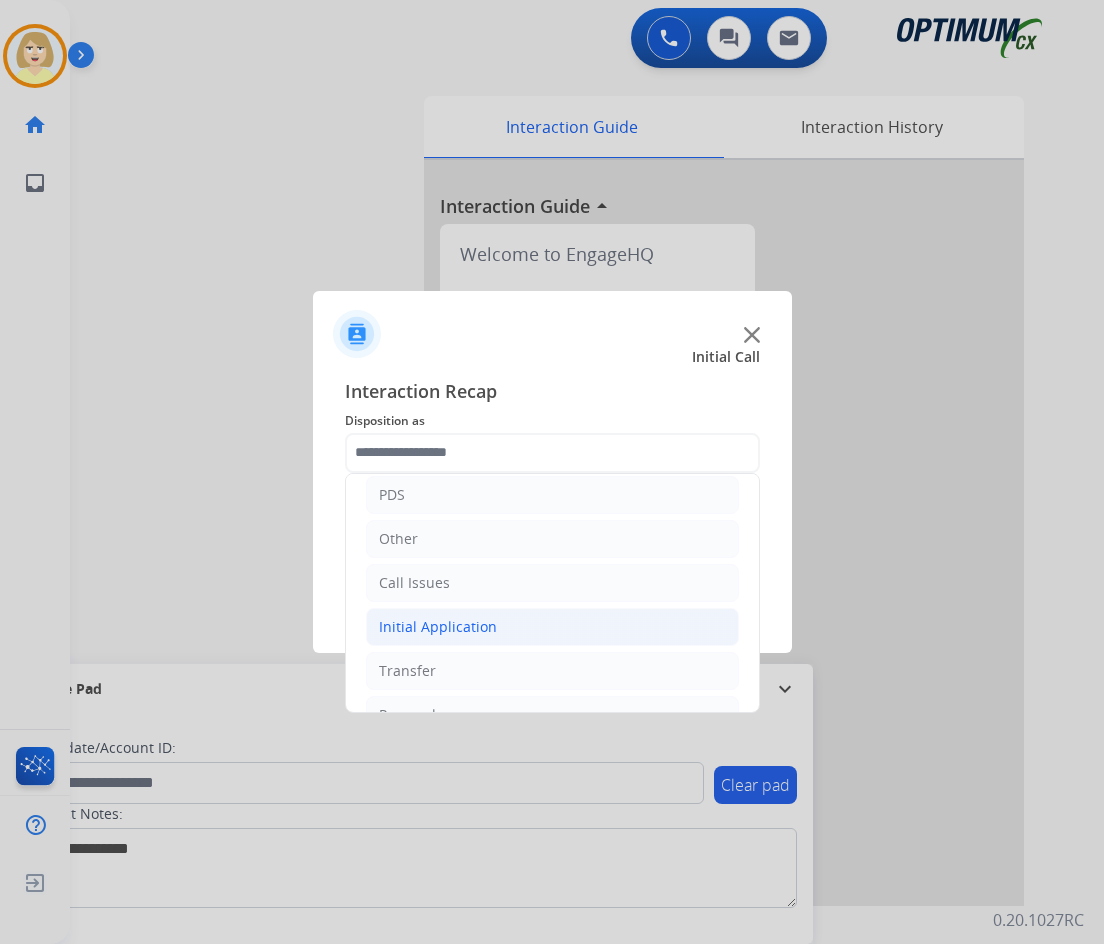 click on "Initial Application" 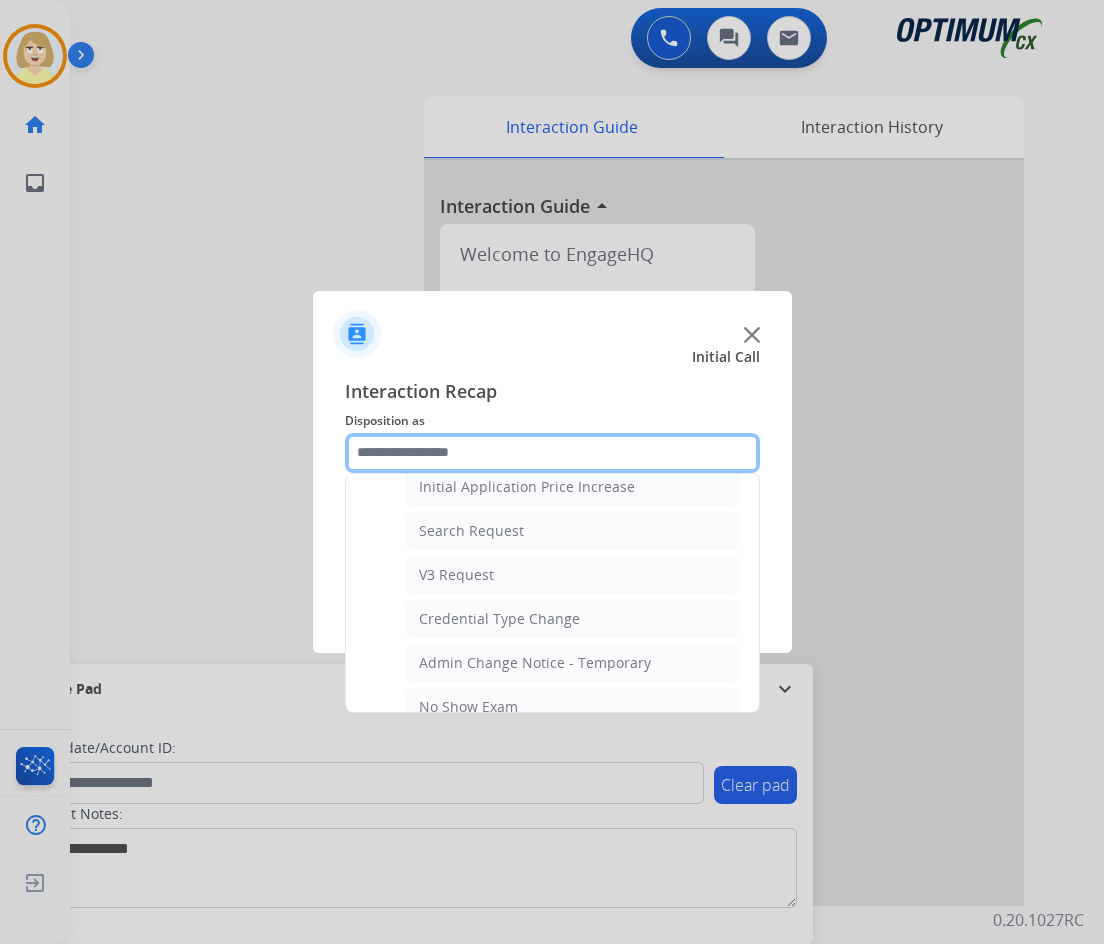 scroll, scrollTop: 1100, scrollLeft: 0, axis: vertical 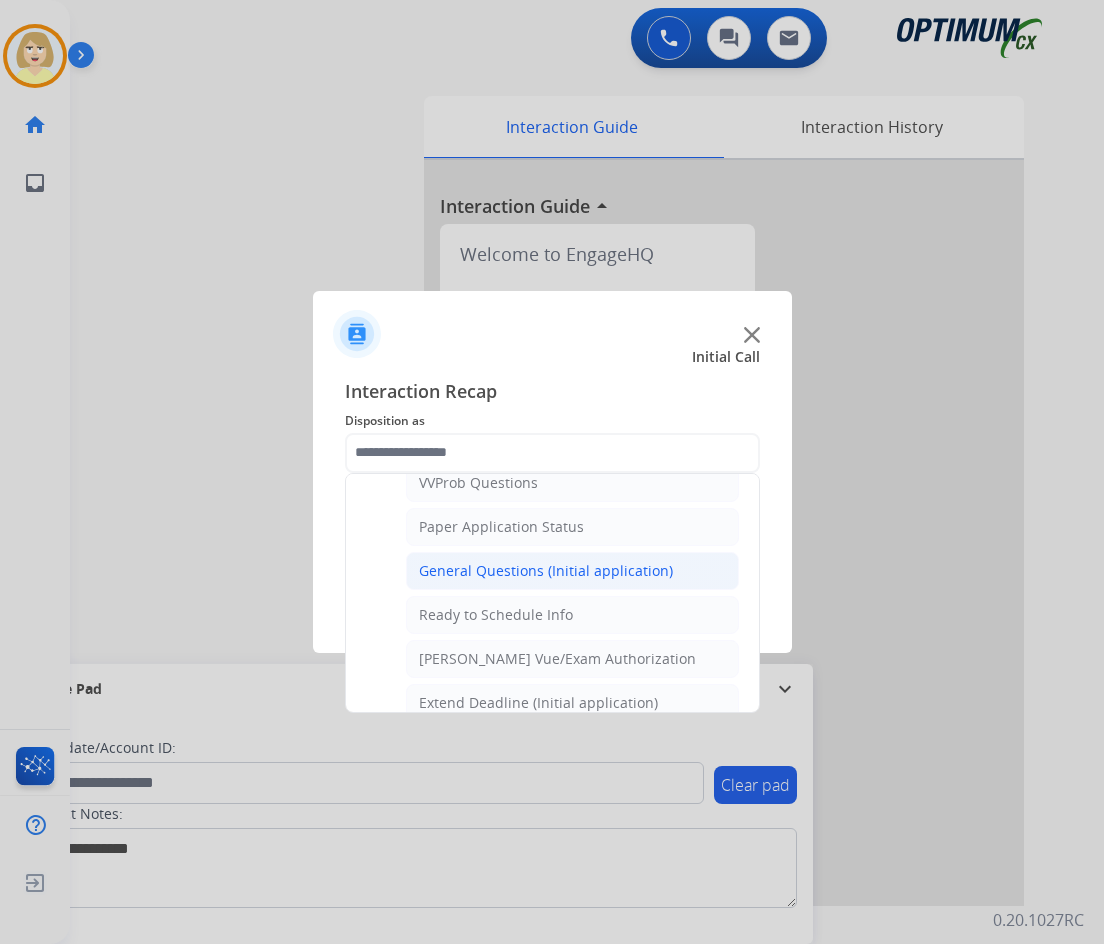 click on "General Questions (Initial application)" 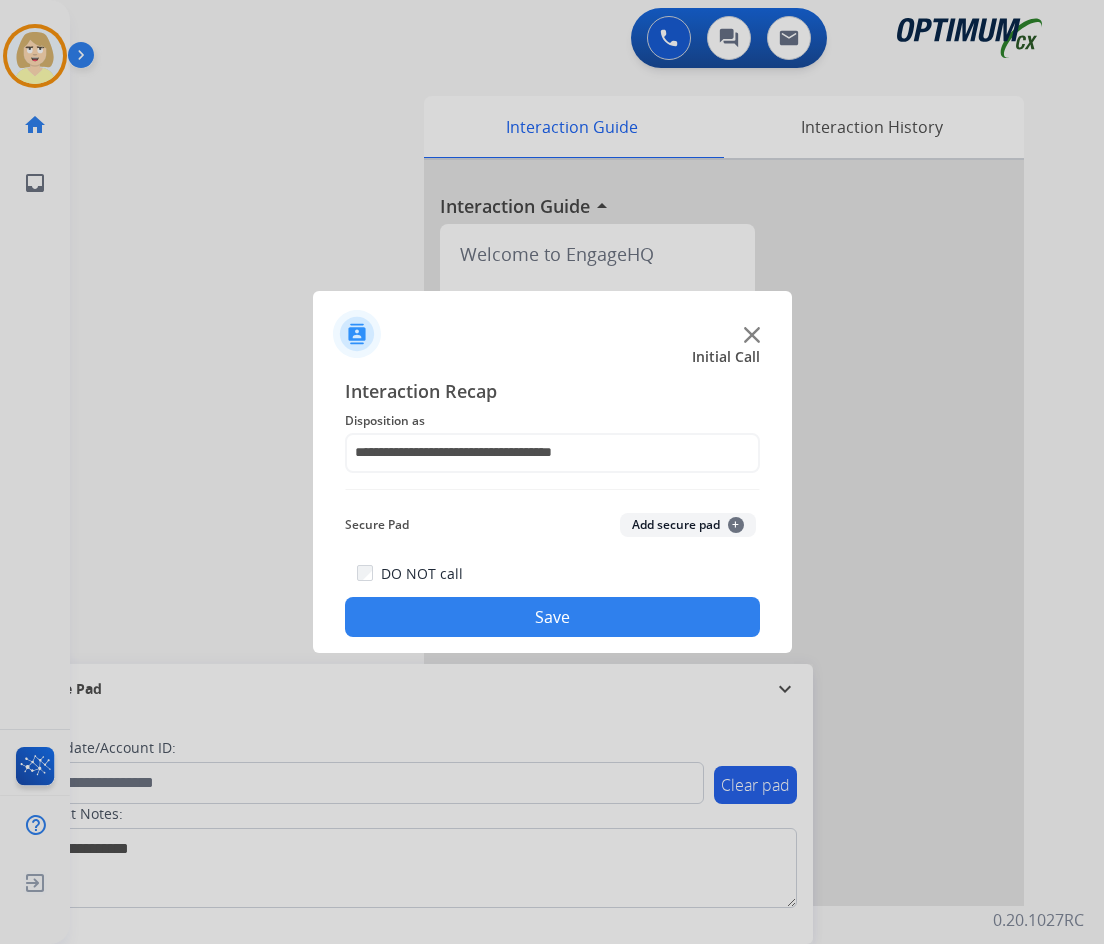 click on "Add secure pad  +" 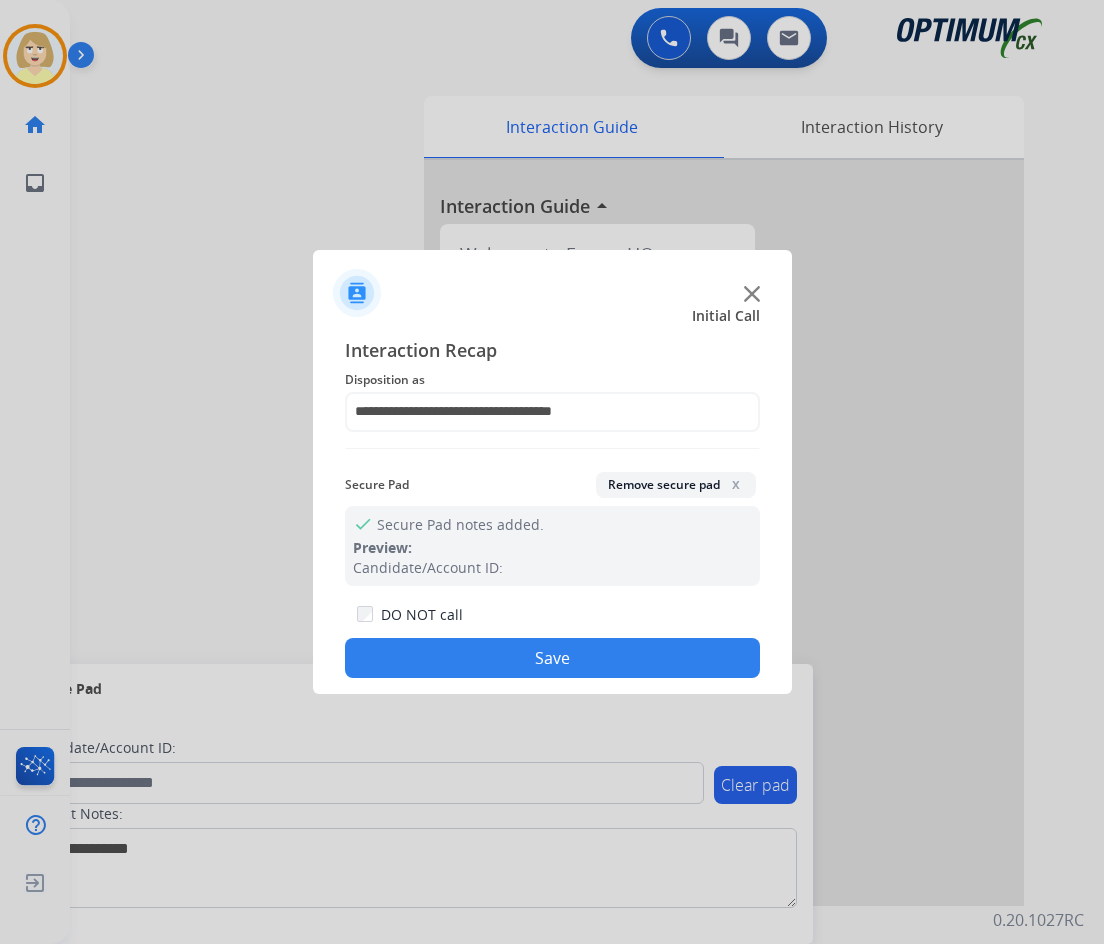 click on "Save" 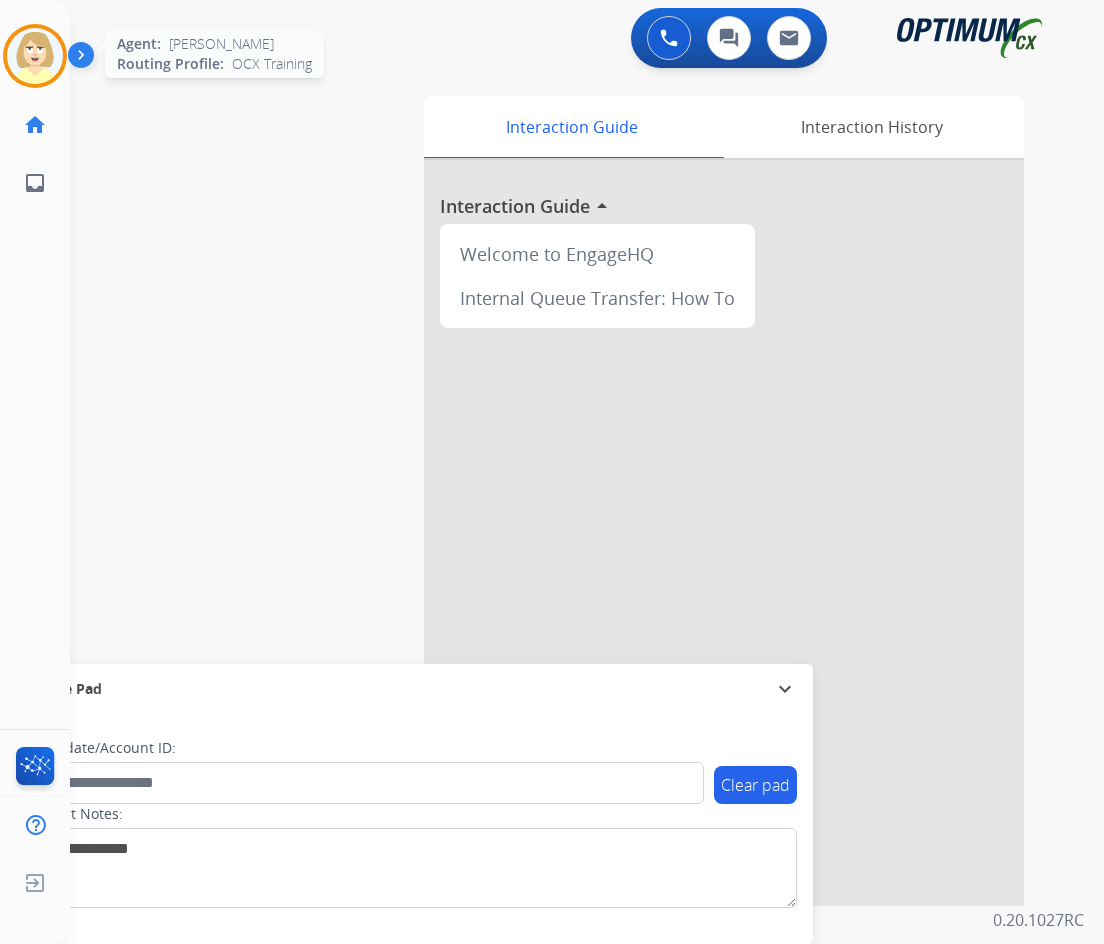 click at bounding box center (35, 56) 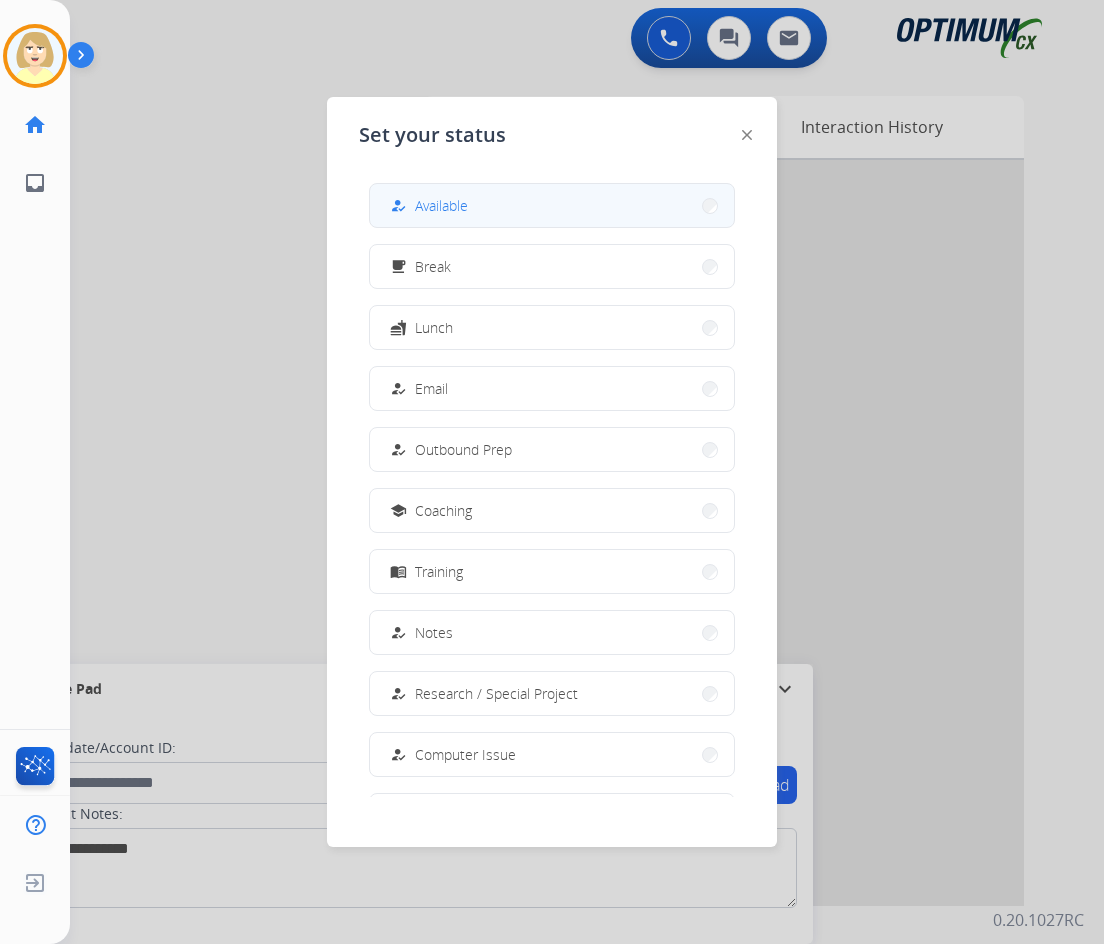 click on "Available" at bounding box center (441, 205) 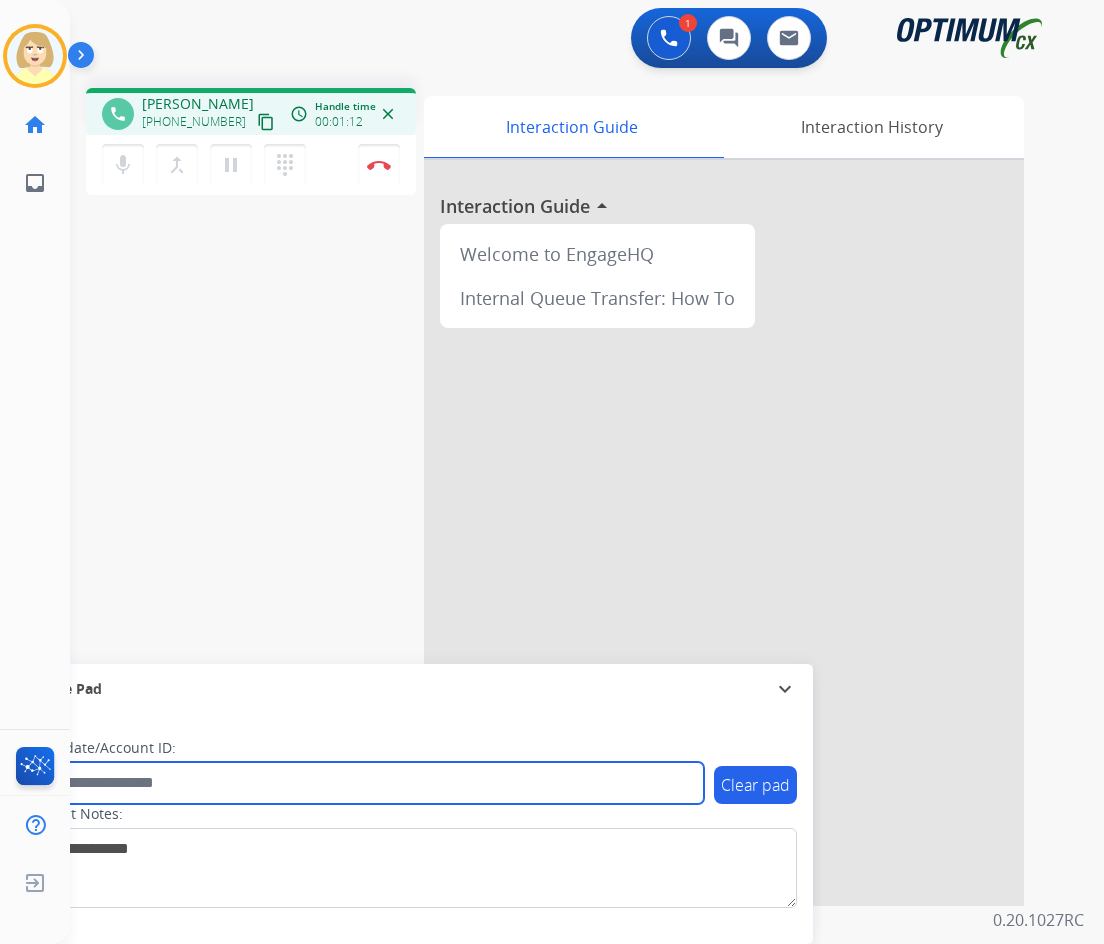 click at bounding box center [365, 783] 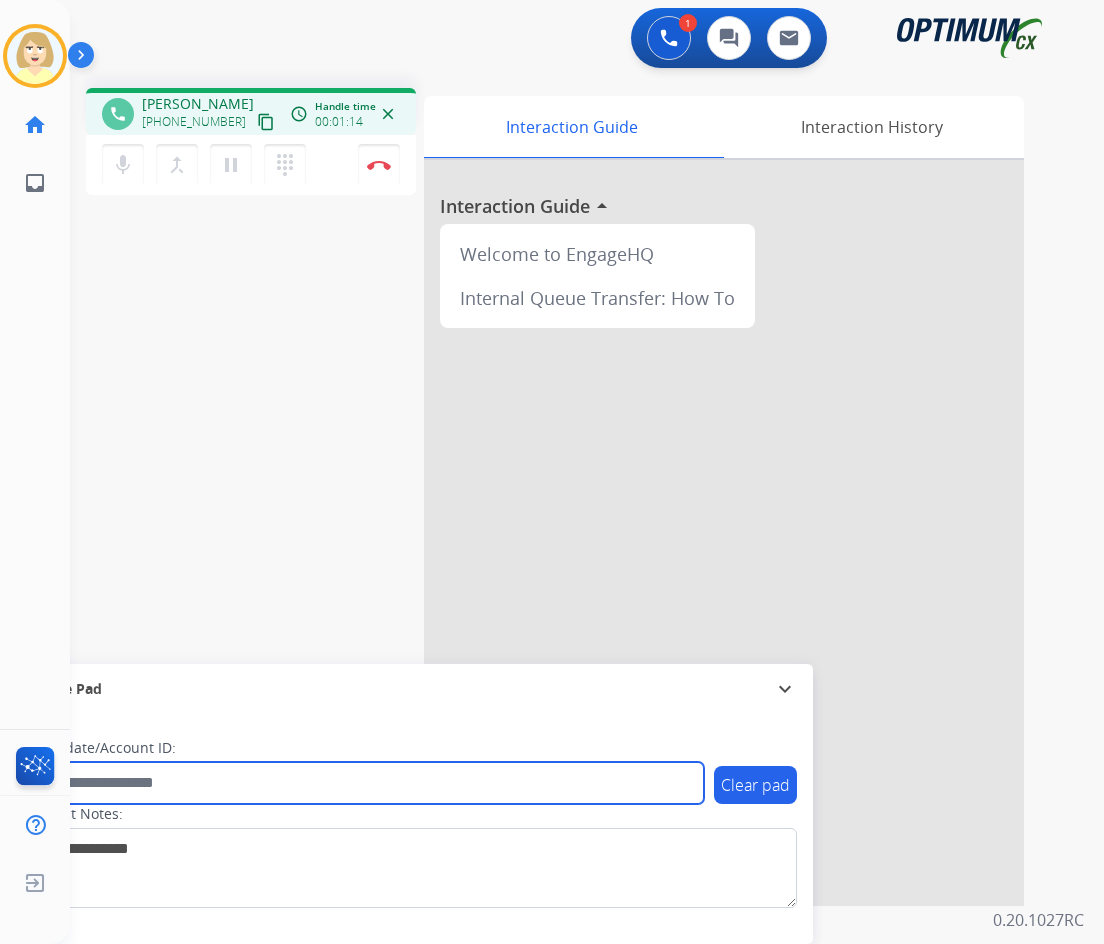 paste on "*******" 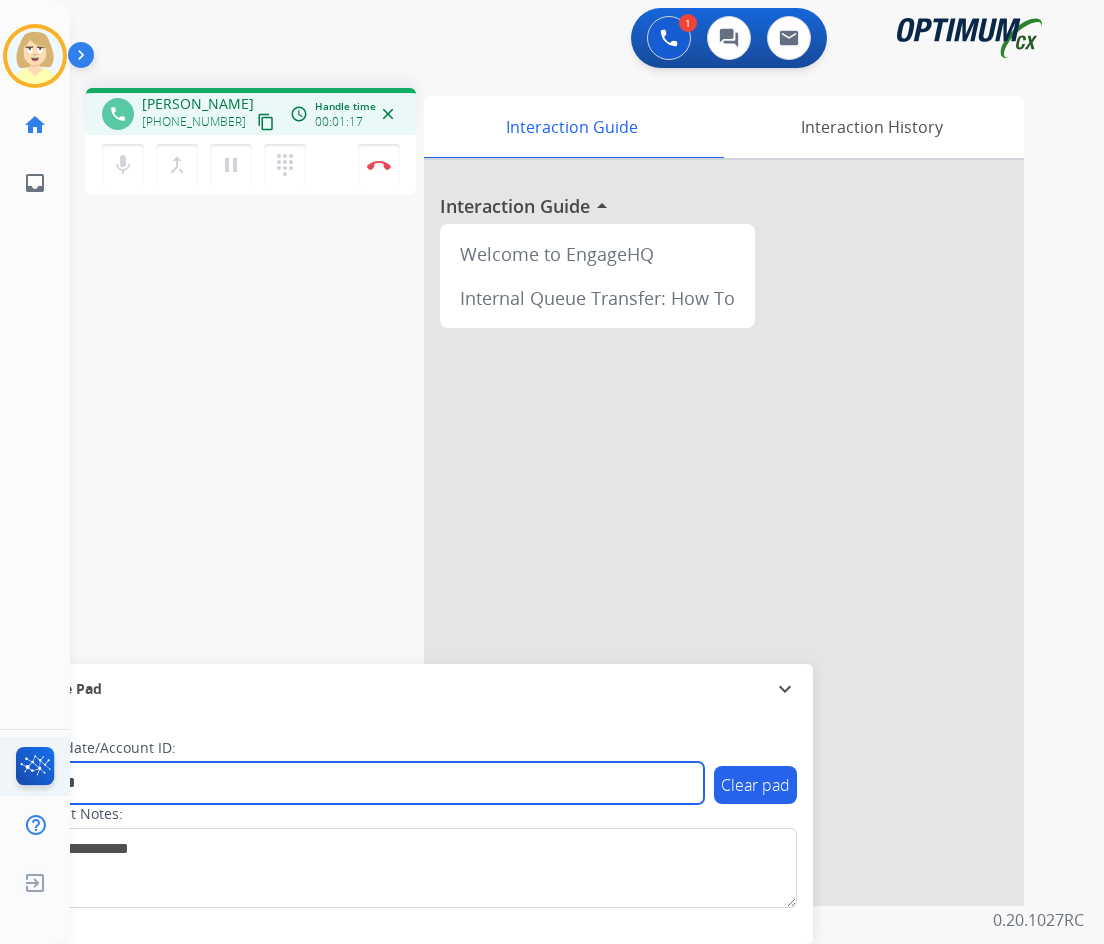 type on "*******" 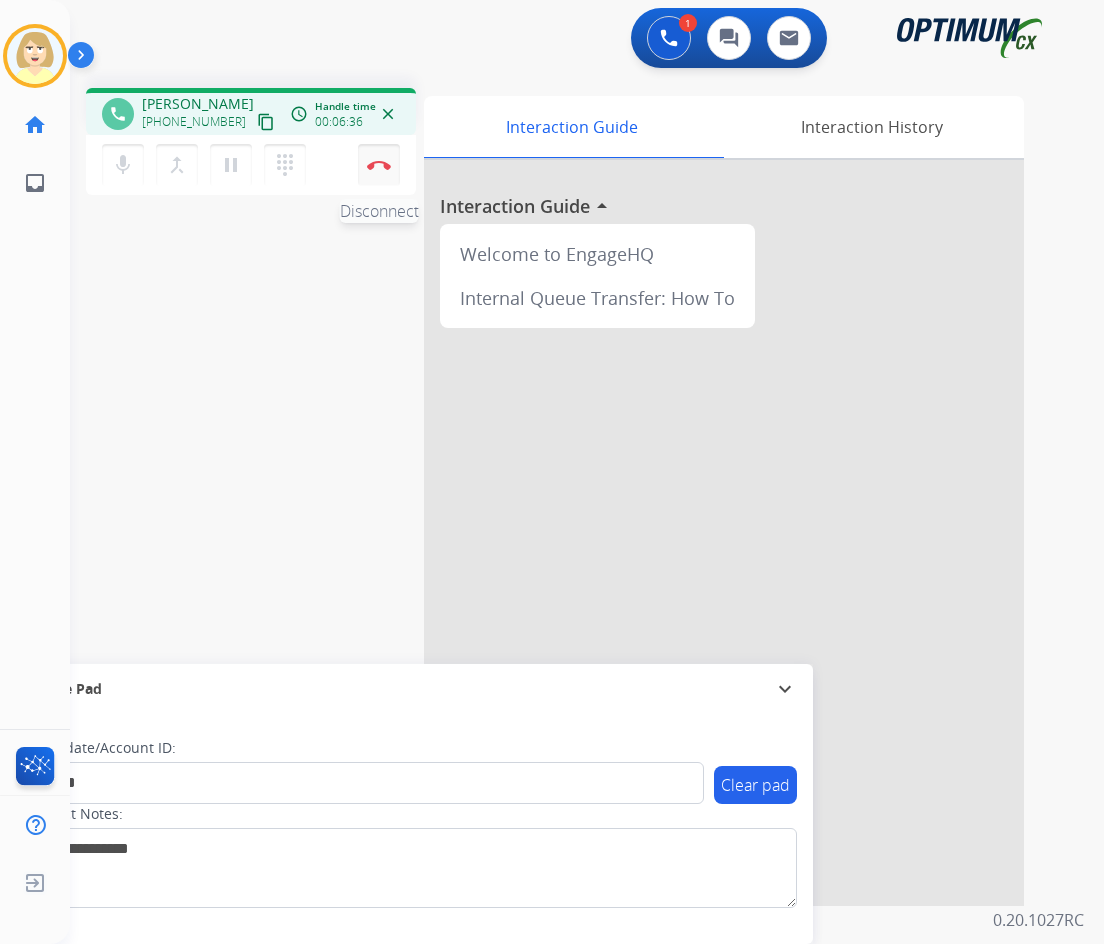 click on "Disconnect" at bounding box center [379, 165] 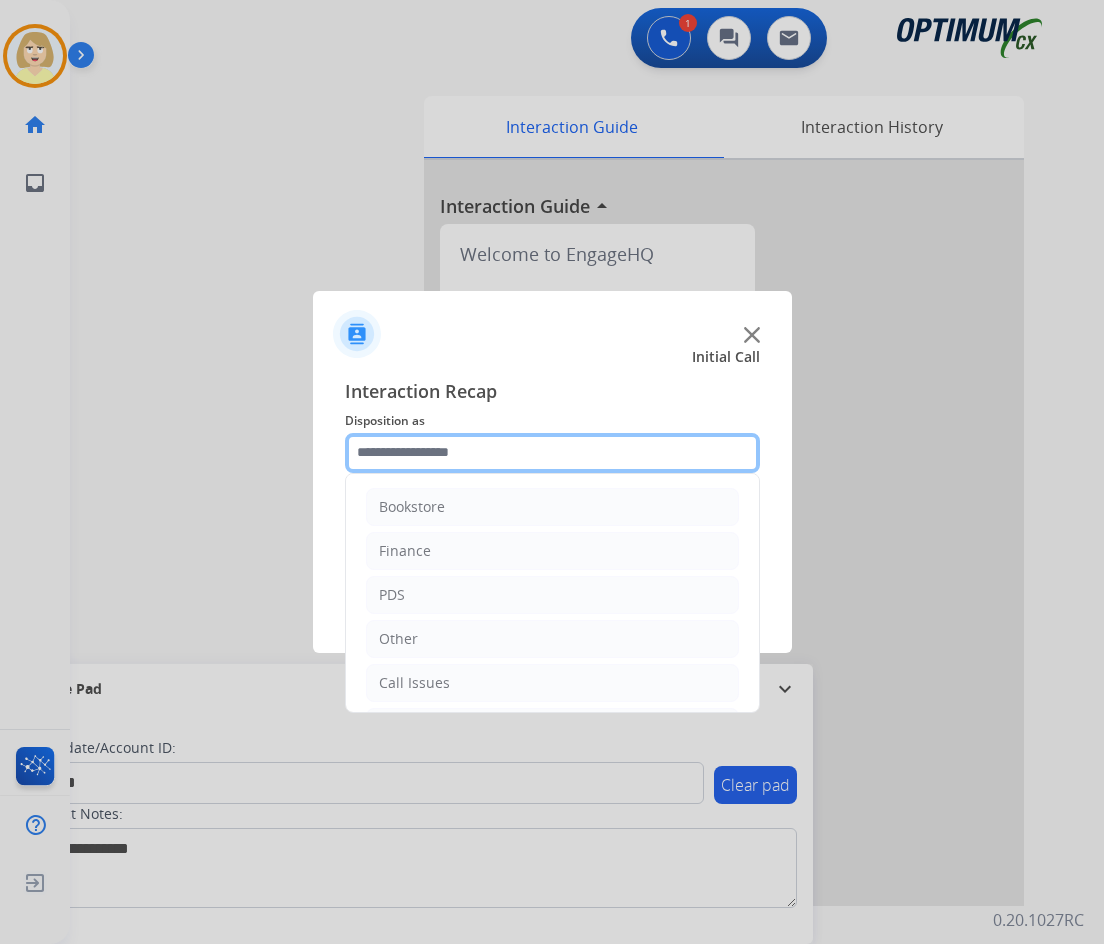 click 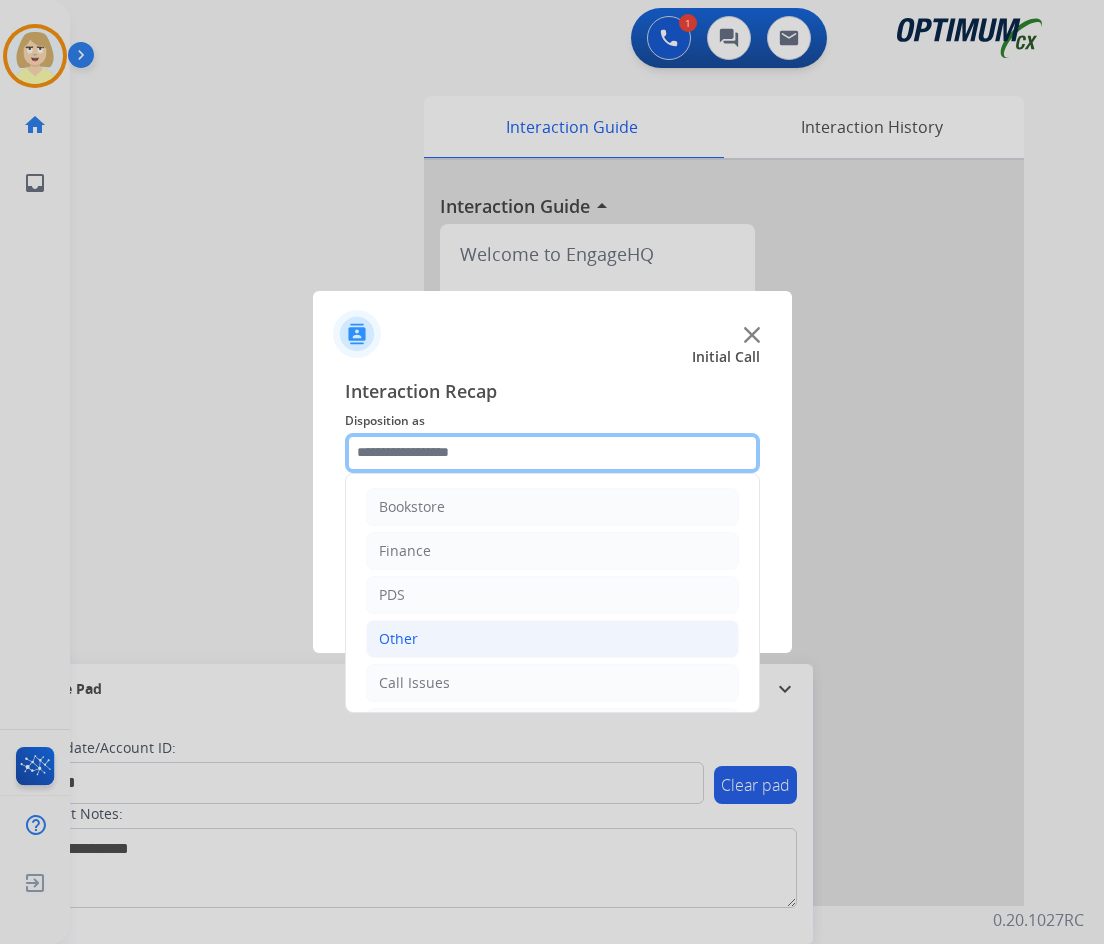 scroll, scrollTop: 136, scrollLeft: 0, axis: vertical 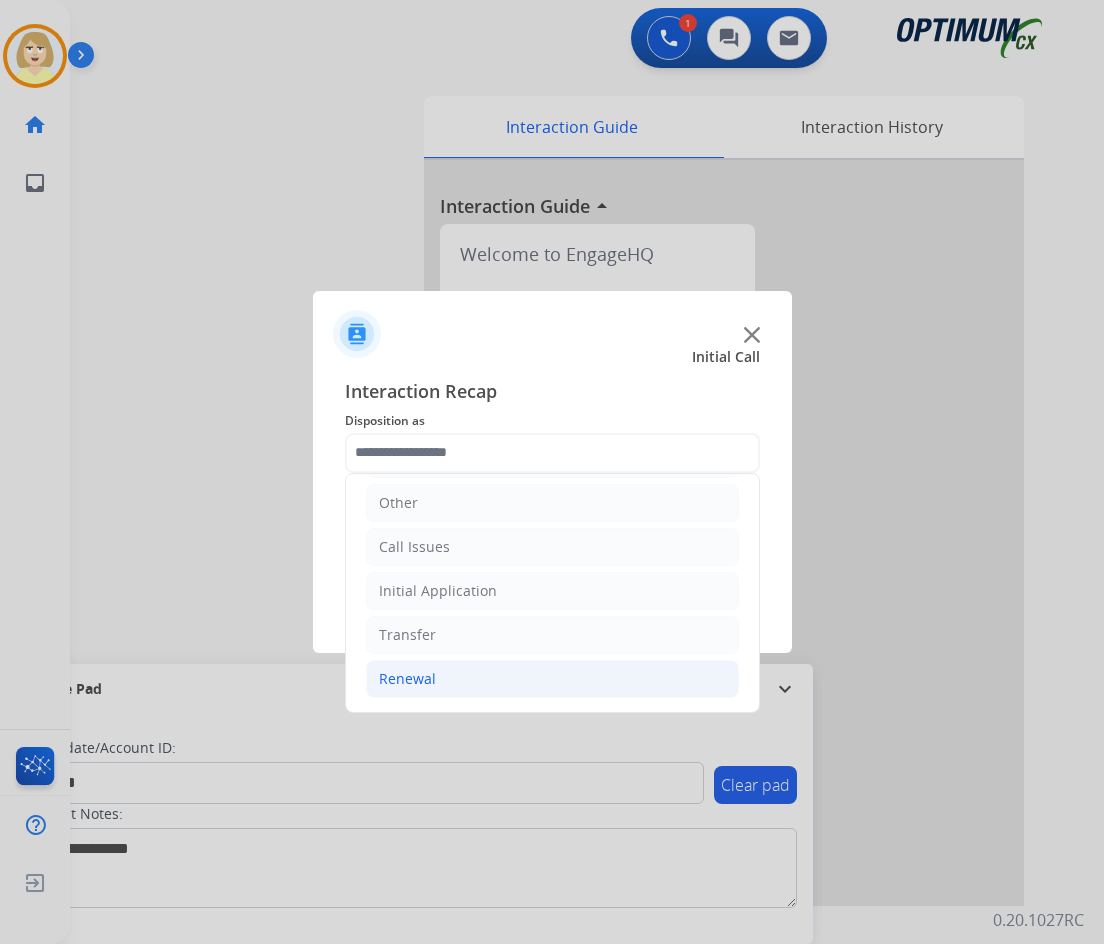 click on "Renewal" 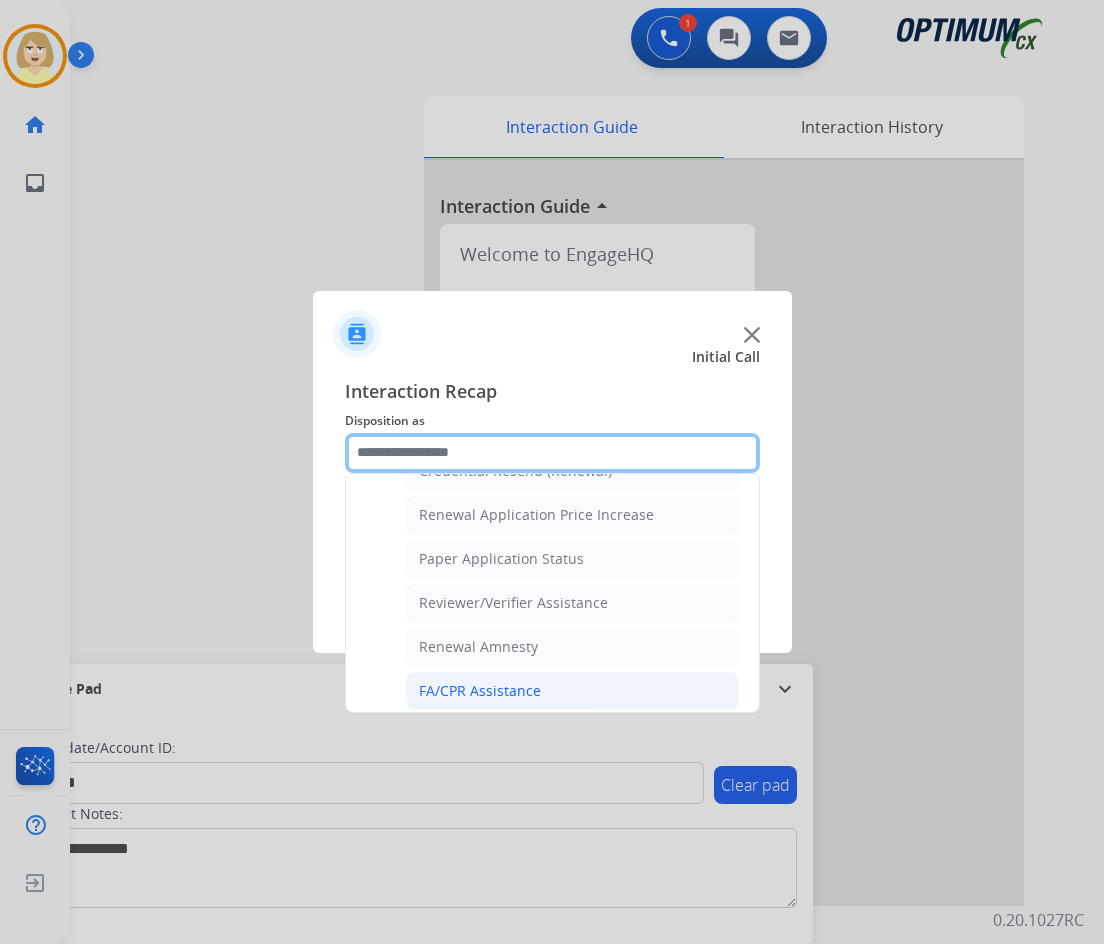 scroll, scrollTop: 572, scrollLeft: 0, axis: vertical 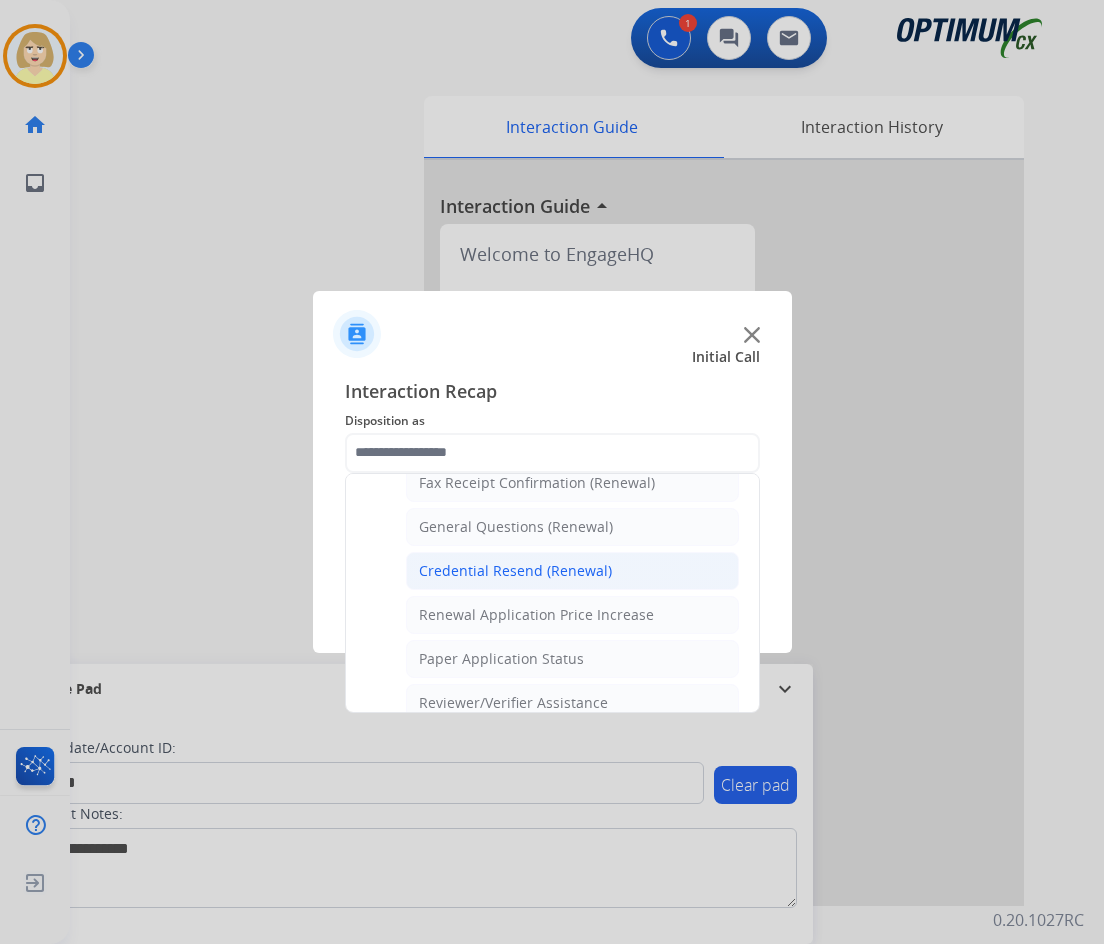 click on "Credential Resend (Renewal)" 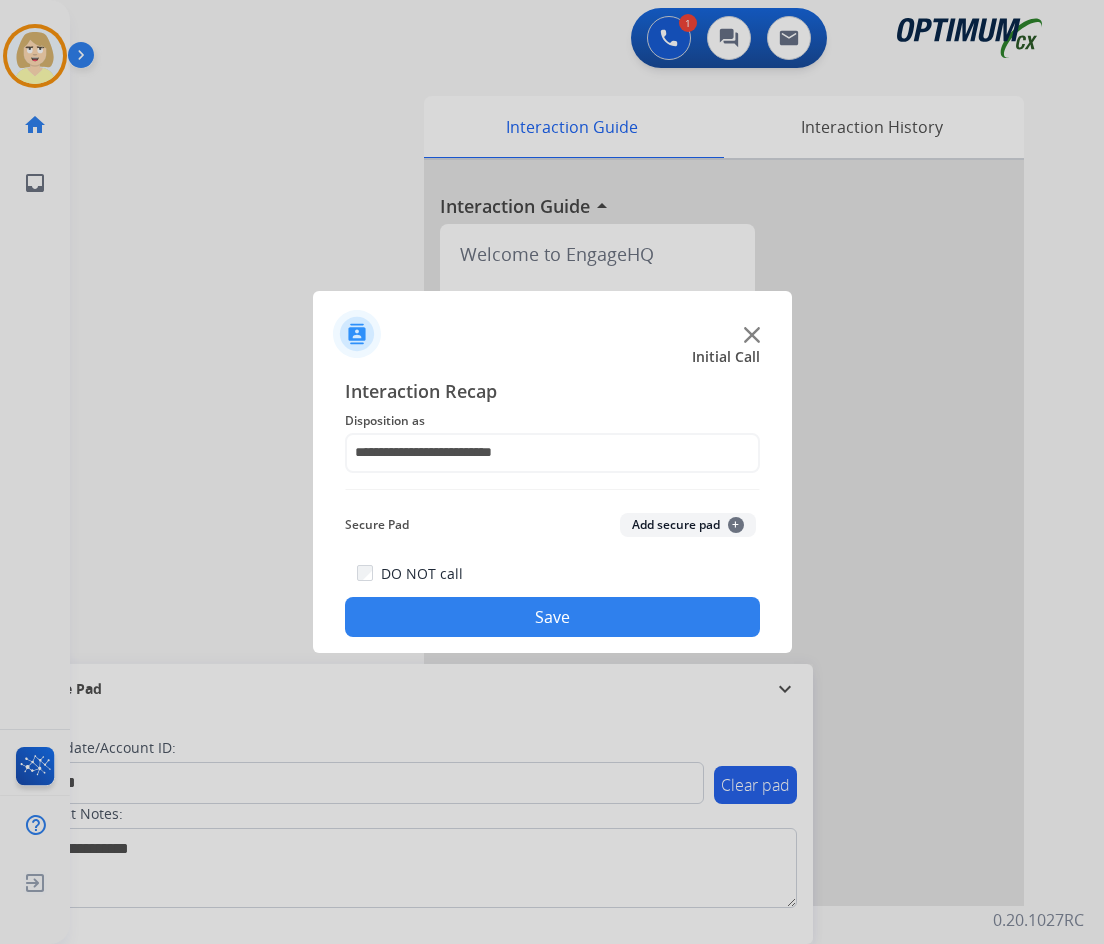 click on "Add secure pad  +" 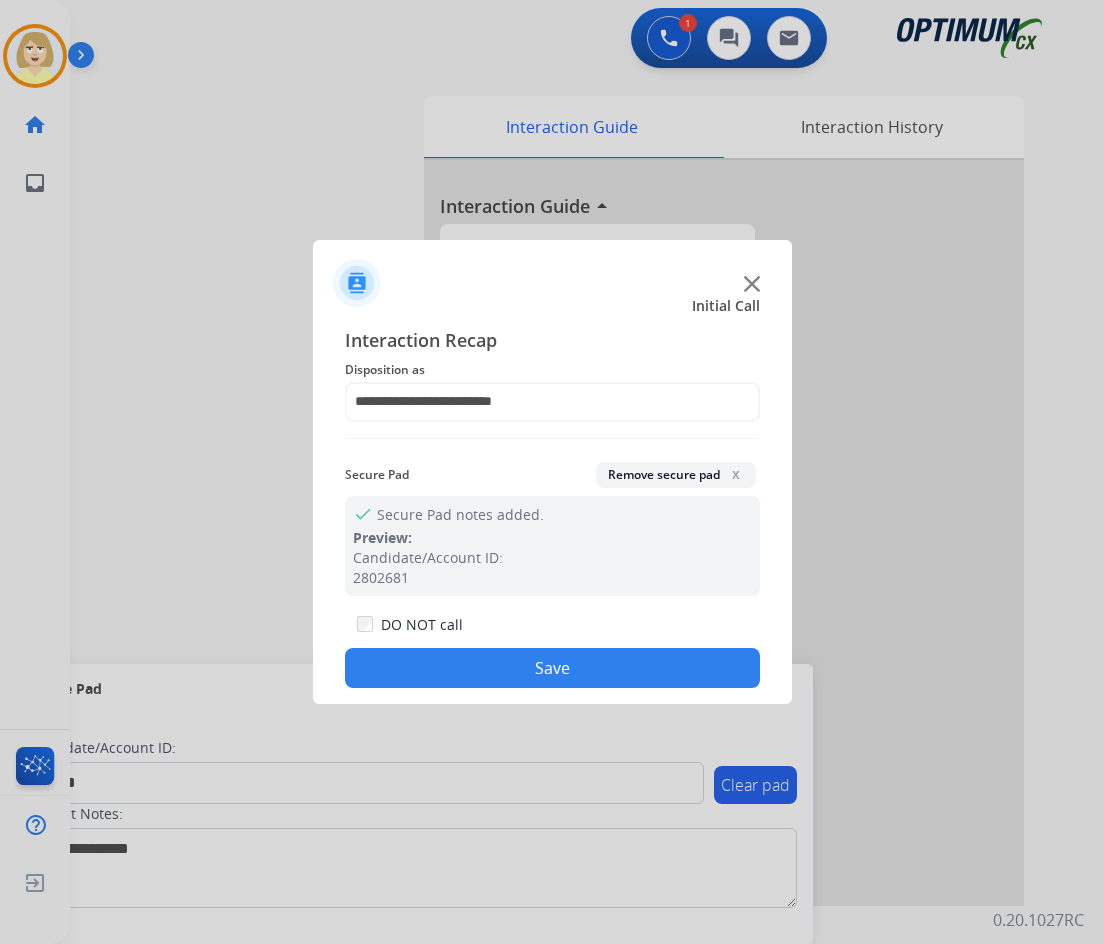 drag, startPoint x: 444, startPoint y: 653, endPoint x: 432, endPoint y: 648, distance: 13 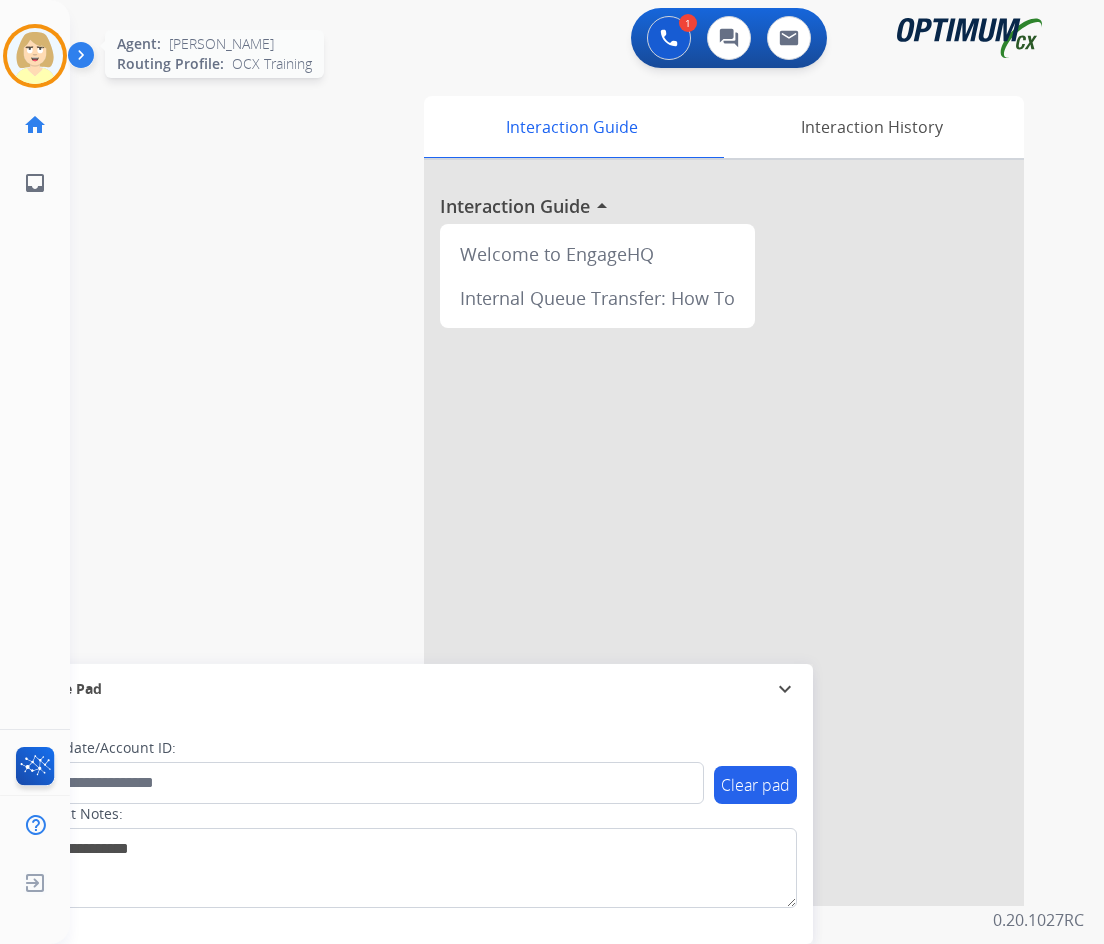 click at bounding box center (35, 56) 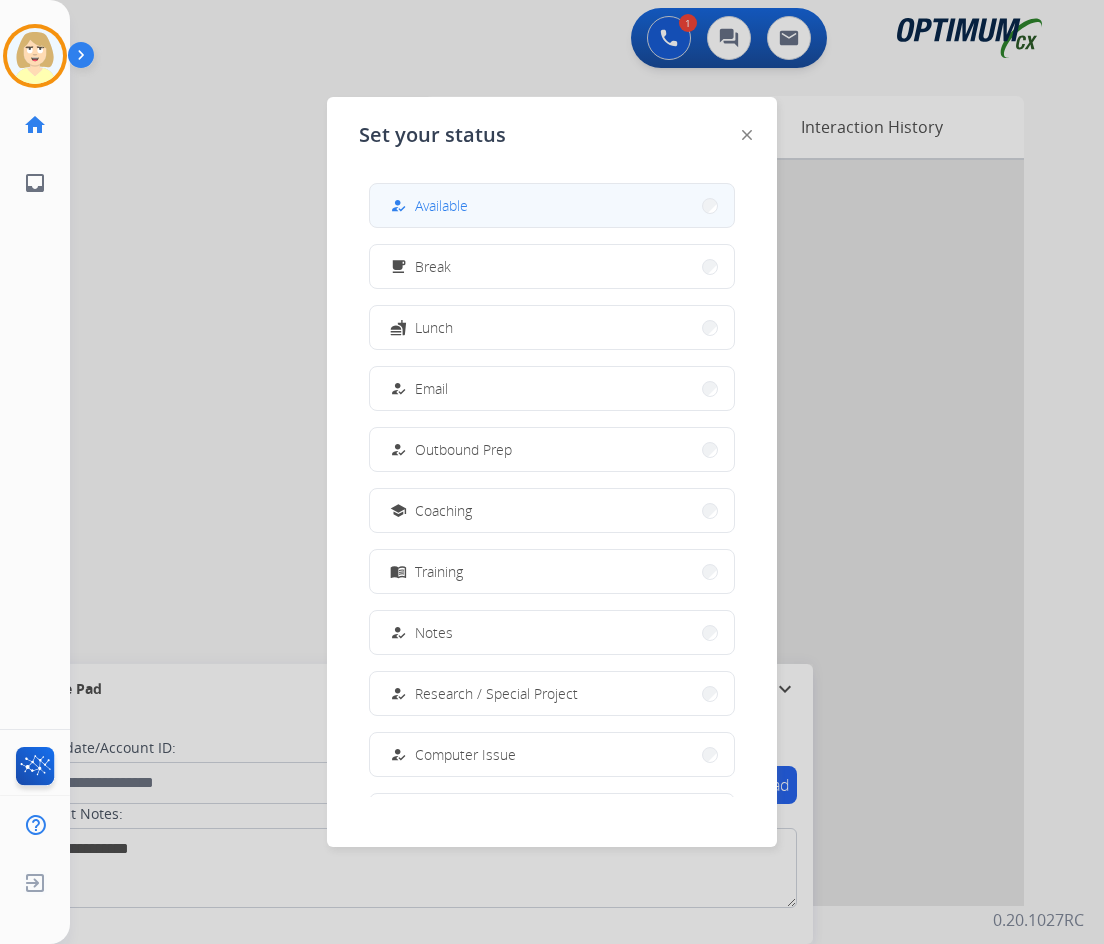 drag, startPoint x: 431, startPoint y: 206, endPoint x: 382, endPoint y: 211, distance: 49.25444 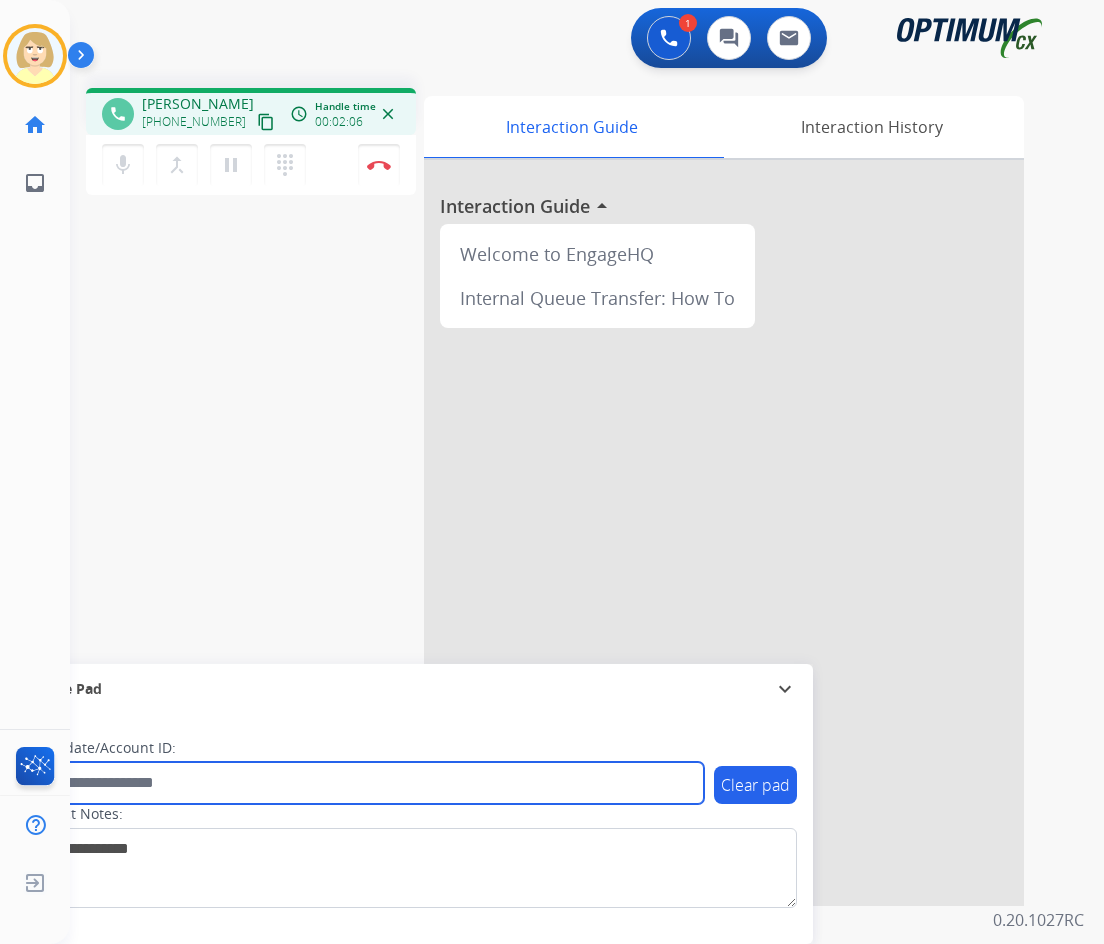 click at bounding box center [365, 783] 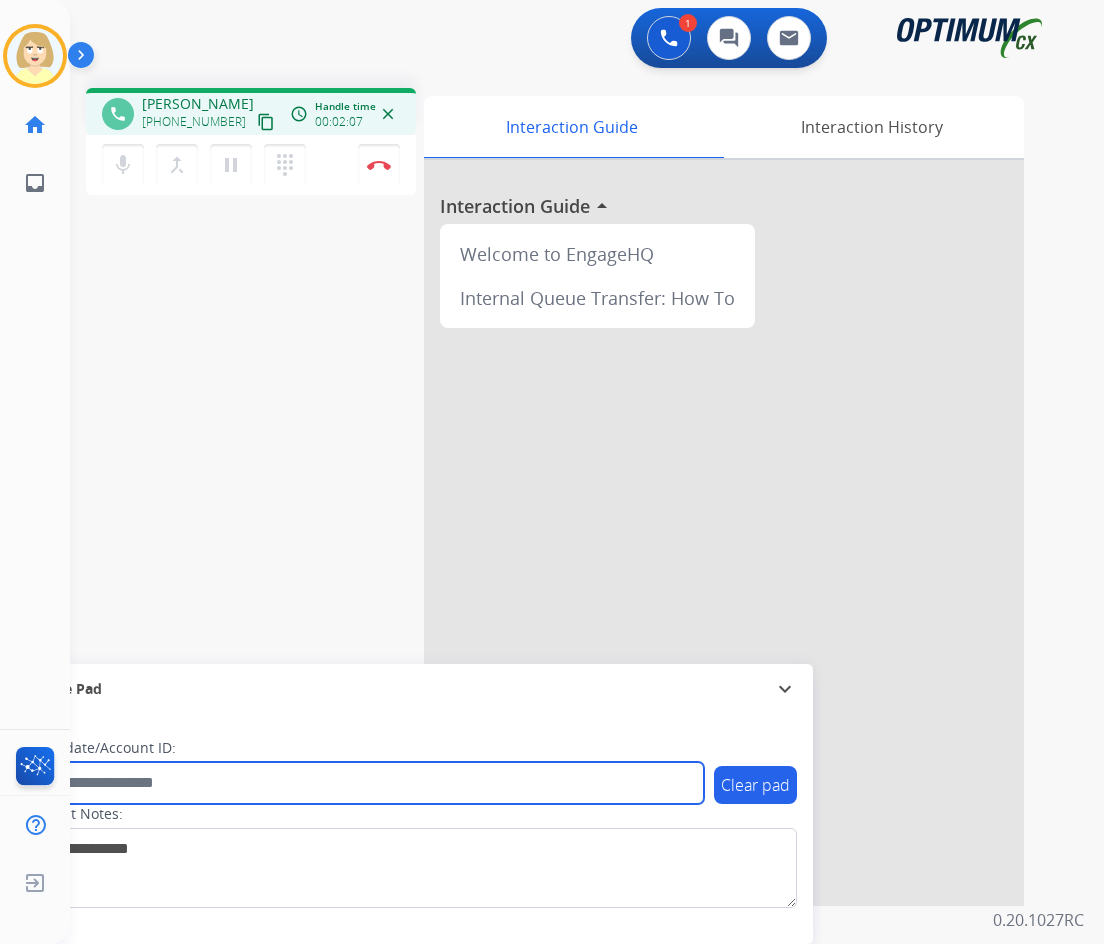 paste on "*******" 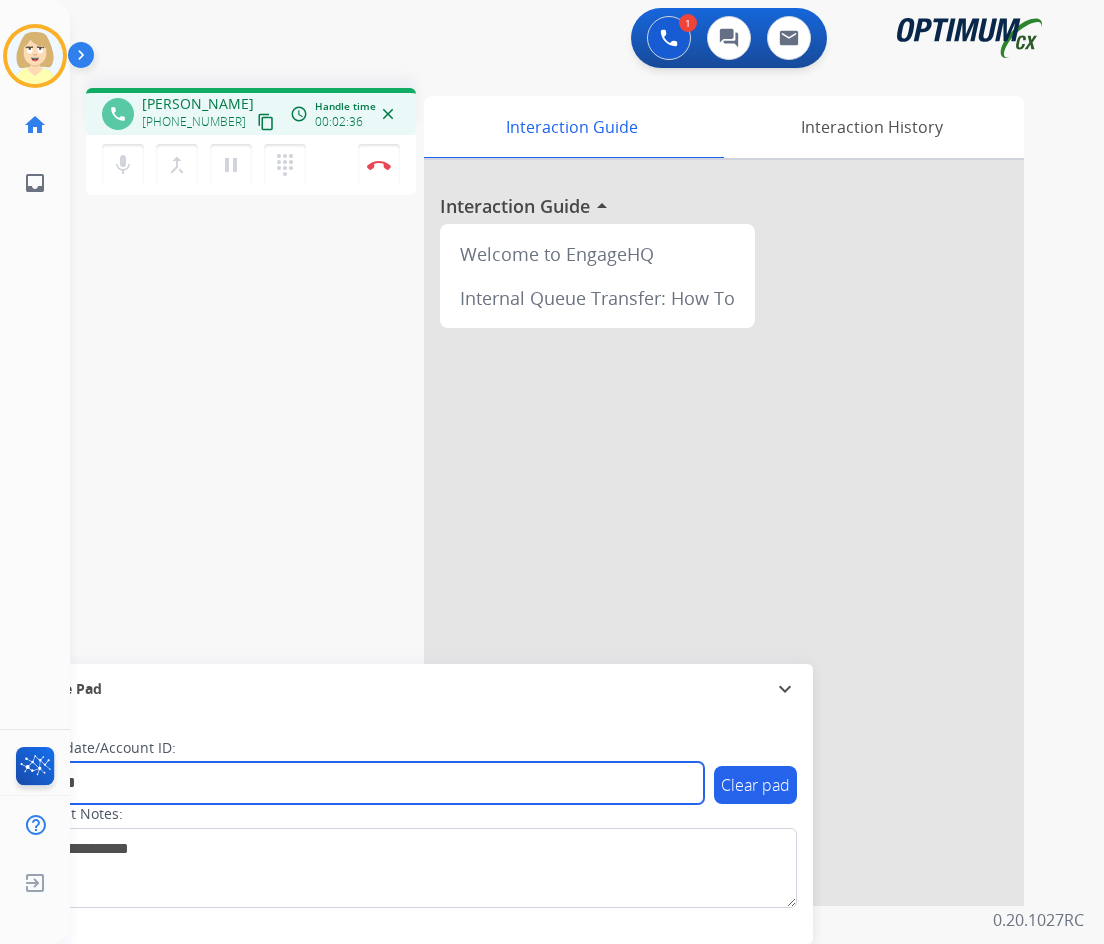 type on "*******" 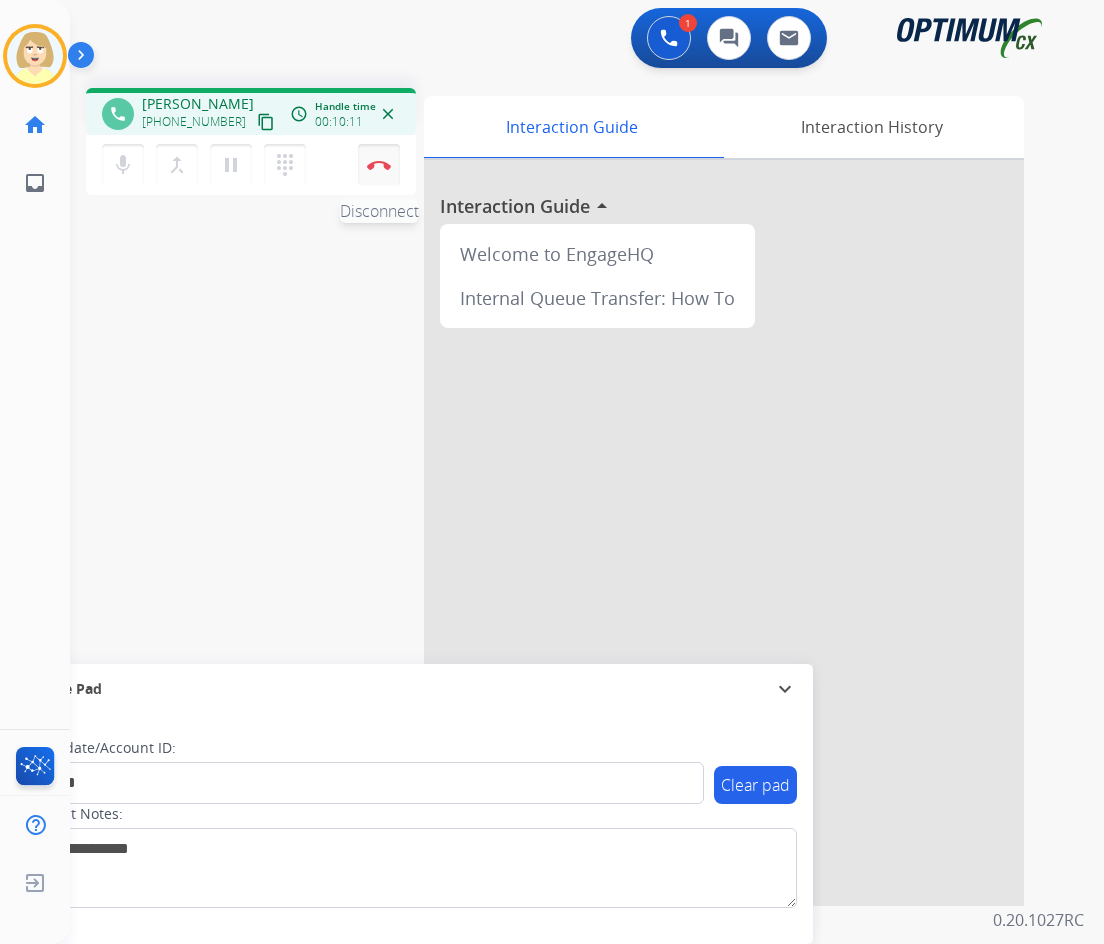 click at bounding box center (379, 165) 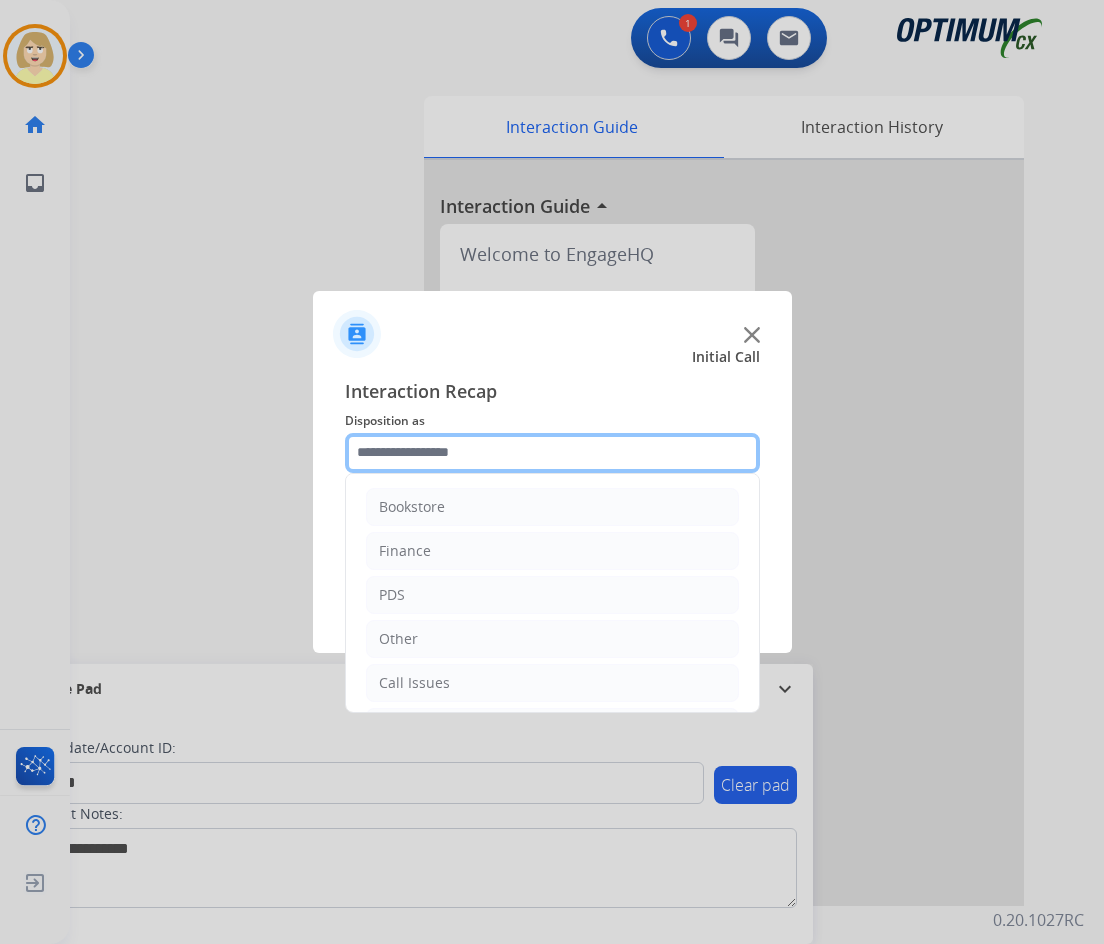 click 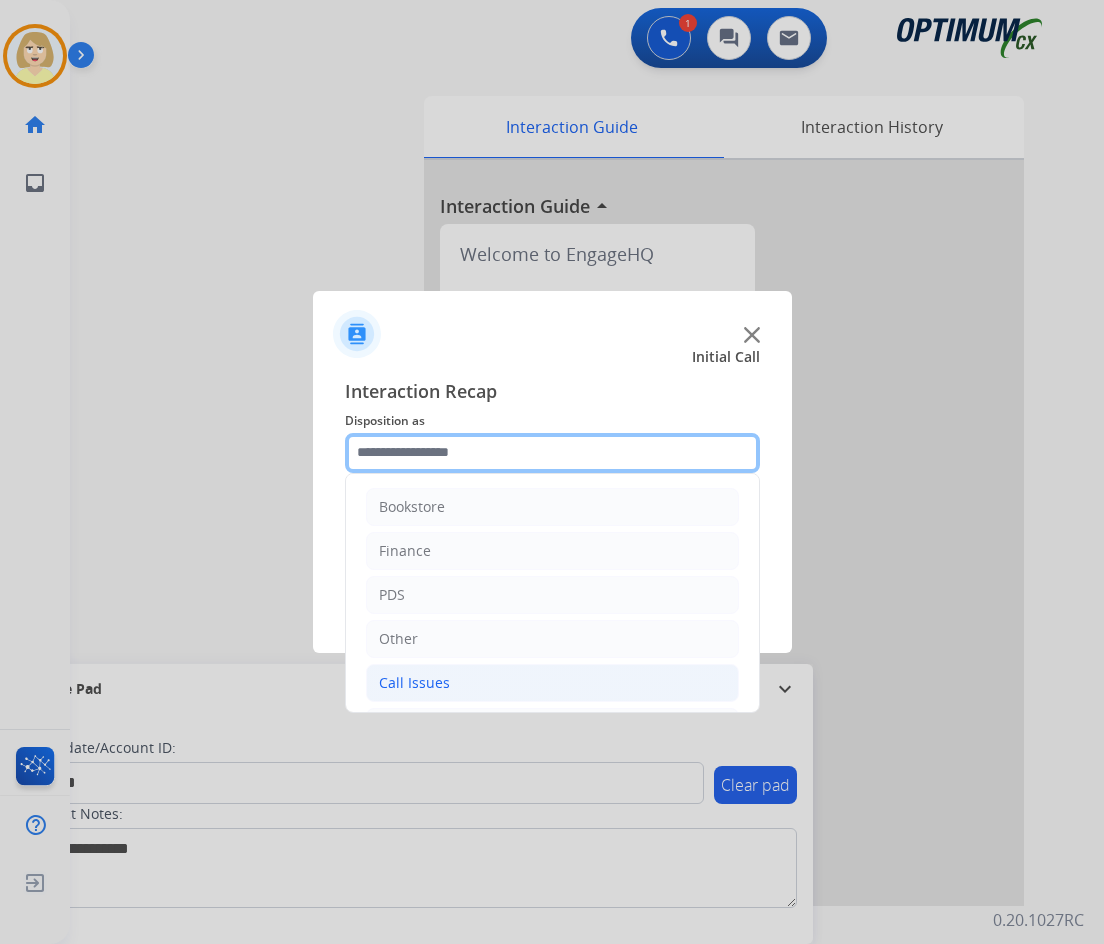 scroll, scrollTop: 136, scrollLeft: 0, axis: vertical 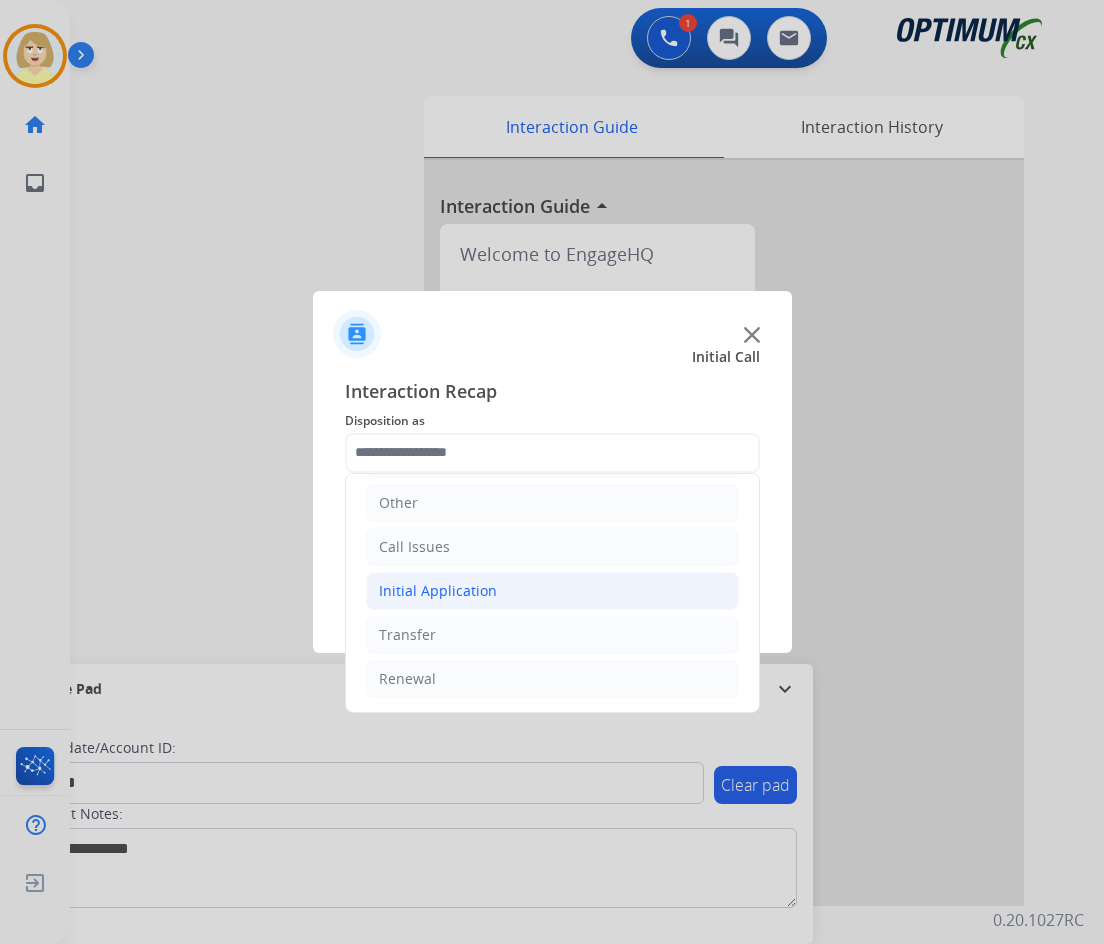 click on "Initial Application" 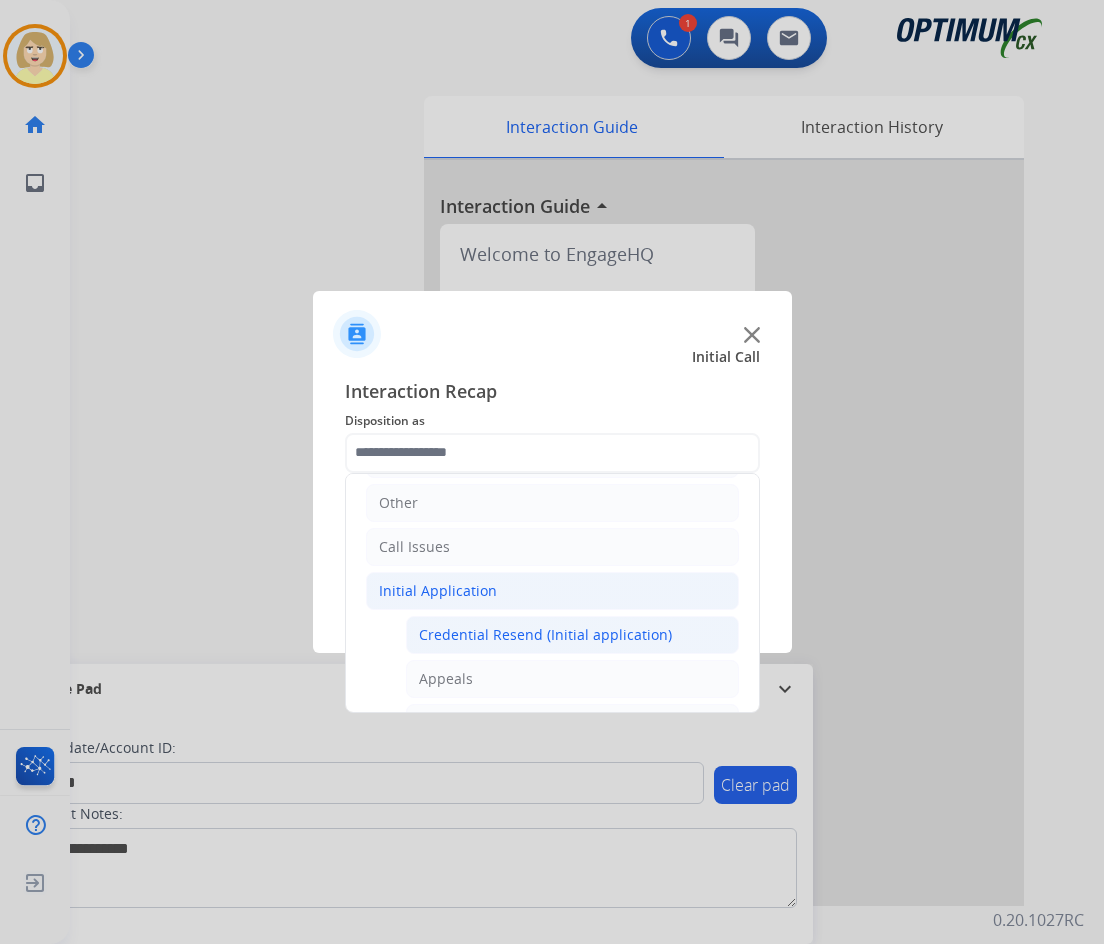 click on "Credential Resend (Initial application)" 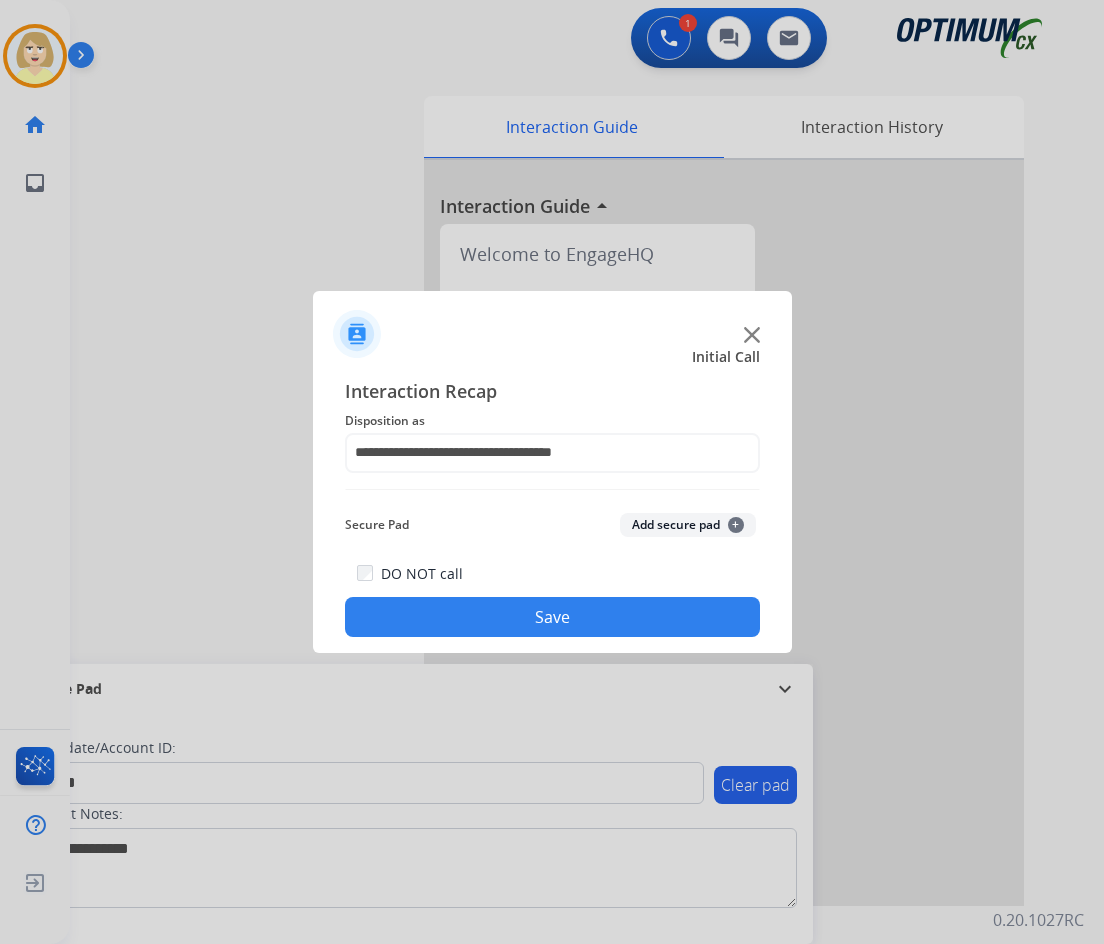 click on "Add secure pad  +" 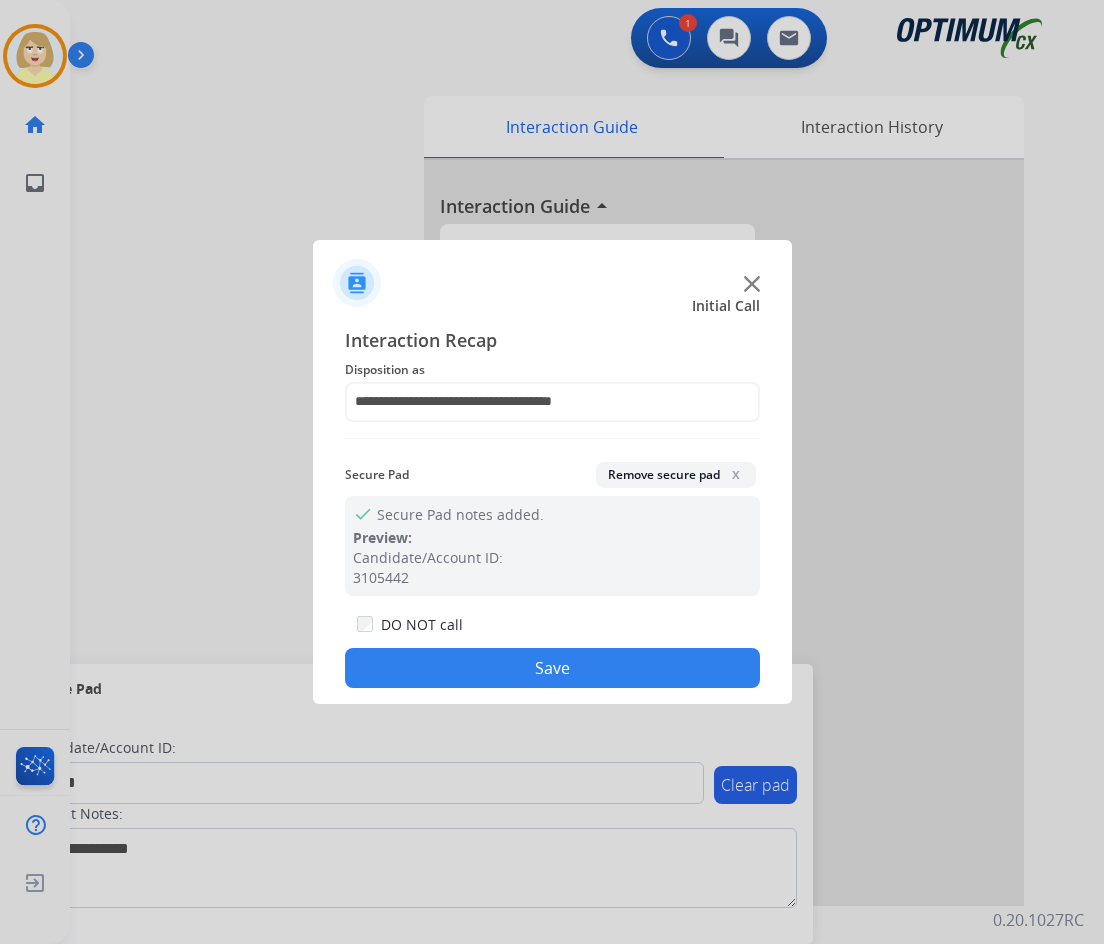 drag, startPoint x: 432, startPoint y: 674, endPoint x: 159, endPoint y: 327, distance: 441.51782 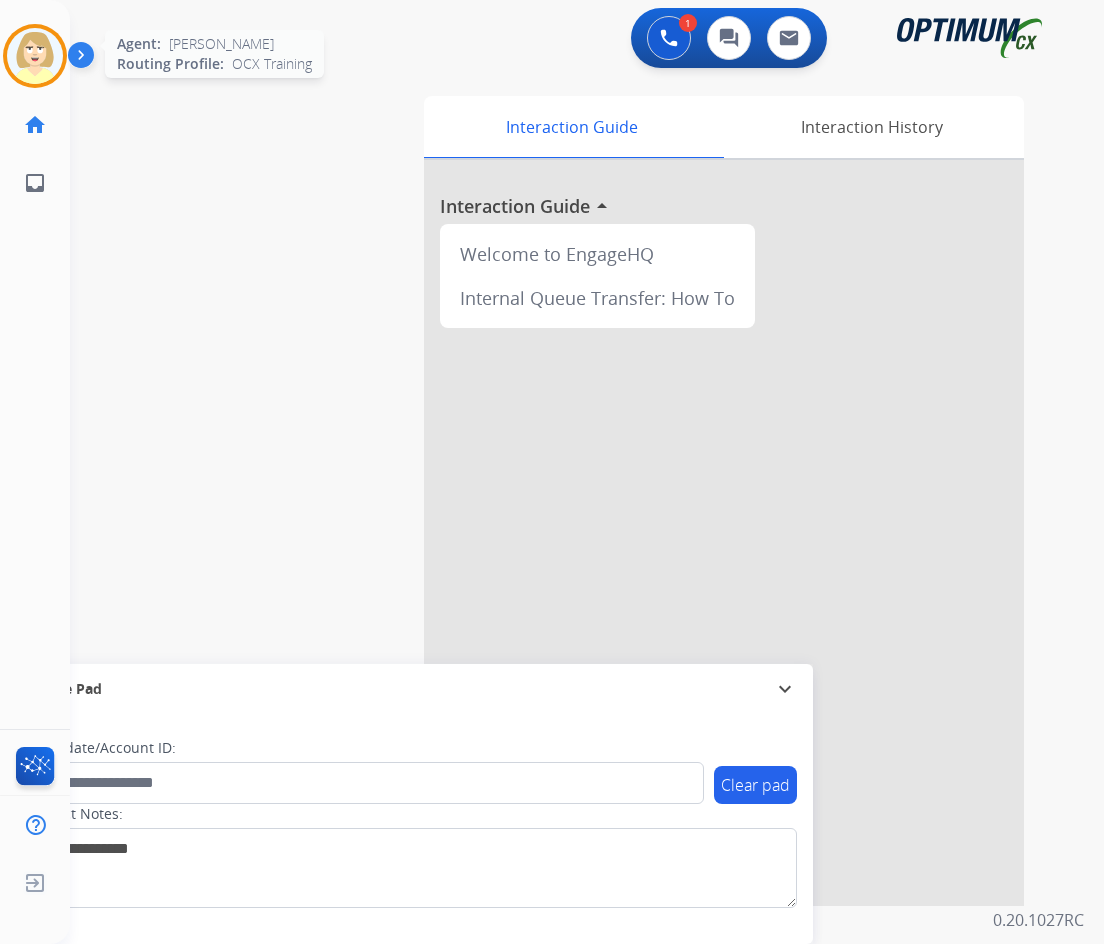 click at bounding box center [35, 56] 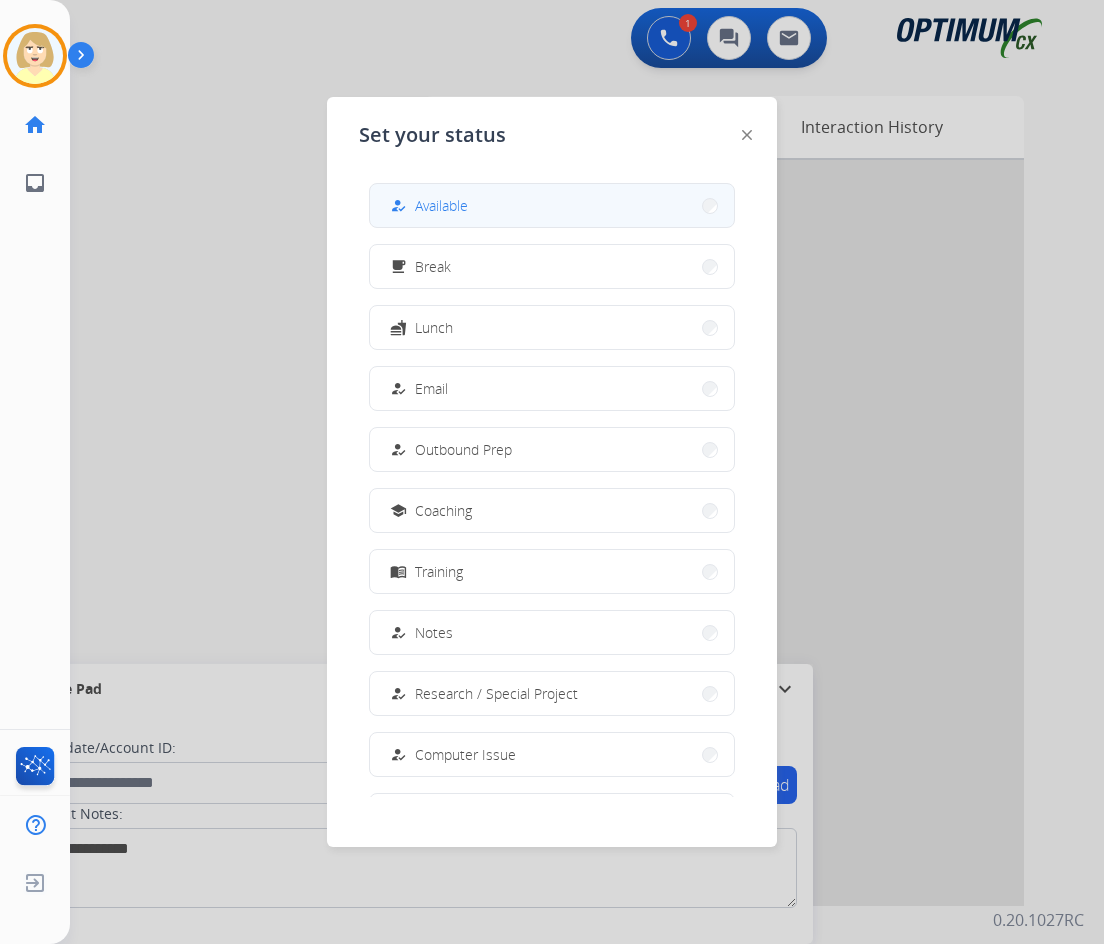 click on "how_to_reg Available" at bounding box center (552, 205) 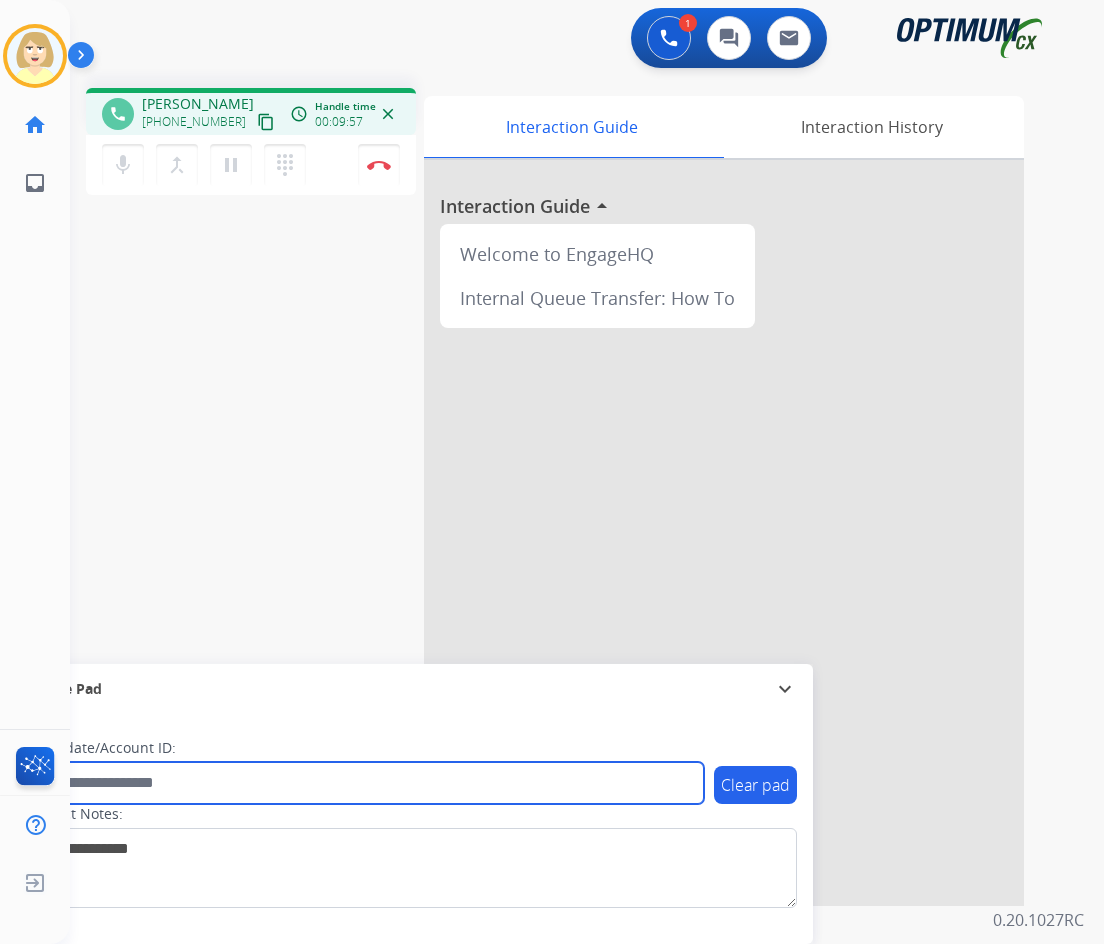 click at bounding box center [365, 783] 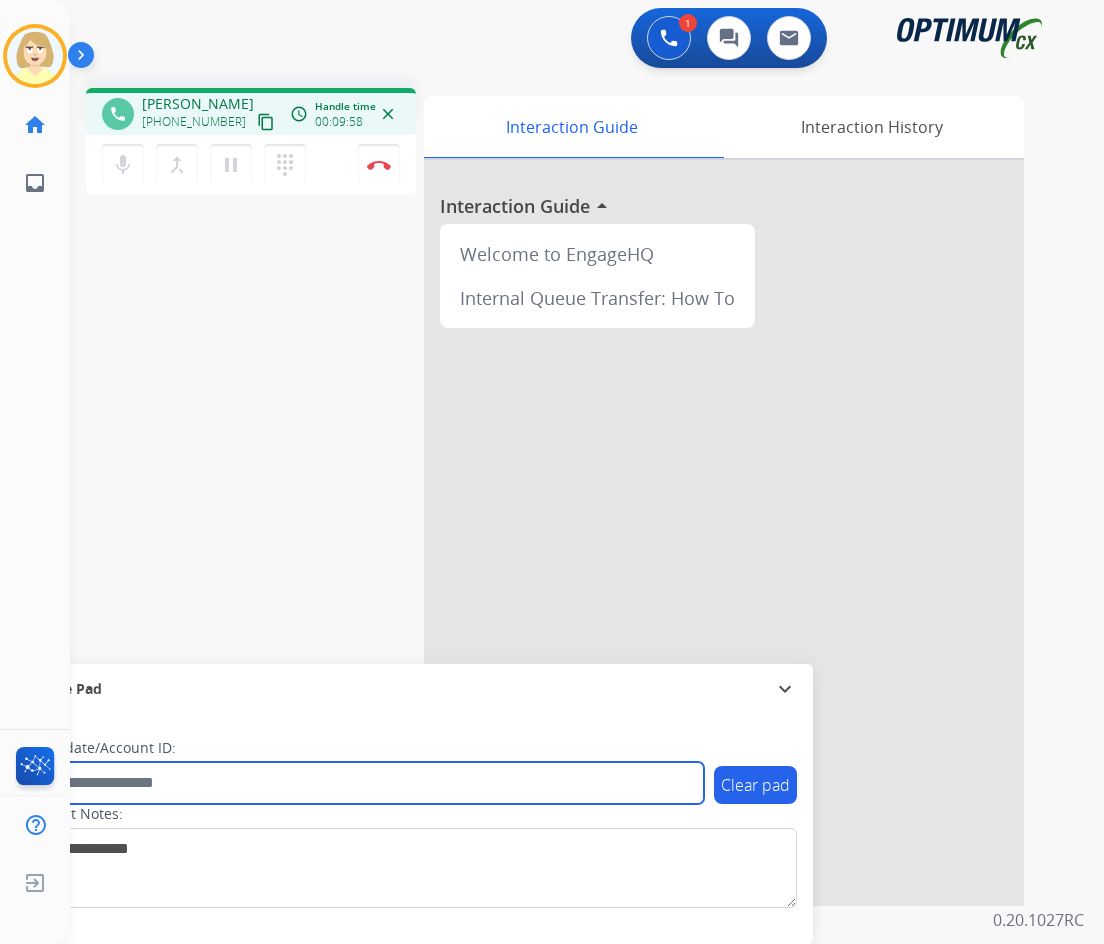 paste on "*******" 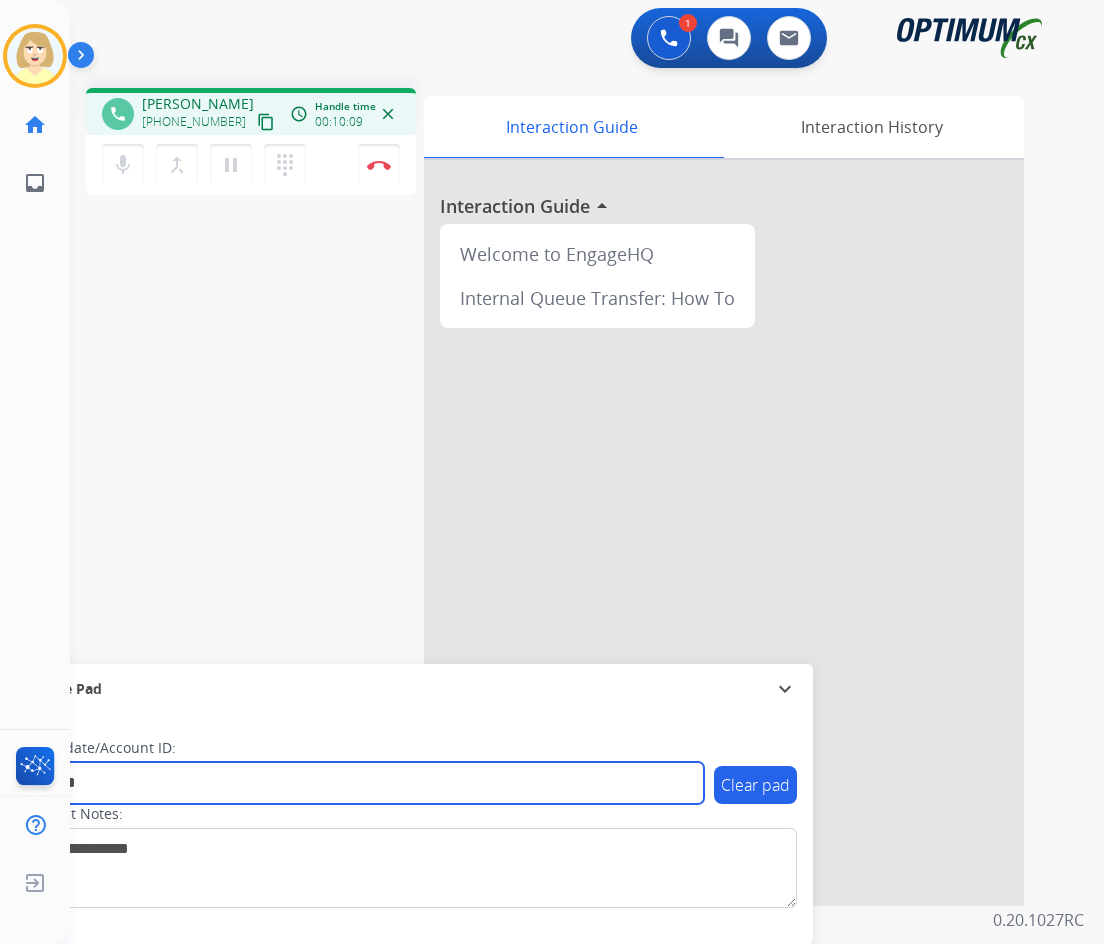 type on "*******" 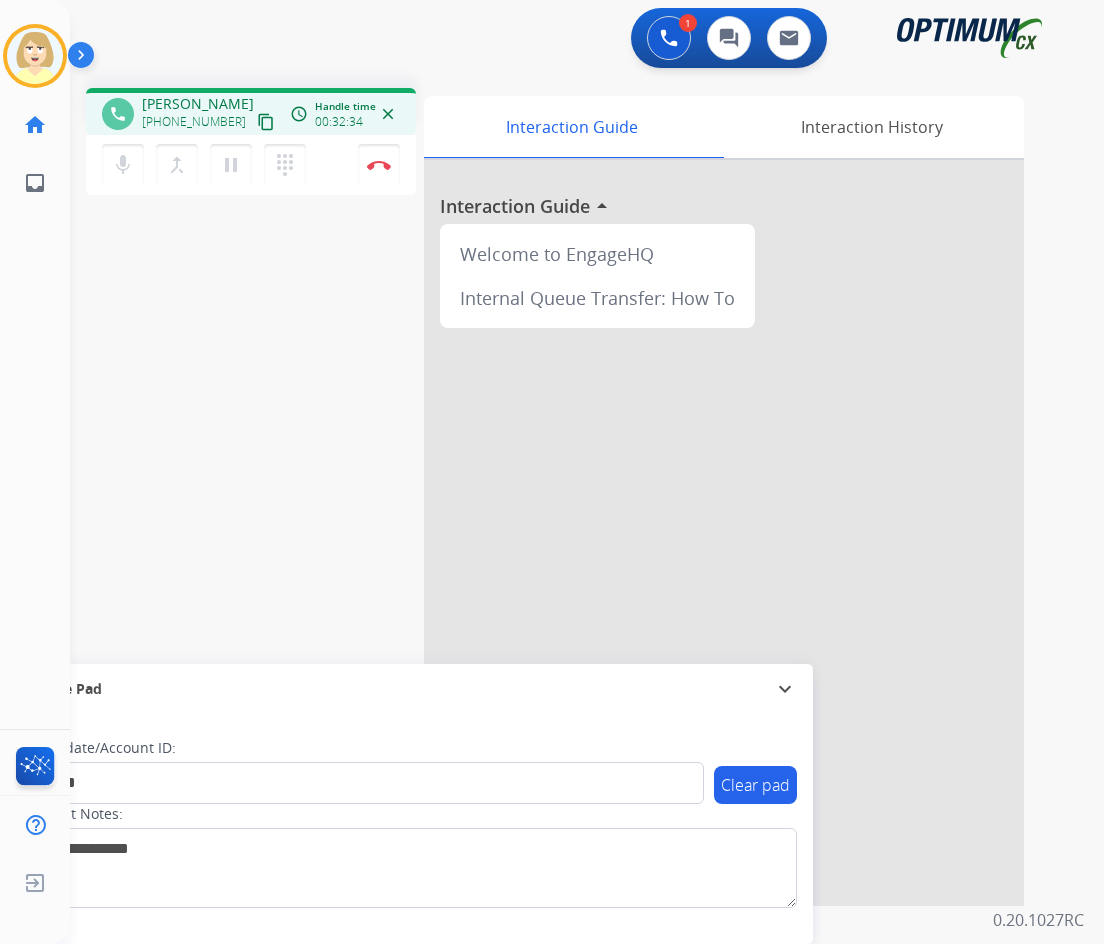 click on "phone [PERSON_NAME] [PHONE_NUMBER] content_copy access_time Call metrics Queue   00:07 Hold   00:00 Talk   32:35 Total   32:41 Handle time 00:32:34 close mic Mute merge_type Bridge pause Hold dialpad Dialpad Disconnect swap_horiz Break voice bridge close_fullscreen Connect 3-Way Call merge_type Separate 3-Way Call  Interaction Guide   Interaction History  Interaction Guide arrow_drop_up  Welcome to EngageHQ   Internal Queue Transfer: How To  Secure Pad expand_more Clear pad Candidate/Account ID: ******* Contact Notes:" at bounding box center (563, 489) 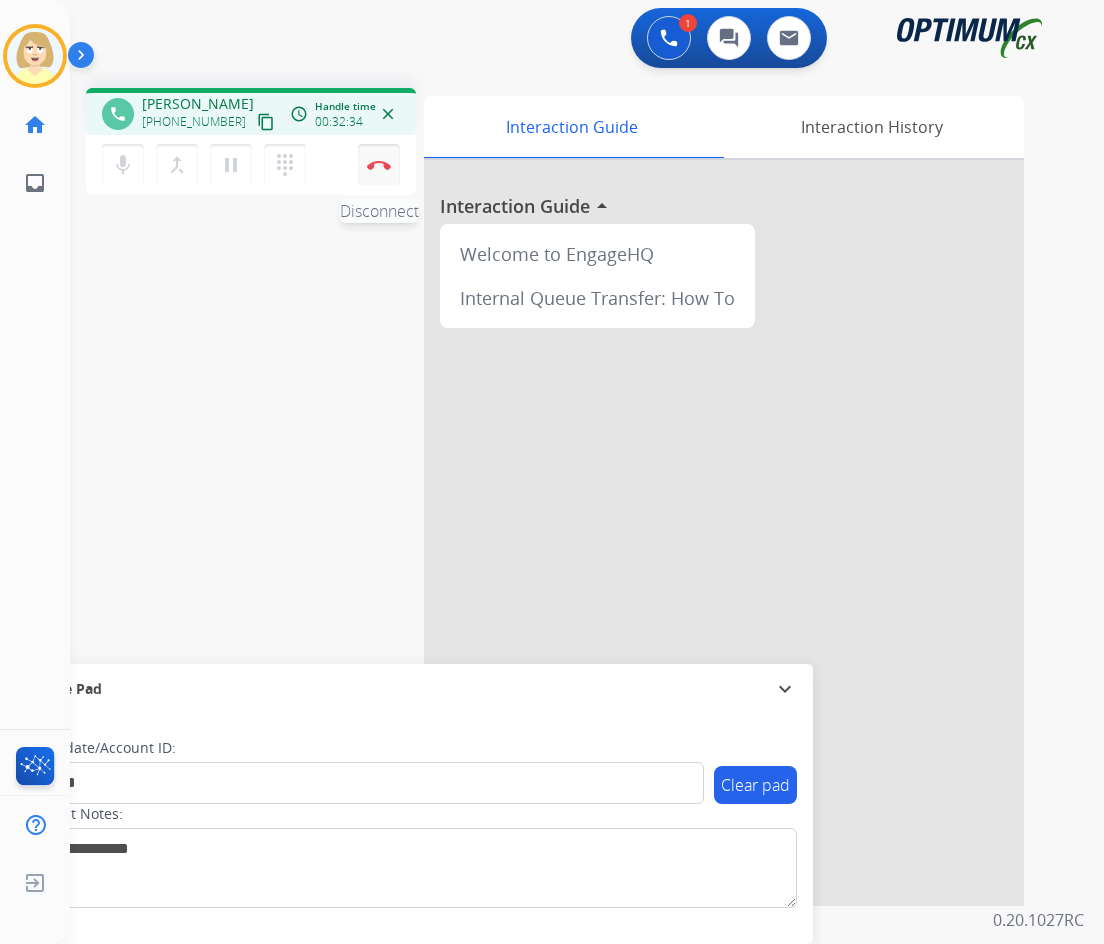 click at bounding box center [379, 165] 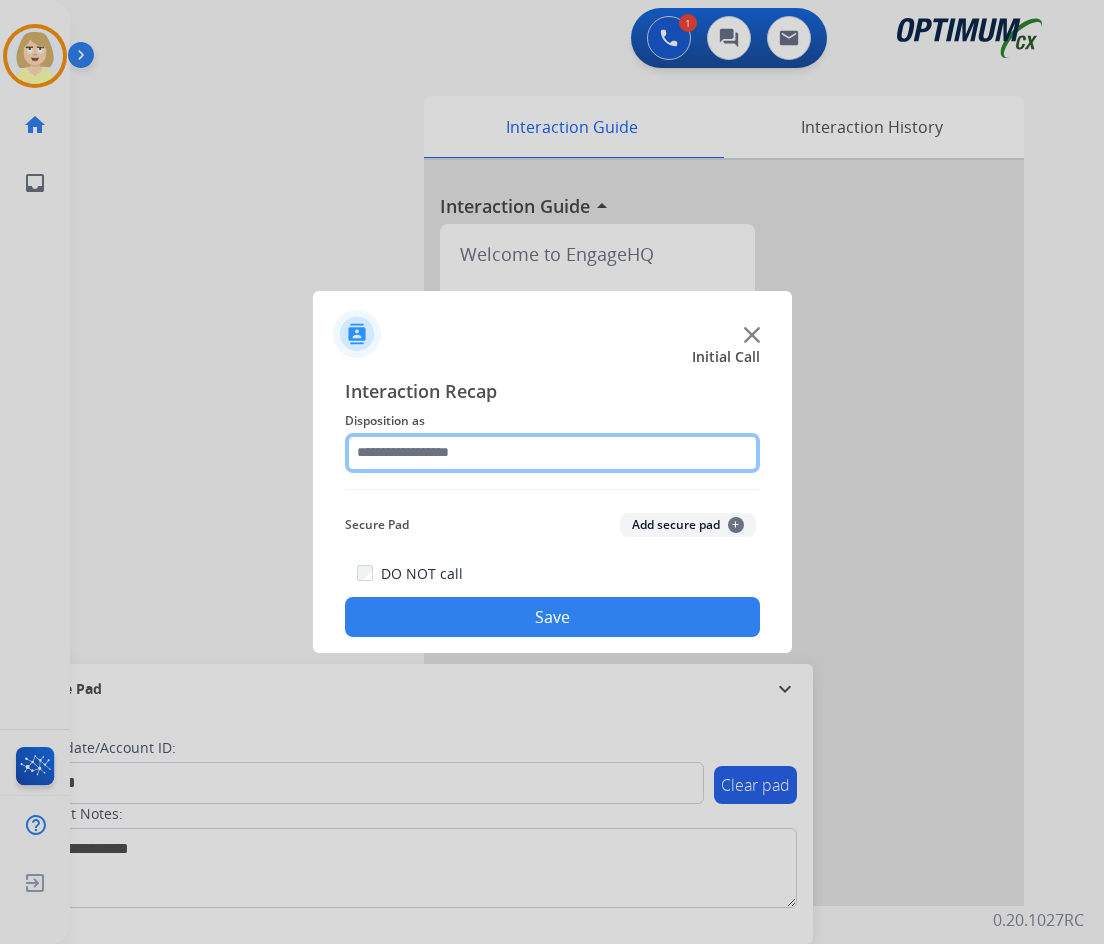 click 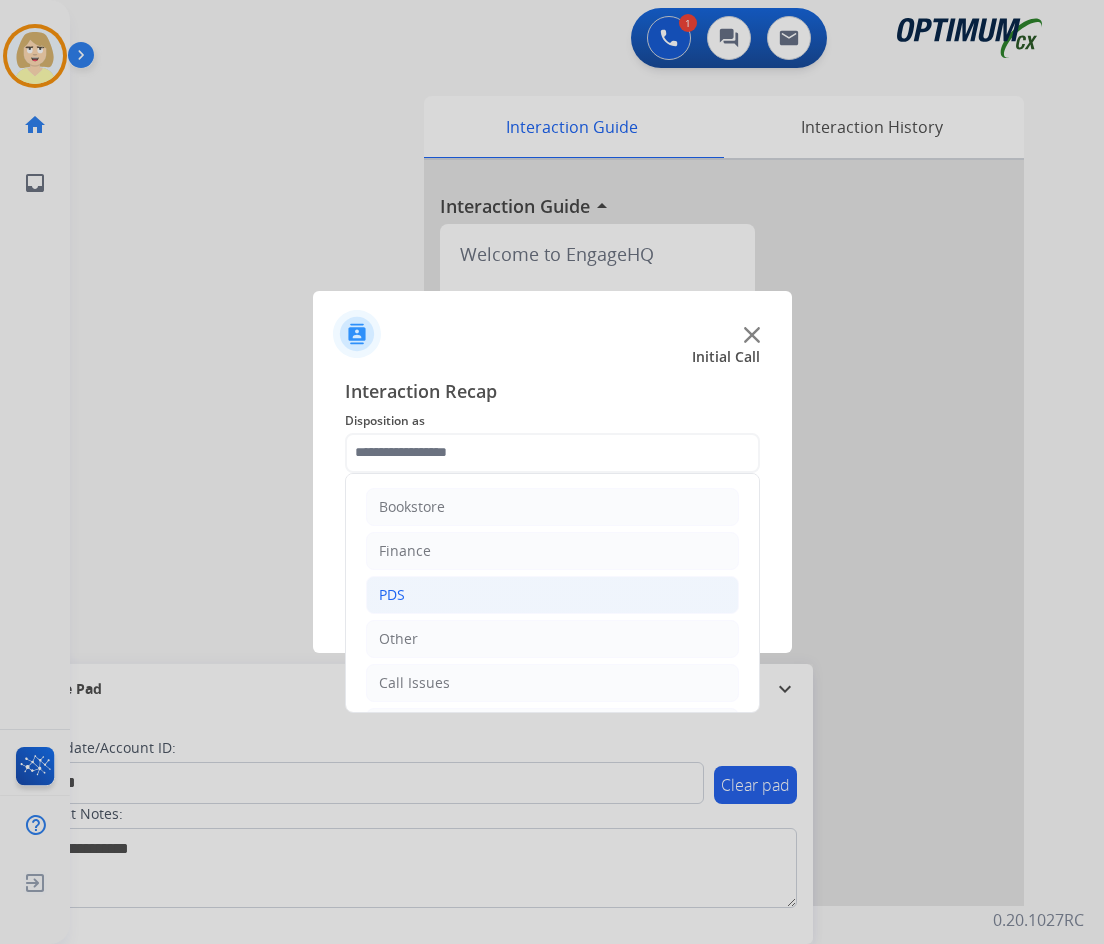 click on "PDS" 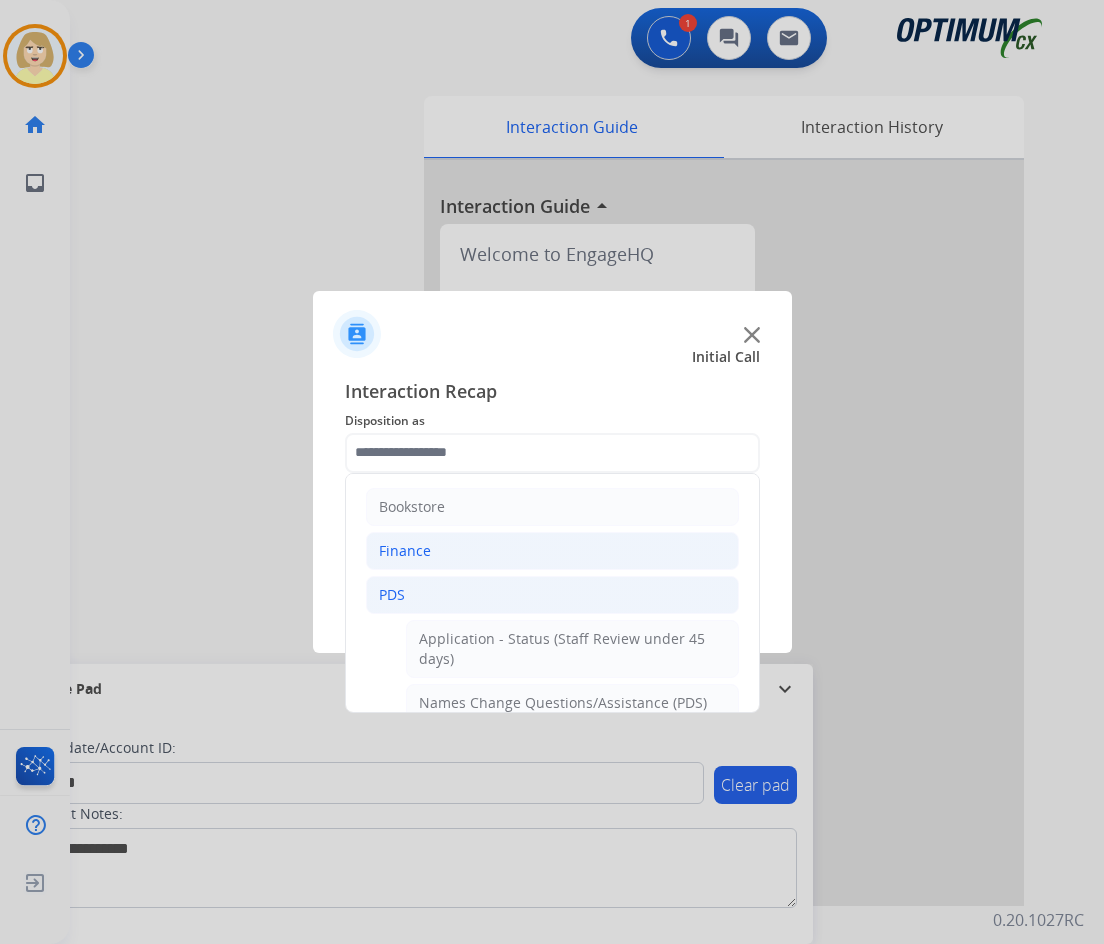 click on "Finance" 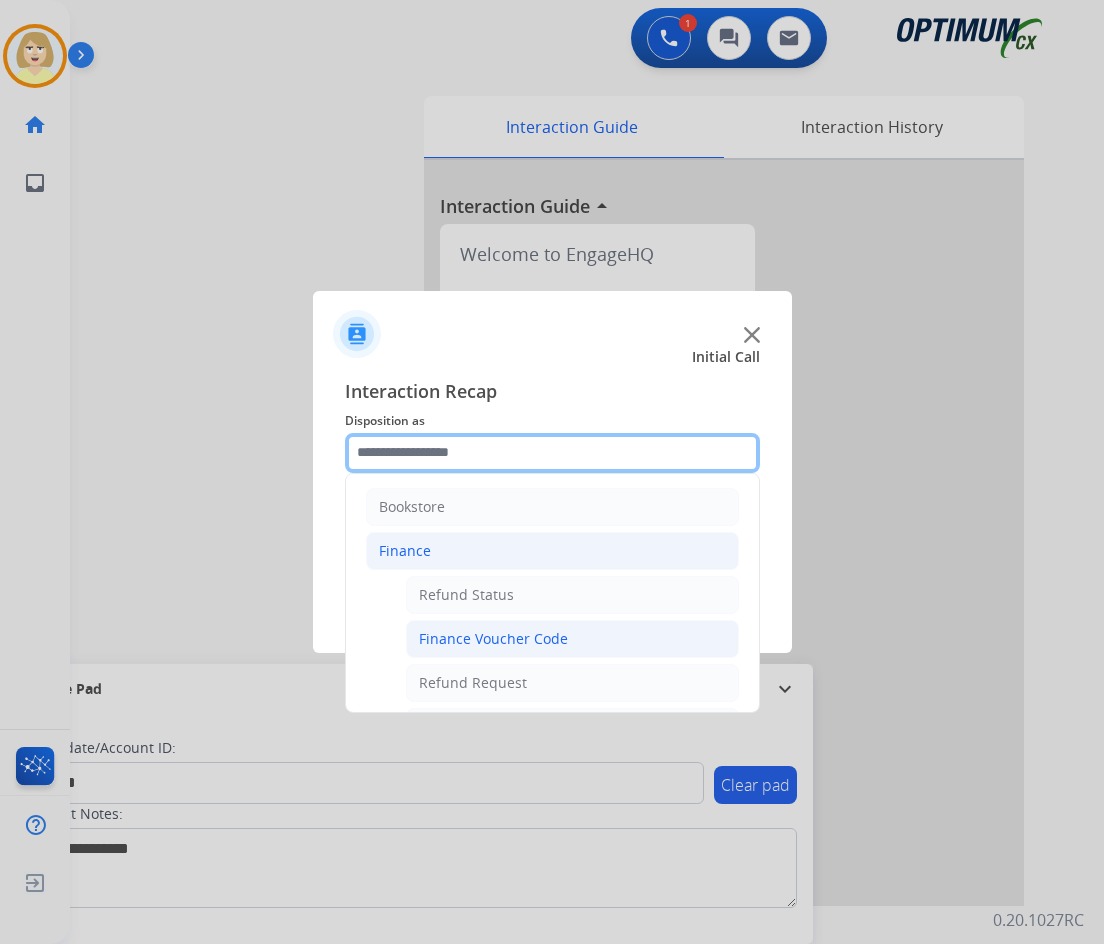 scroll, scrollTop: 100, scrollLeft: 0, axis: vertical 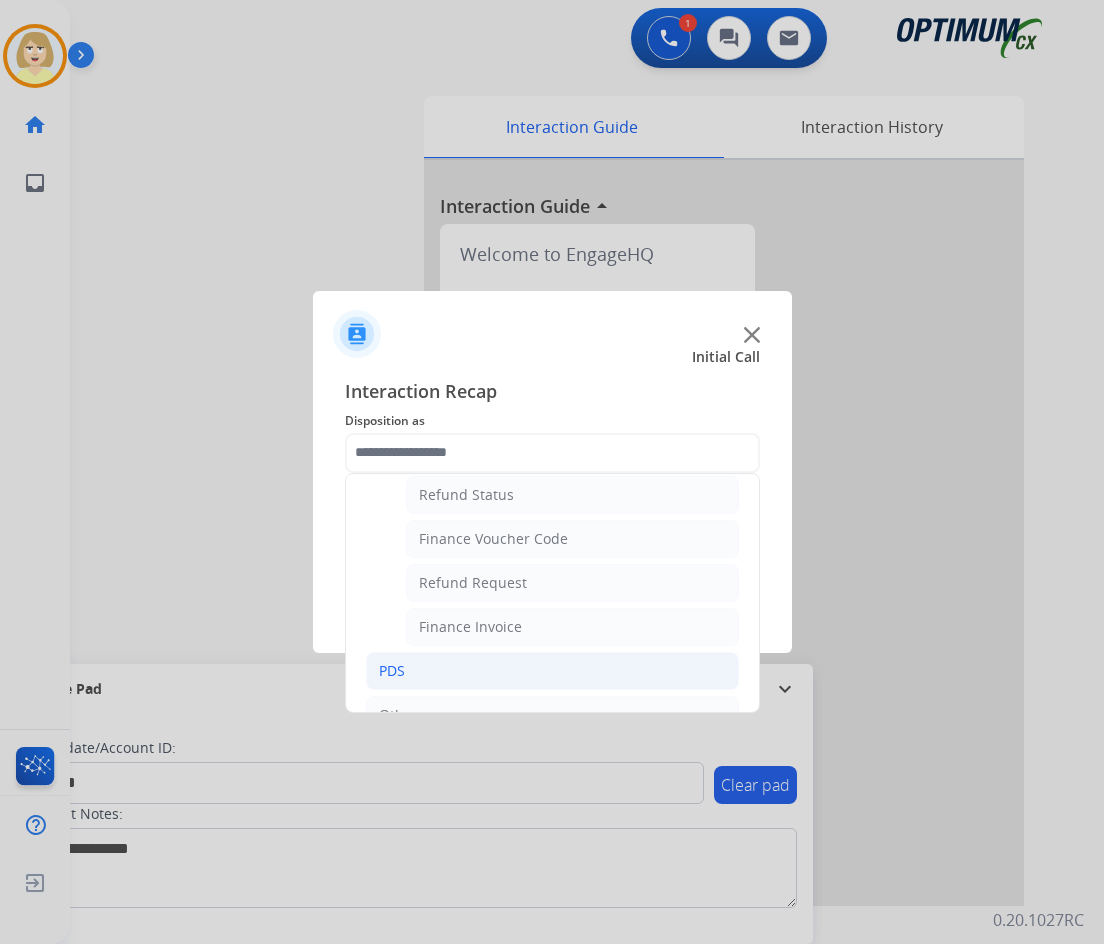 click on "PDS" 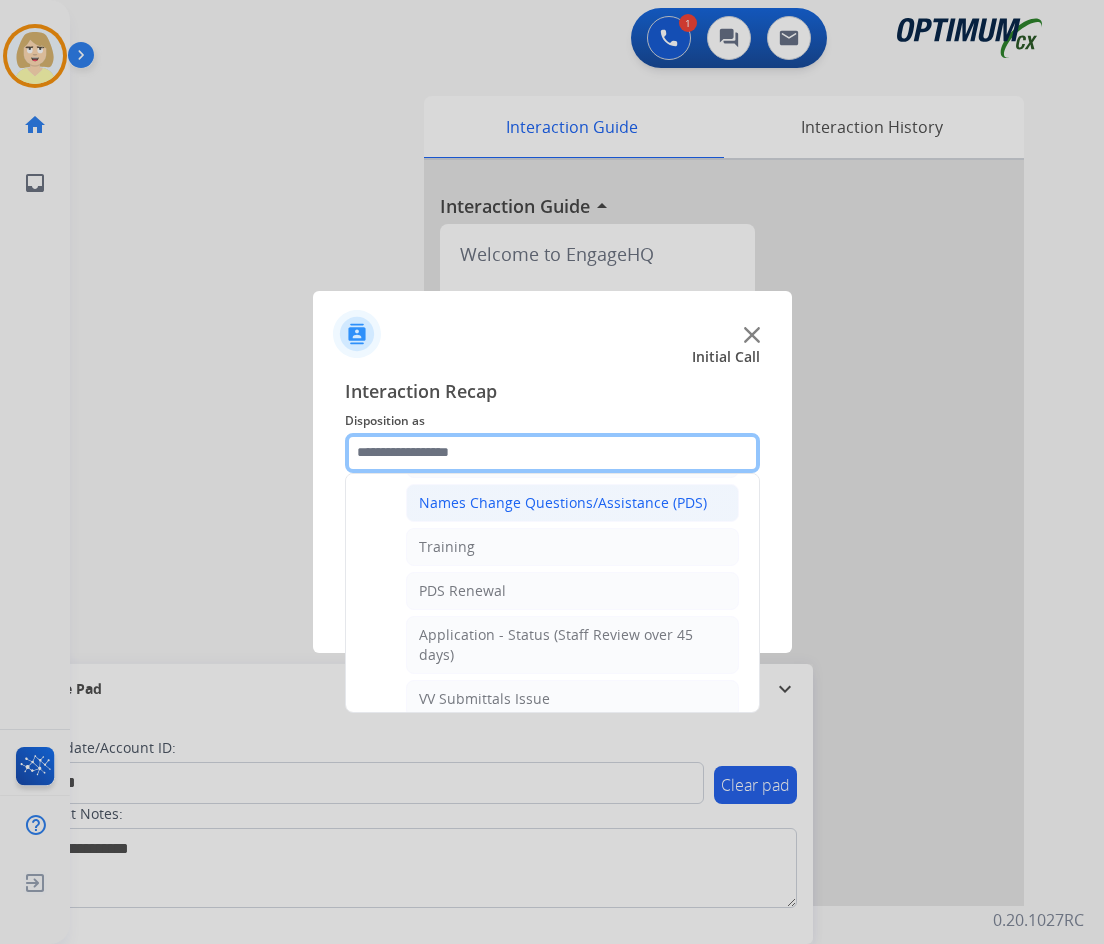 scroll, scrollTop: 500, scrollLeft: 0, axis: vertical 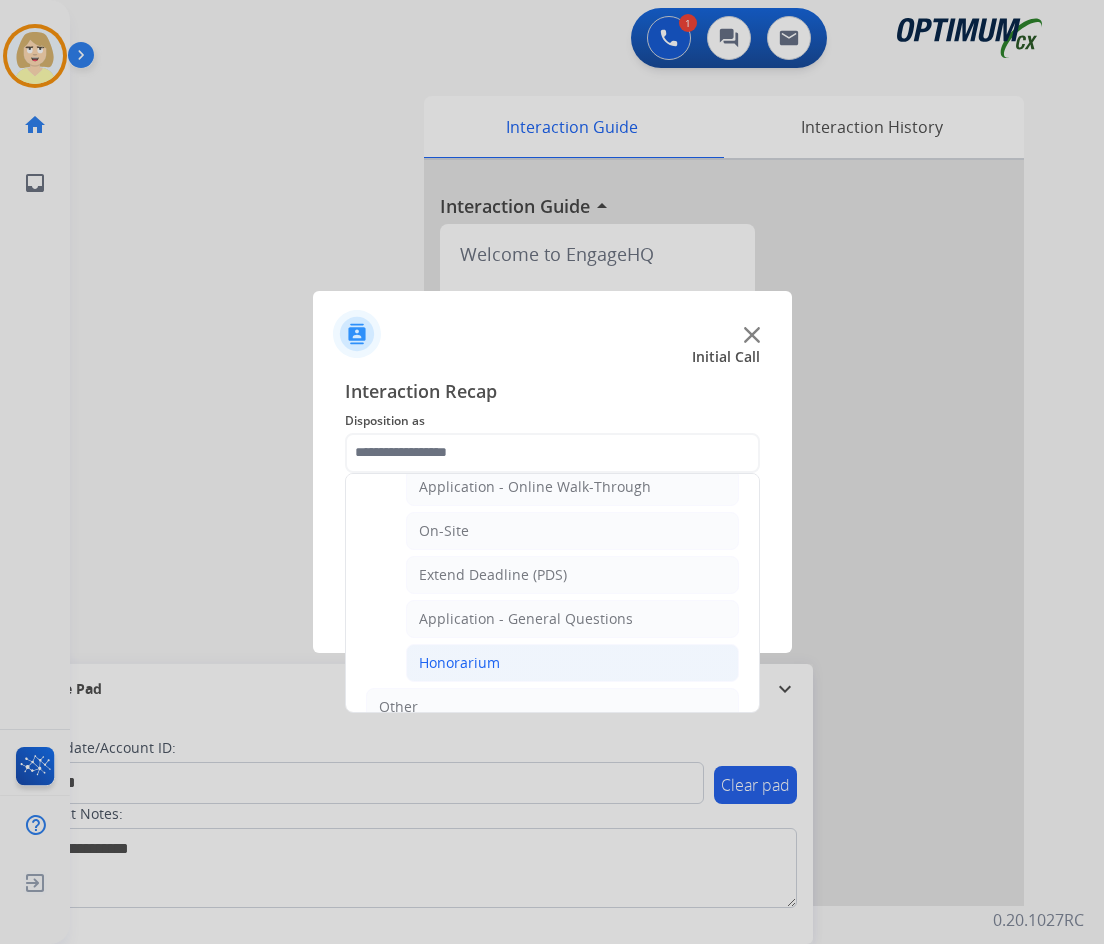 click on "Honorarium" 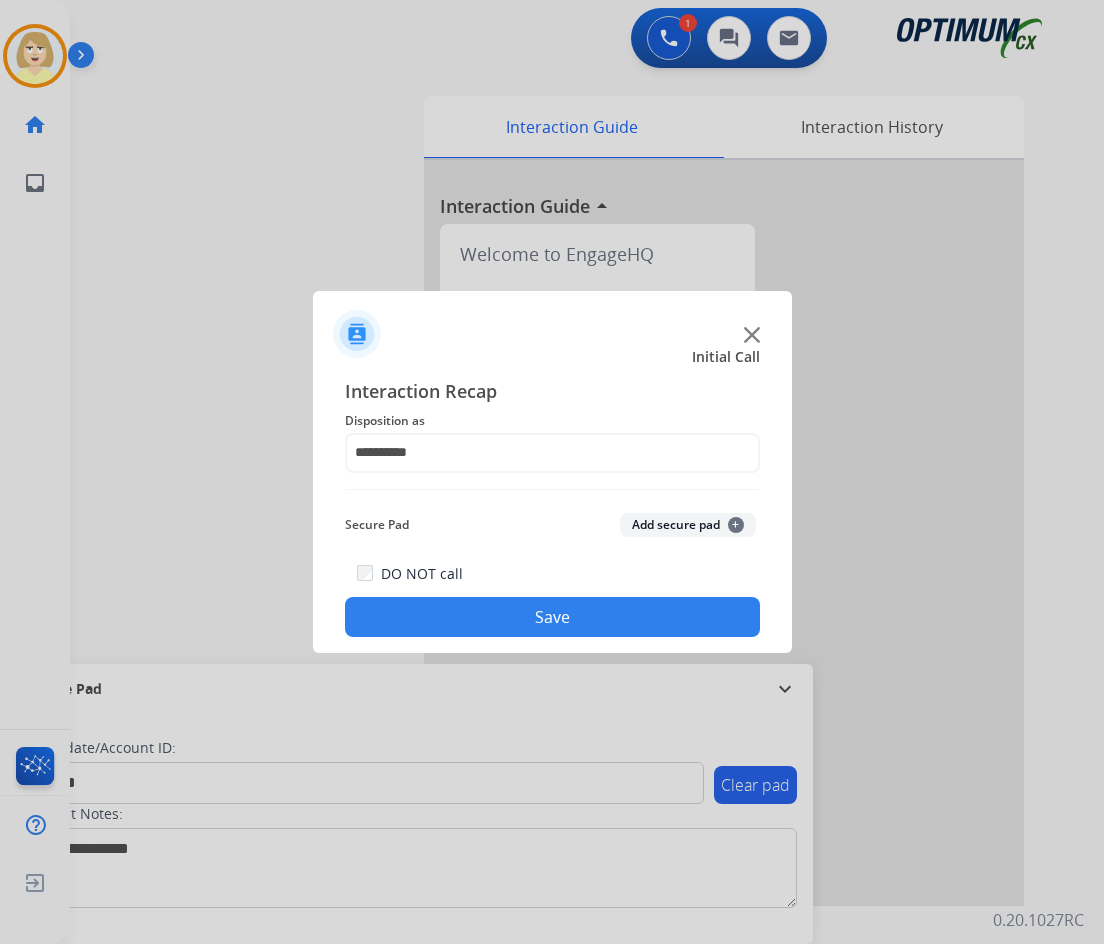 click on "Add secure pad  +" 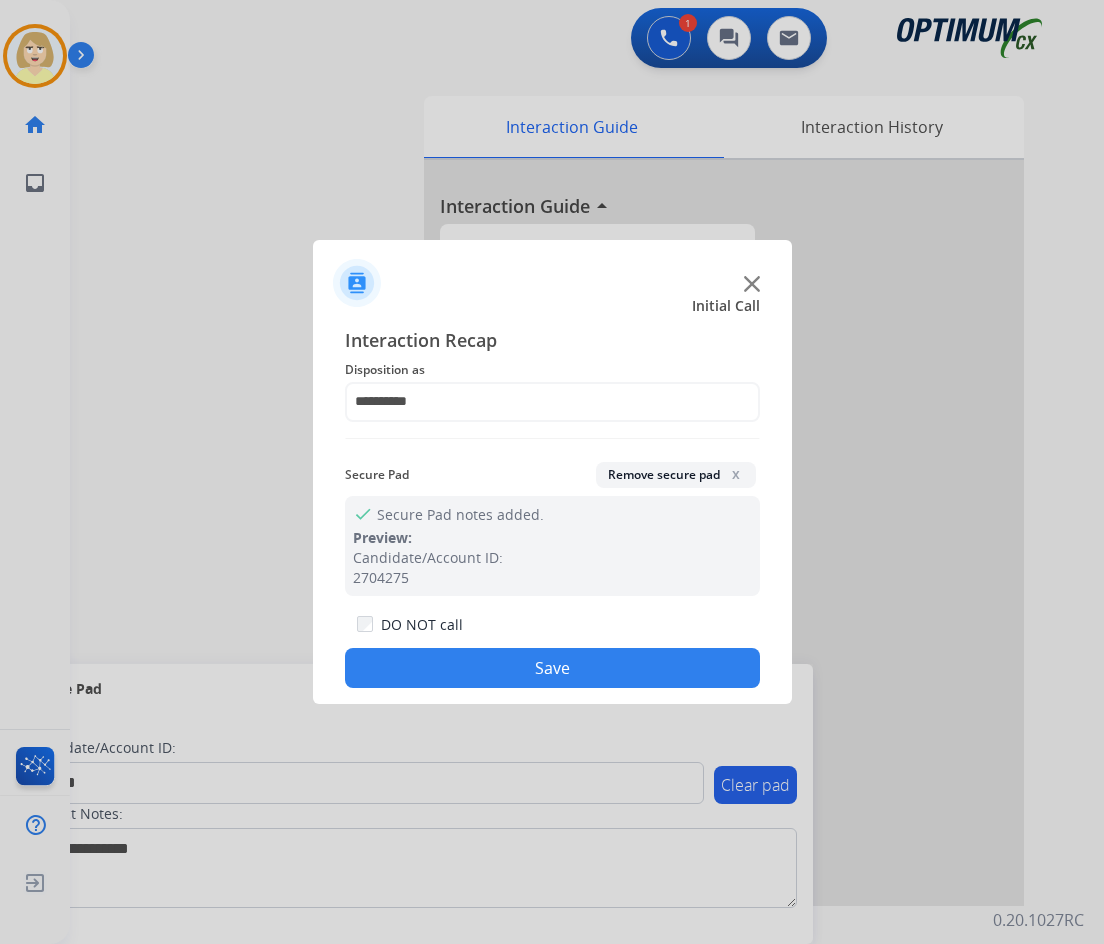 click on "Save" 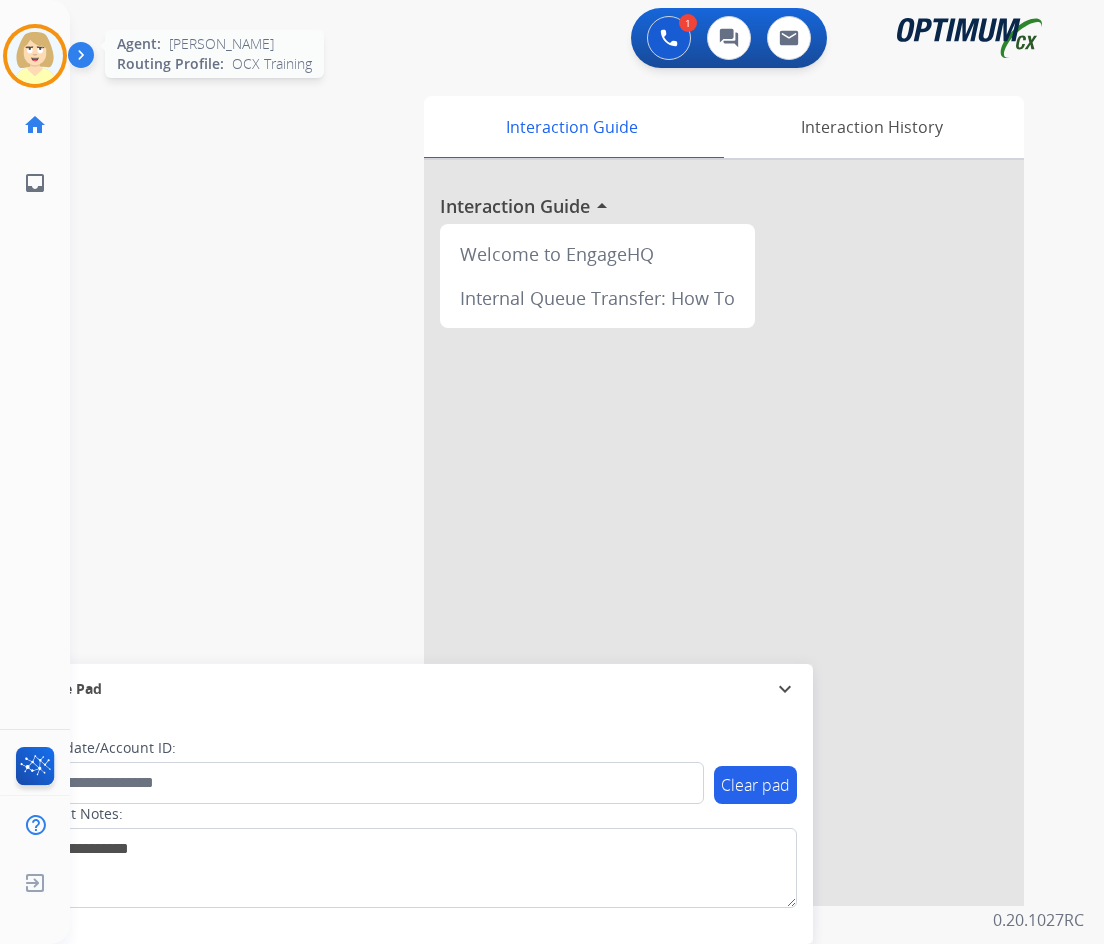 click at bounding box center [35, 56] 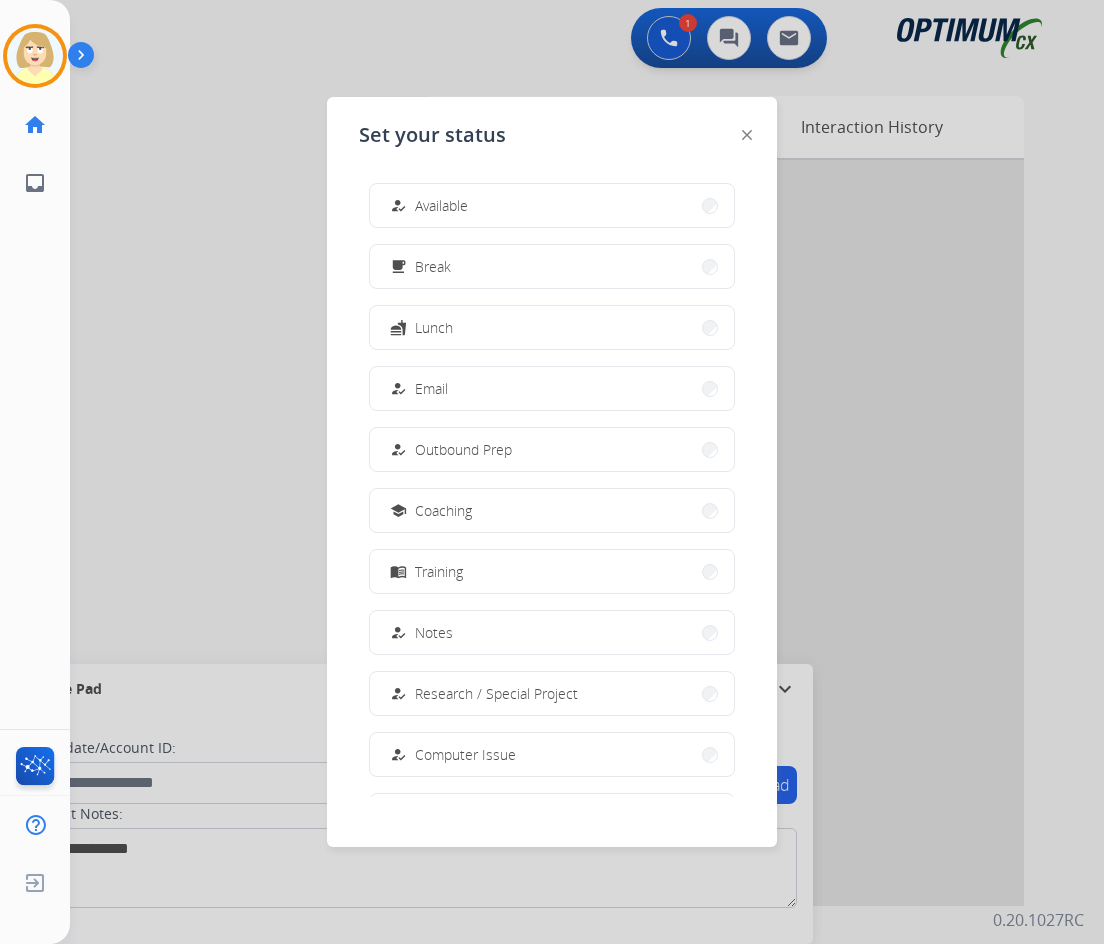 drag, startPoint x: 440, startPoint y: 205, endPoint x: 428, endPoint y: 204, distance: 12.0415945 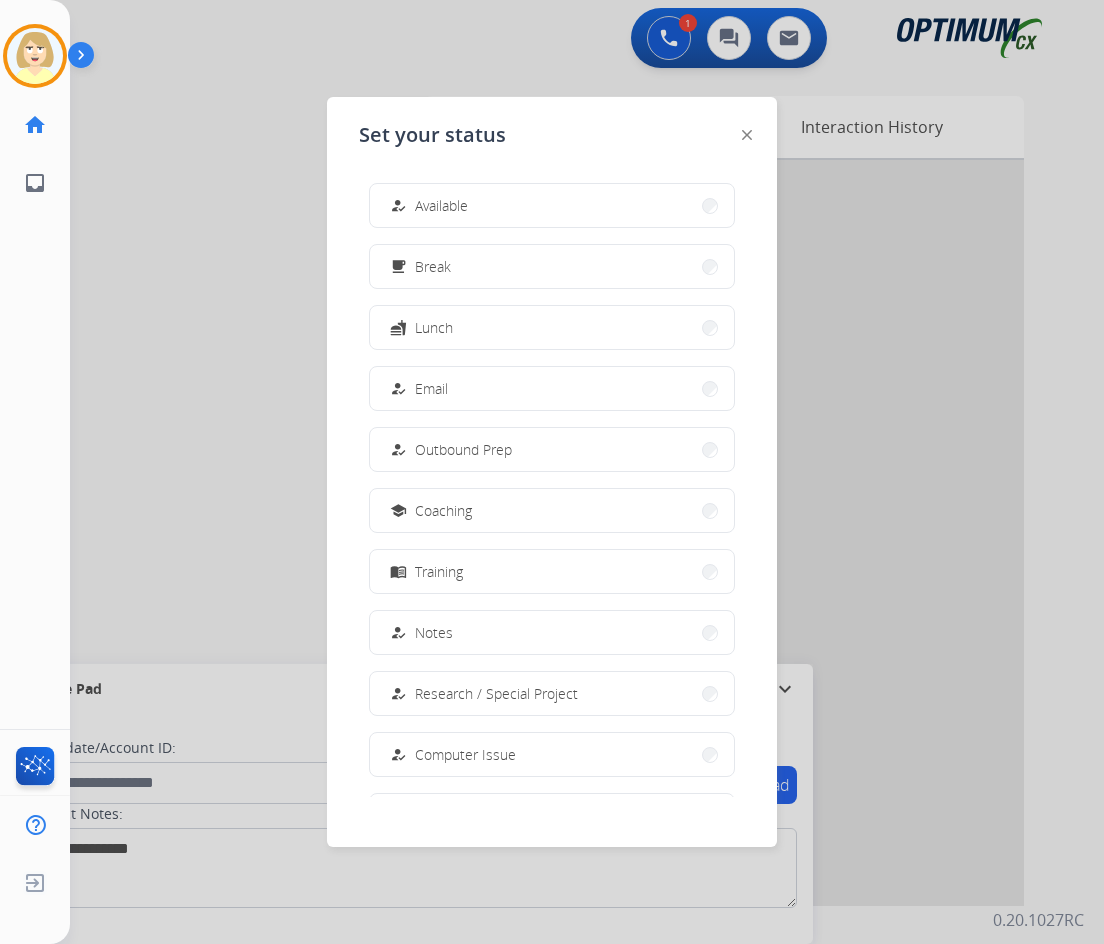 click on "Available" at bounding box center [441, 205] 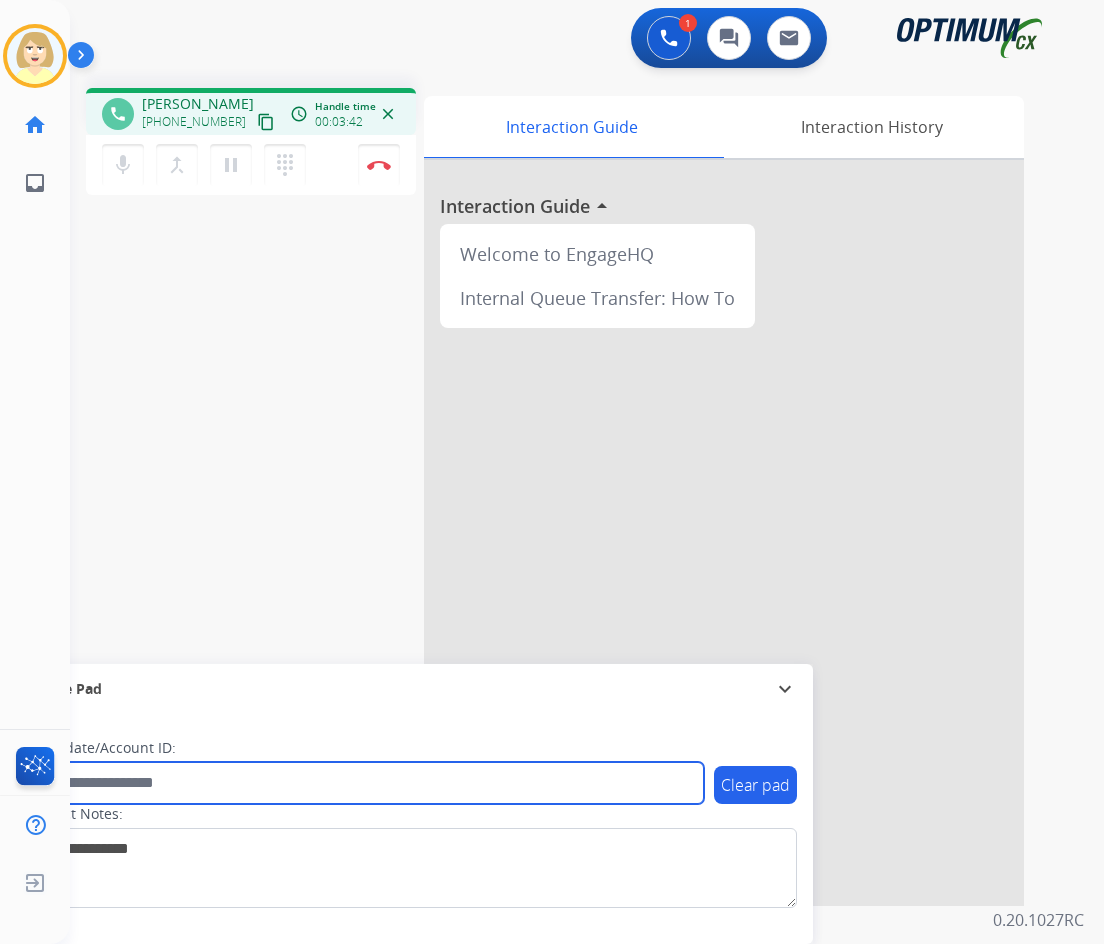 click at bounding box center (365, 783) 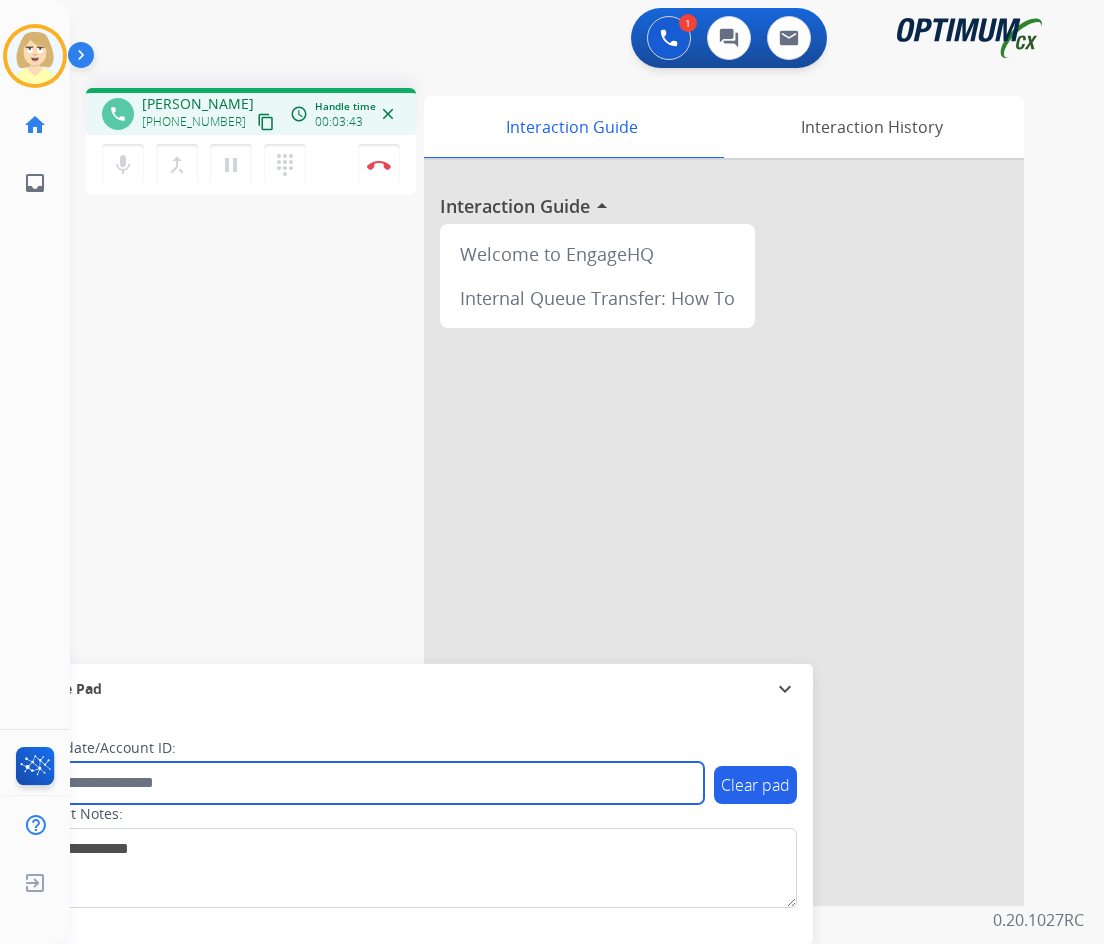 paste on "*******" 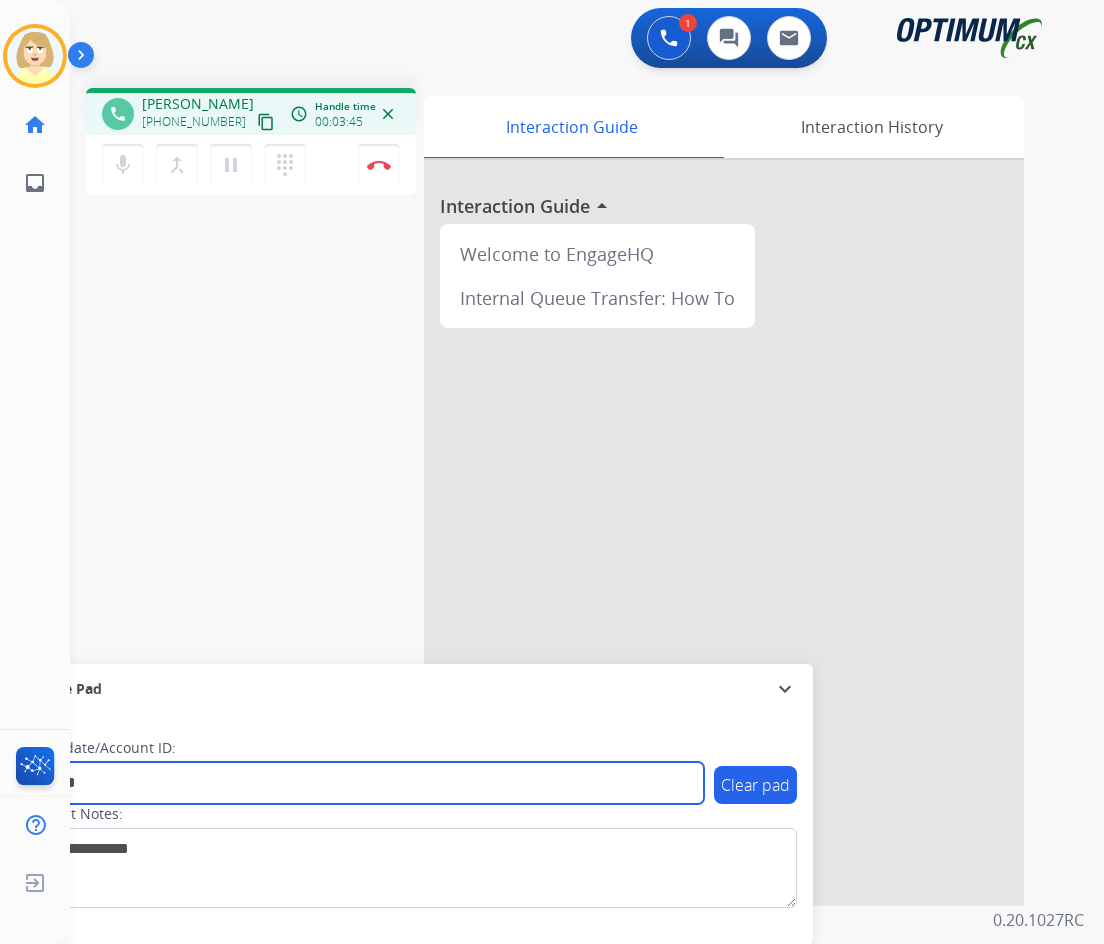 type on "*******" 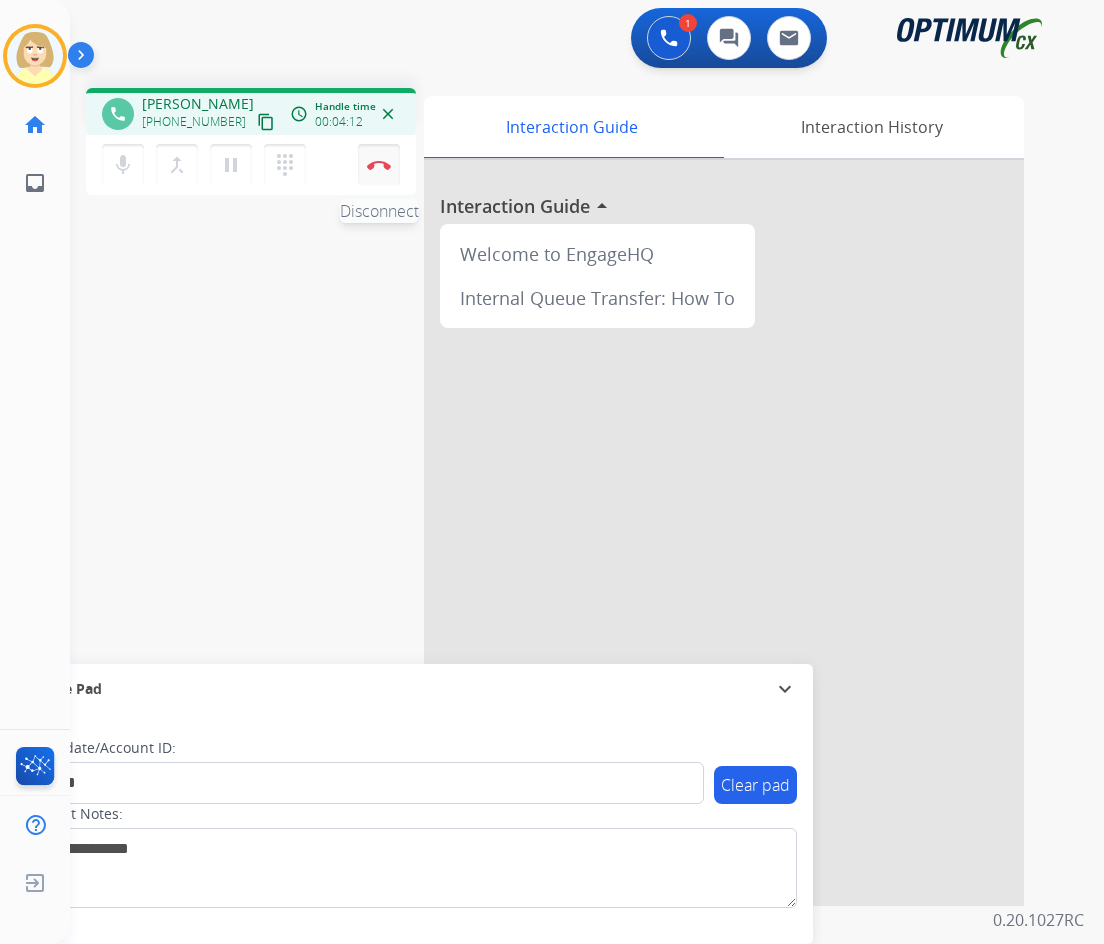 click at bounding box center [379, 165] 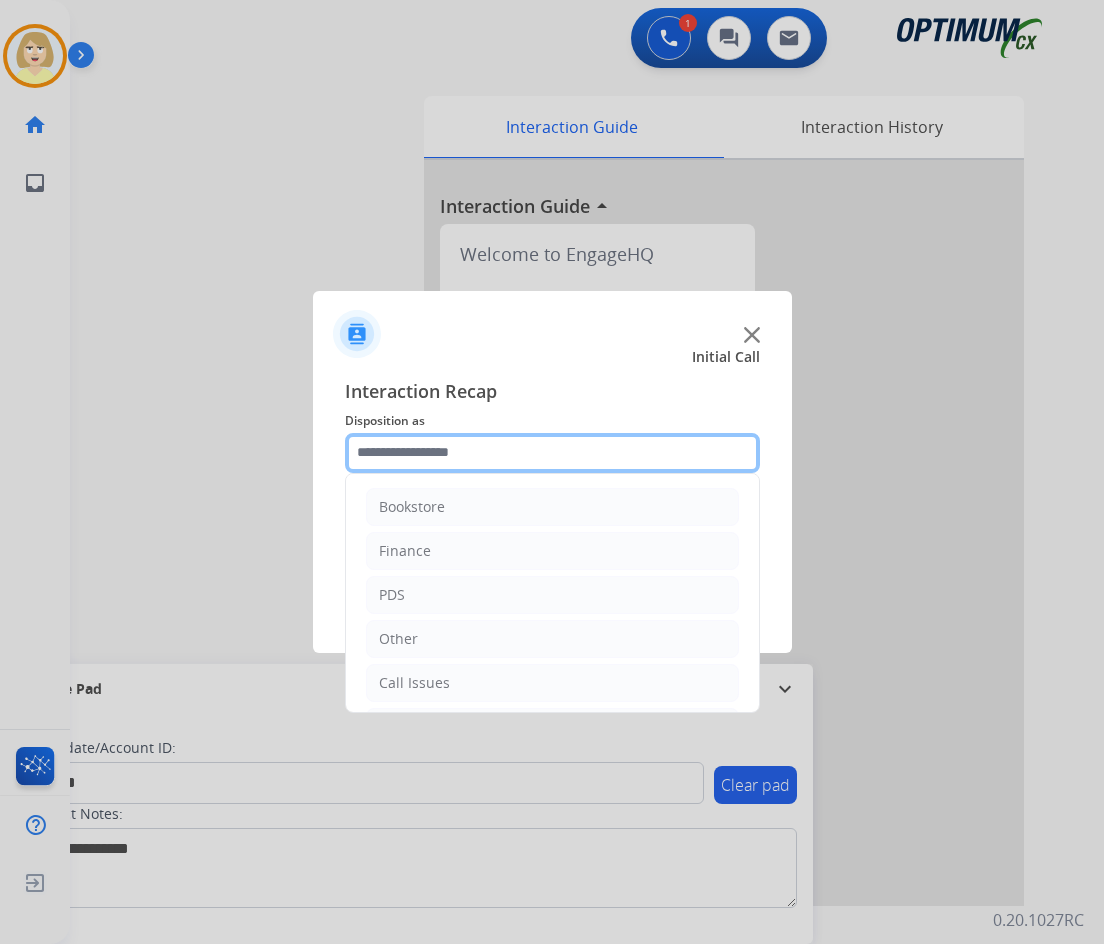 click 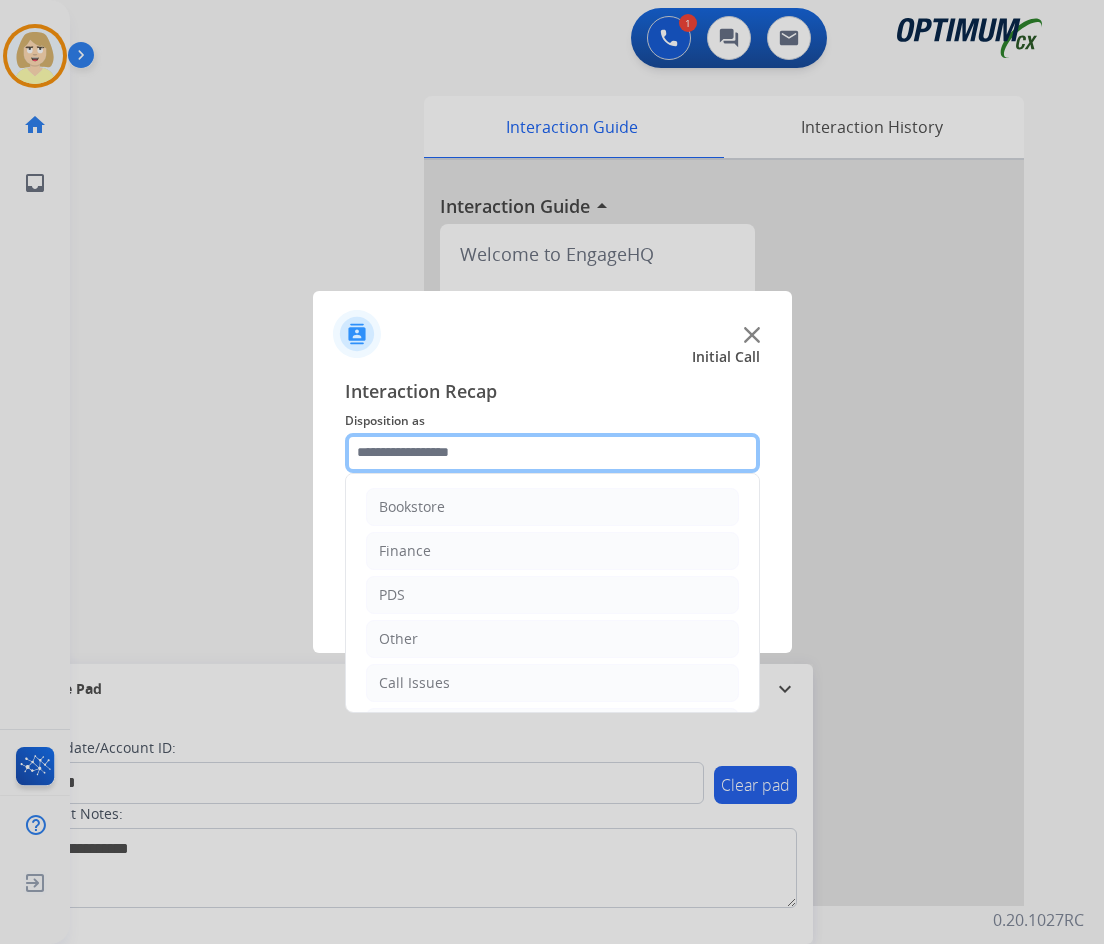 scroll, scrollTop: 136, scrollLeft: 0, axis: vertical 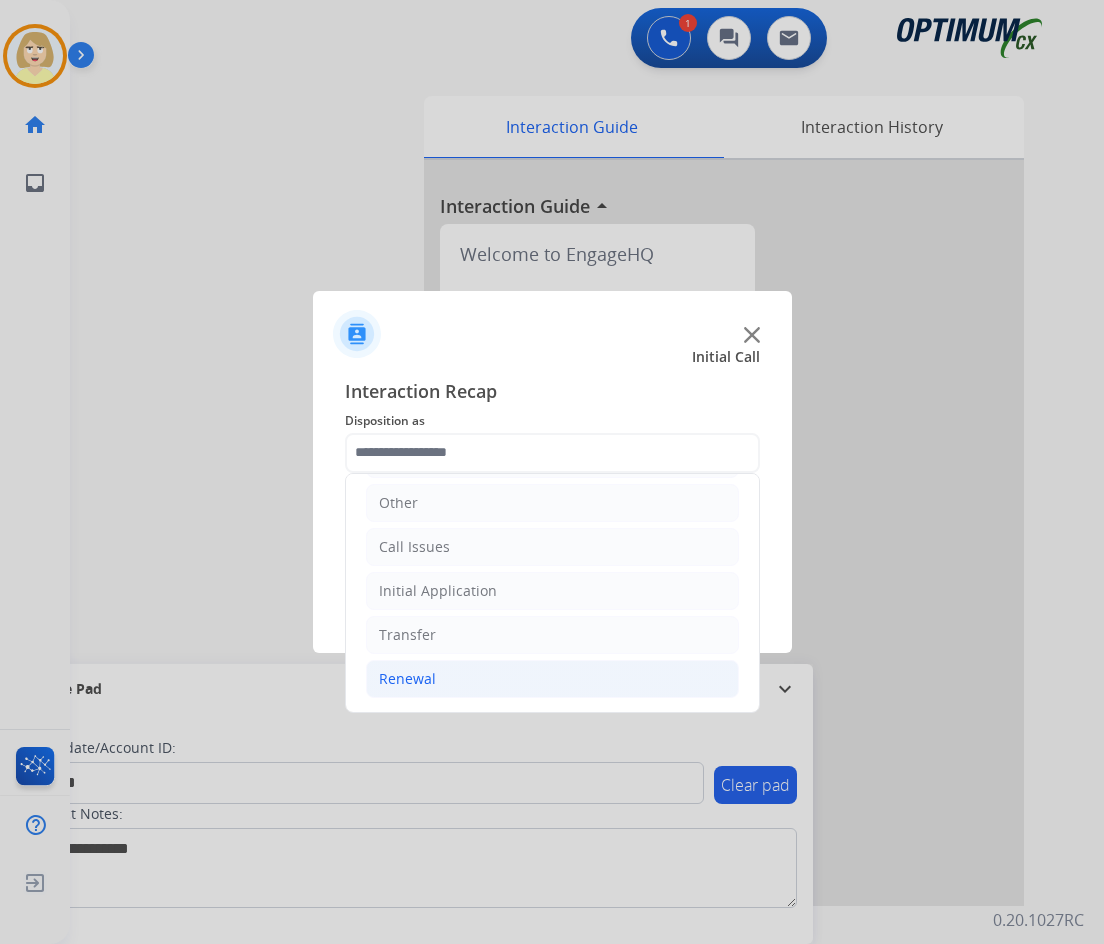 click on "Renewal" 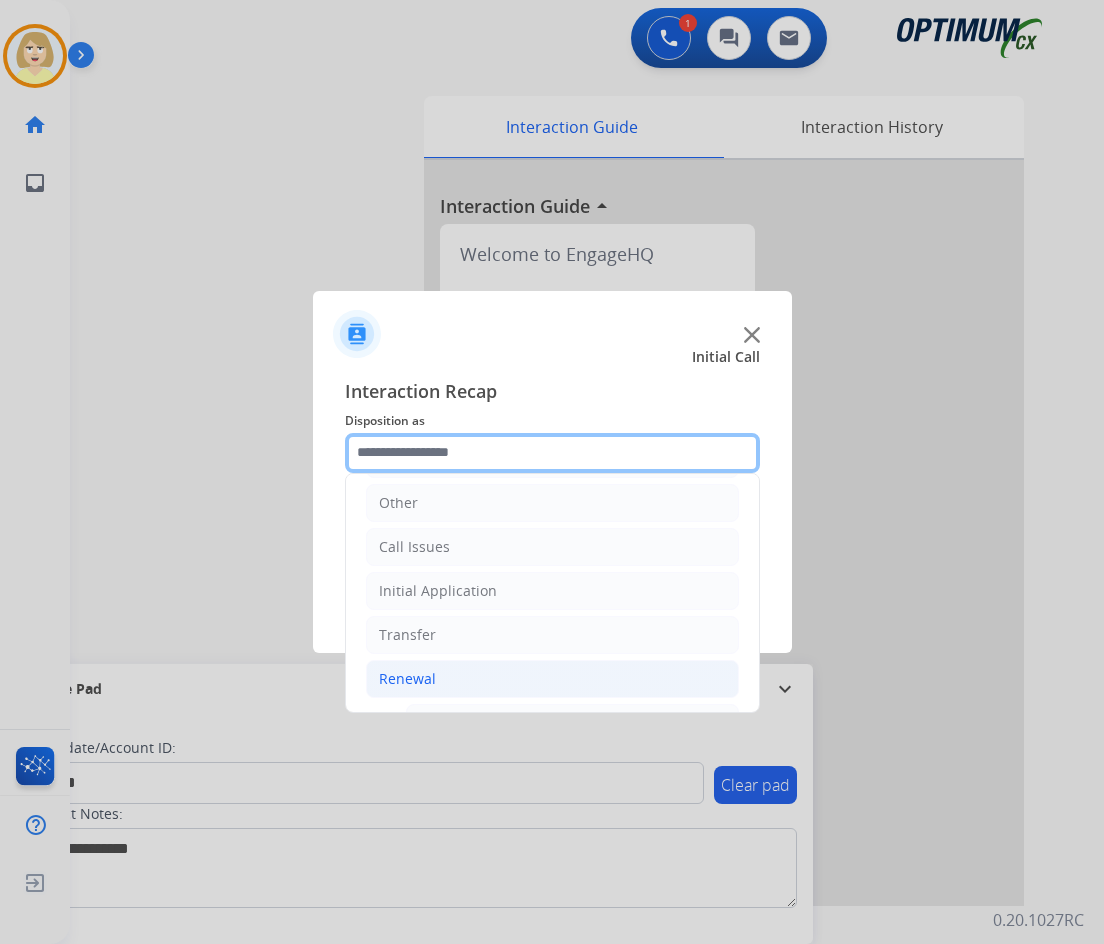 scroll, scrollTop: 436, scrollLeft: 0, axis: vertical 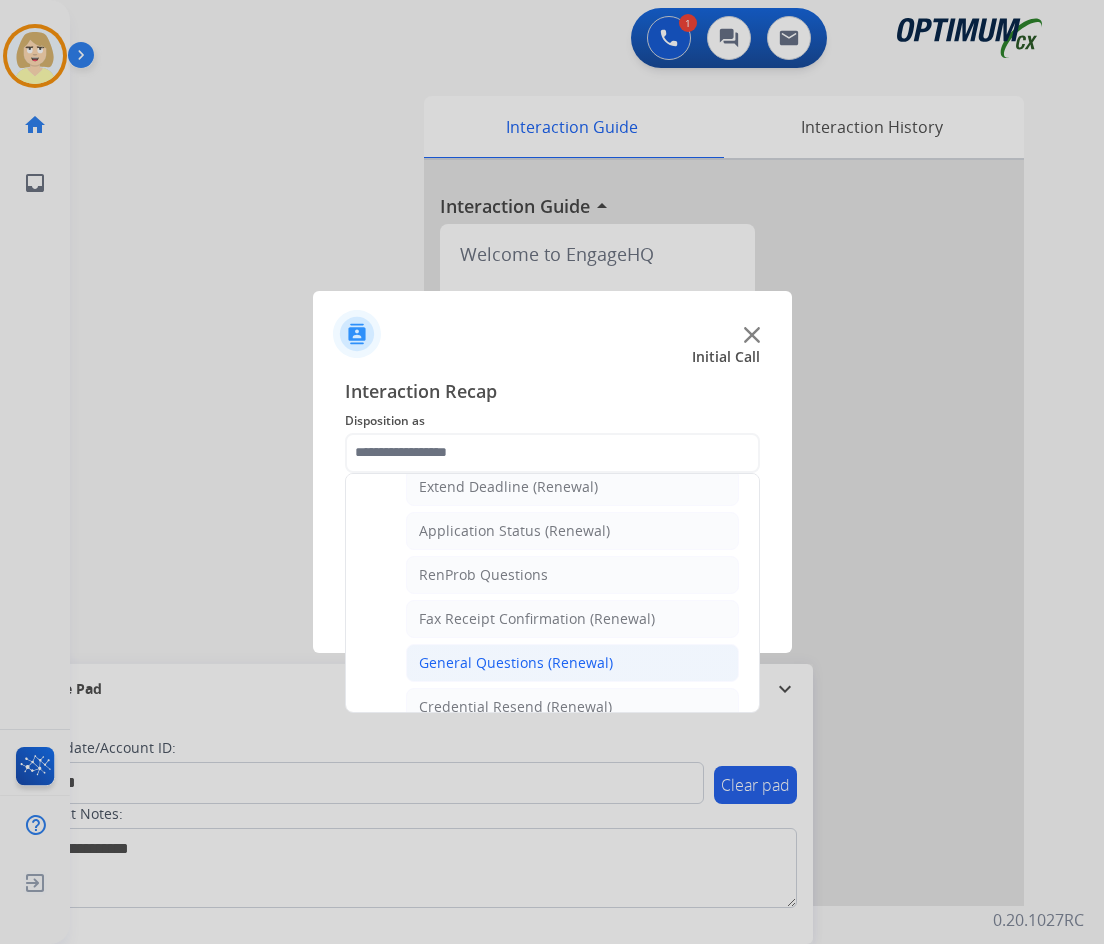 click on "General Questions (Renewal)" 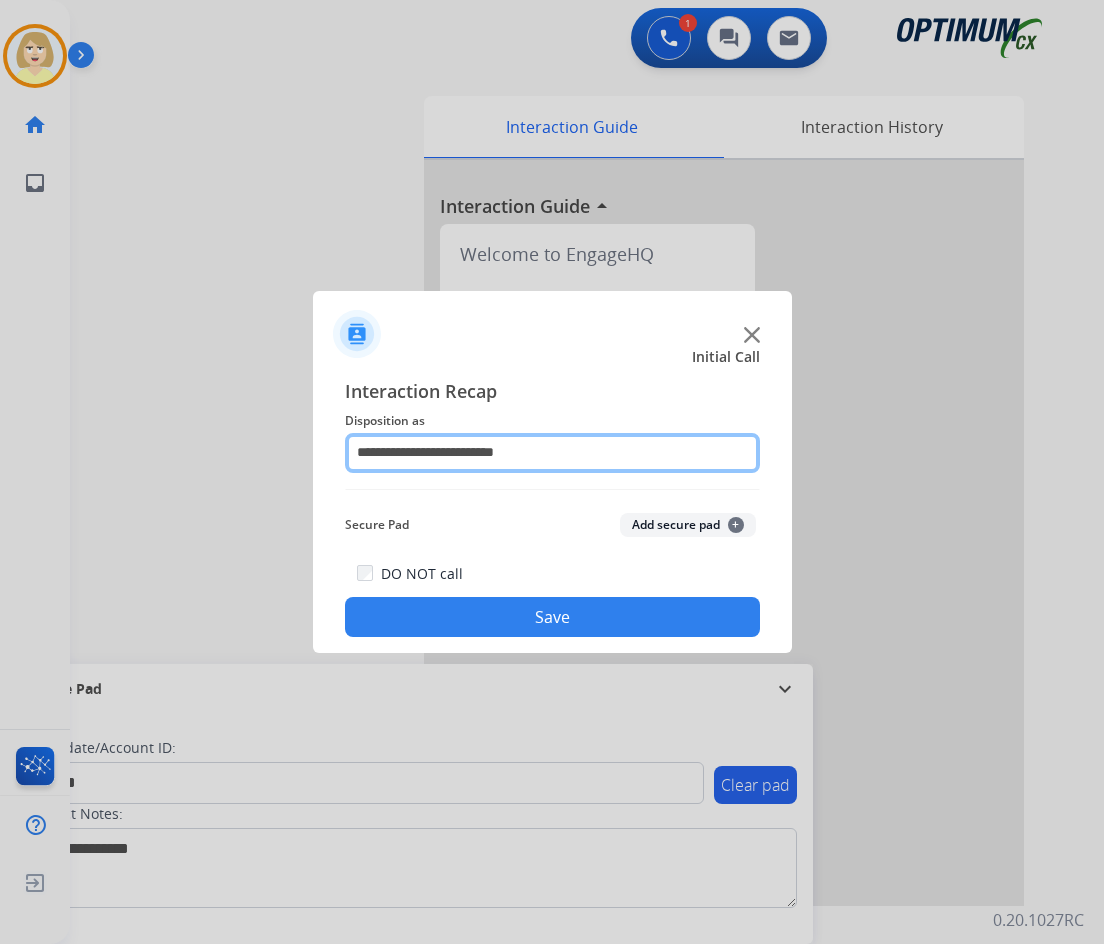 click on "**********" 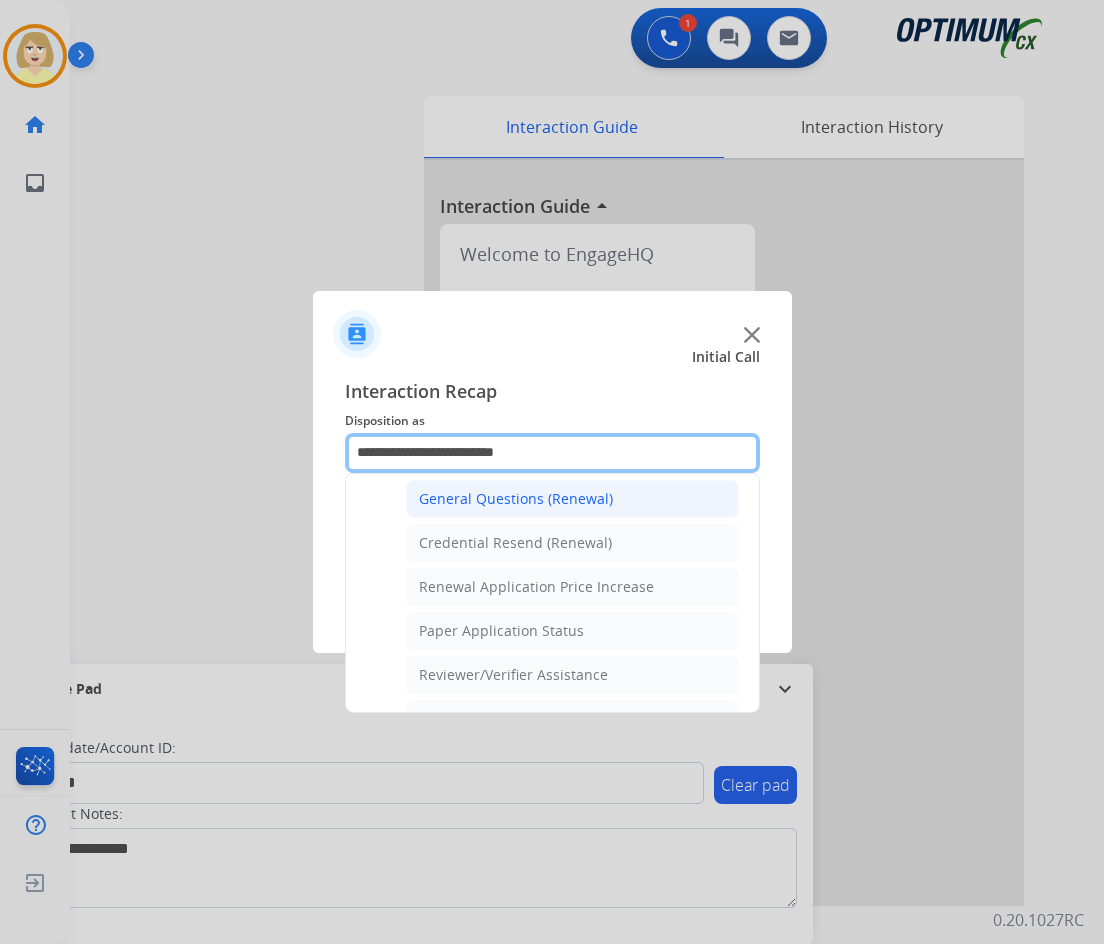 scroll, scrollTop: 772, scrollLeft: 0, axis: vertical 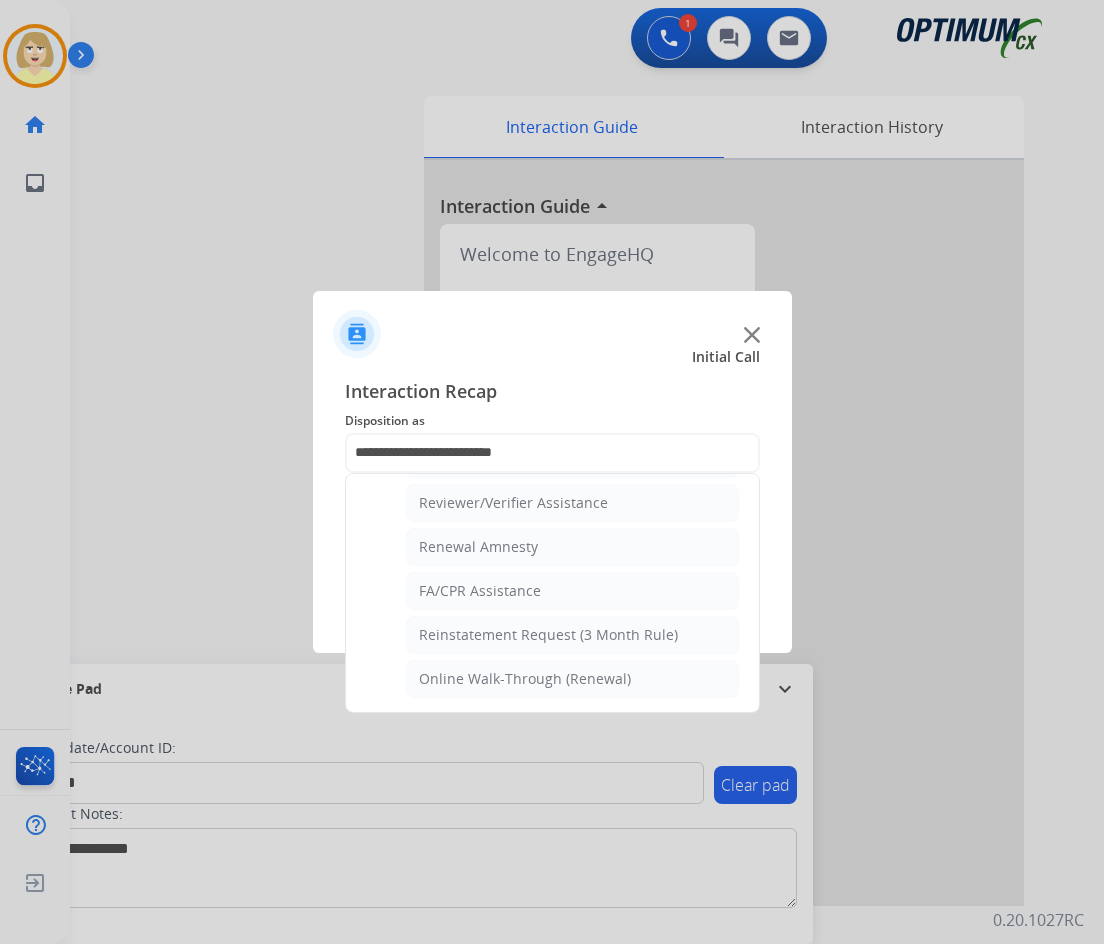 click on "Reviewer/Verifier Assistance" 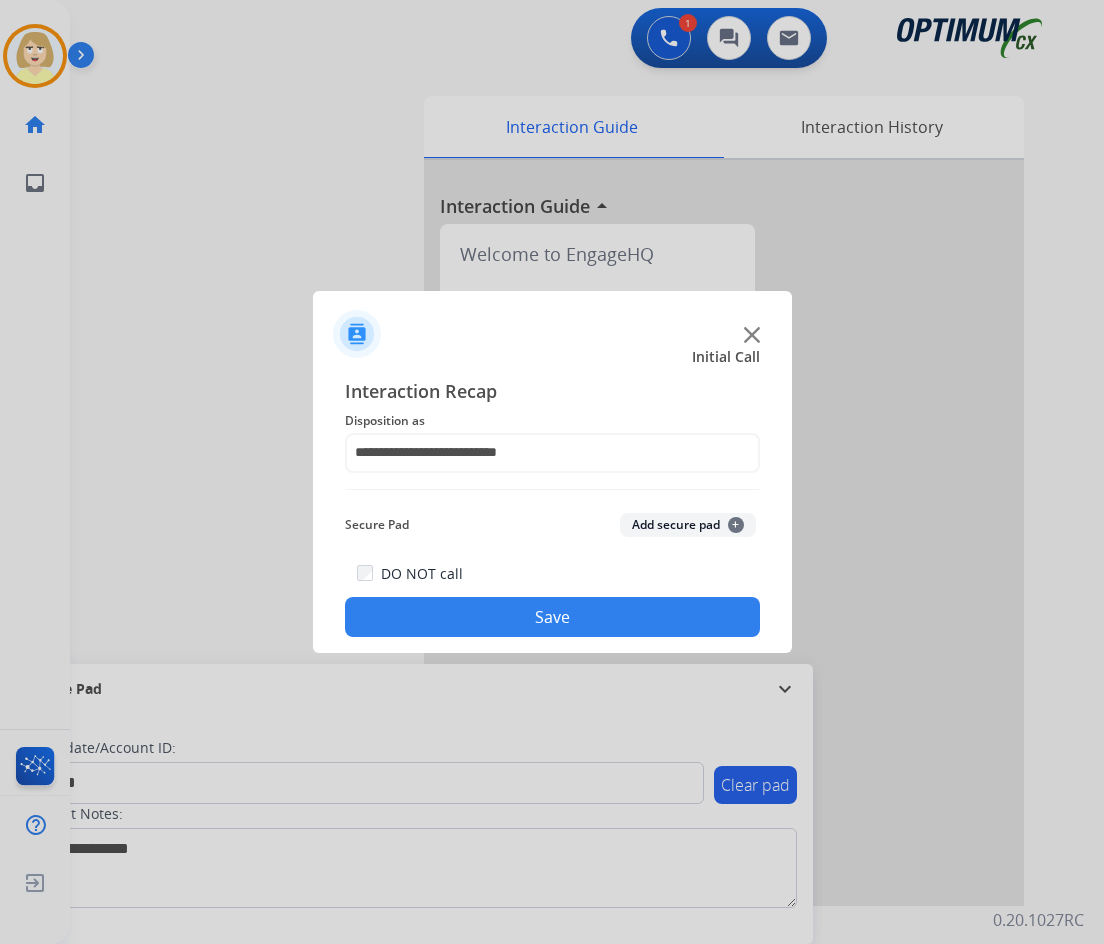 click on "Add secure pad  +" 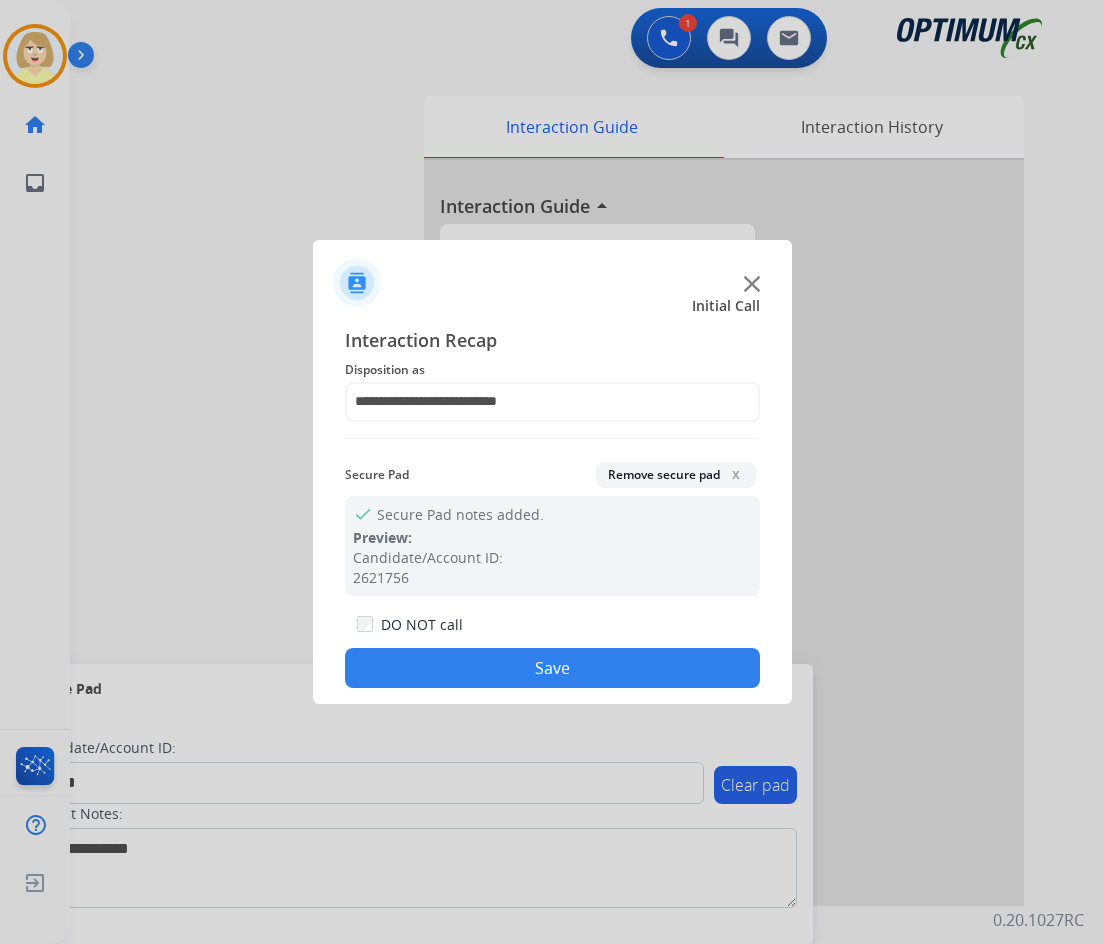 click on "Save" 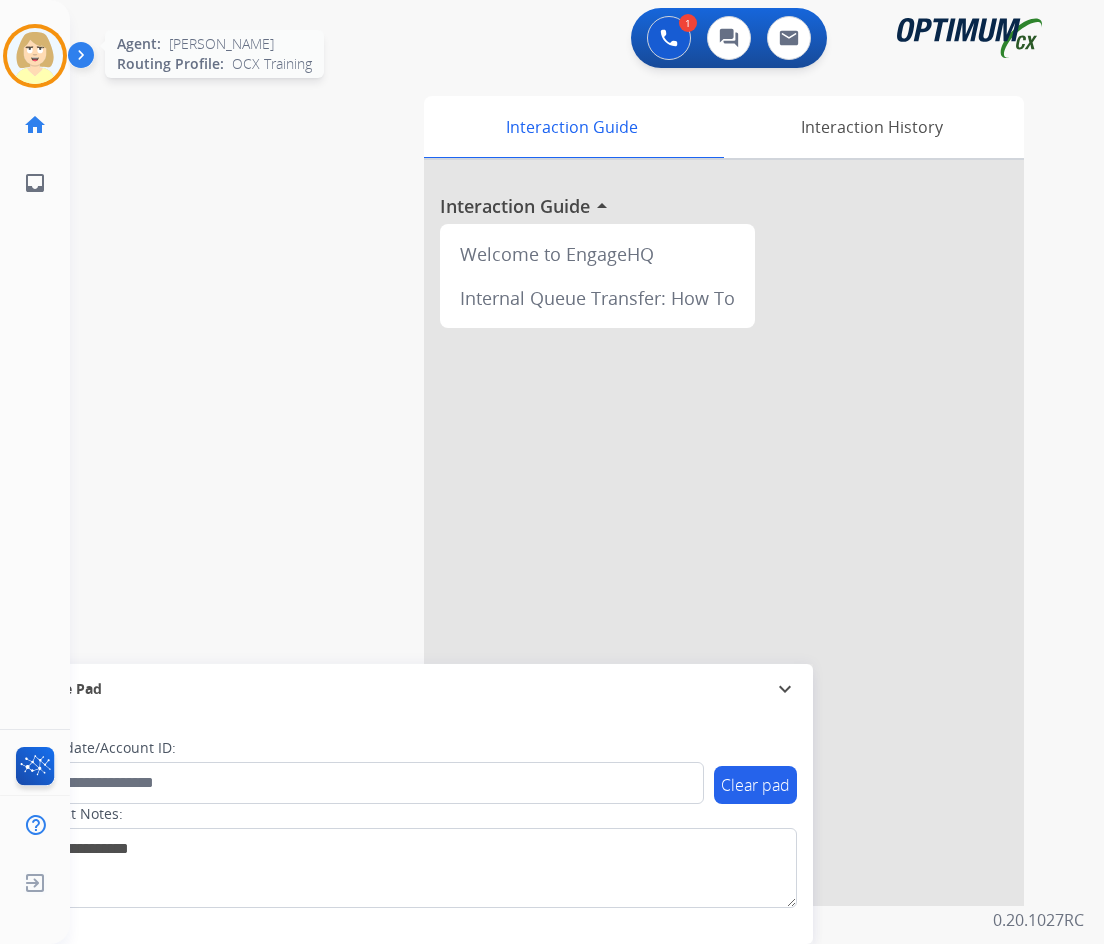 click at bounding box center [35, 56] 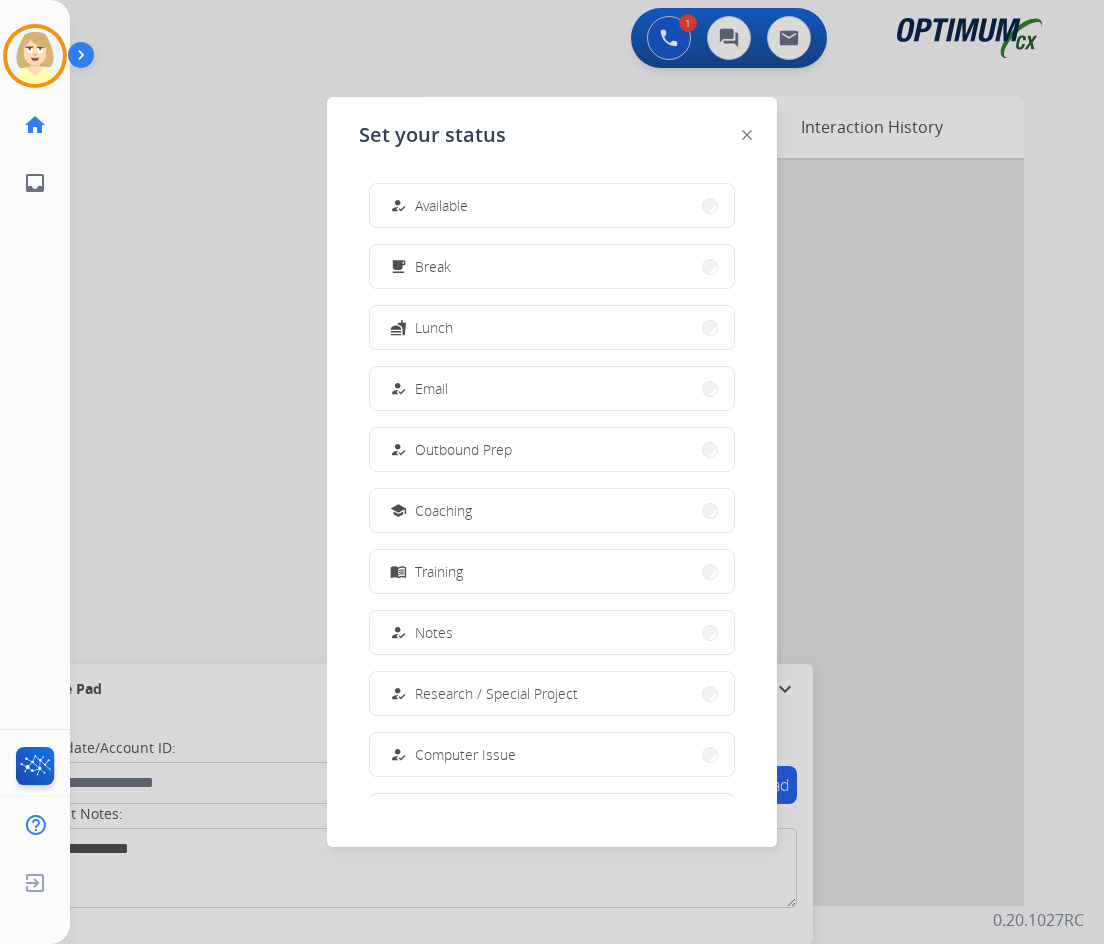 click on "Available" at bounding box center [441, 205] 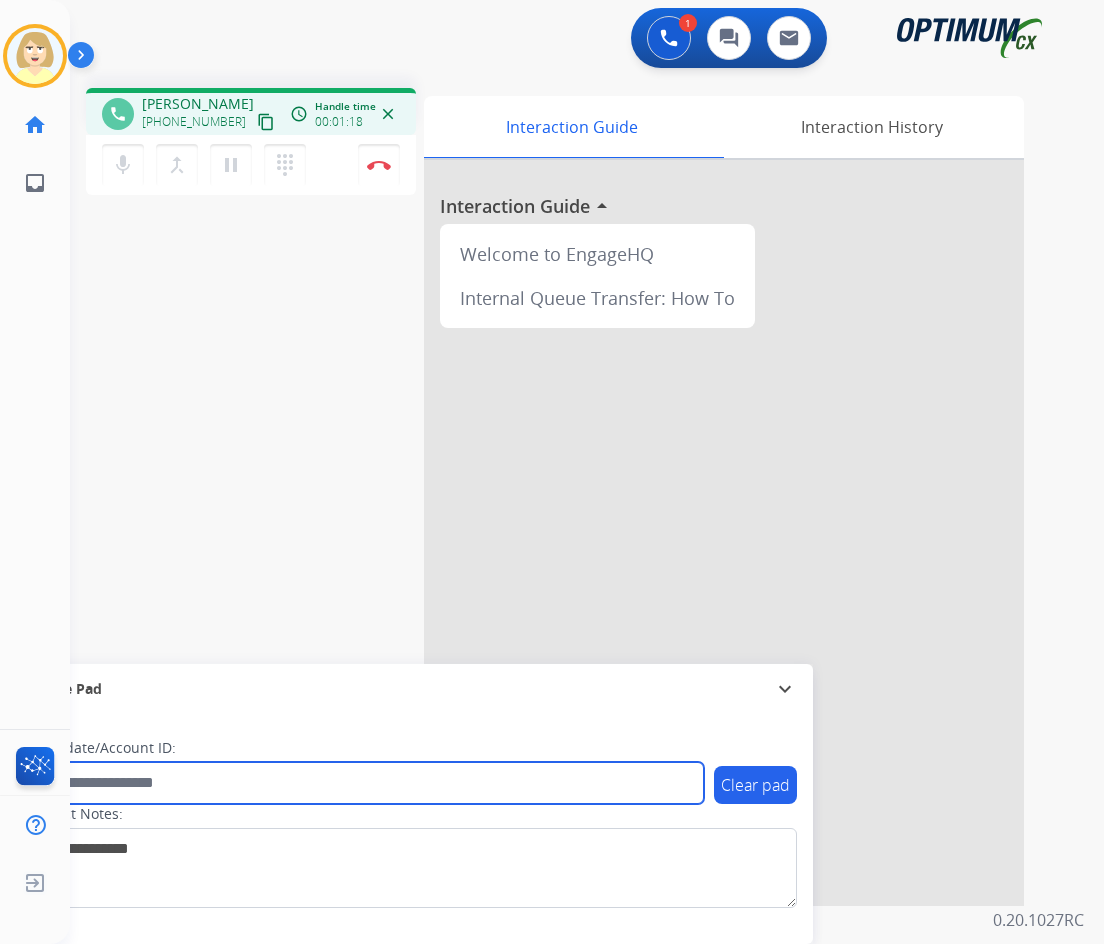 click at bounding box center (365, 783) 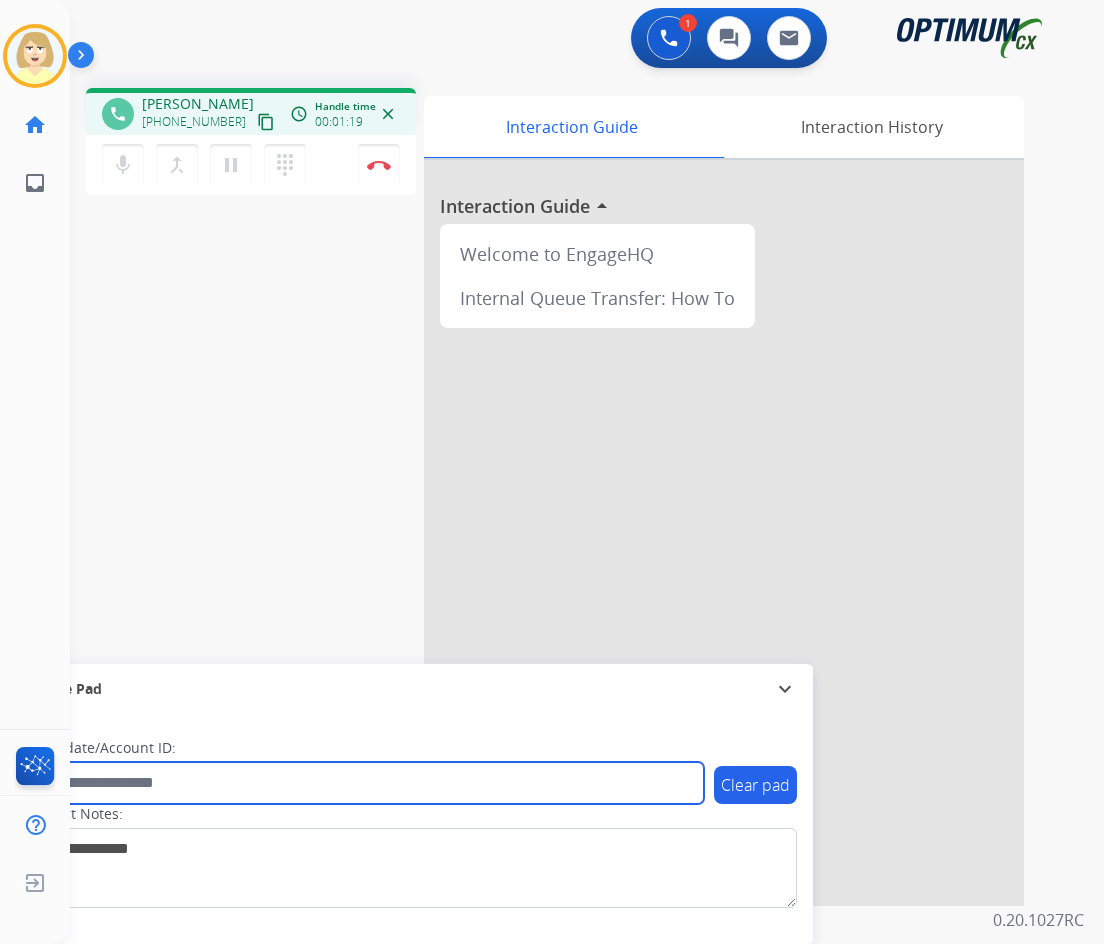paste on "*******" 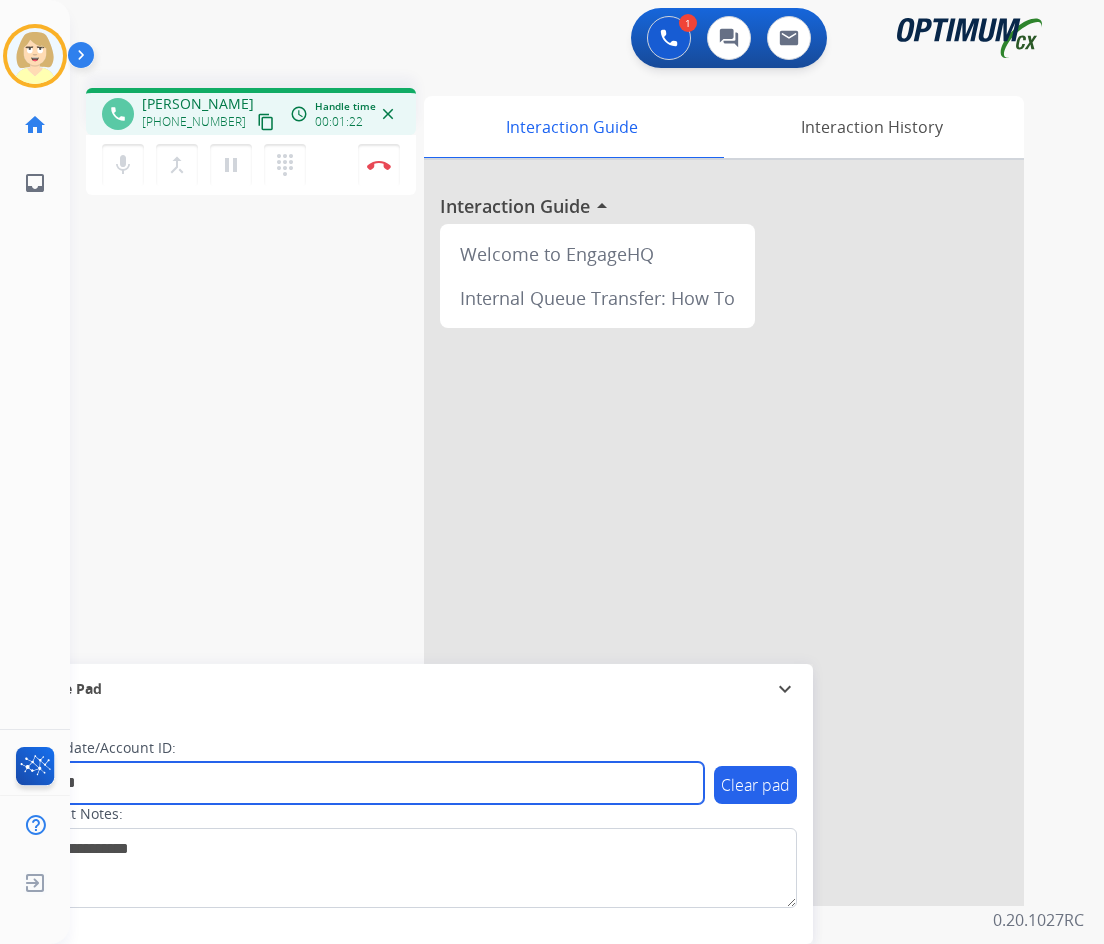 type on "*******" 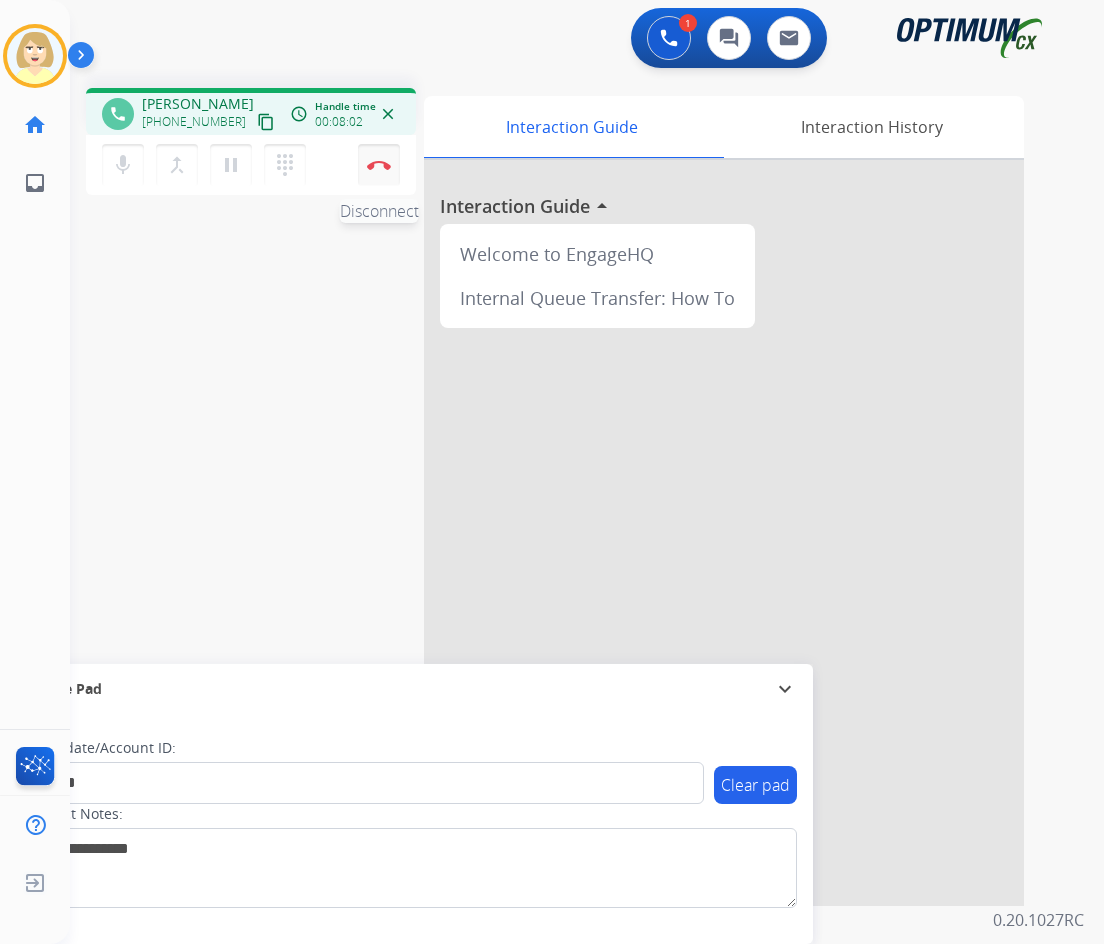 click at bounding box center (379, 165) 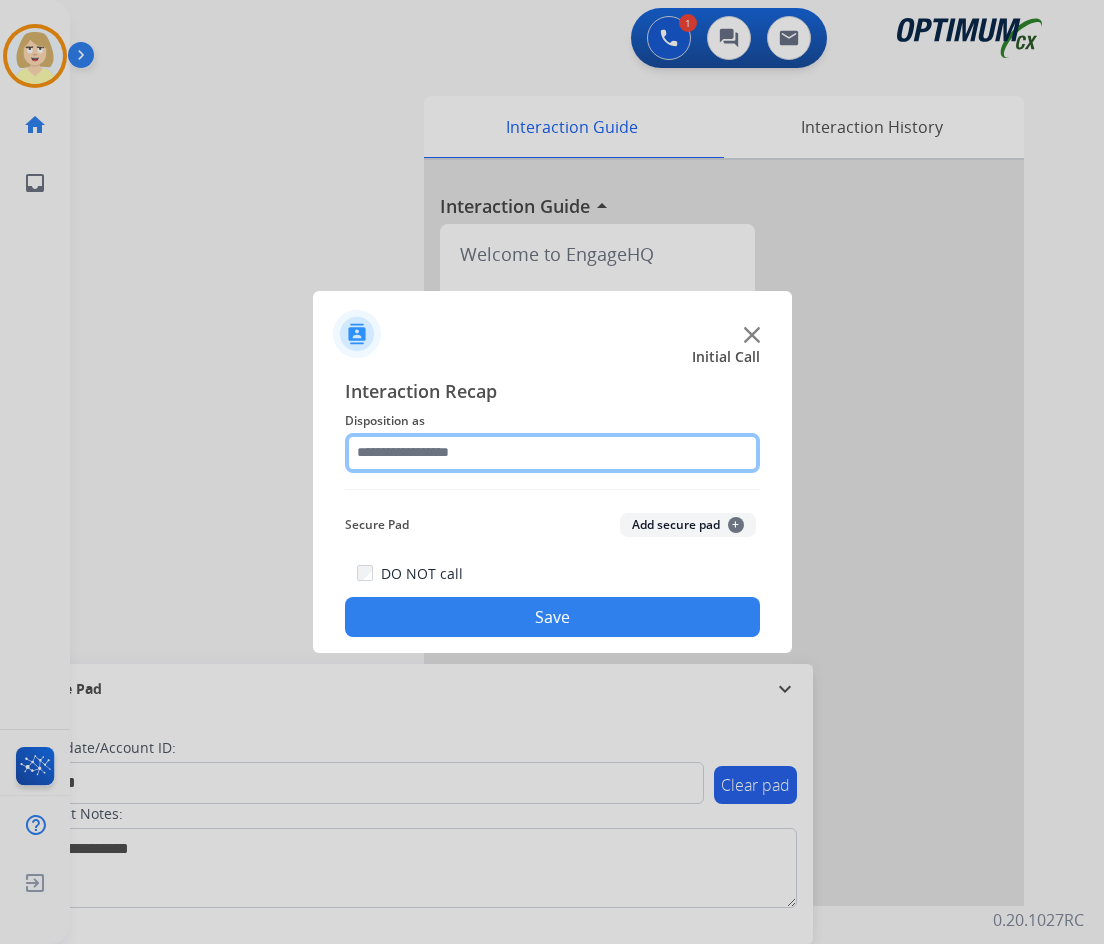 click 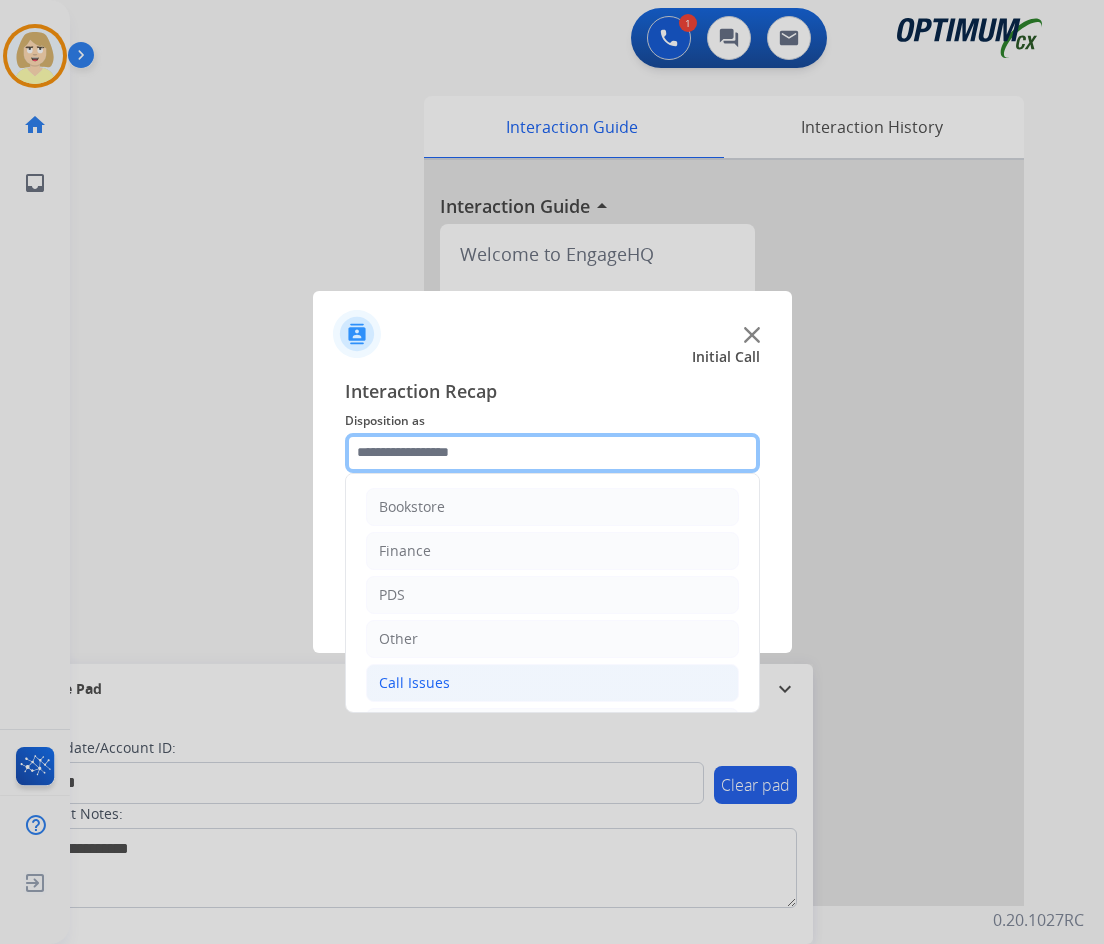 scroll, scrollTop: 136, scrollLeft: 0, axis: vertical 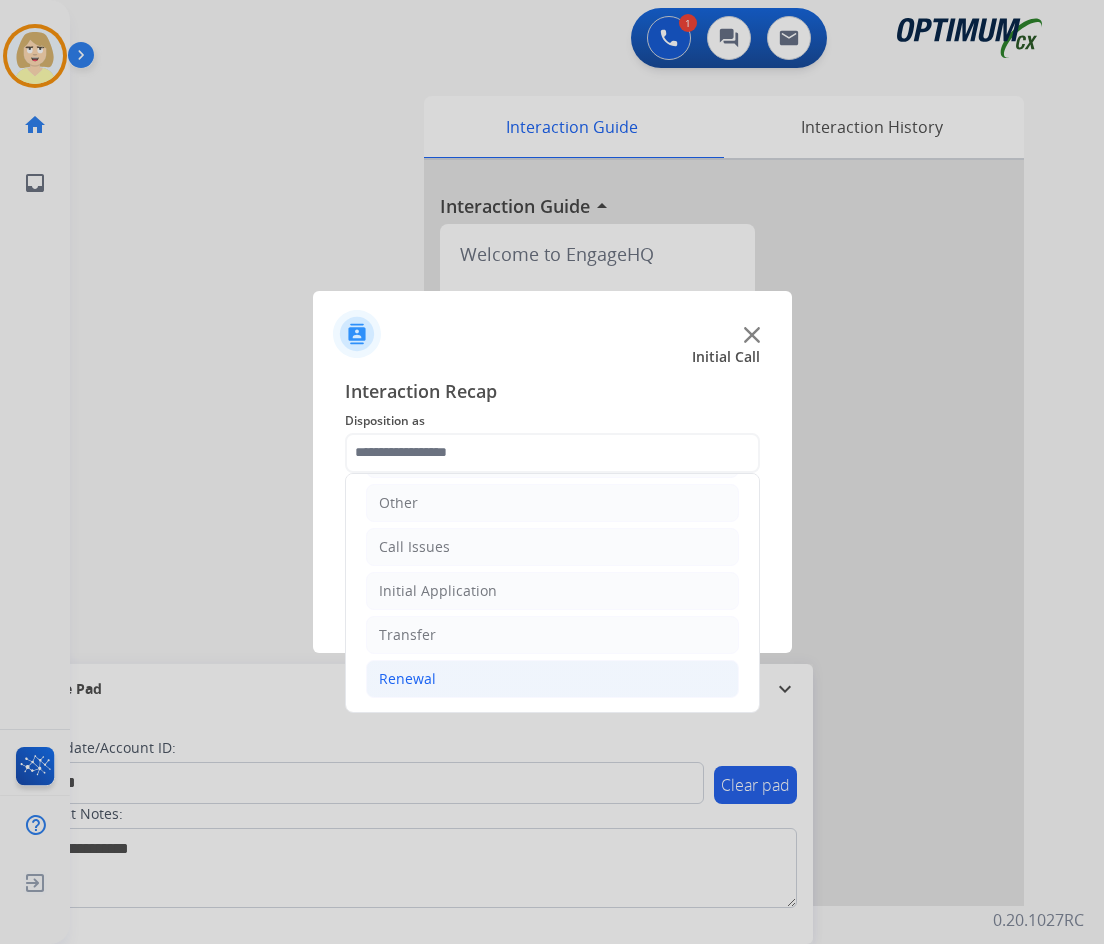 click on "Renewal" 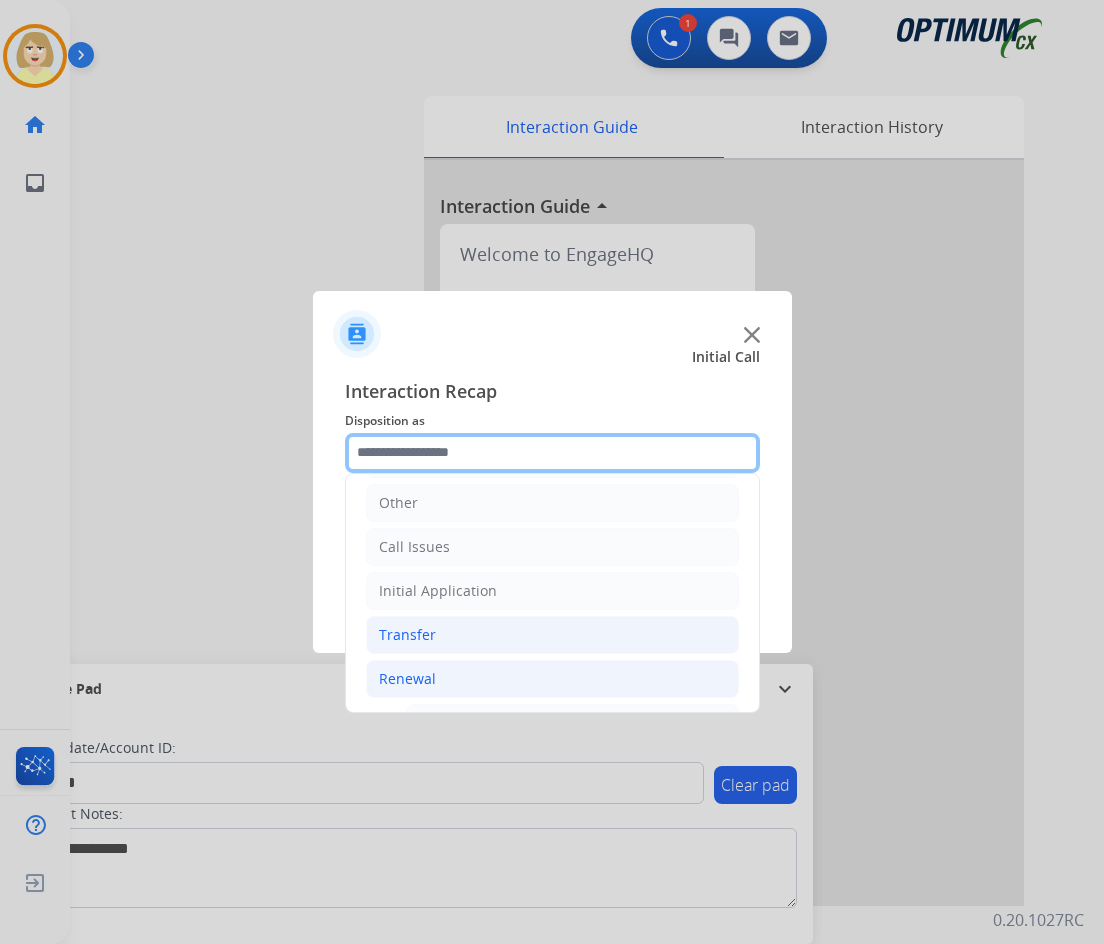 scroll, scrollTop: 436, scrollLeft: 0, axis: vertical 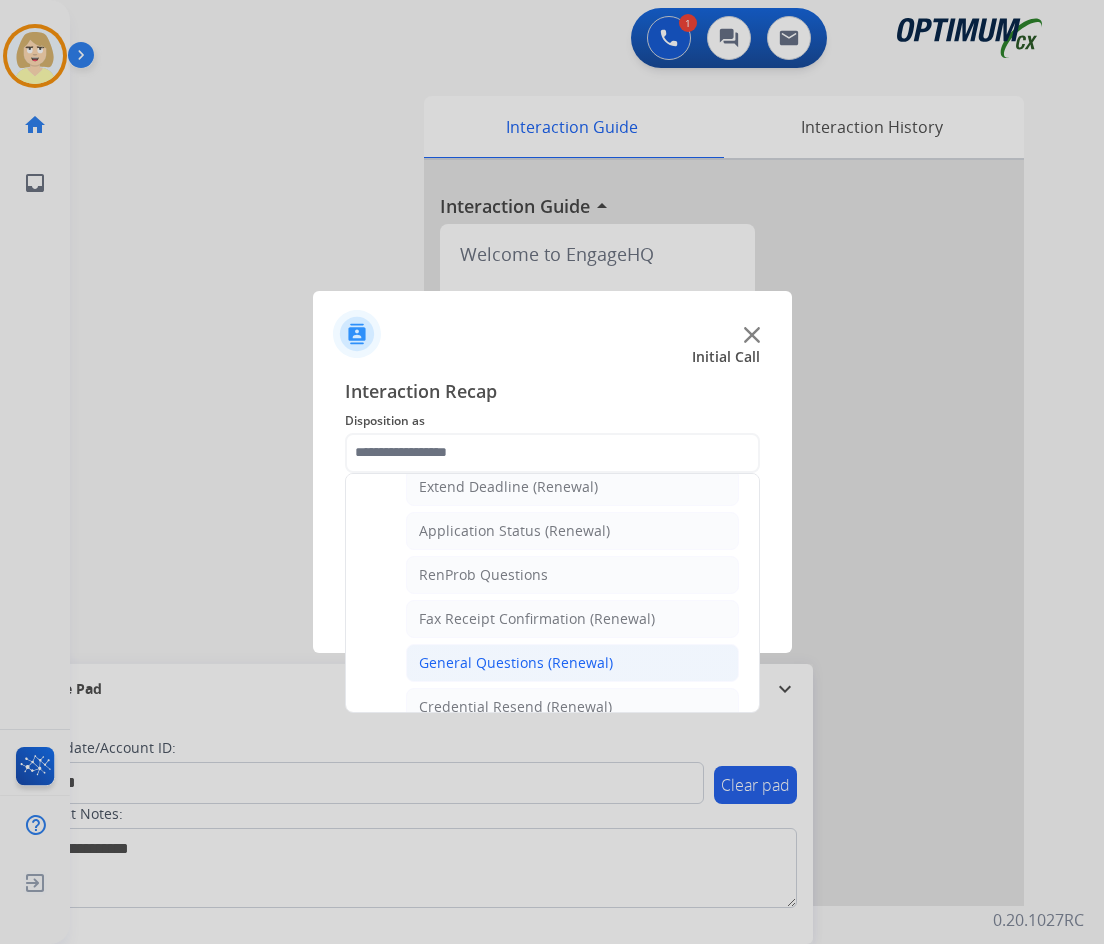 click on "General Questions (Renewal)" 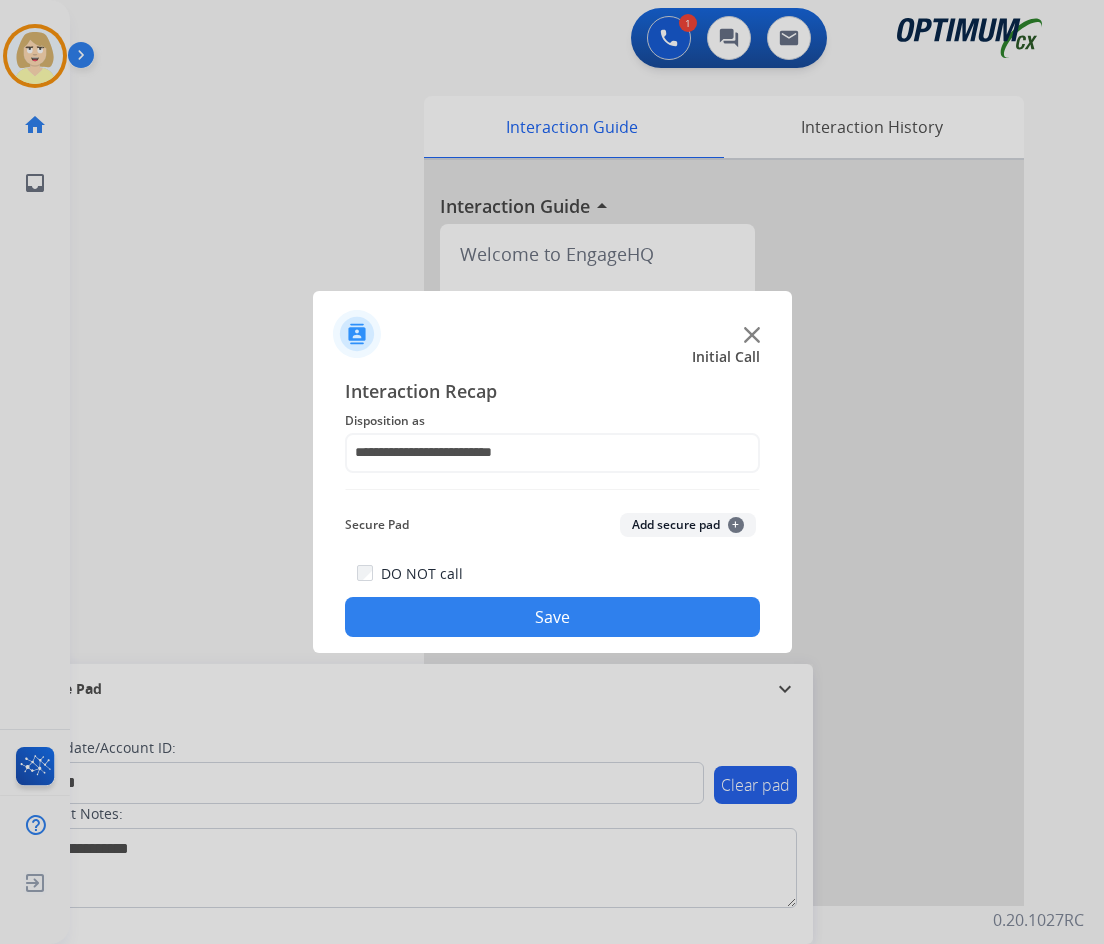 click on "Add secure pad  +" 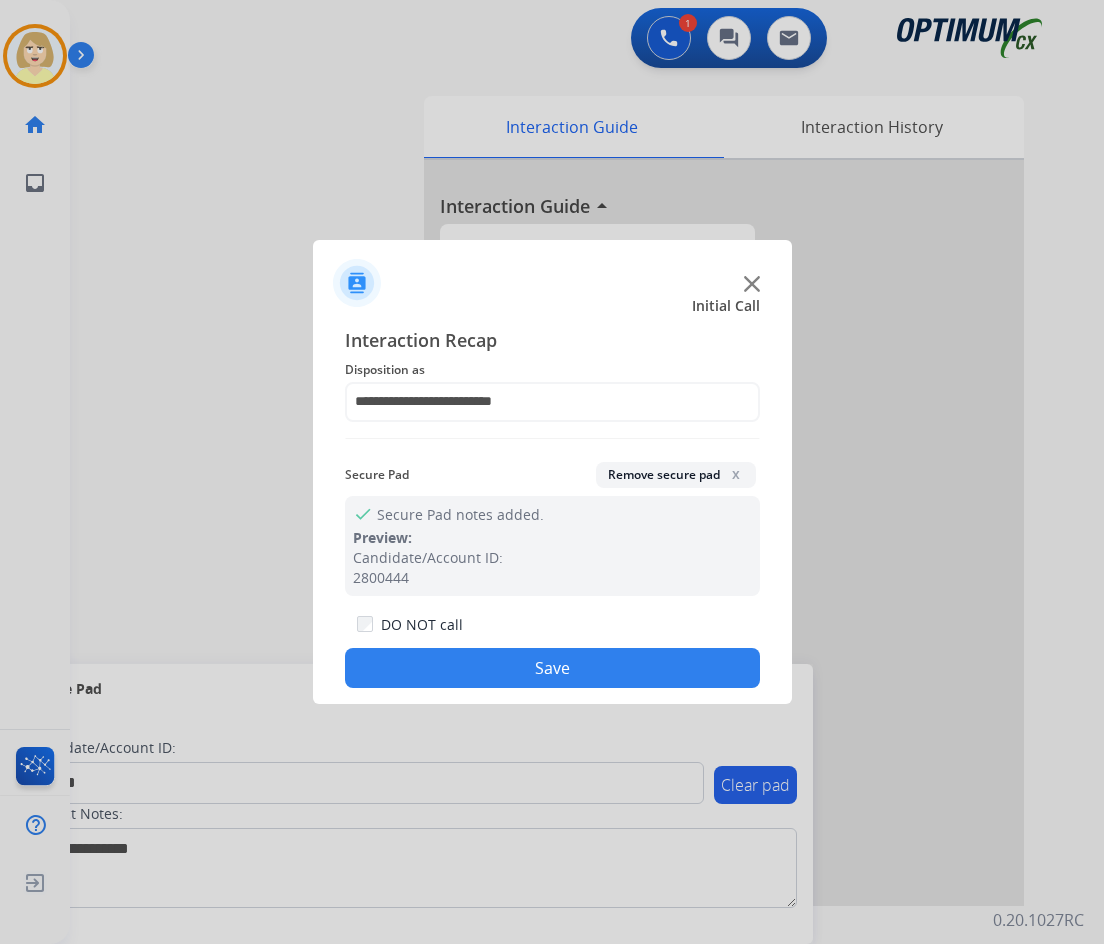 drag, startPoint x: 435, startPoint y: 673, endPoint x: 350, endPoint y: 578, distance: 127.47549 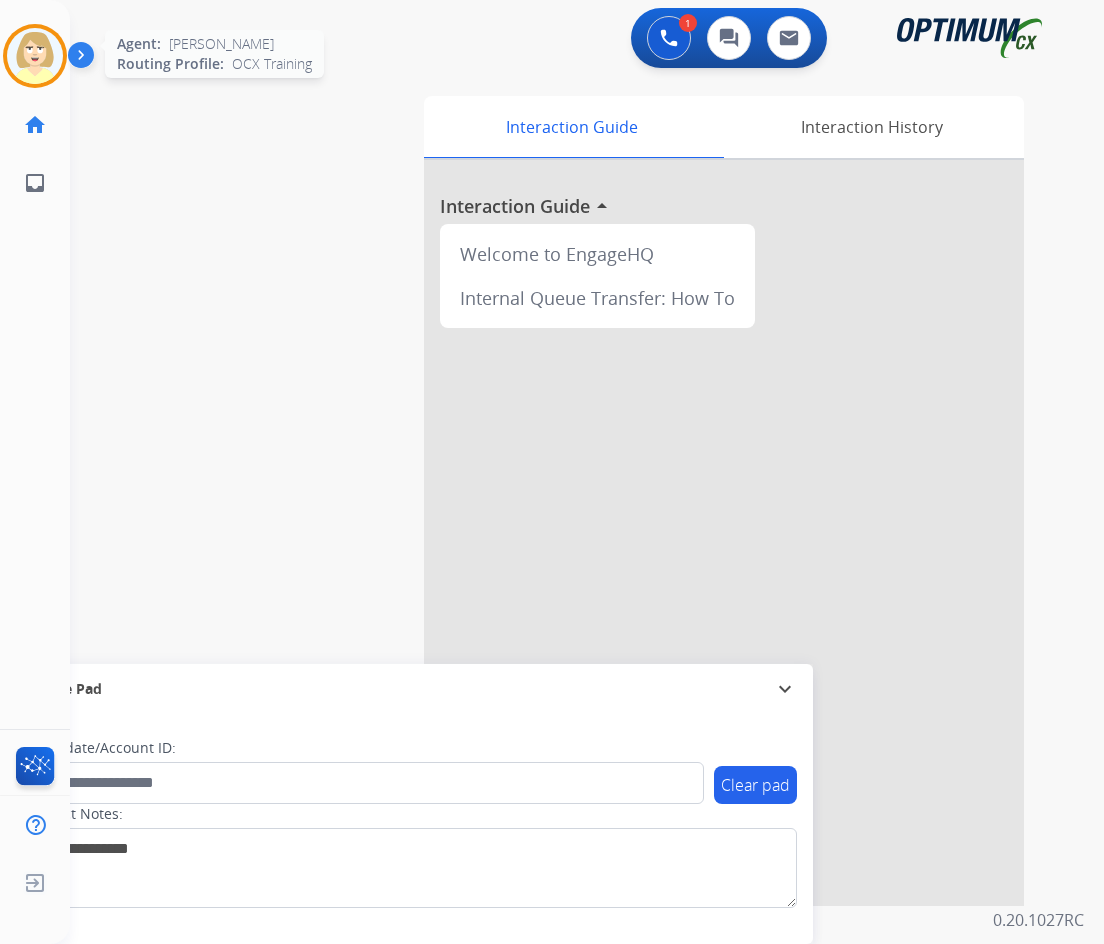 click at bounding box center [35, 56] 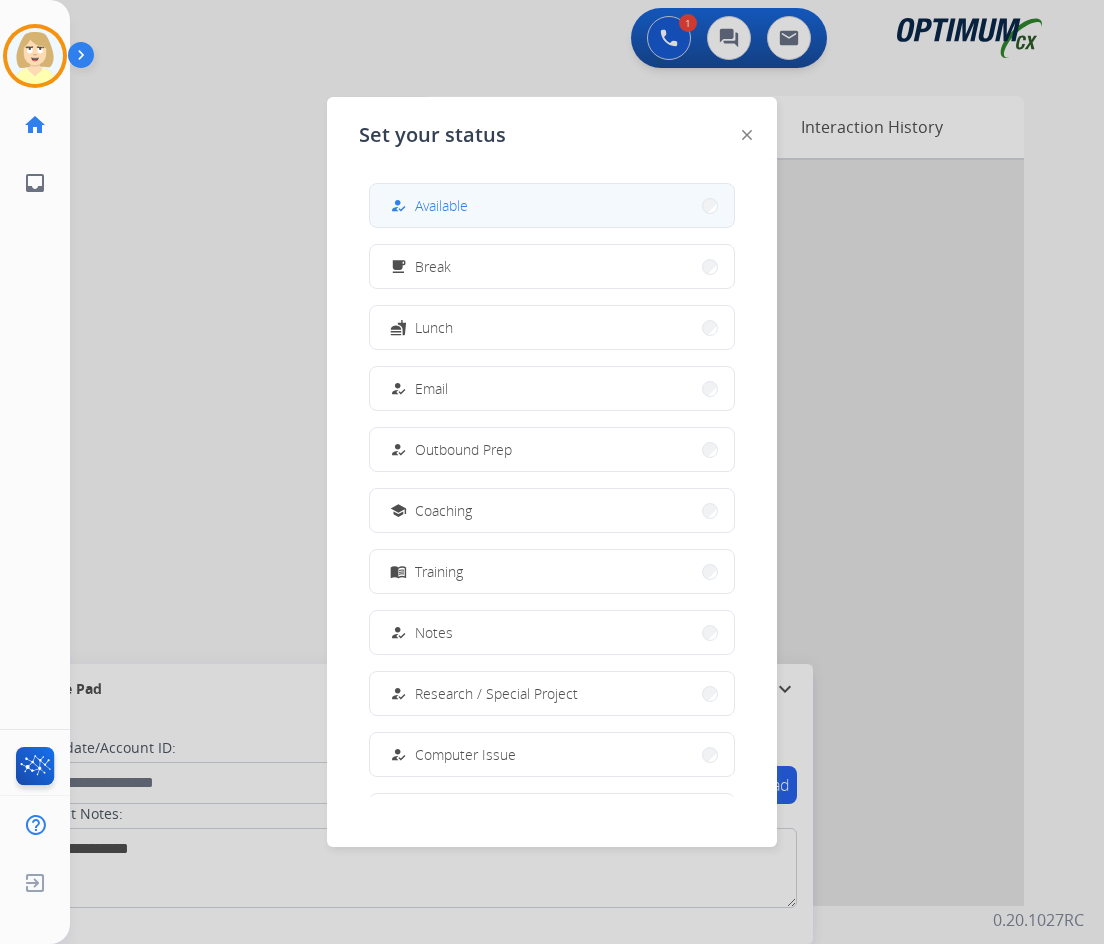 click on "Available" at bounding box center (441, 205) 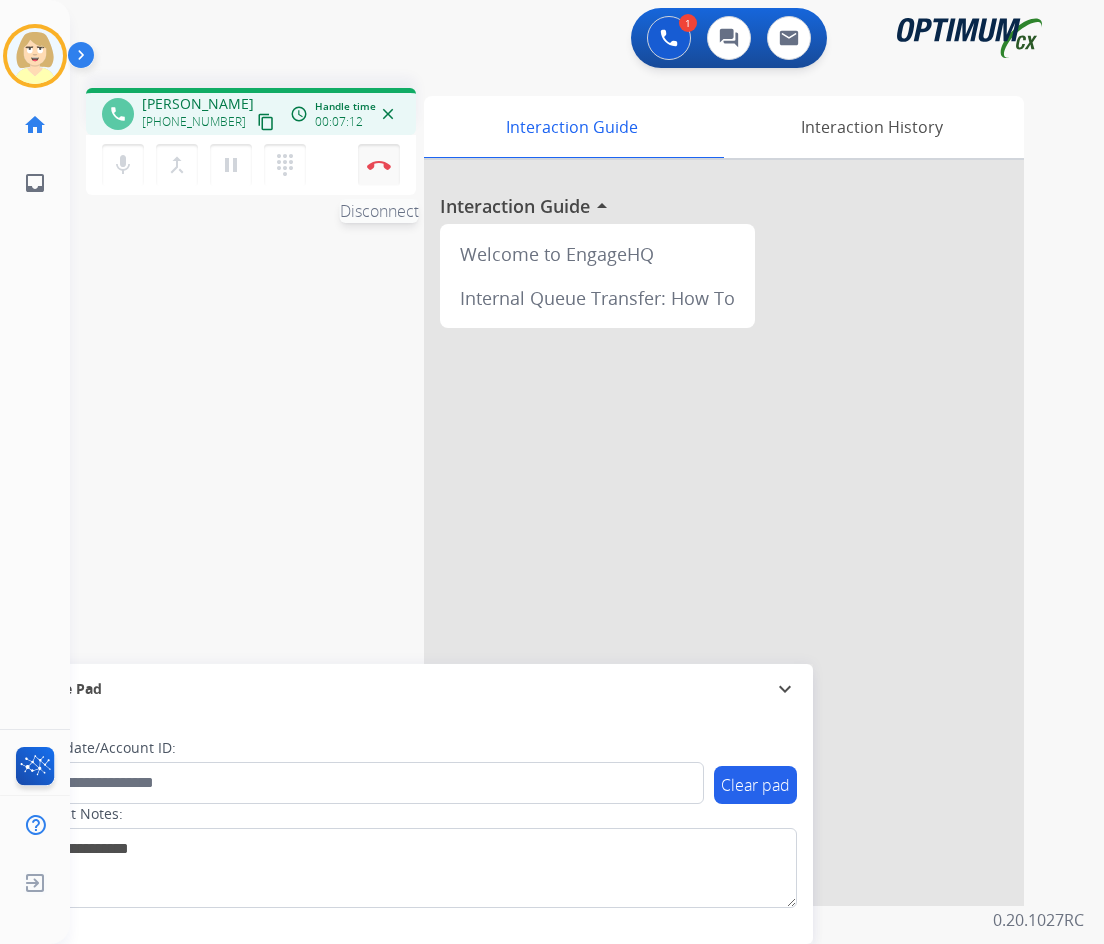 click at bounding box center [379, 165] 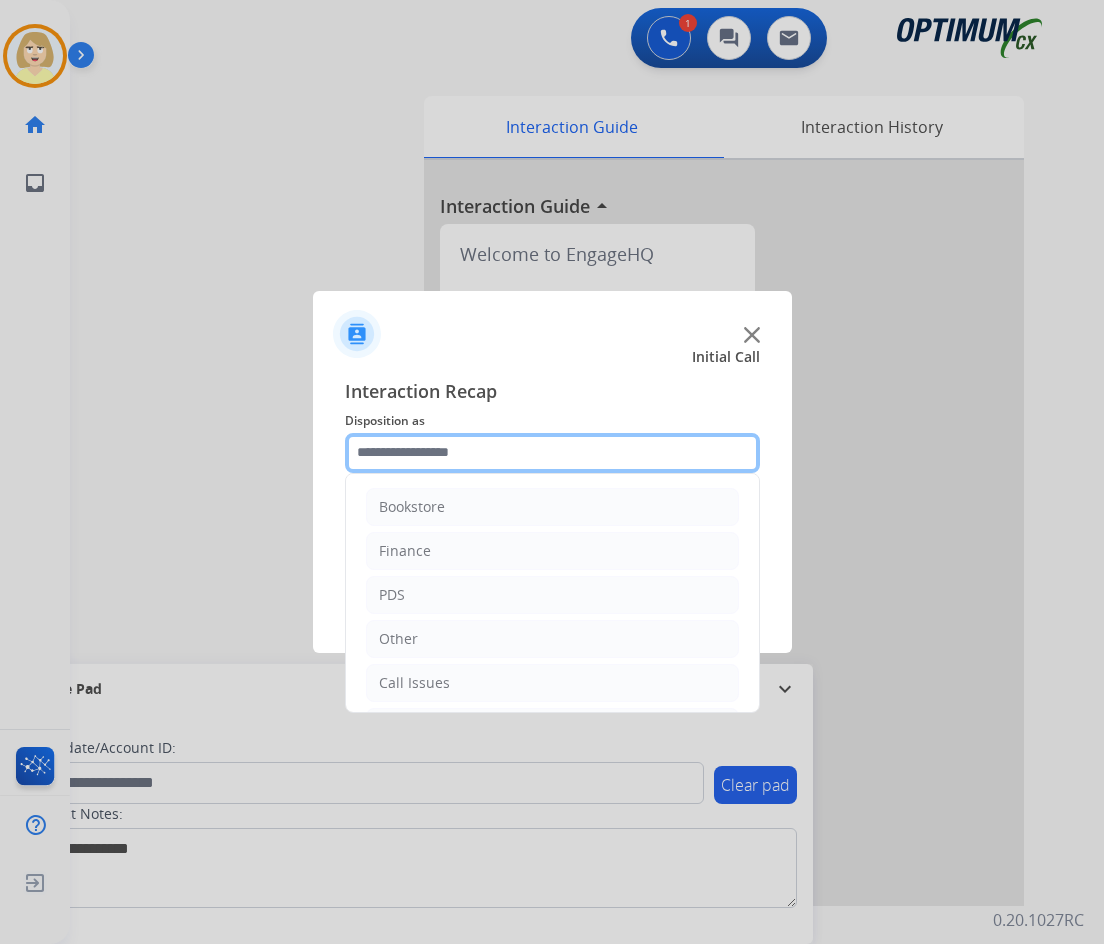 click 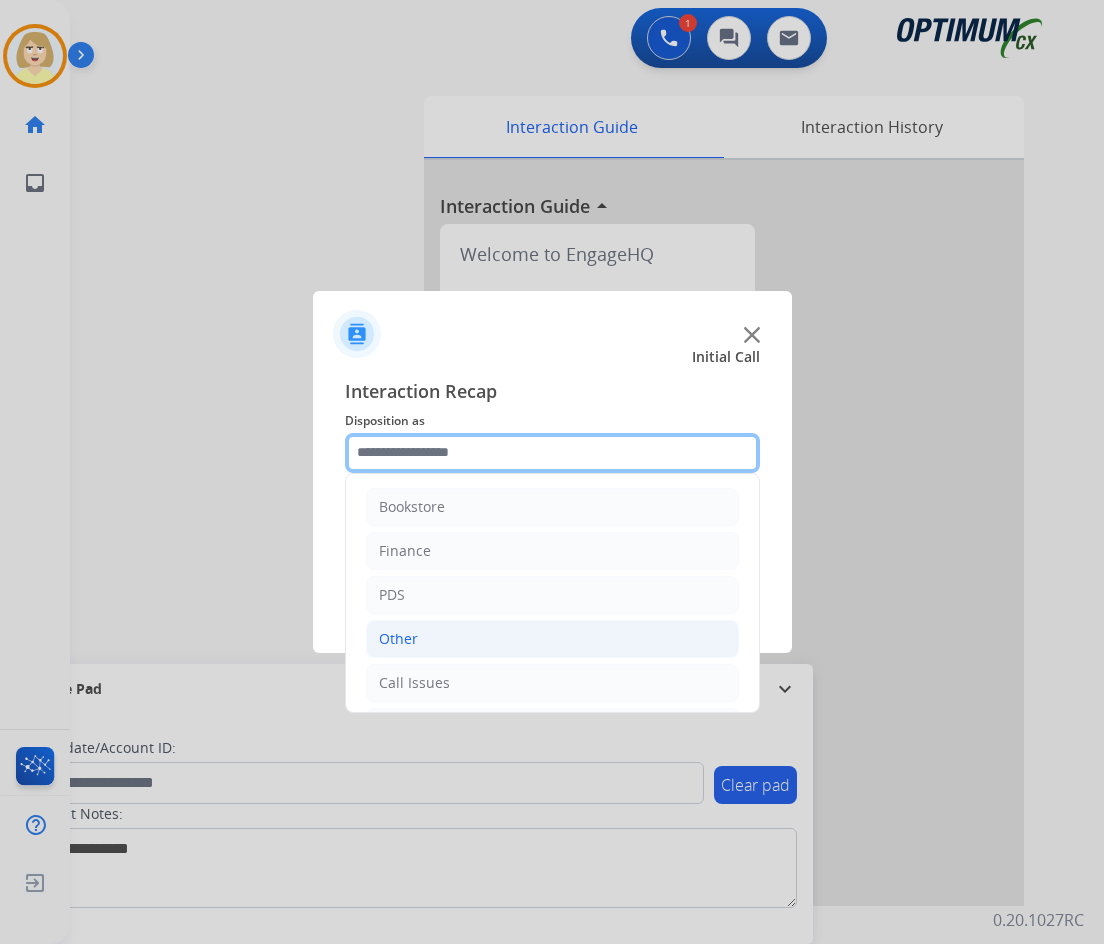 scroll, scrollTop: 136, scrollLeft: 0, axis: vertical 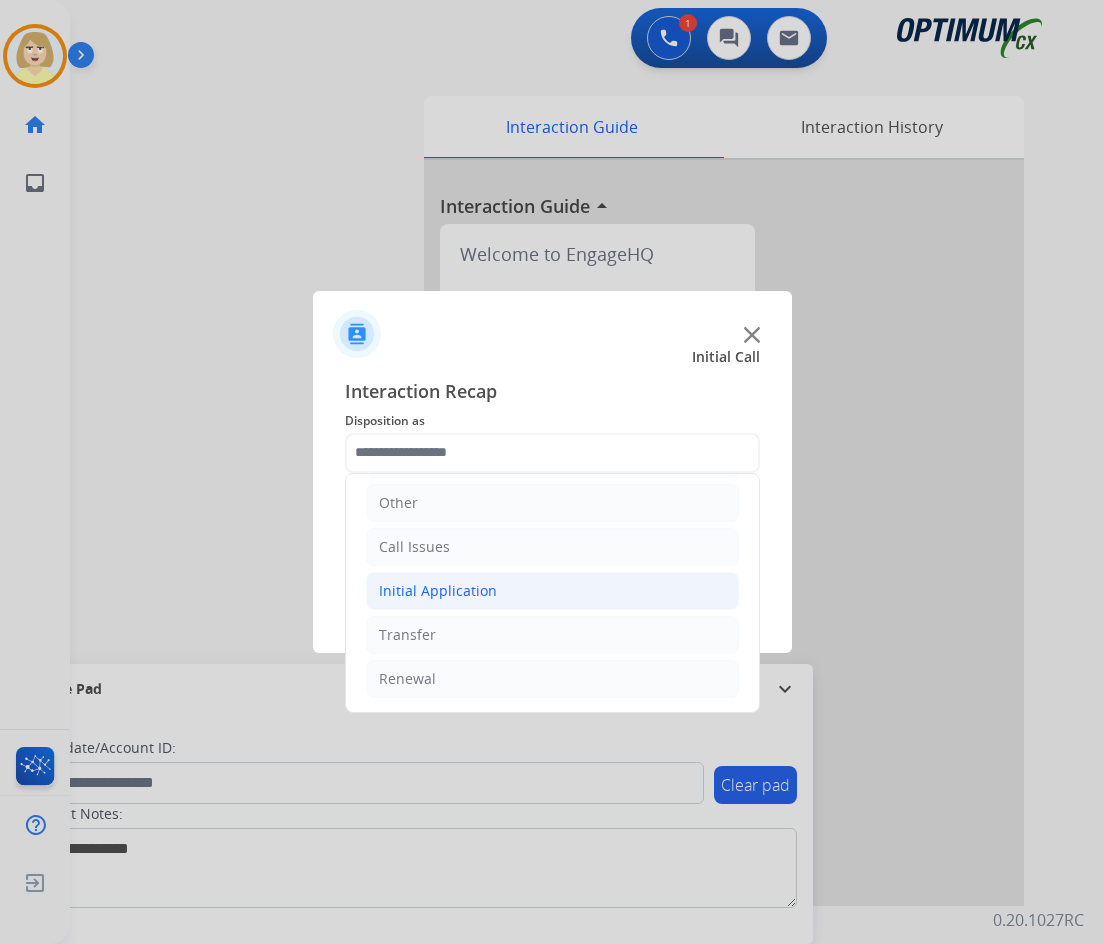 click on "Initial Application" 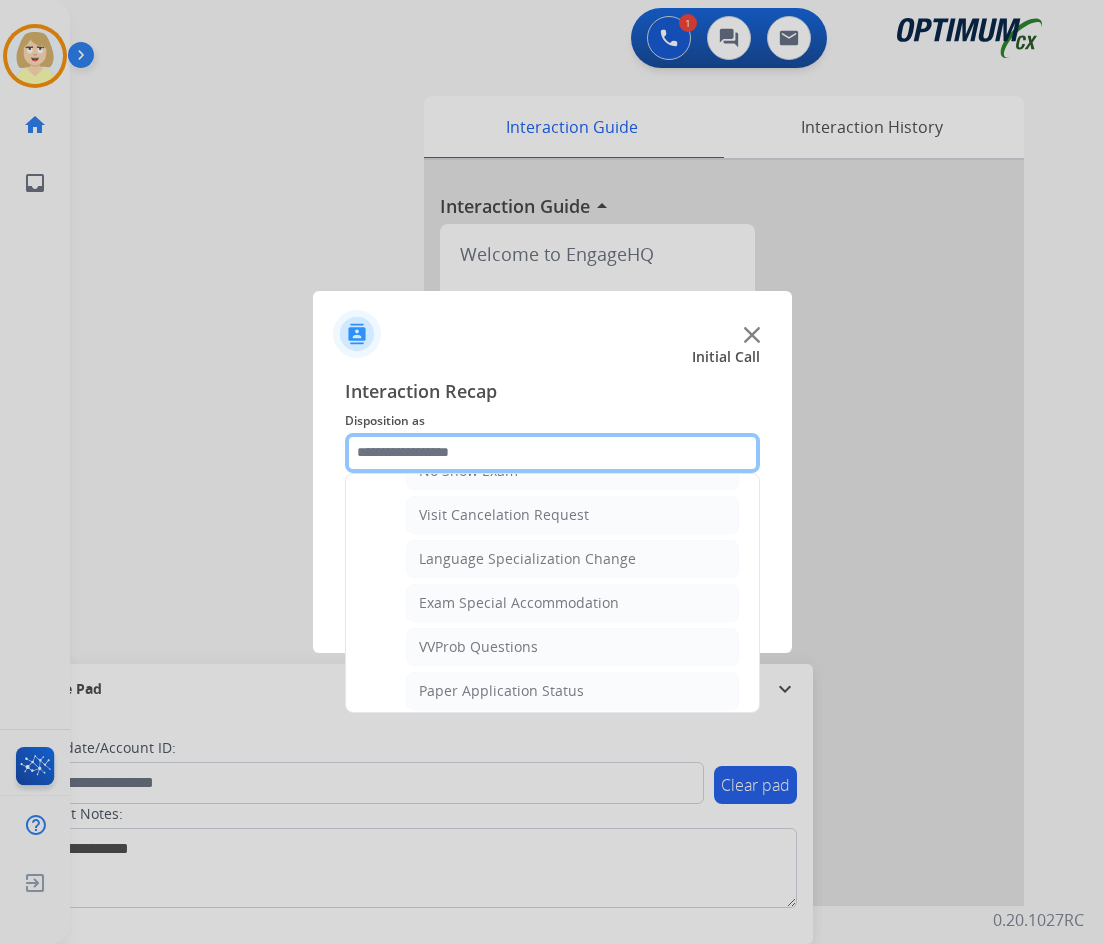 scroll, scrollTop: 1036, scrollLeft: 0, axis: vertical 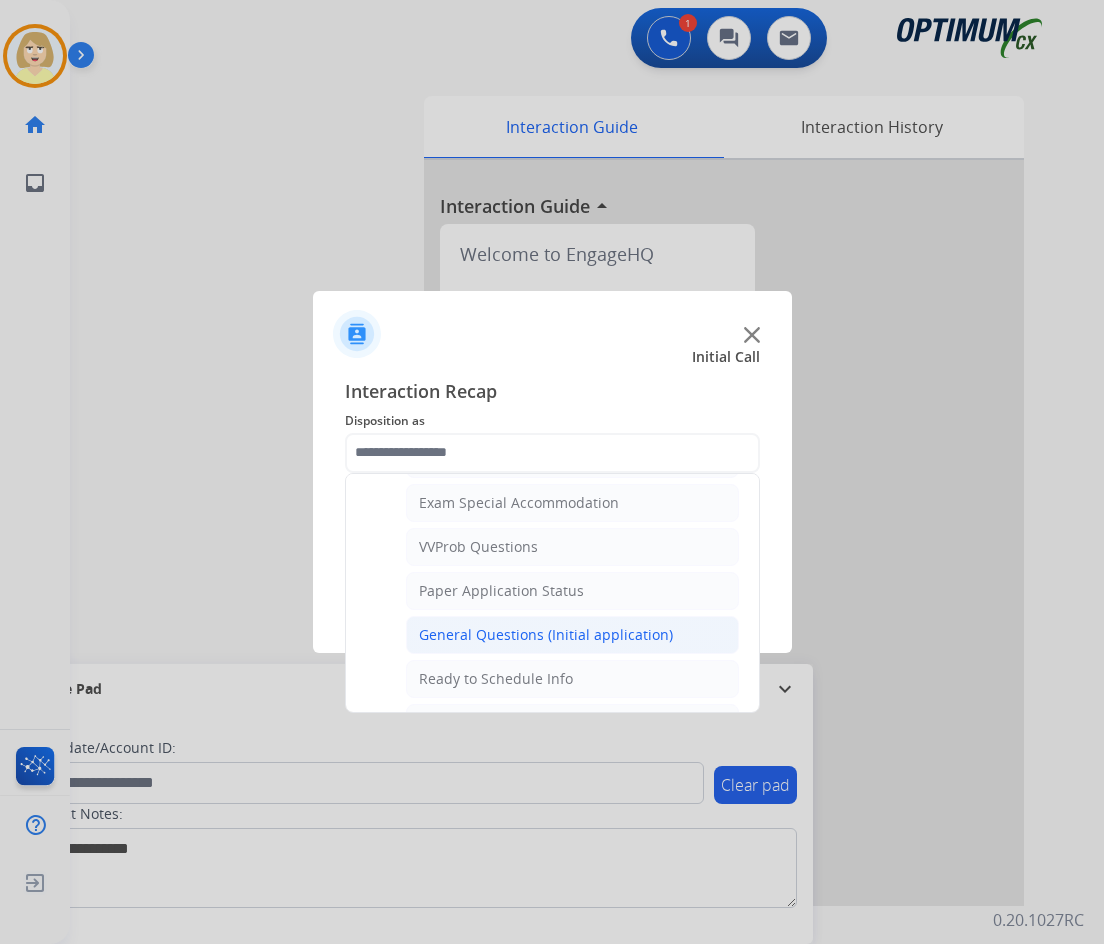 click on "General Questions (Initial application)" 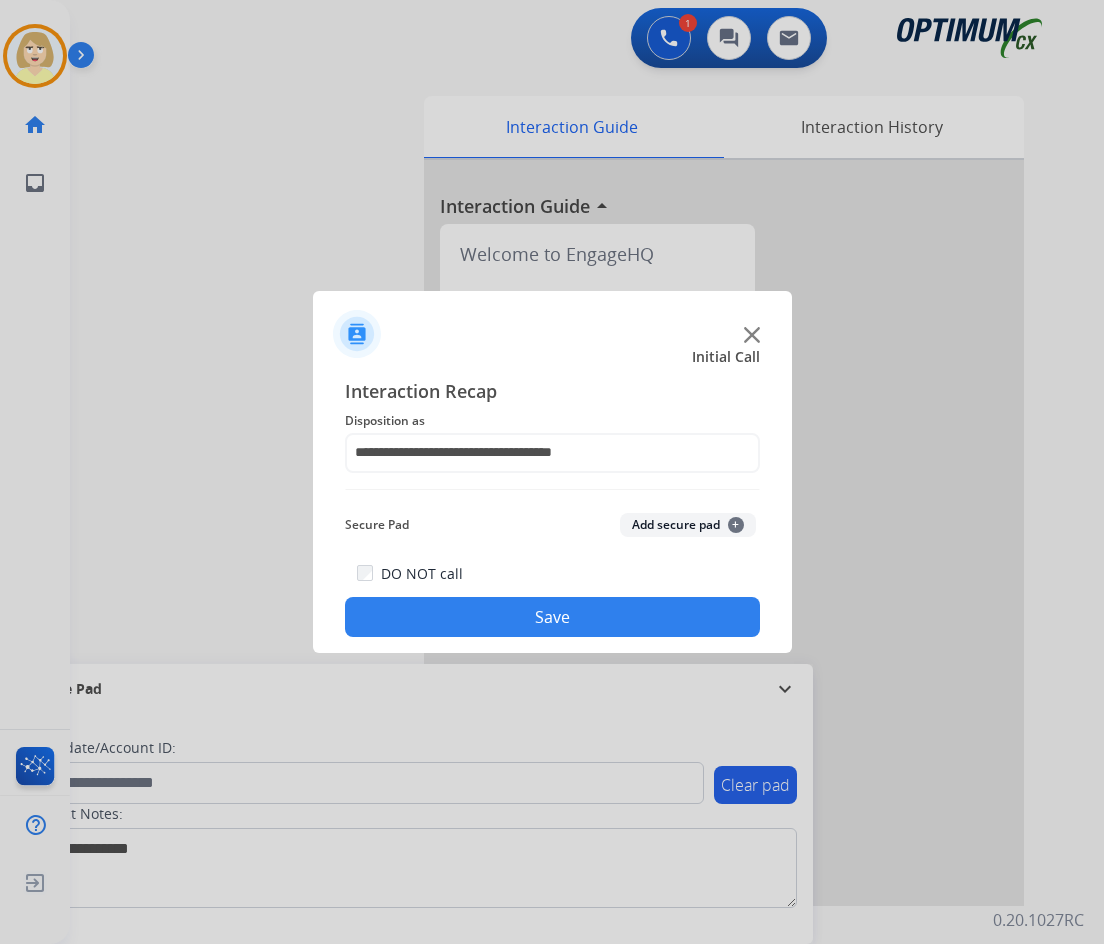 click on "Add secure pad  +" 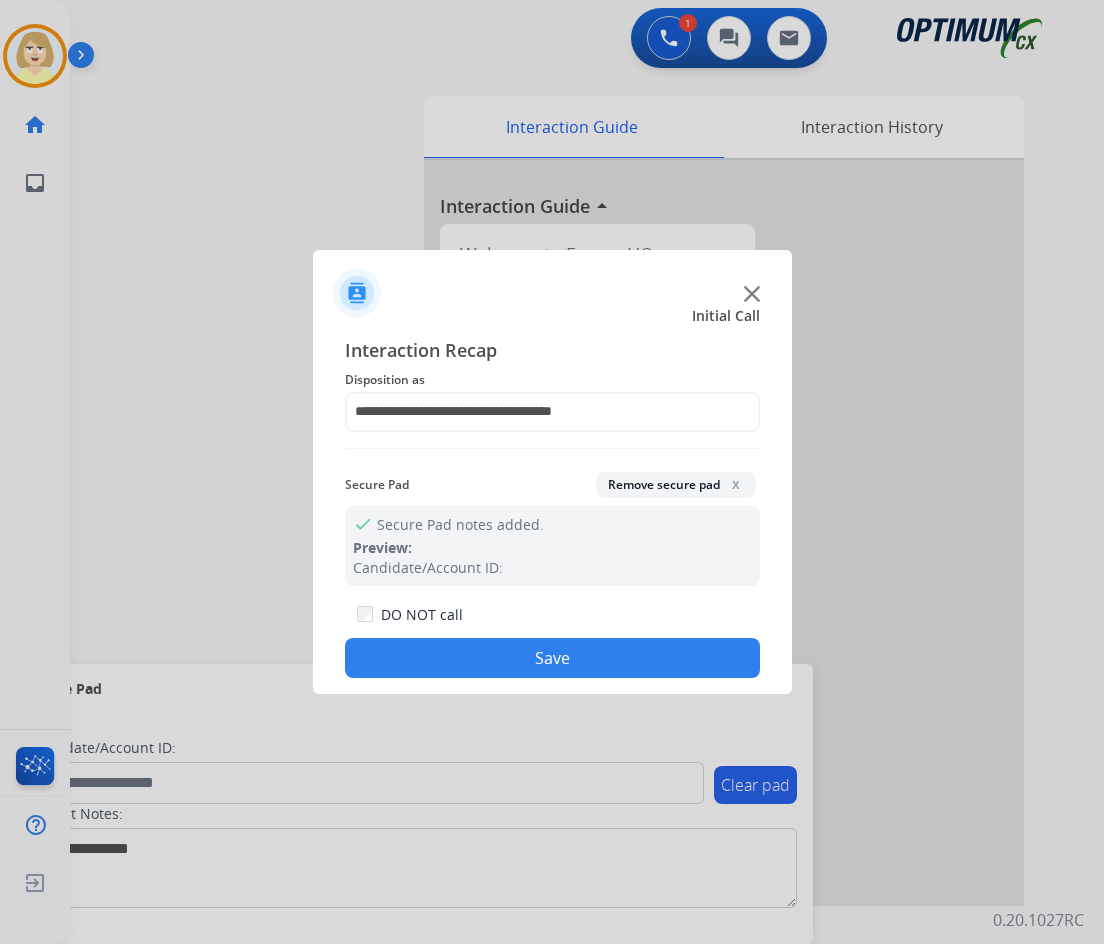click on "Save" 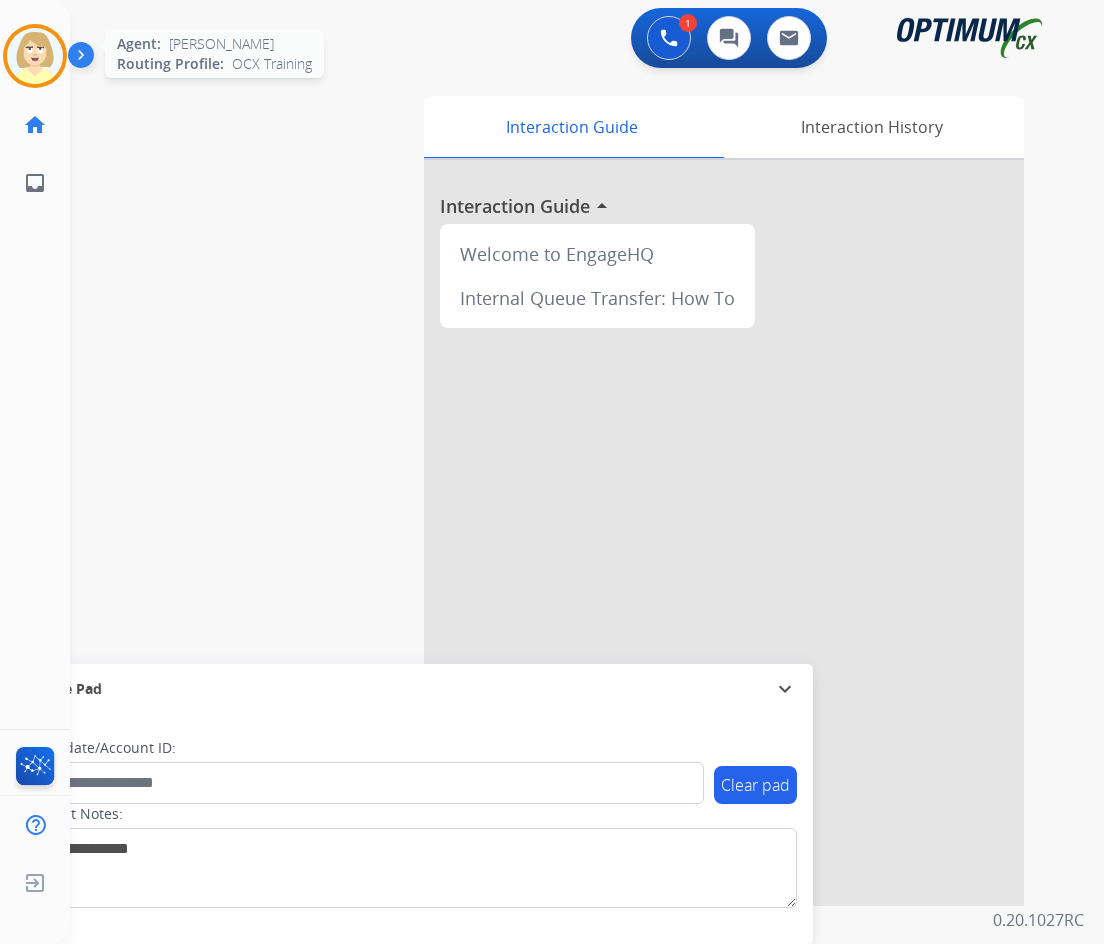 click at bounding box center (35, 56) 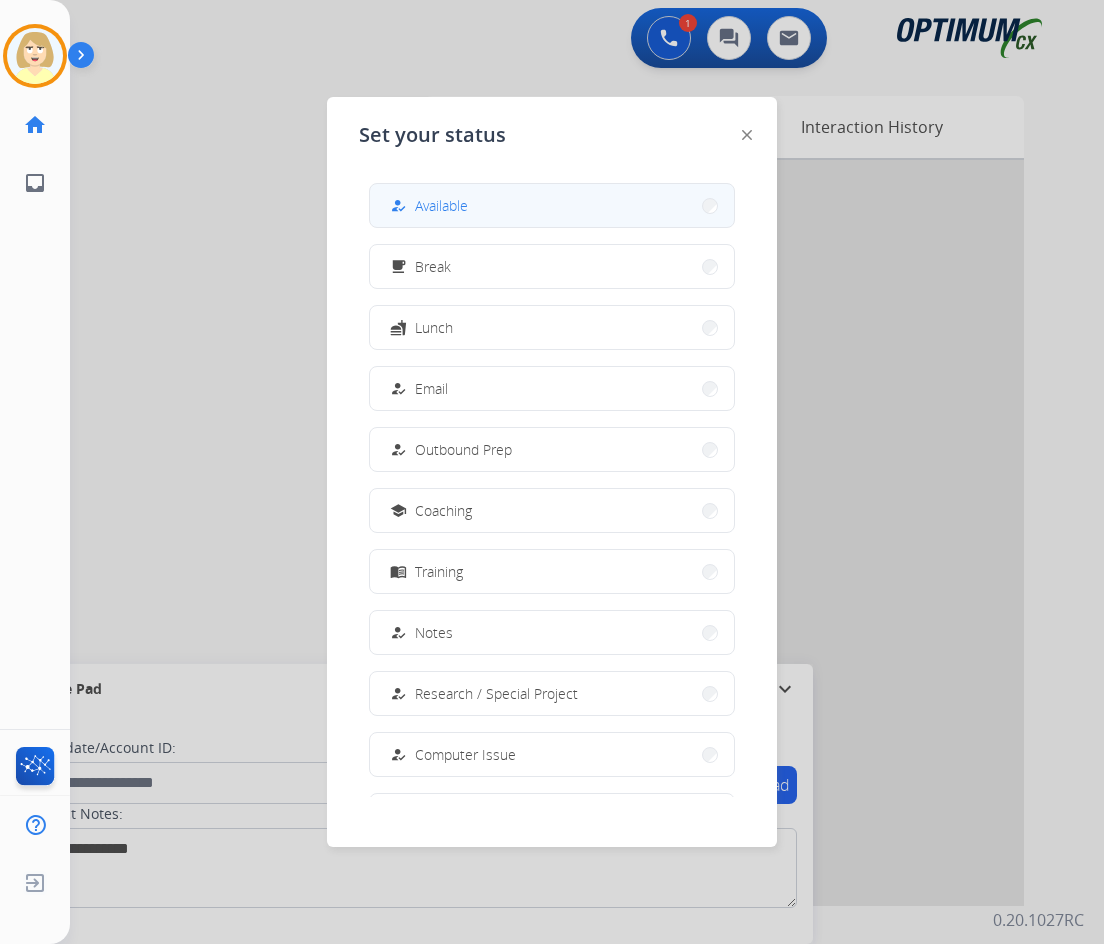click on "Available" at bounding box center [441, 205] 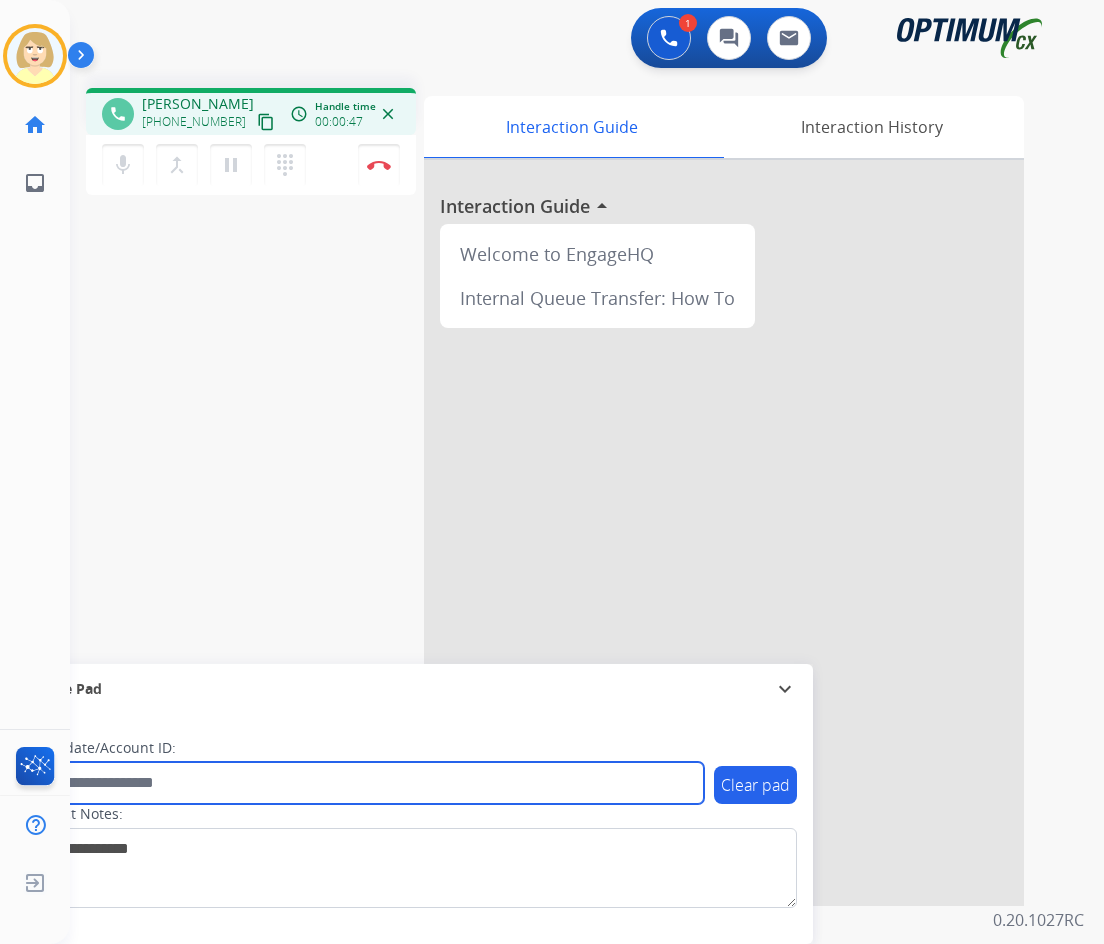 click at bounding box center (365, 783) 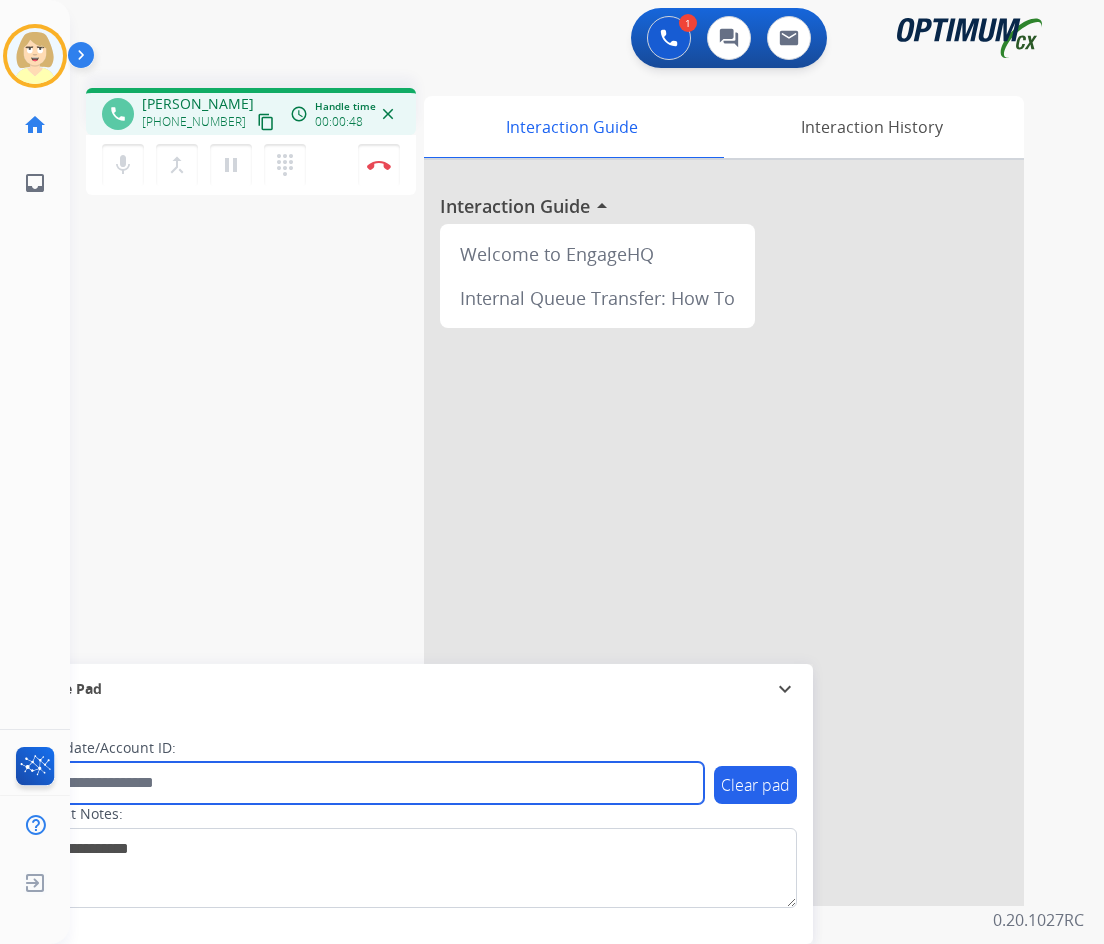 paste on "*******" 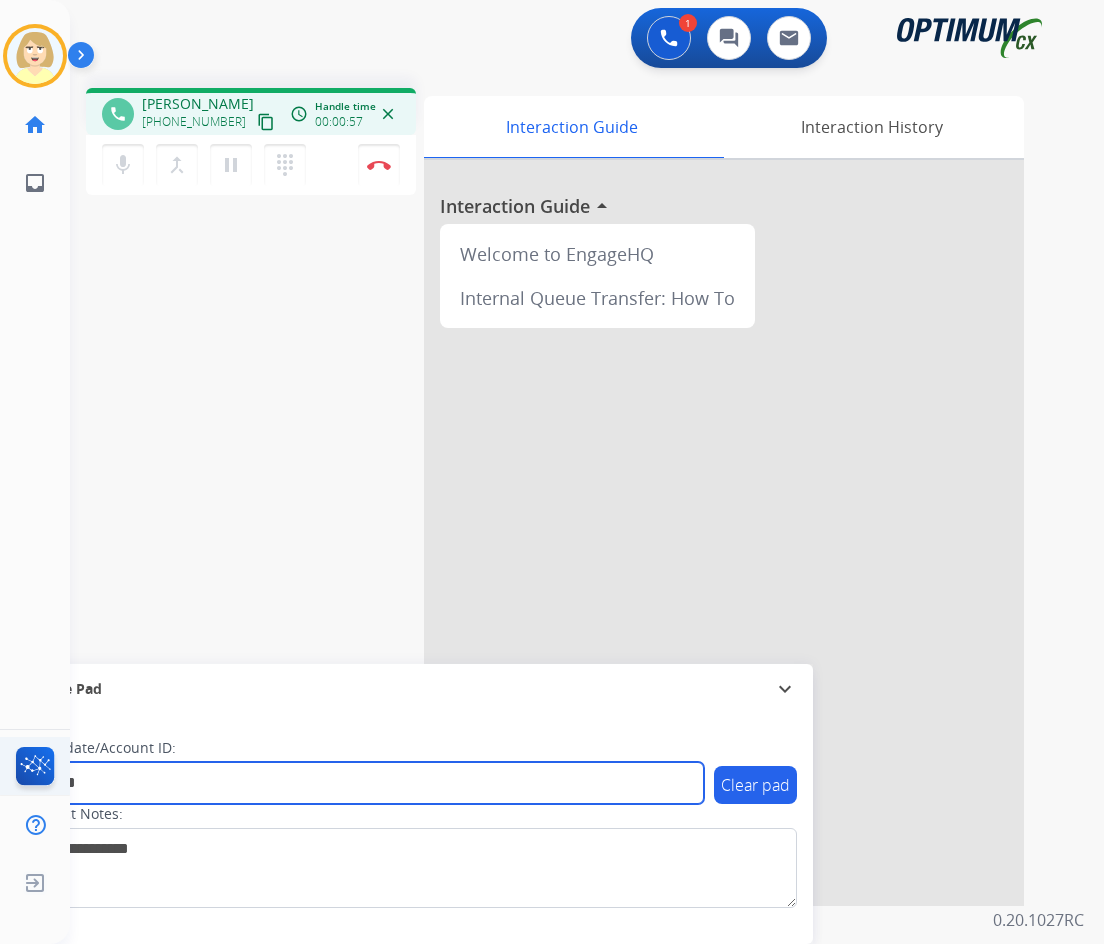 type on "*******" 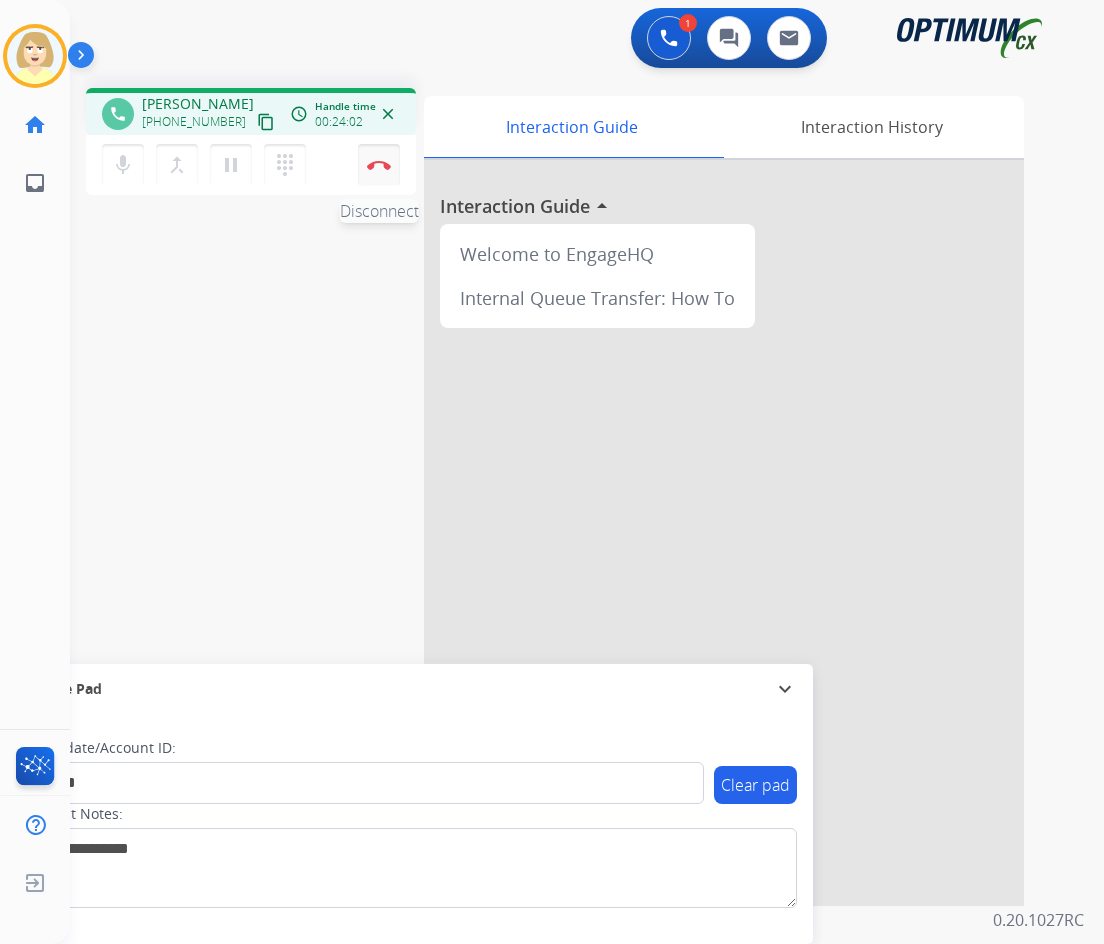 click on "Disconnect" at bounding box center [379, 165] 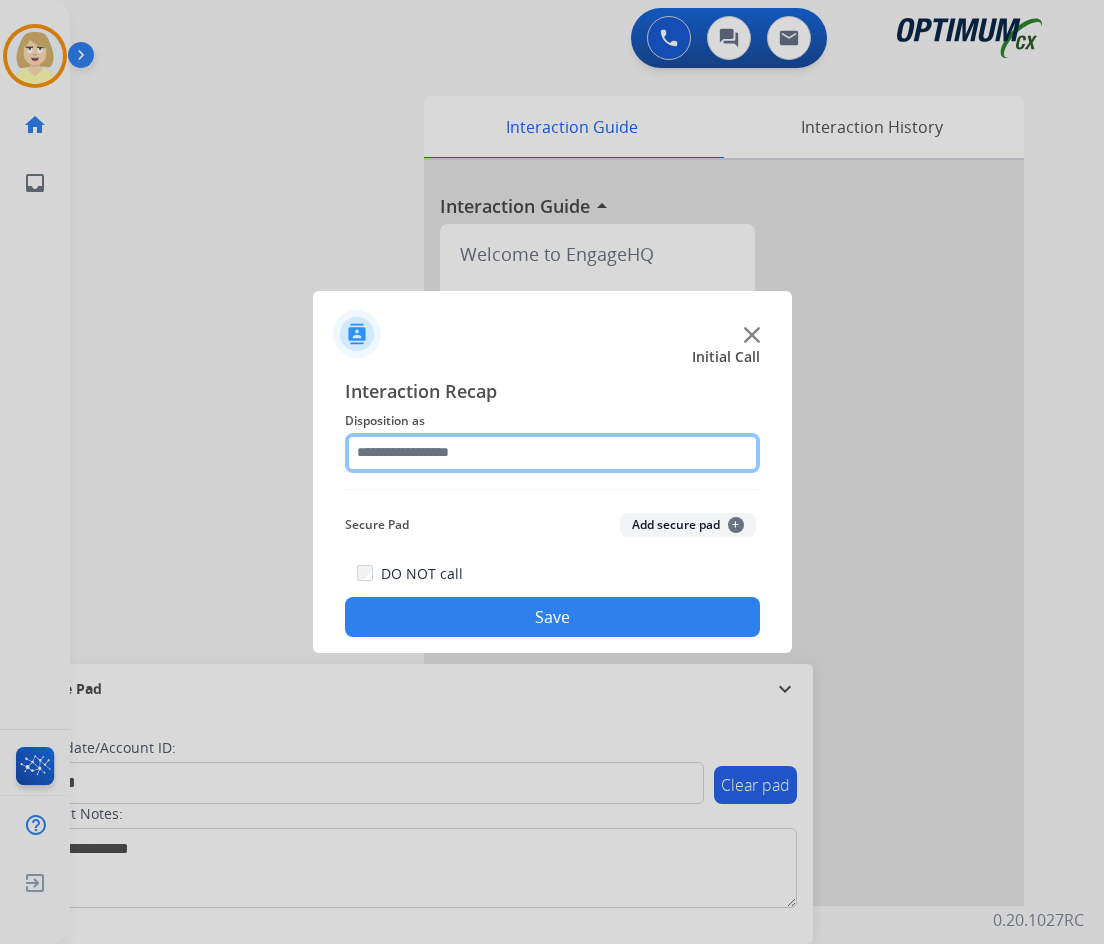 click 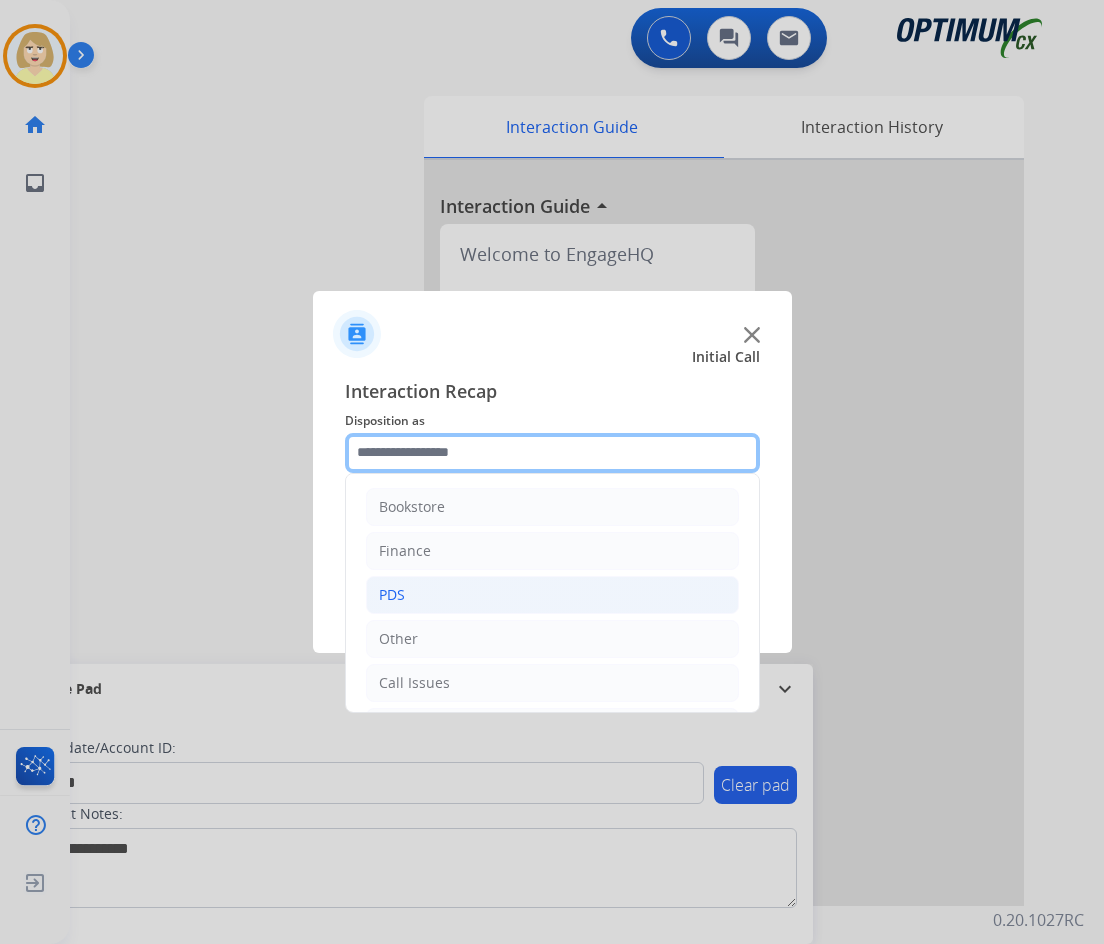 scroll, scrollTop: 136, scrollLeft: 0, axis: vertical 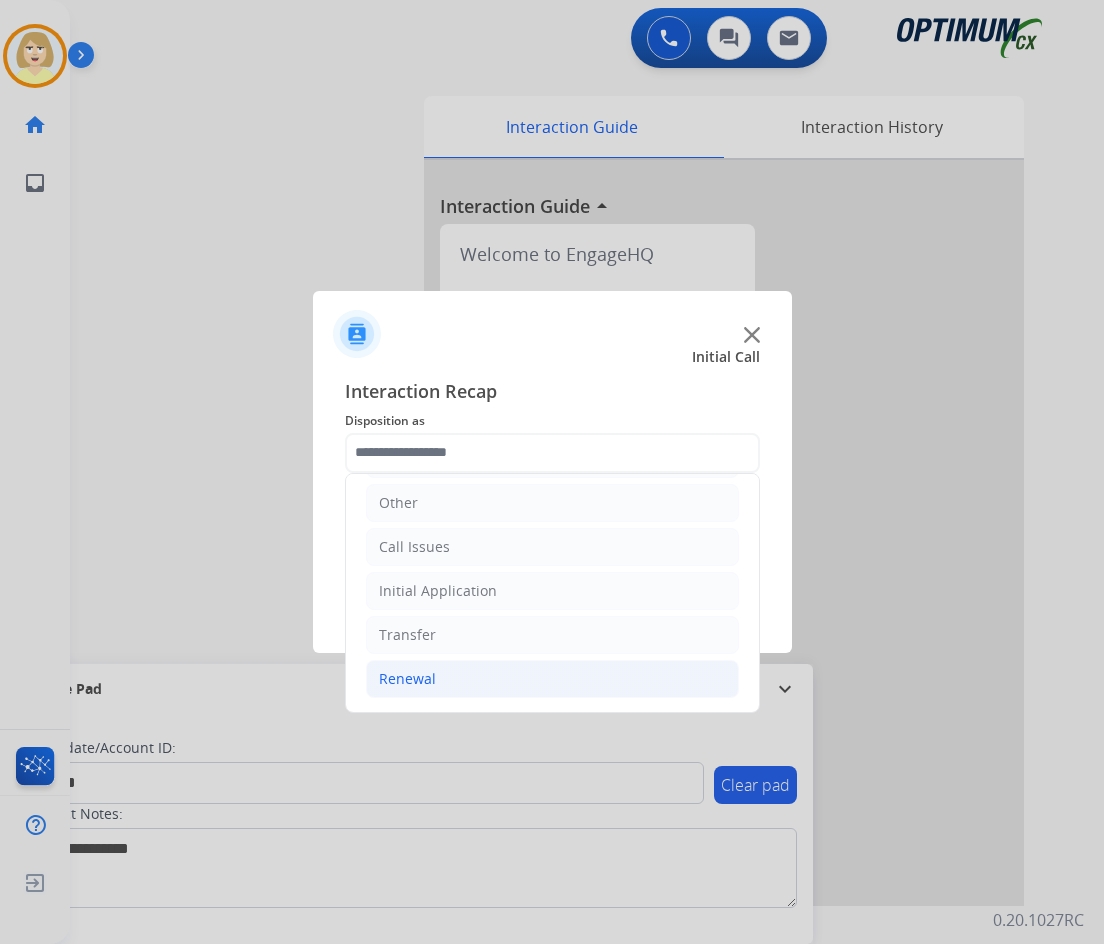 click on "Renewal" 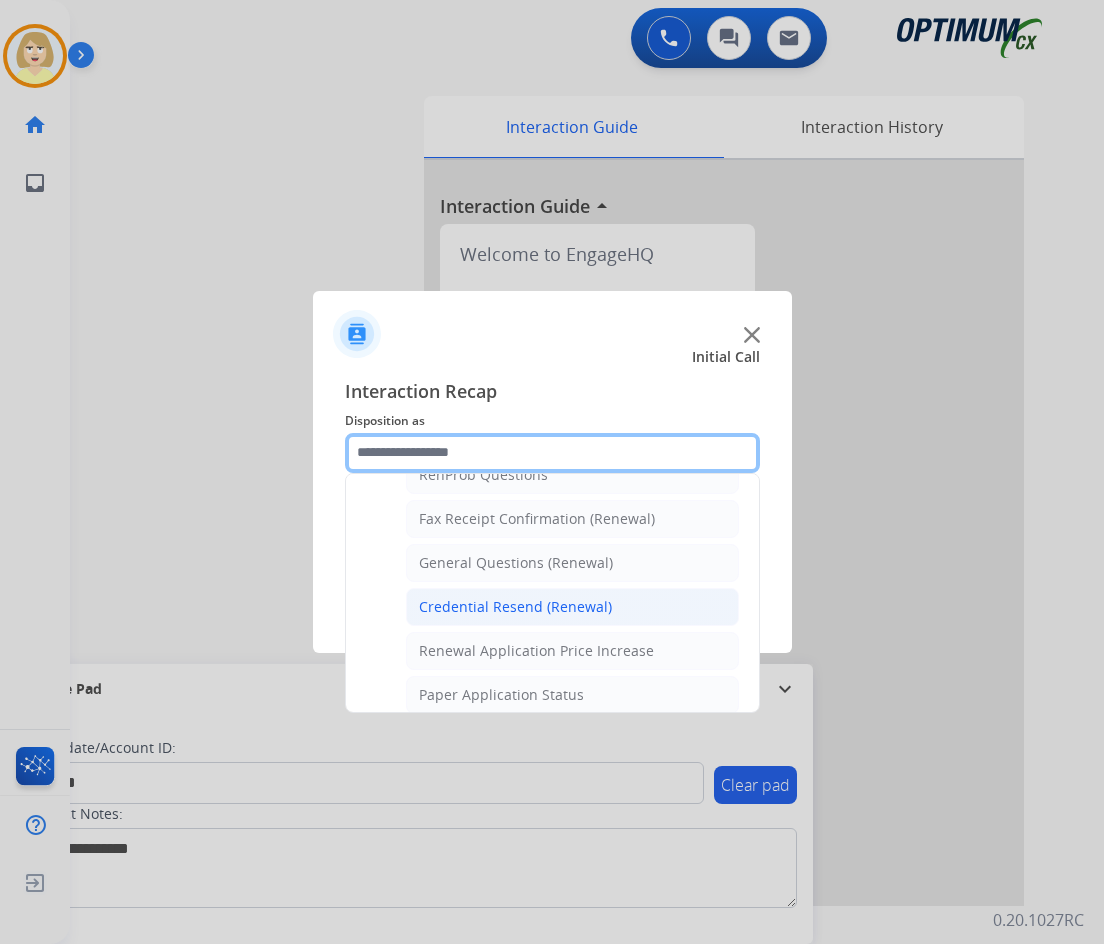 scroll, scrollTop: 736, scrollLeft: 0, axis: vertical 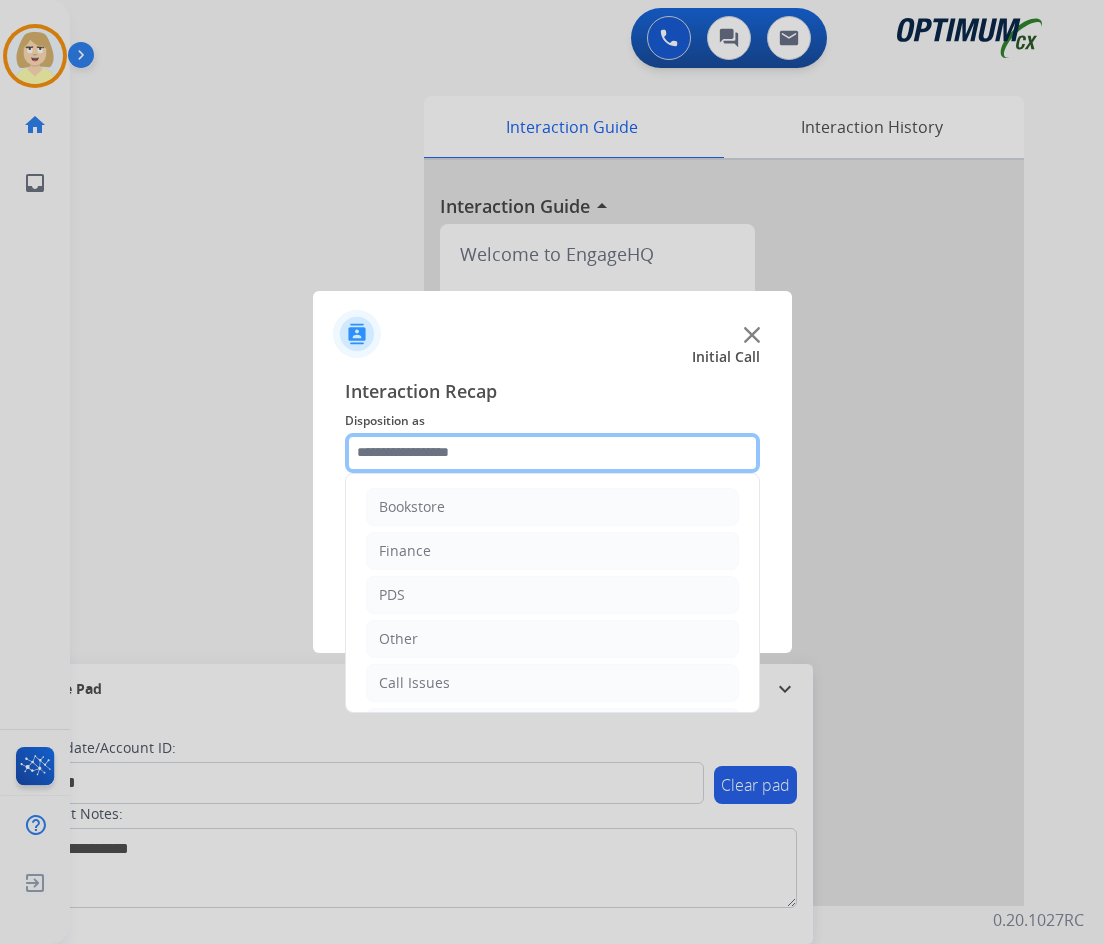 click 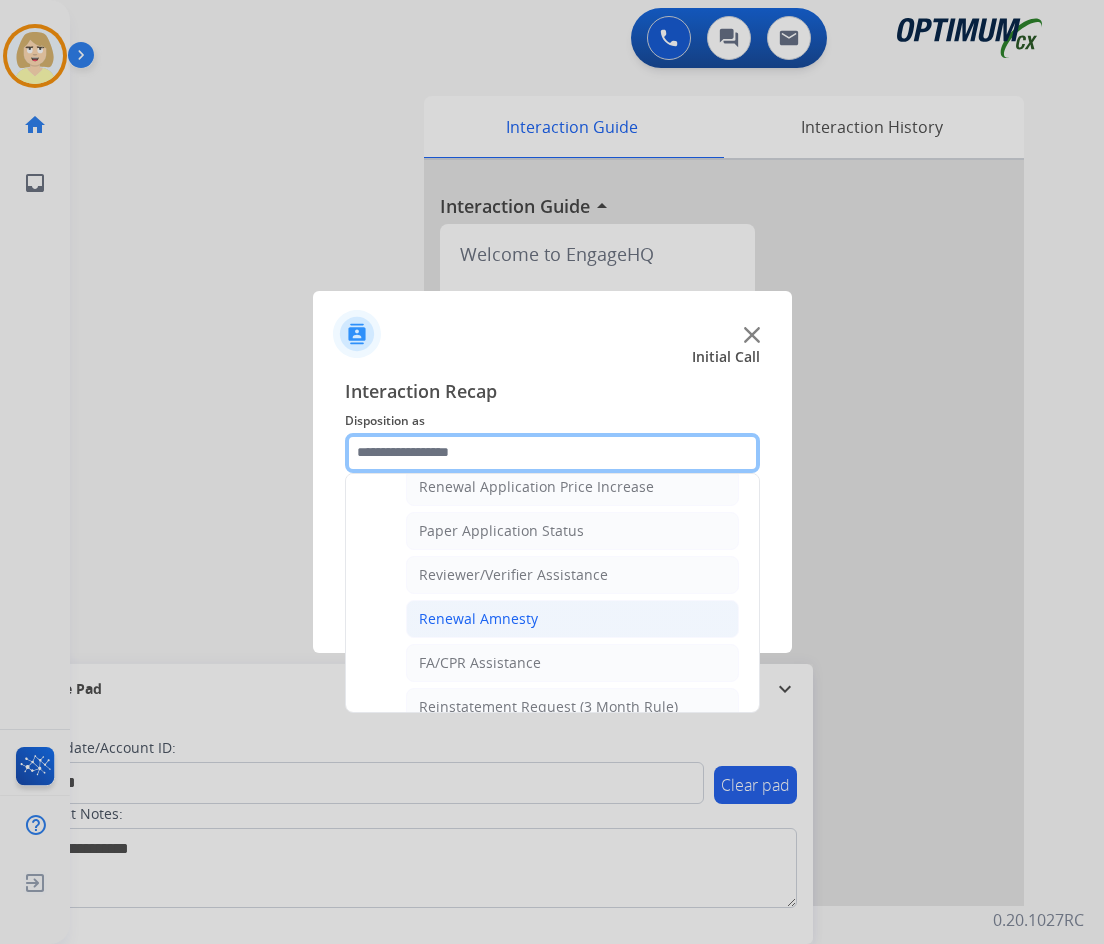 scroll, scrollTop: 772, scrollLeft: 0, axis: vertical 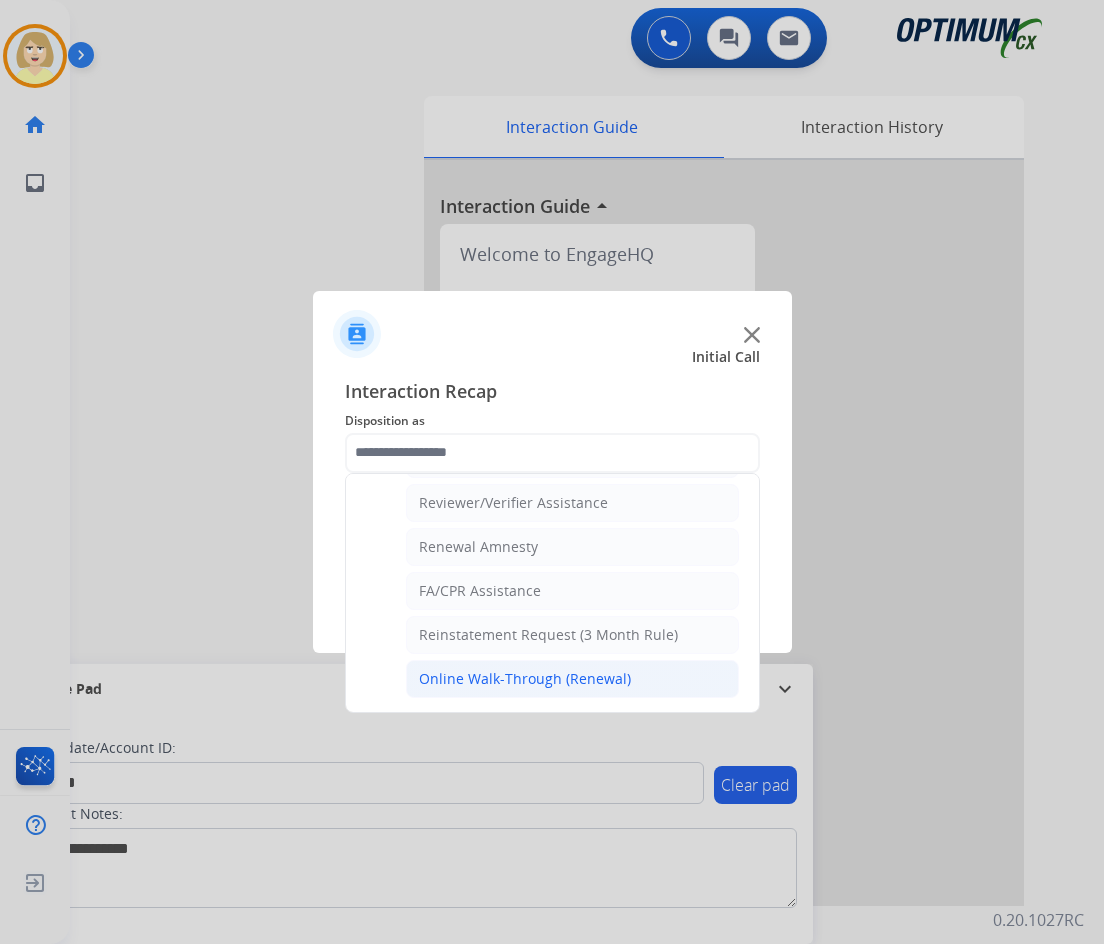 click on "Online Walk-Through (Renewal)" 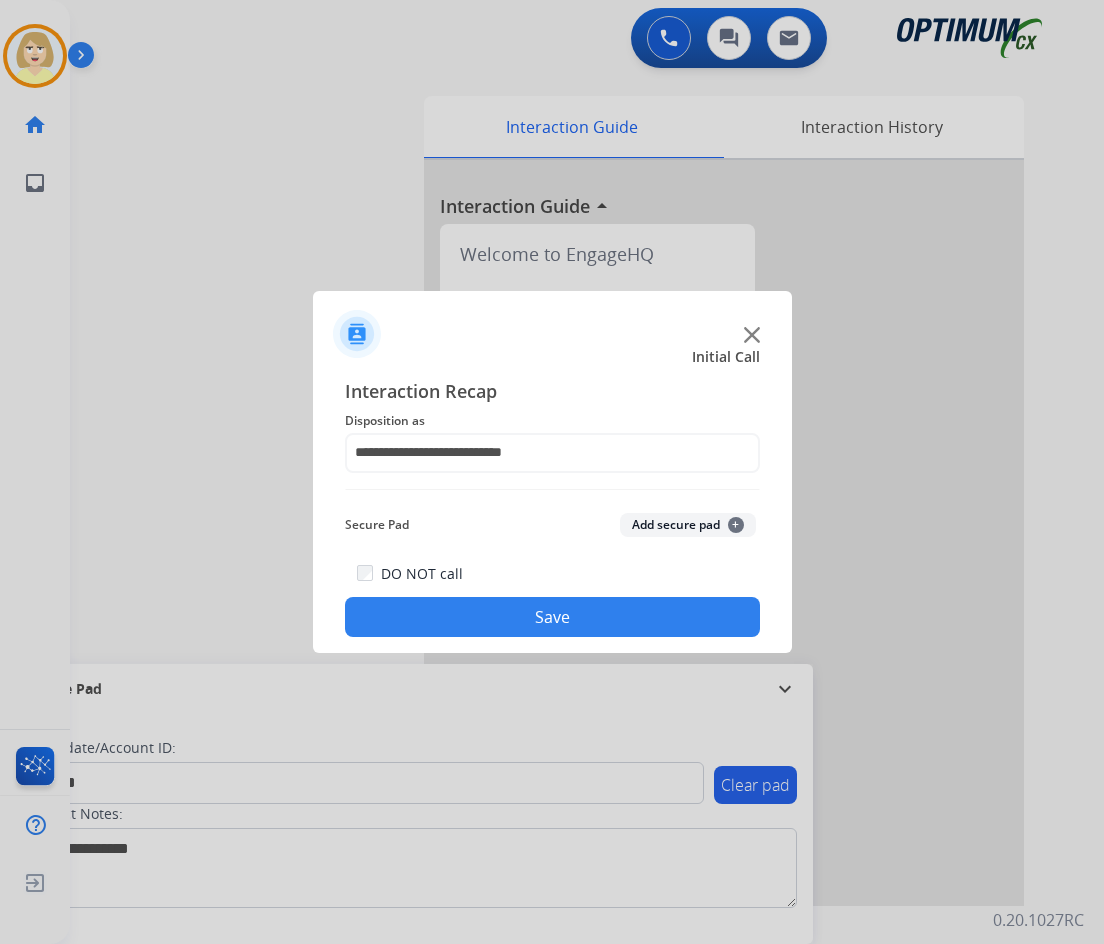 click on "Add secure pad  +" 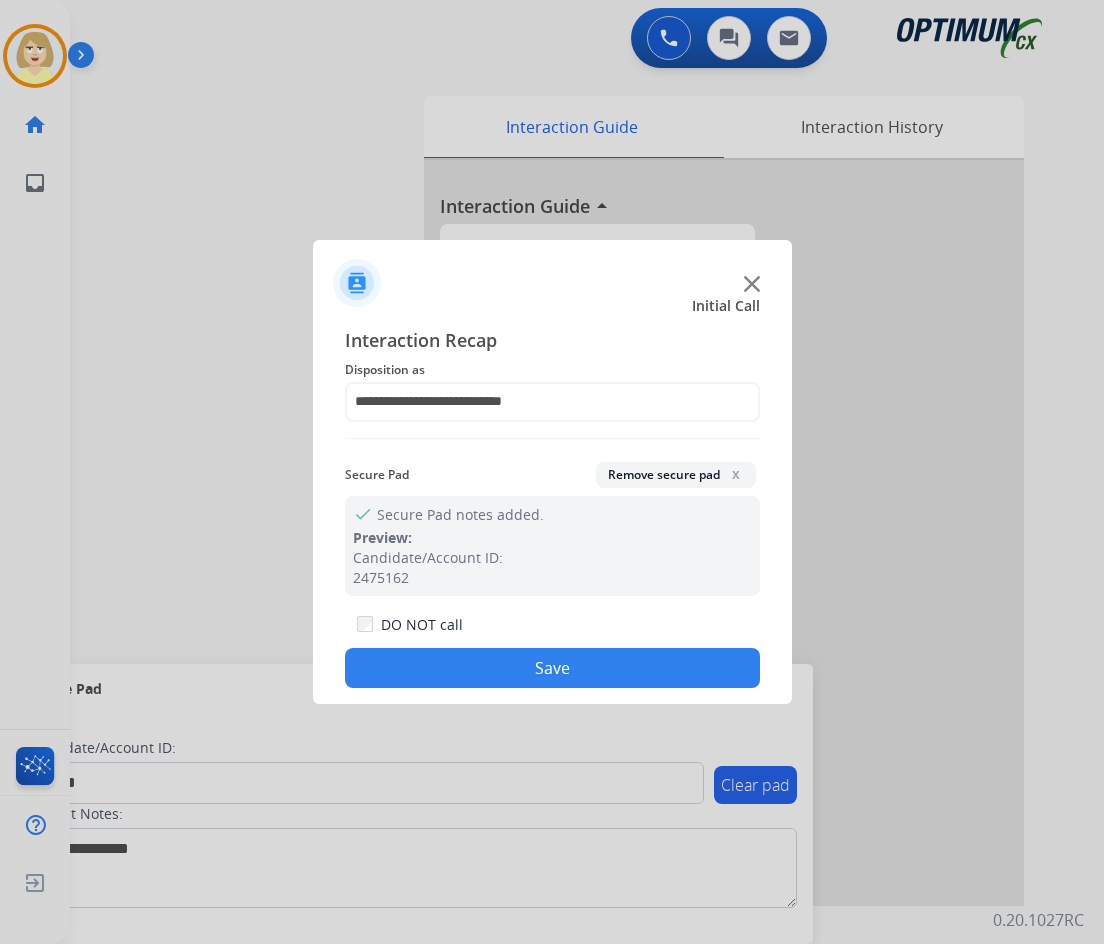 drag, startPoint x: 400, startPoint y: 672, endPoint x: 285, endPoint y: 386, distance: 308.25476 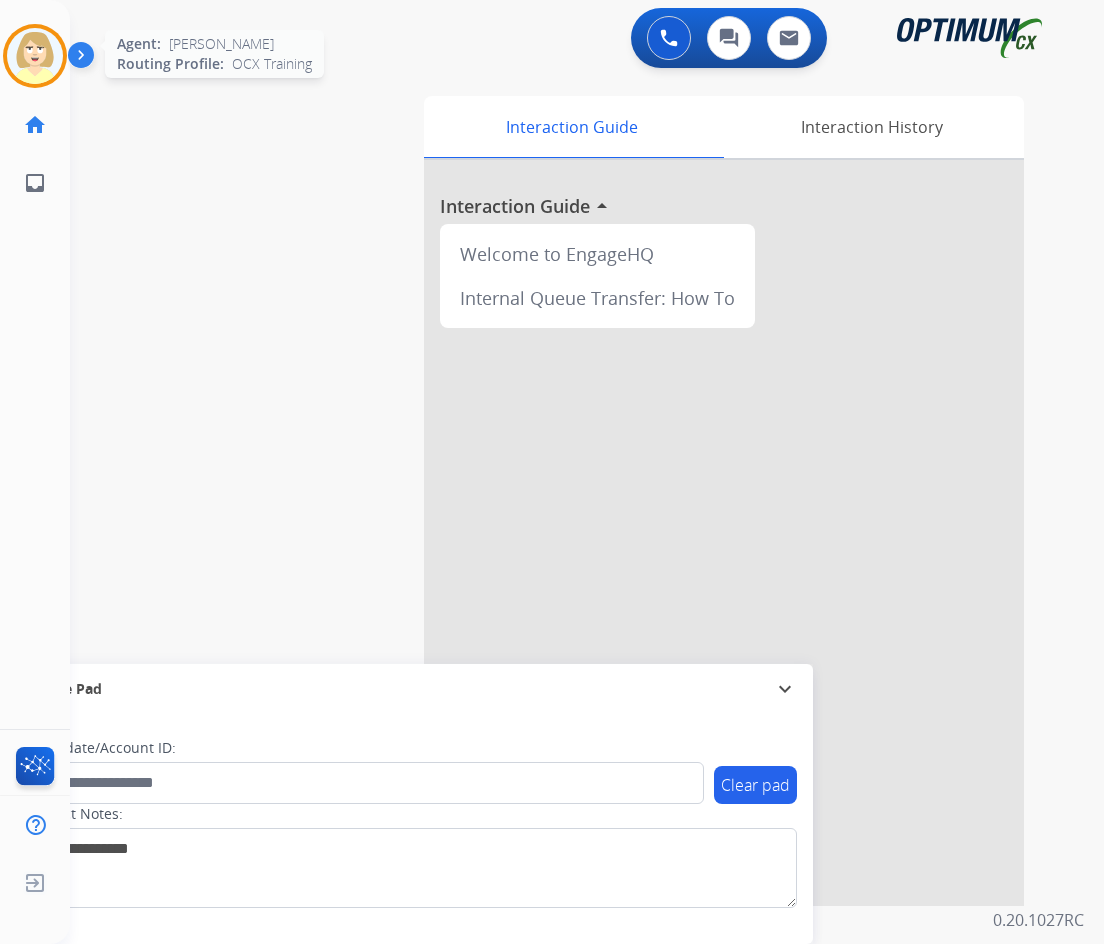 click at bounding box center [35, 56] 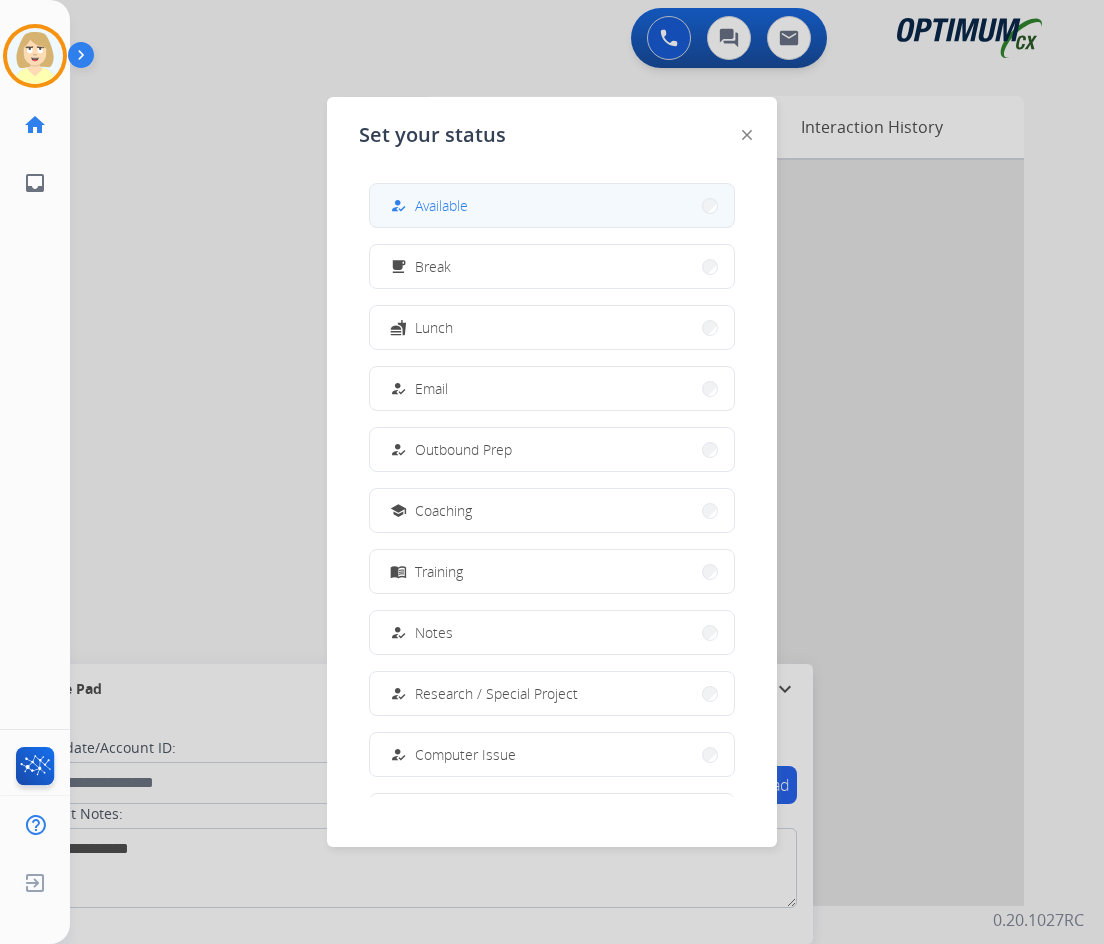 click on "Available" at bounding box center (441, 205) 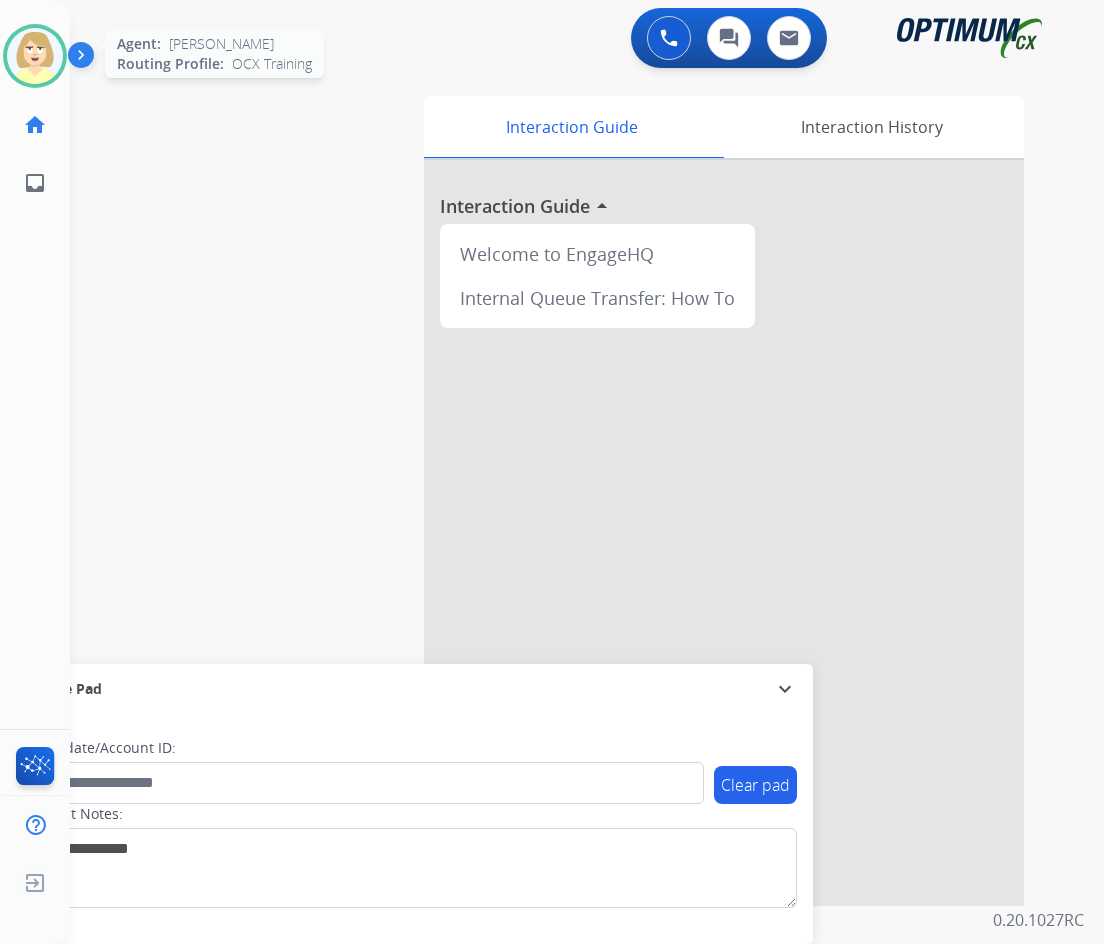 click at bounding box center (35, 56) 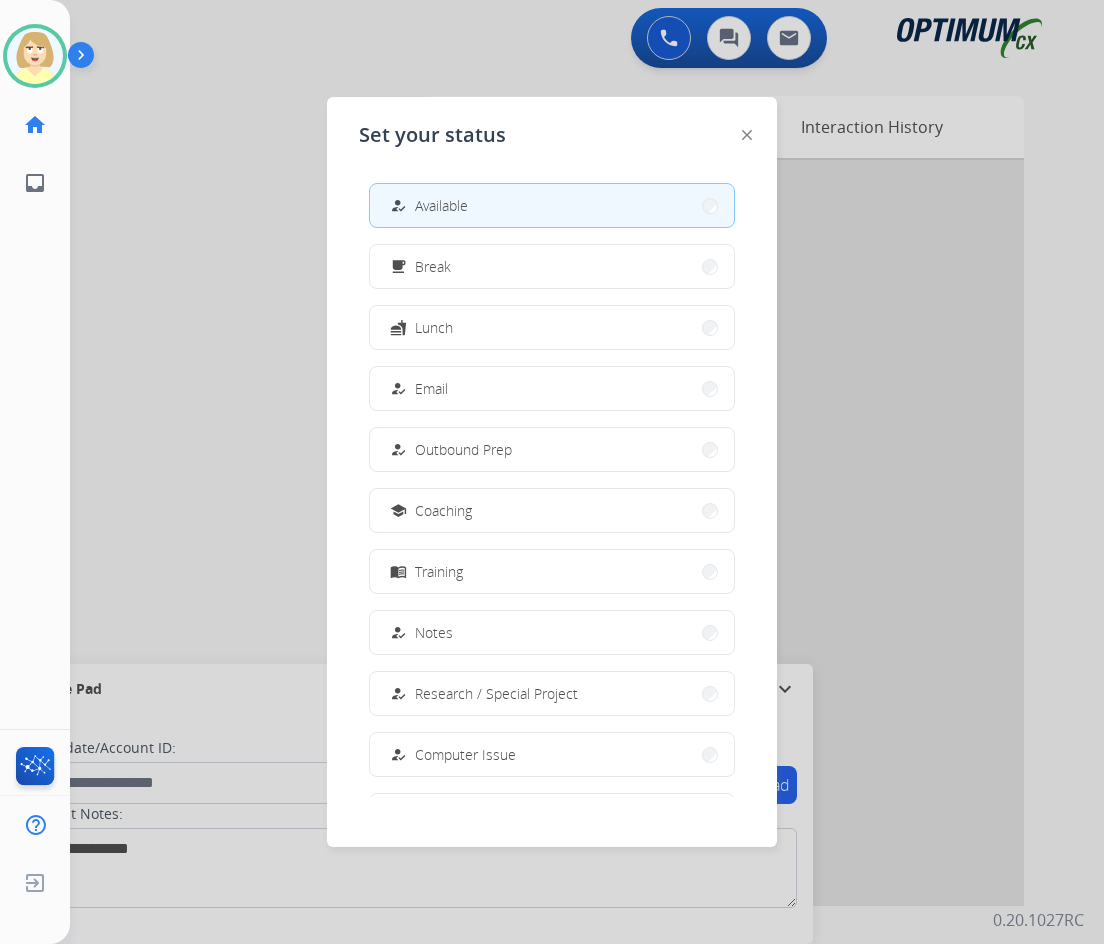 scroll, scrollTop: 189, scrollLeft: 0, axis: vertical 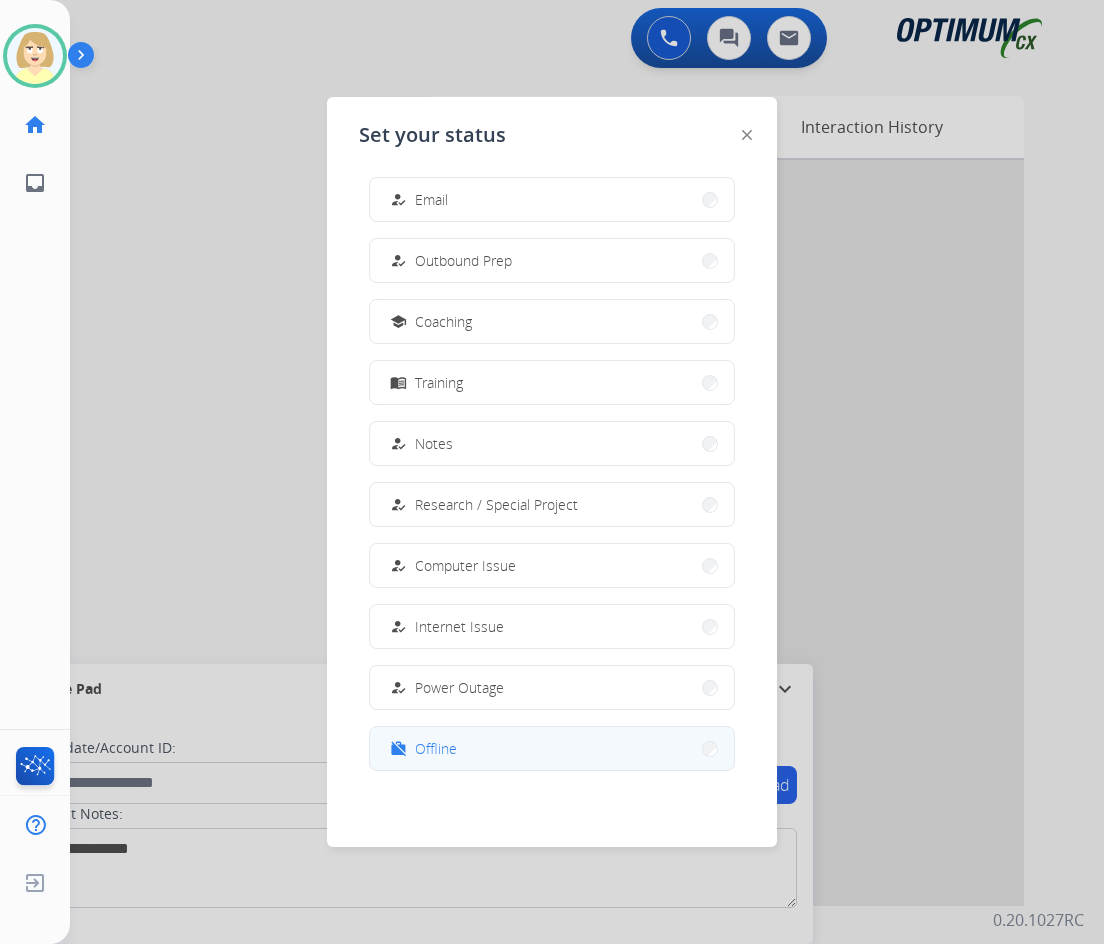 click on "Offline" at bounding box center (436, 748) 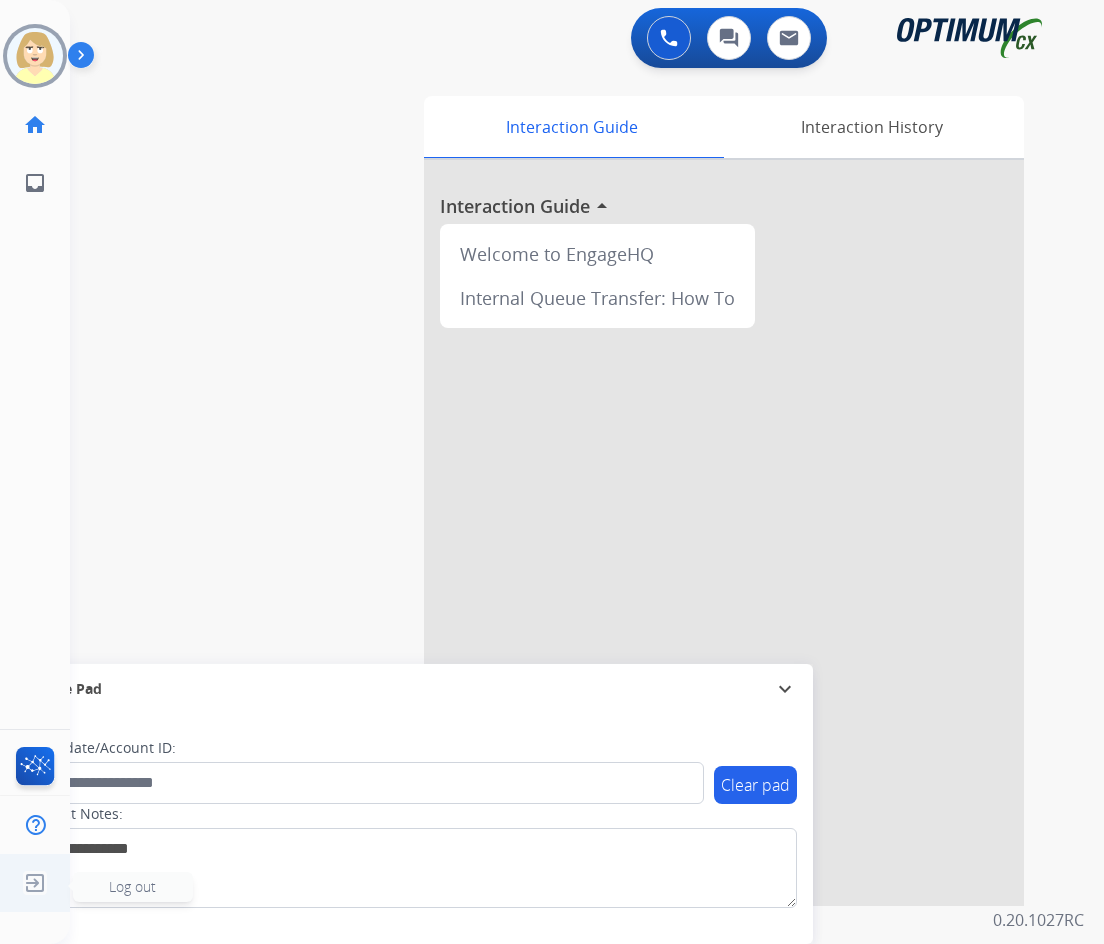 click on "Log out" 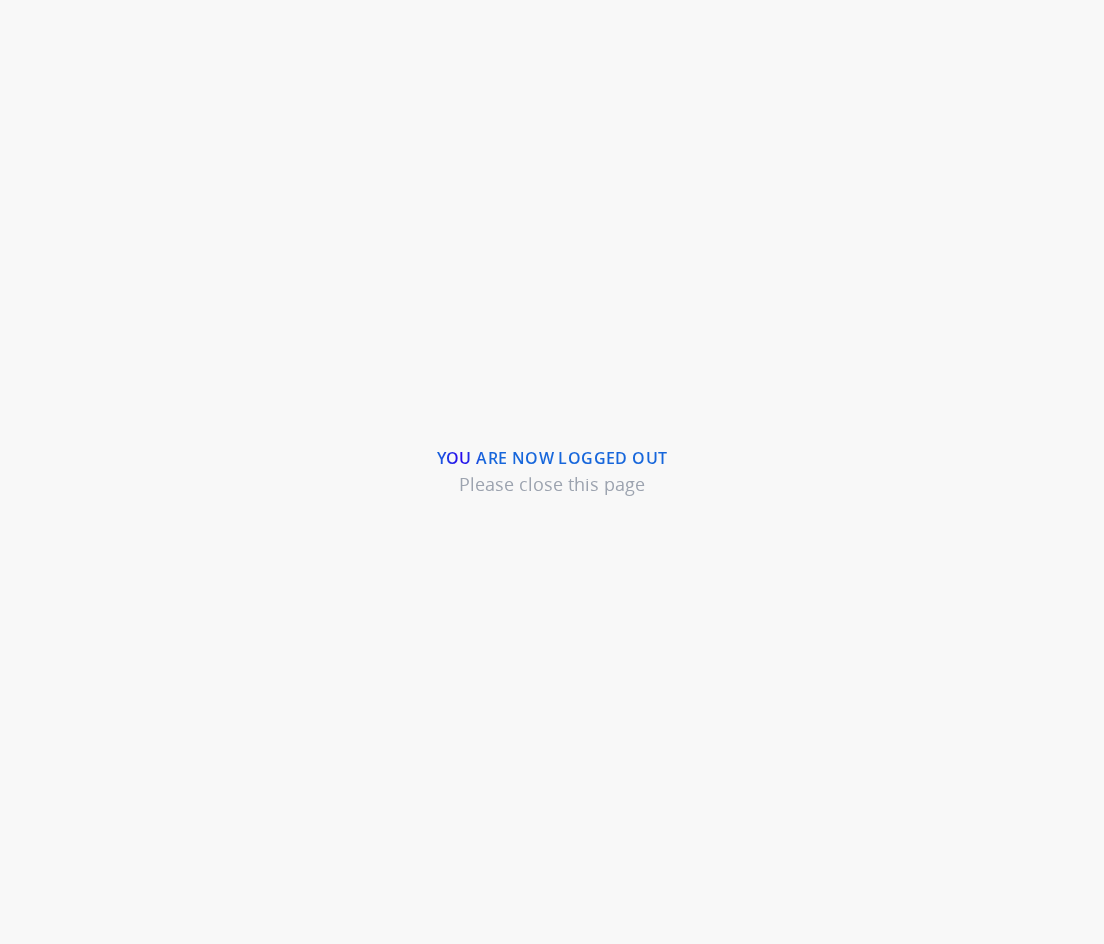 scroll, scrollTop: 0, scrollLeft: 0, axis: both 